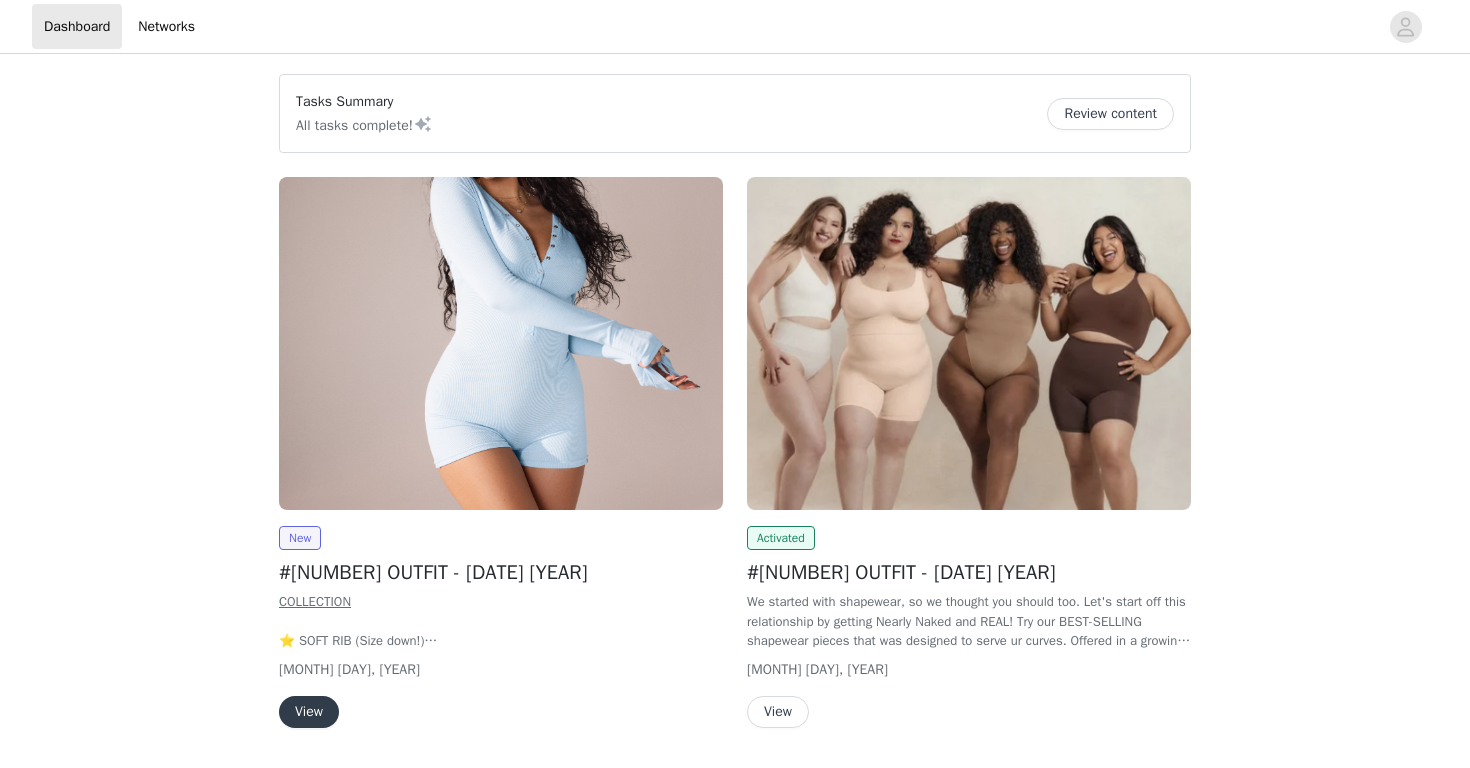 scroll, scrollTop: 0, scrollLeft: 0, axis: both 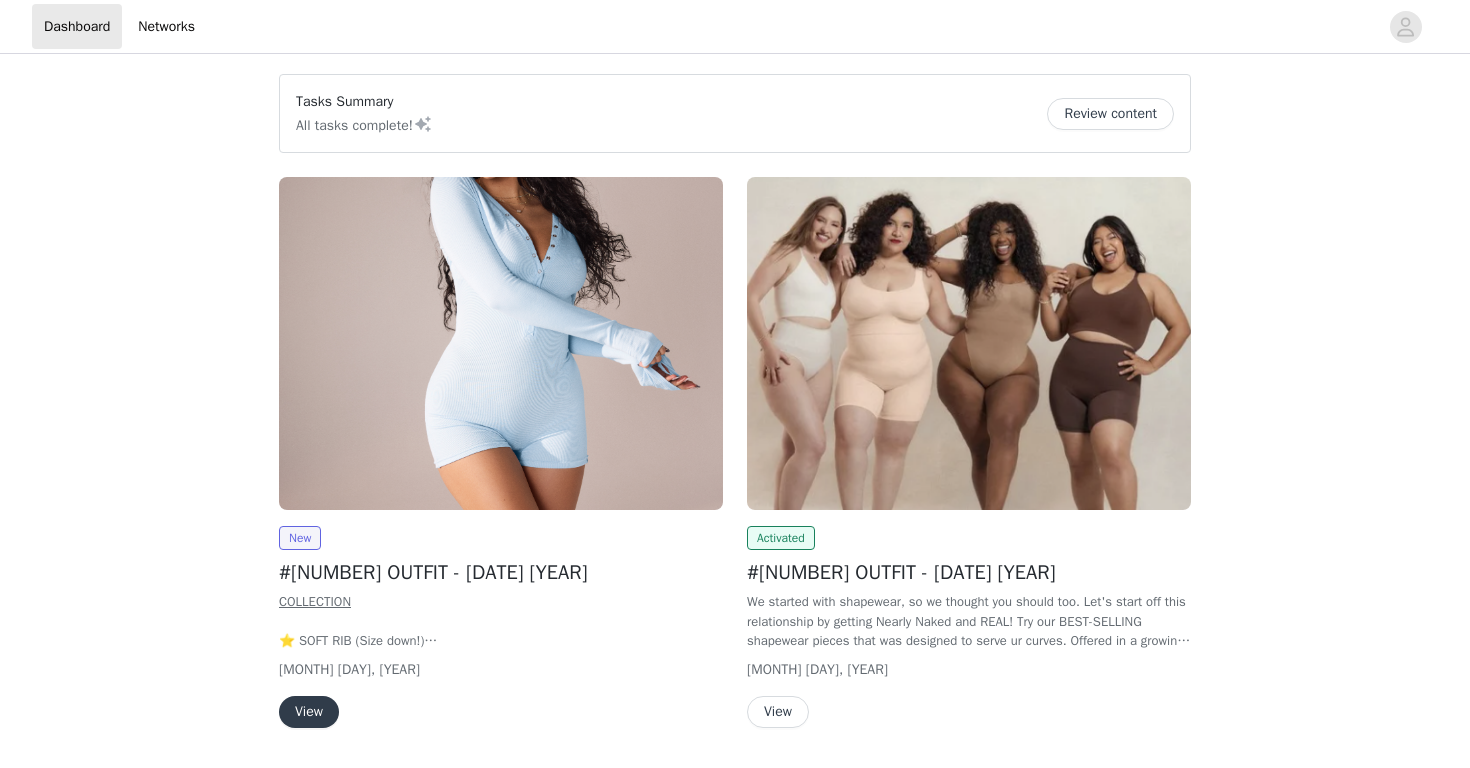 click at bounding box center [501, 343] 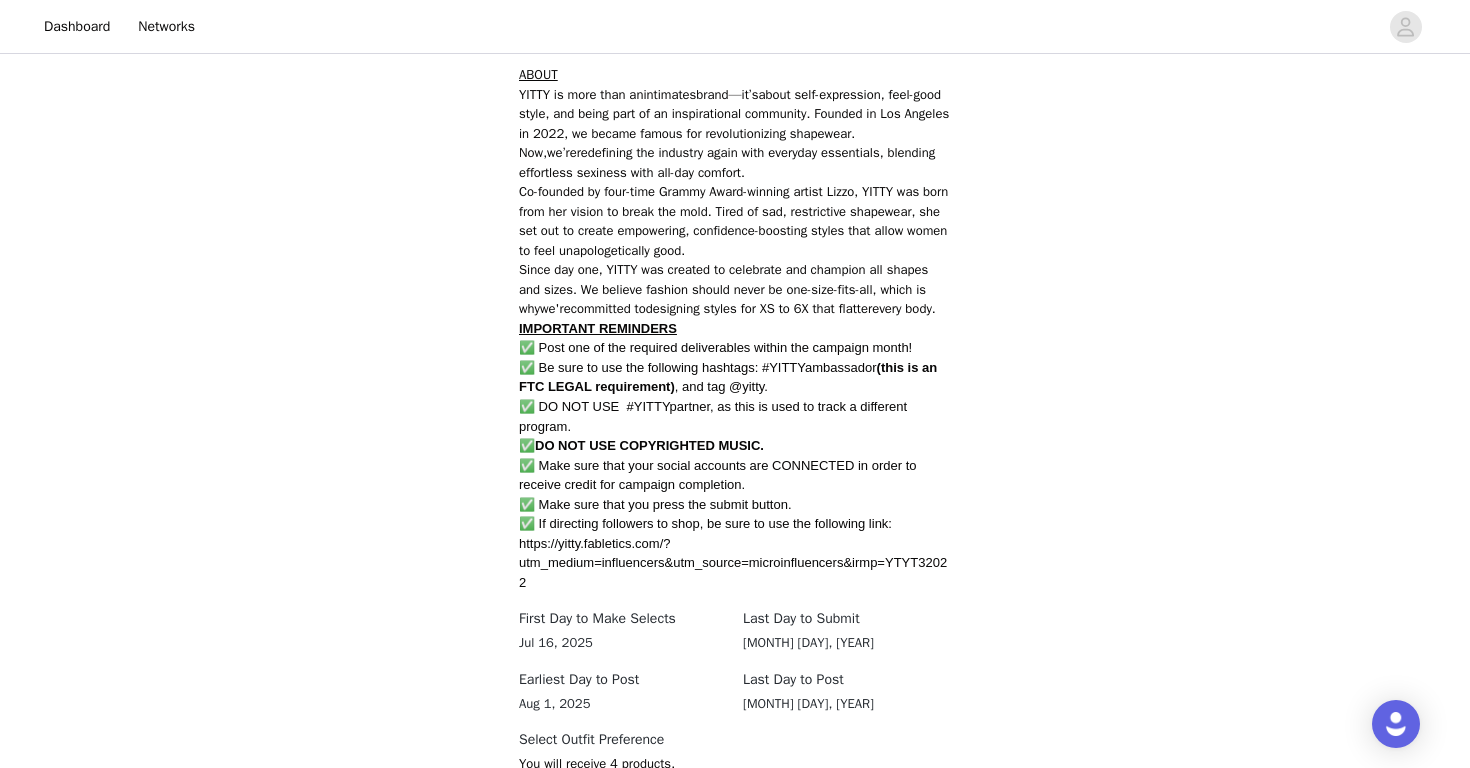 scroll, scrollTop: 1057, scrollLeft: 0, axis: vertical 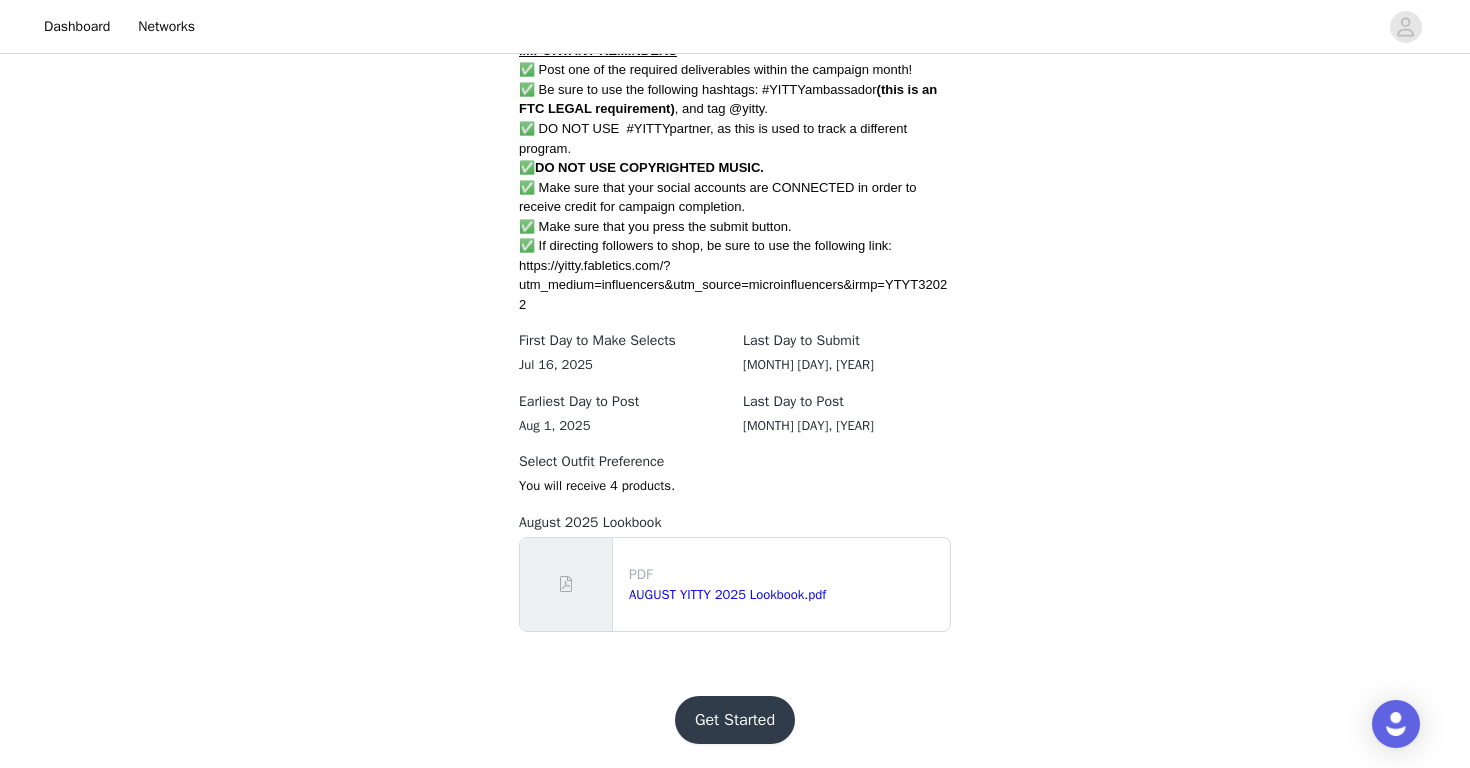 click on "Get Started" at bounding box center (735, 720) 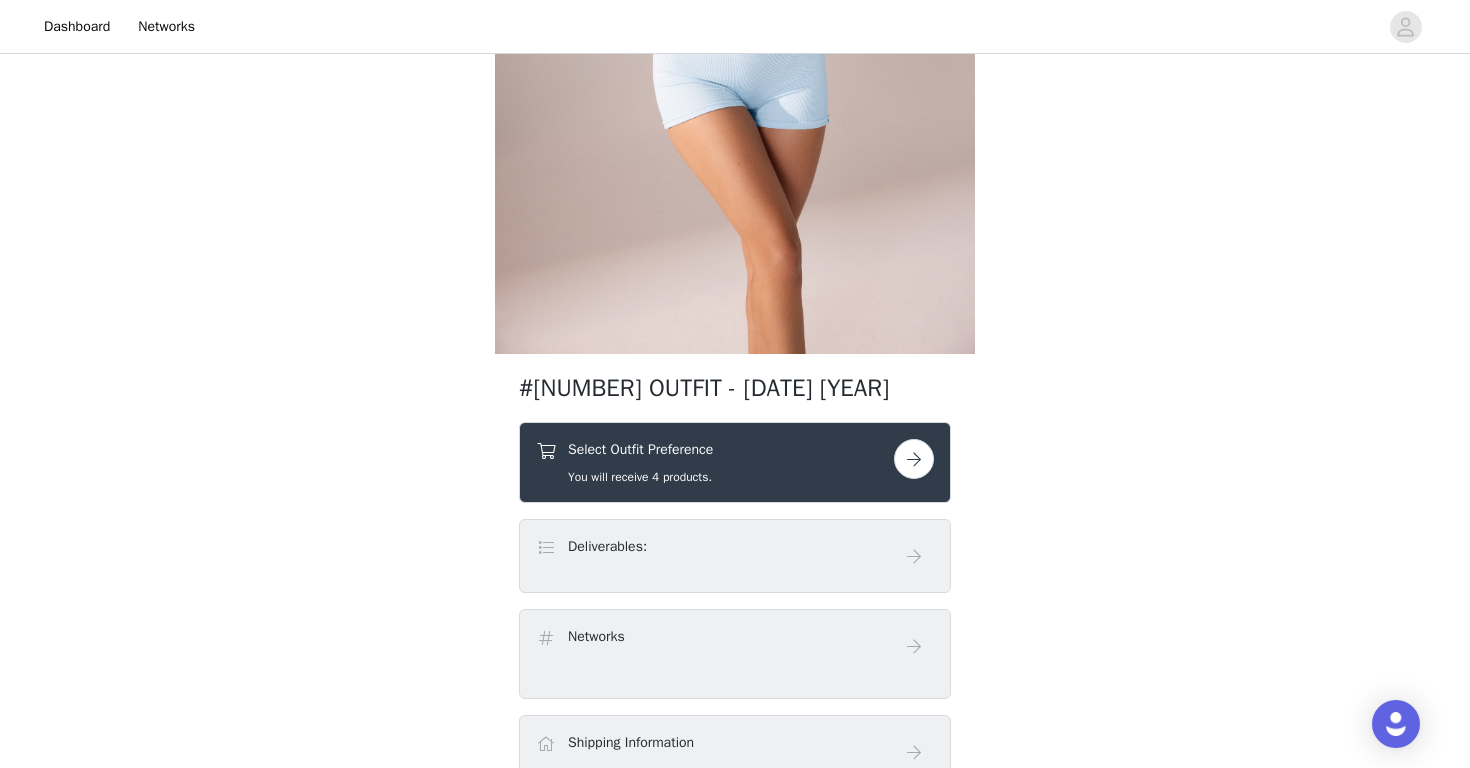 scroll, scrollTop: 425, scrollLeft: 0, axis: vertical 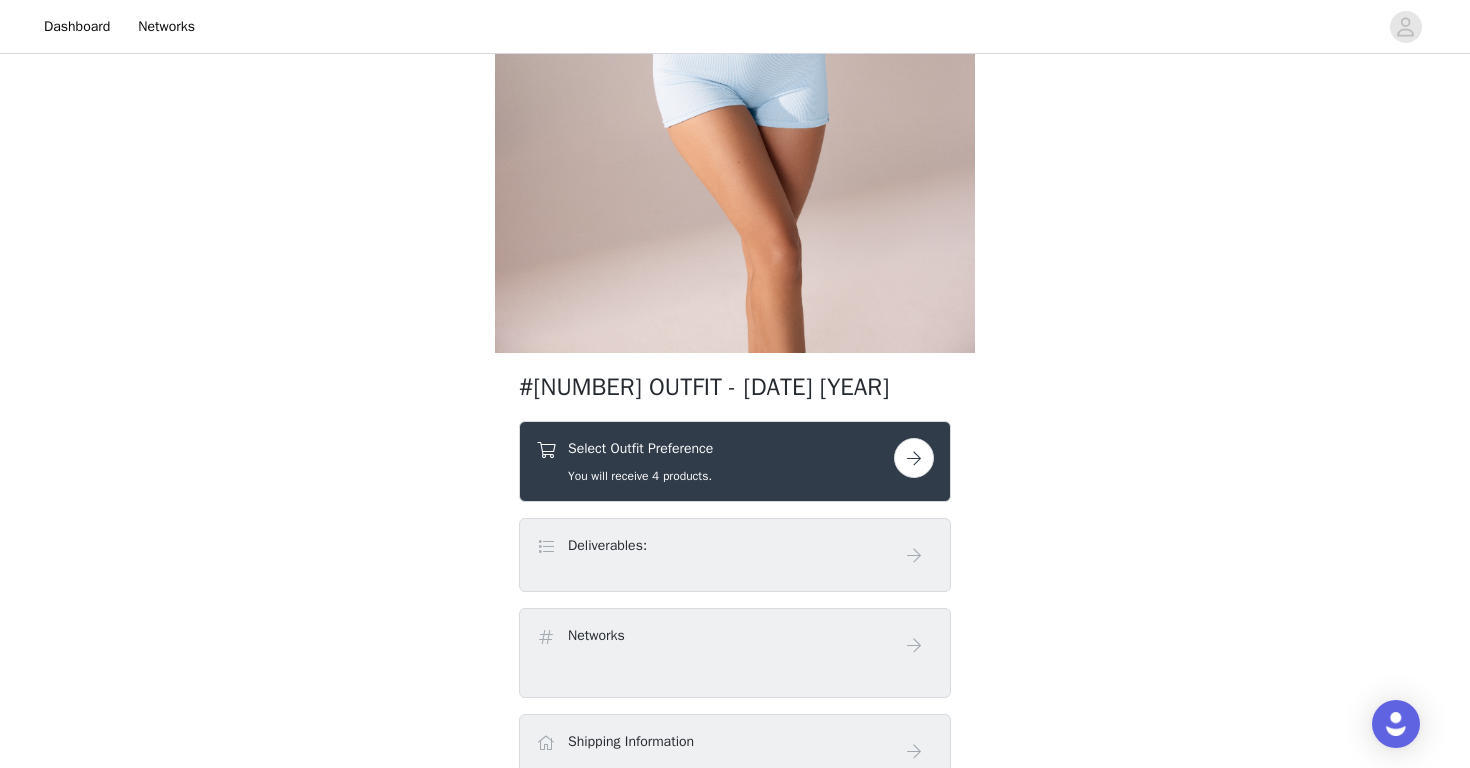 click on "Deliverables:" at bounding box center [715, 549] 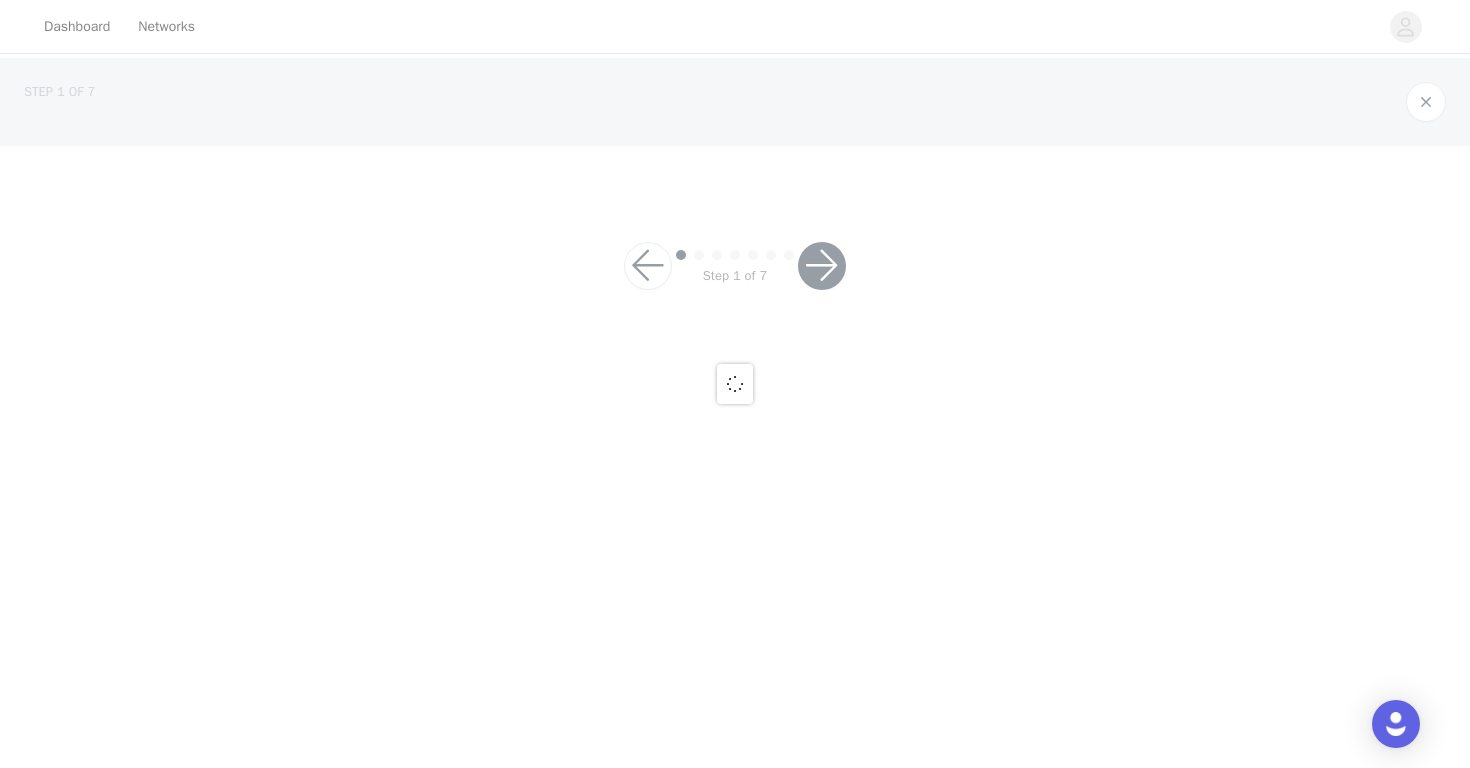 scroll, scrollTop: 0, scrollLeft: 0, axis: both 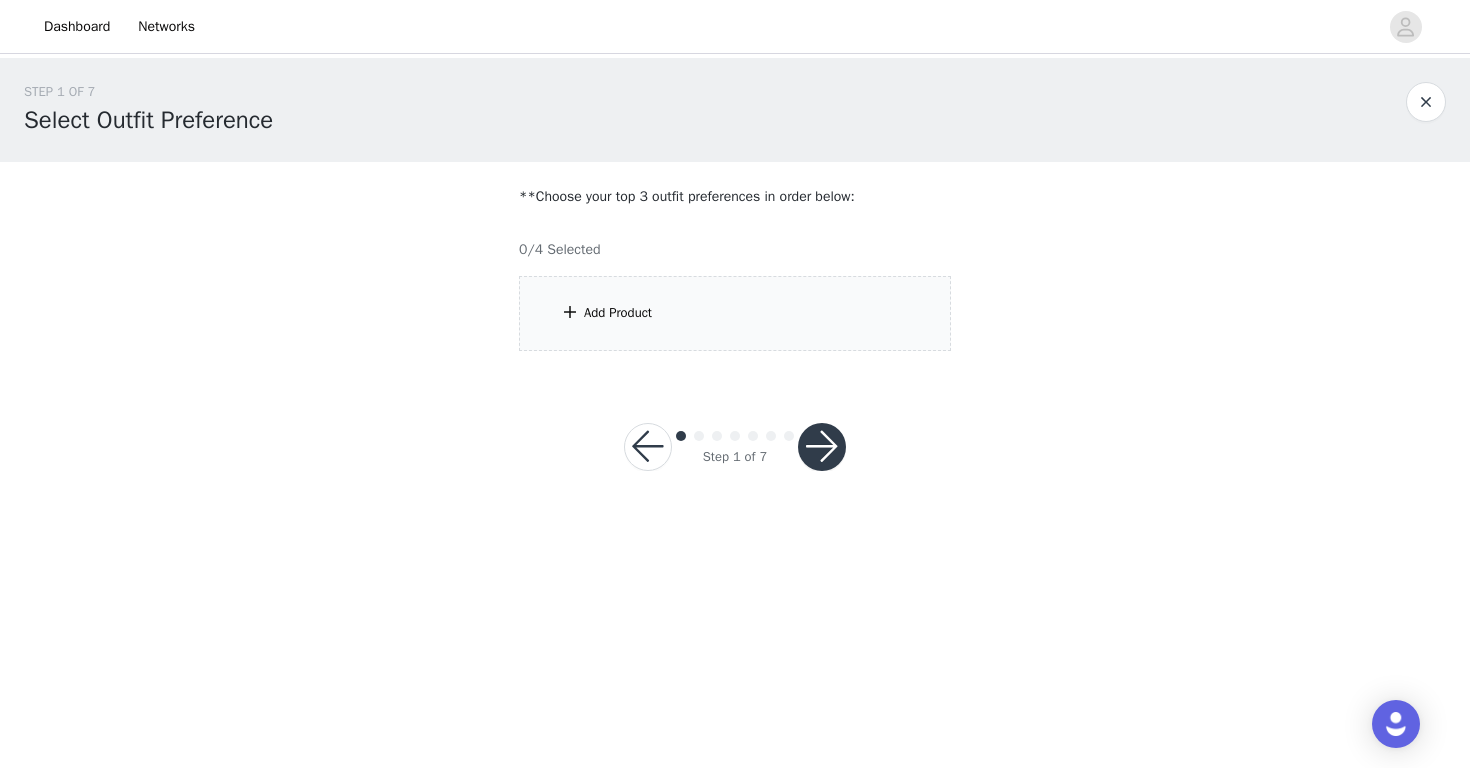 click on "Add Product" at bounding box center (735, 313) 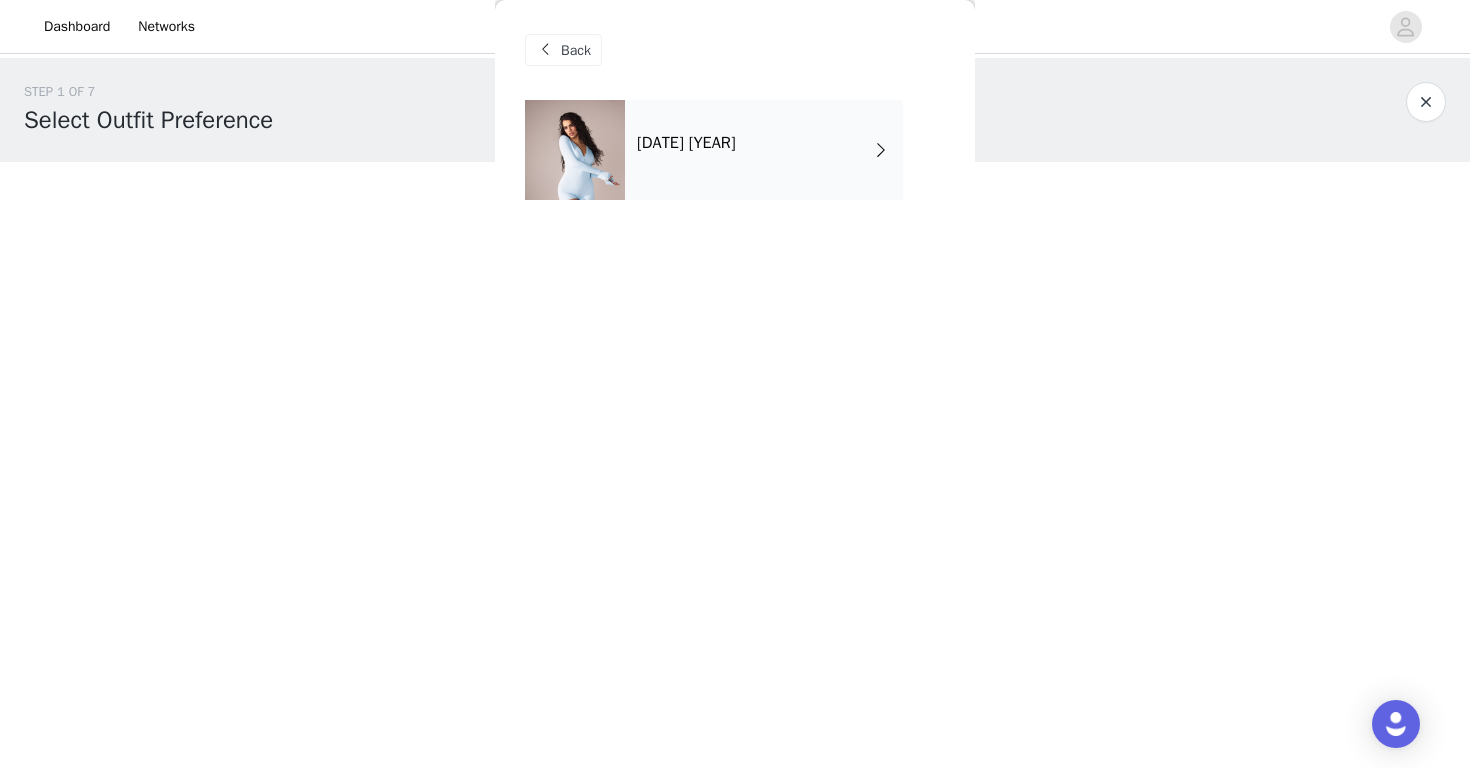 click on "August 2025" at bounding box center (686, 143) 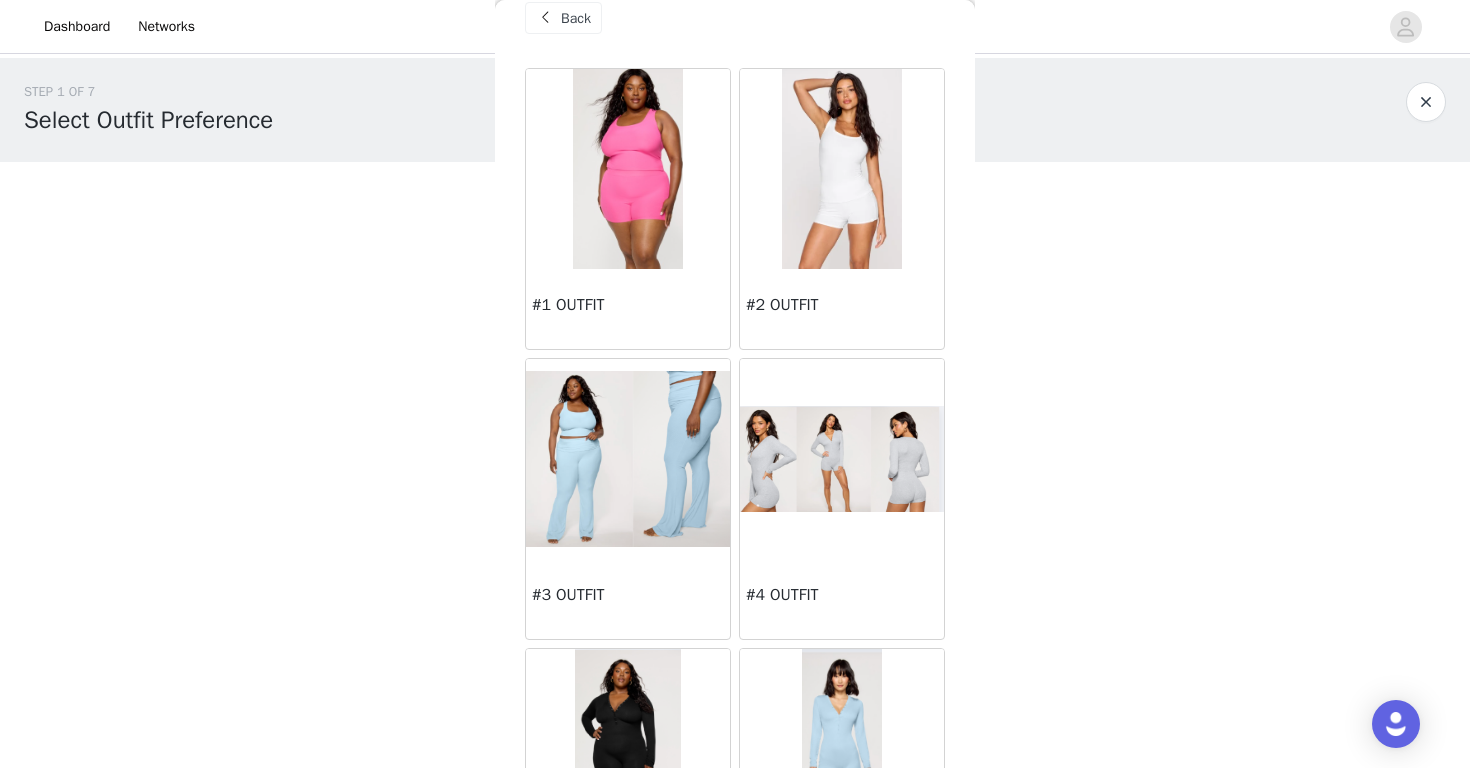 scroll, scrollTop: 0, scrollLeft: 0, axis: both 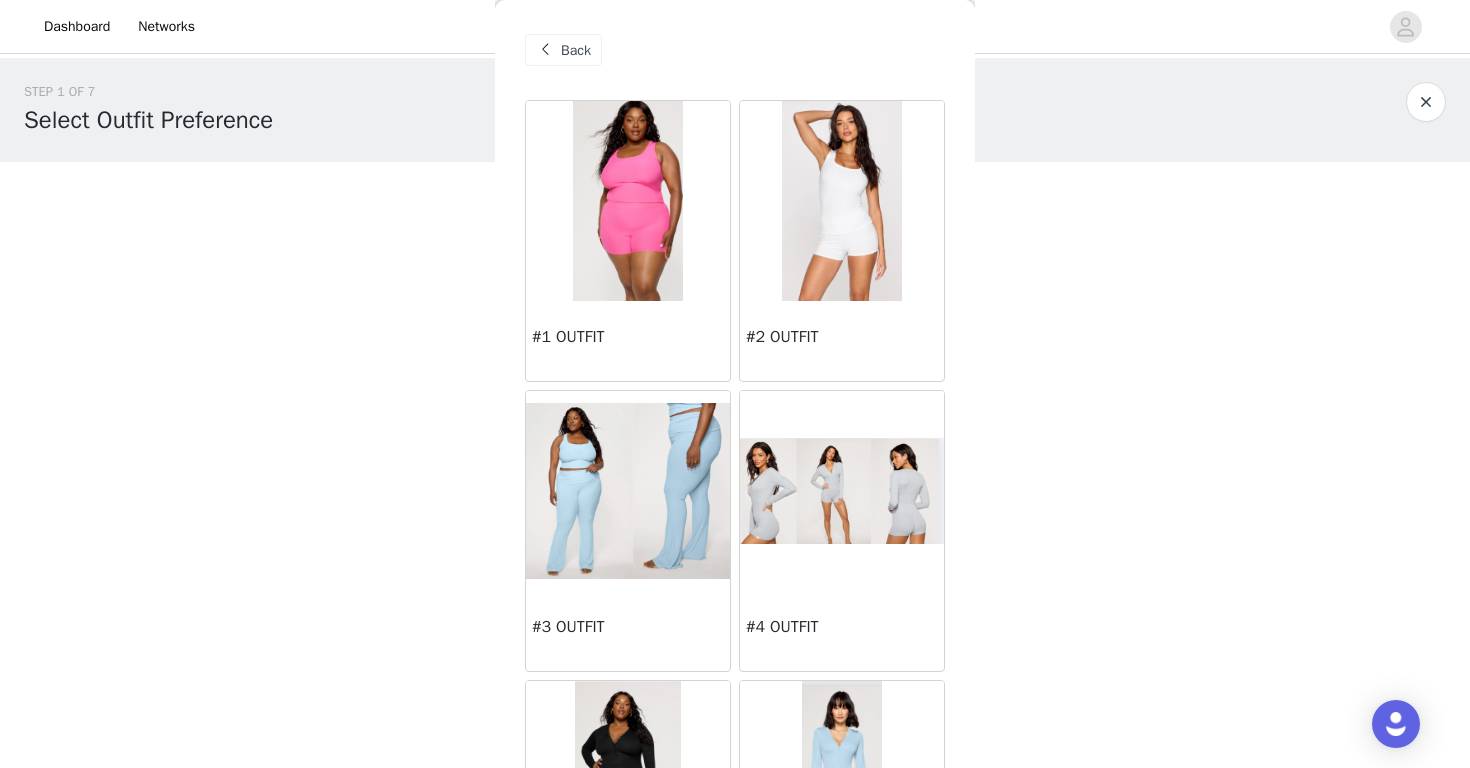 click at bounding box center (842, 201) 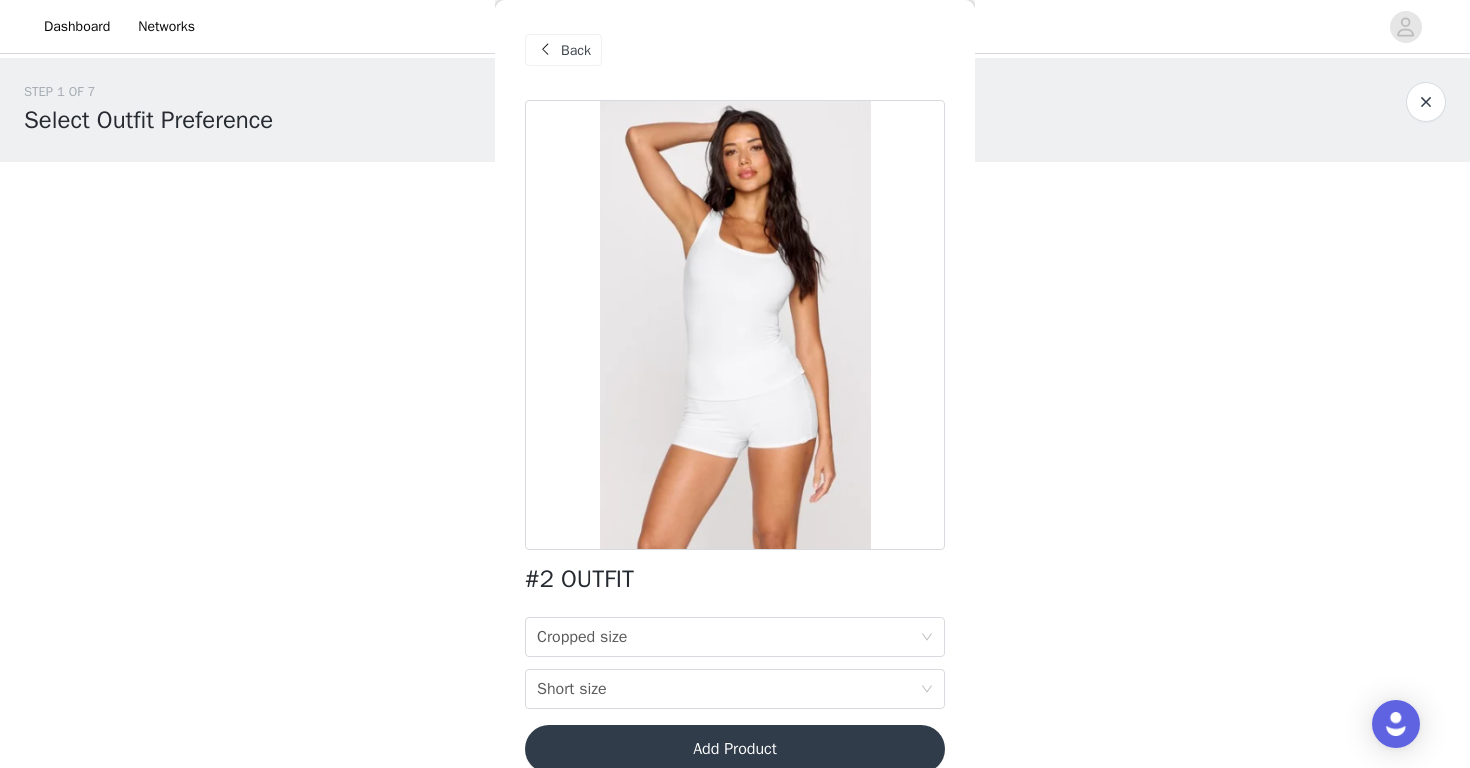 click at bounding box center (545, 50) 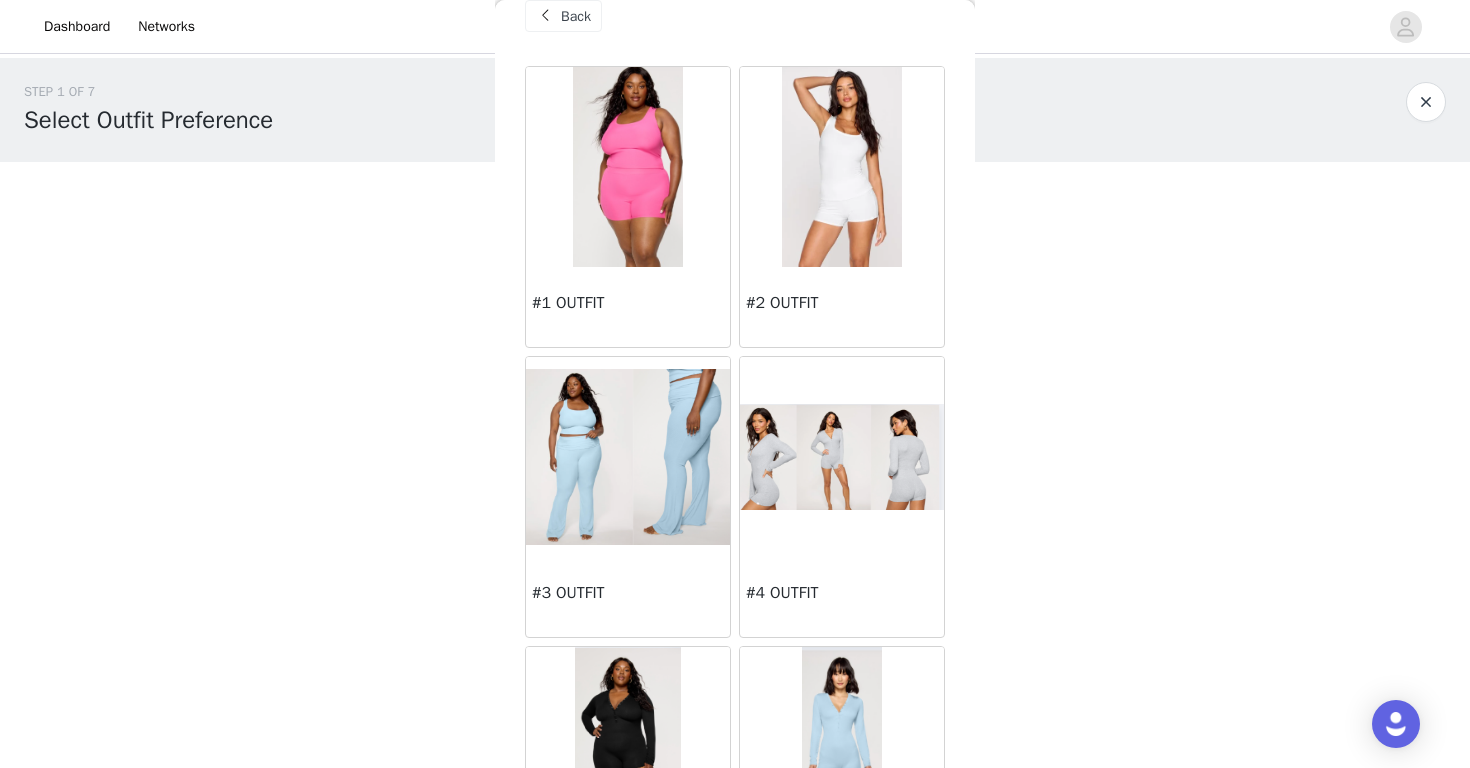 scroll, scrollTop: 40, scrollLeft: 0, axis: vertical 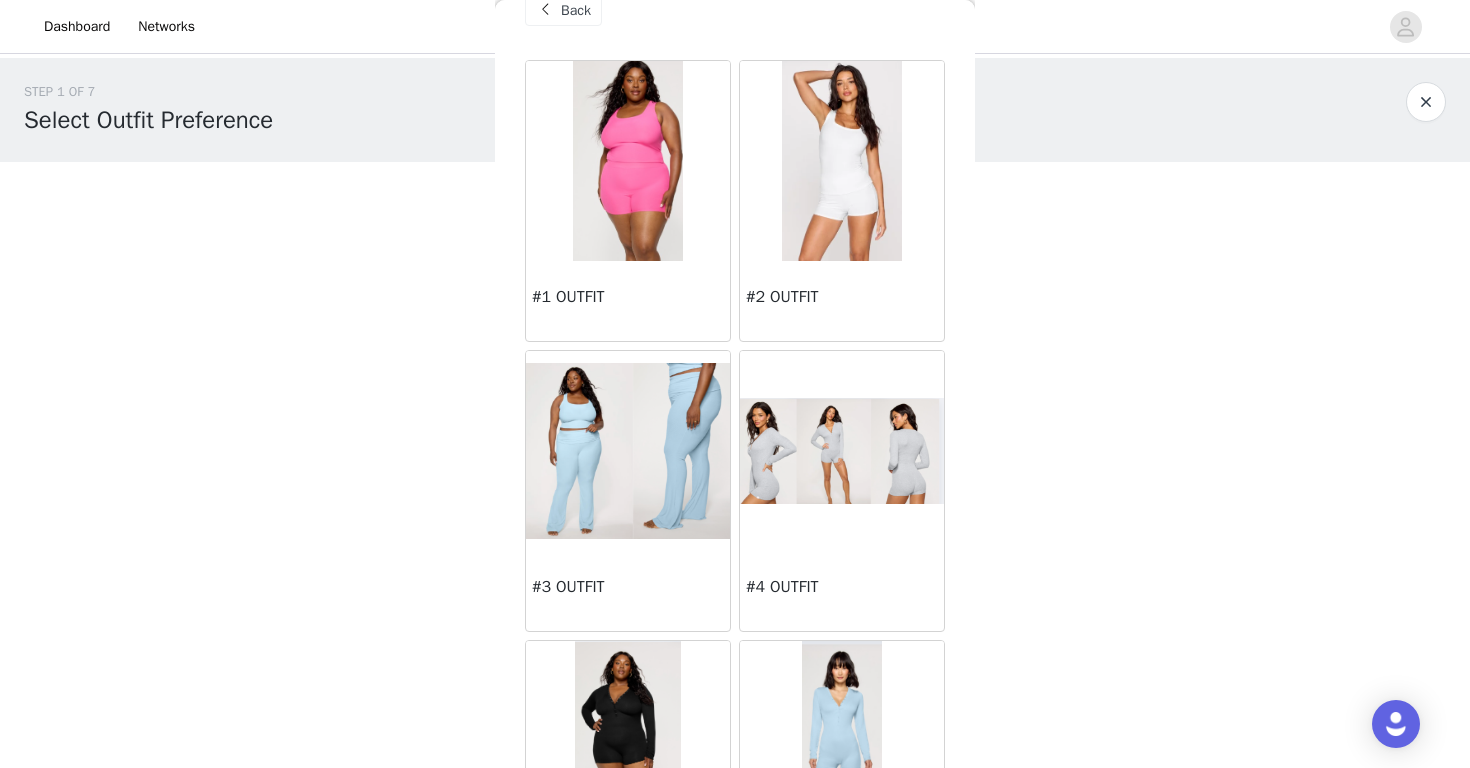 click at bounding box center [628, 450] 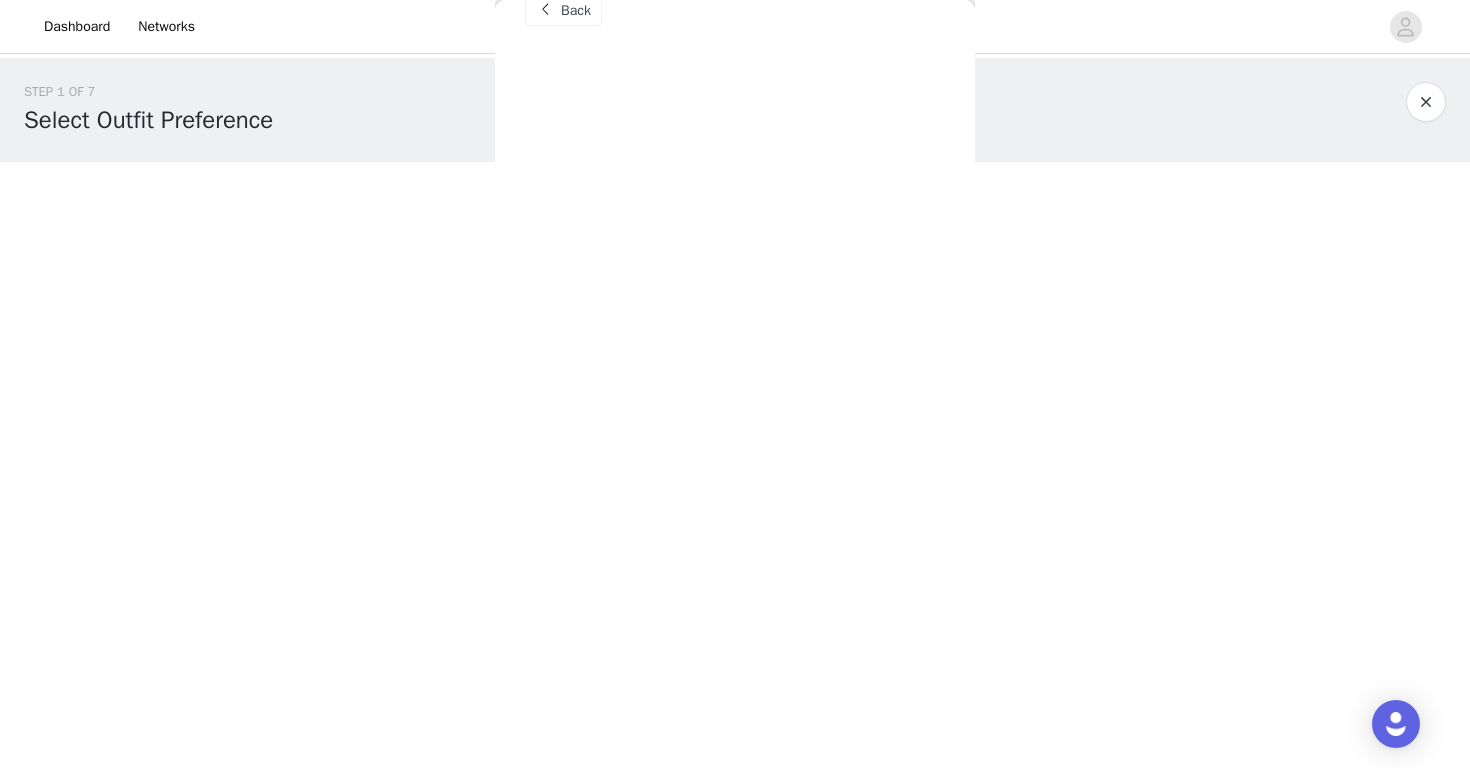 scroll, scrollTop: 0, scrollLeft: 0, axis: both 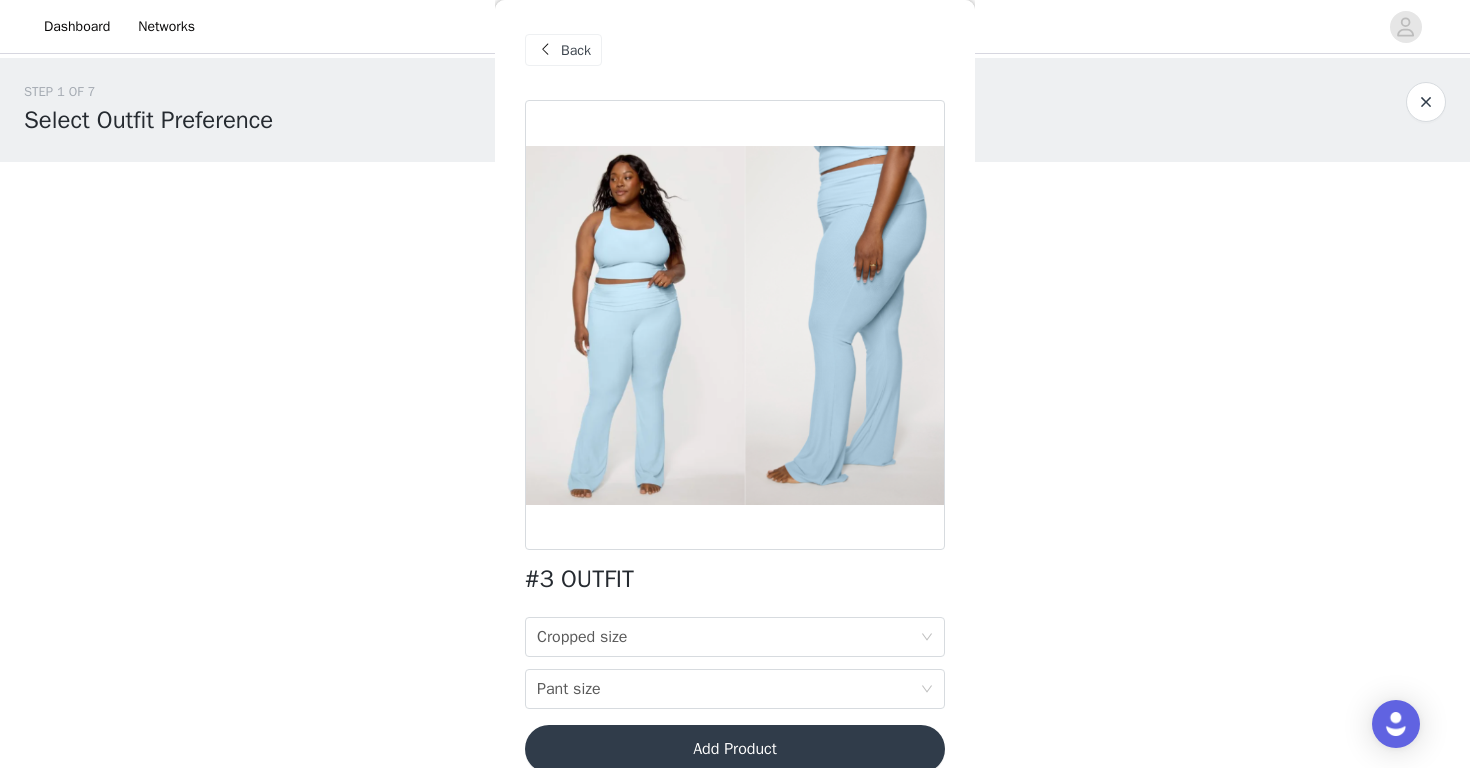 click at bounding box center (545, 50) 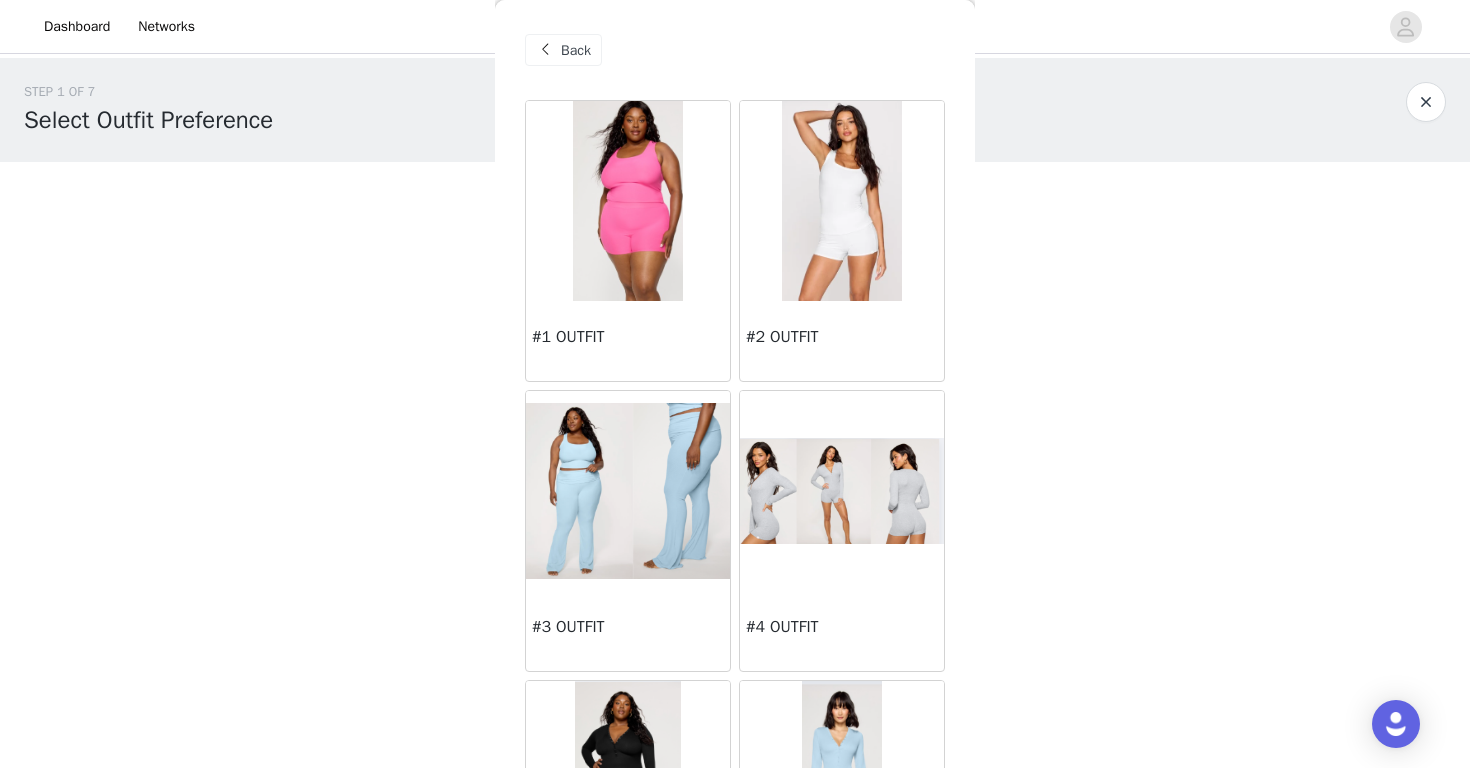 click at bounding box center [842, 491] 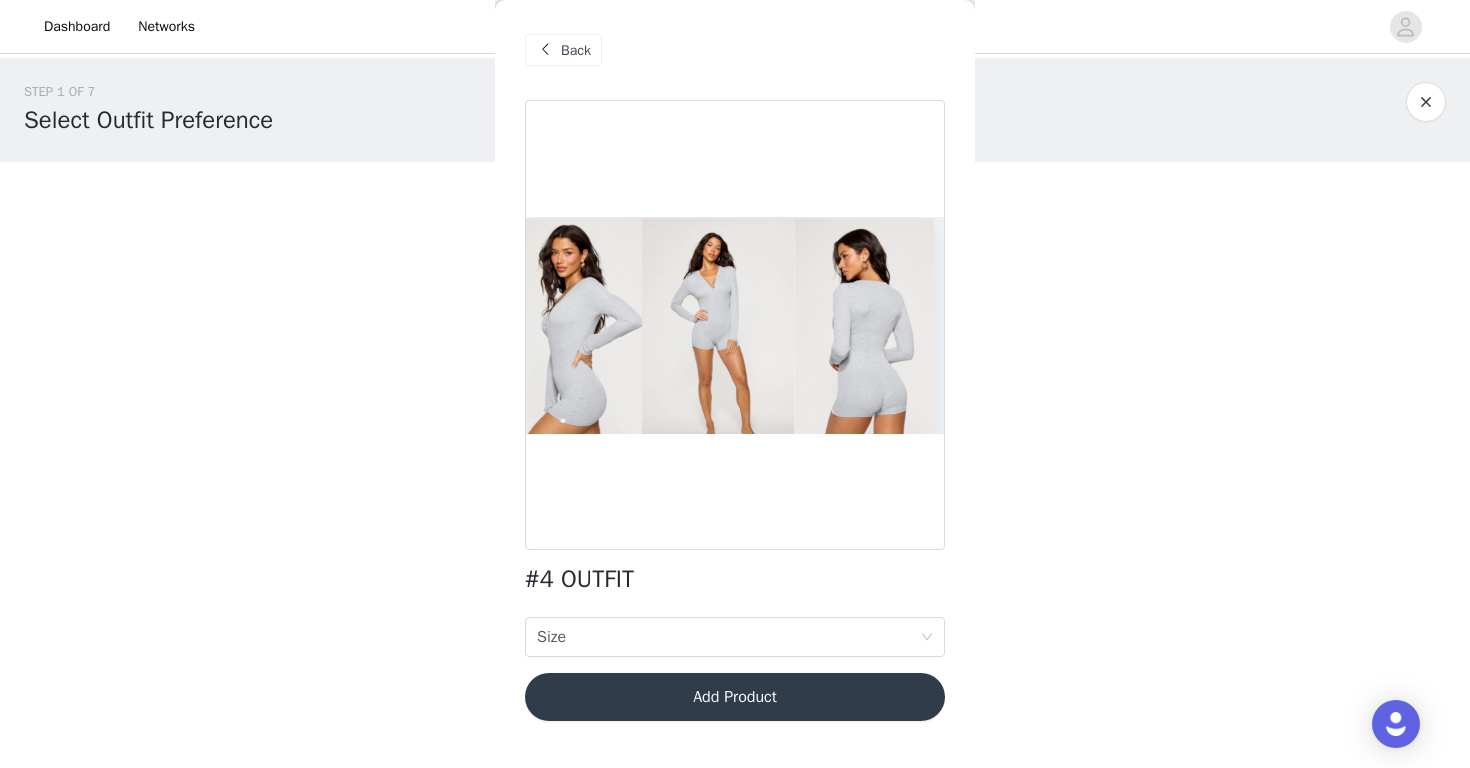 click on "Back" at bounding box center (576, 50) 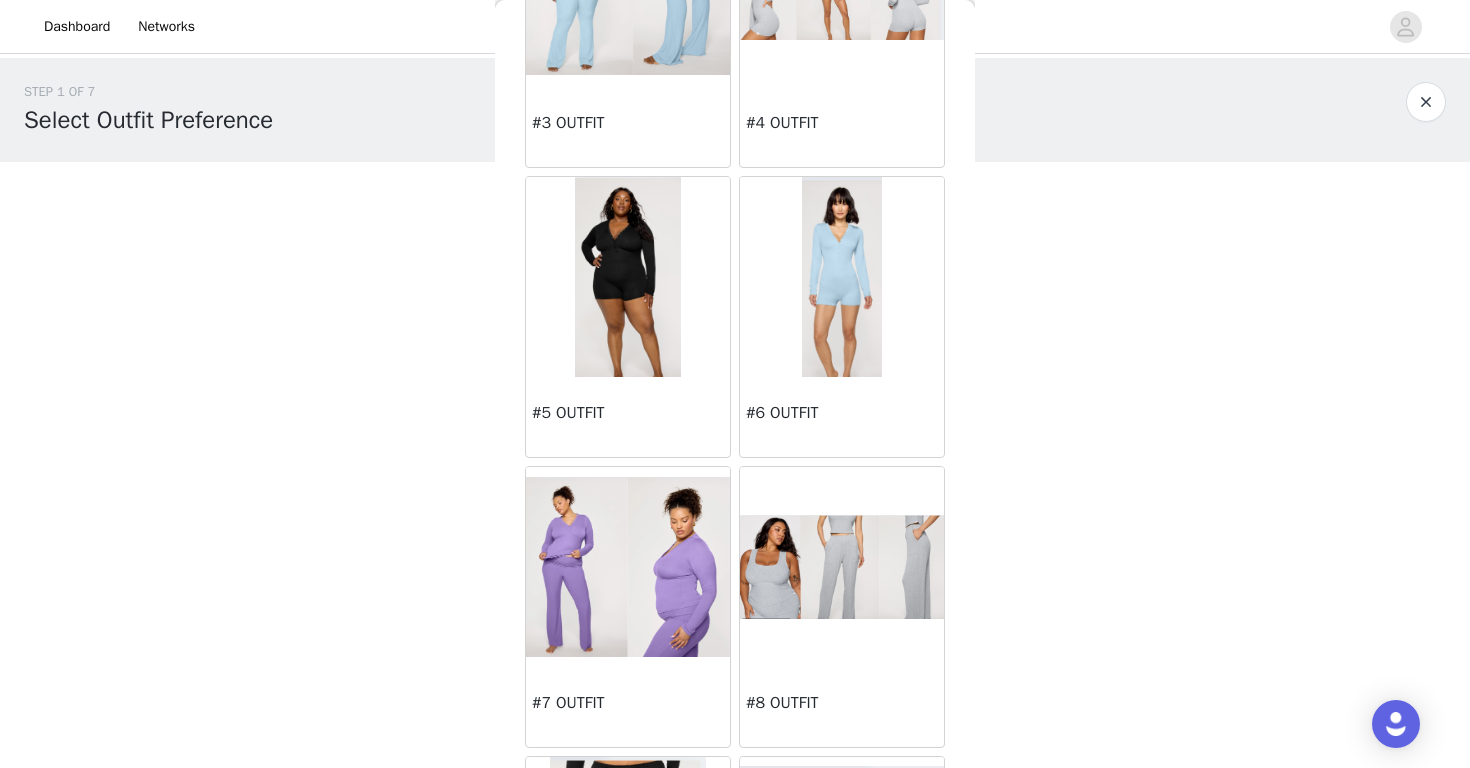 scroll, scrollTop: 513, scrollLeft: 0, axis: vertical 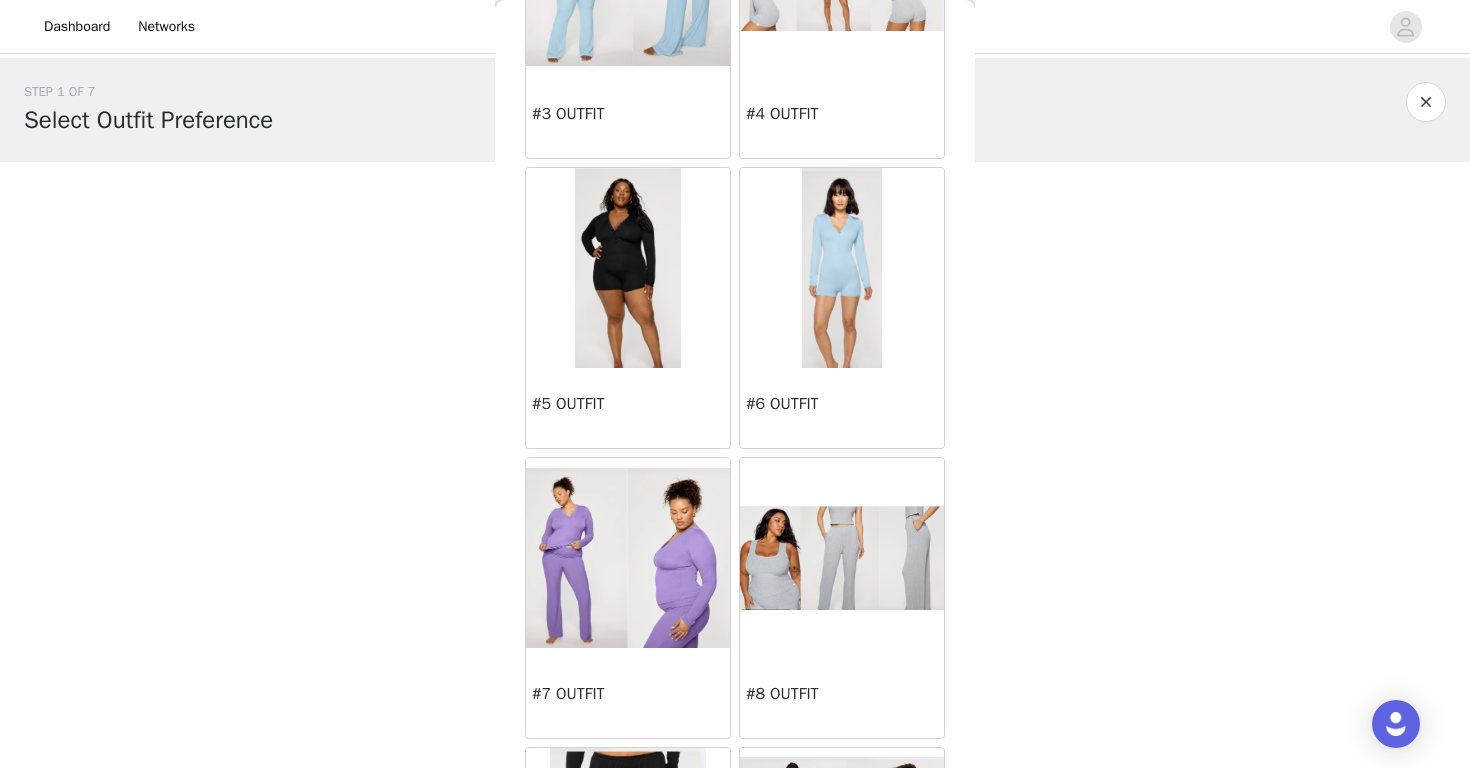 click at bounding box center (842, 558) 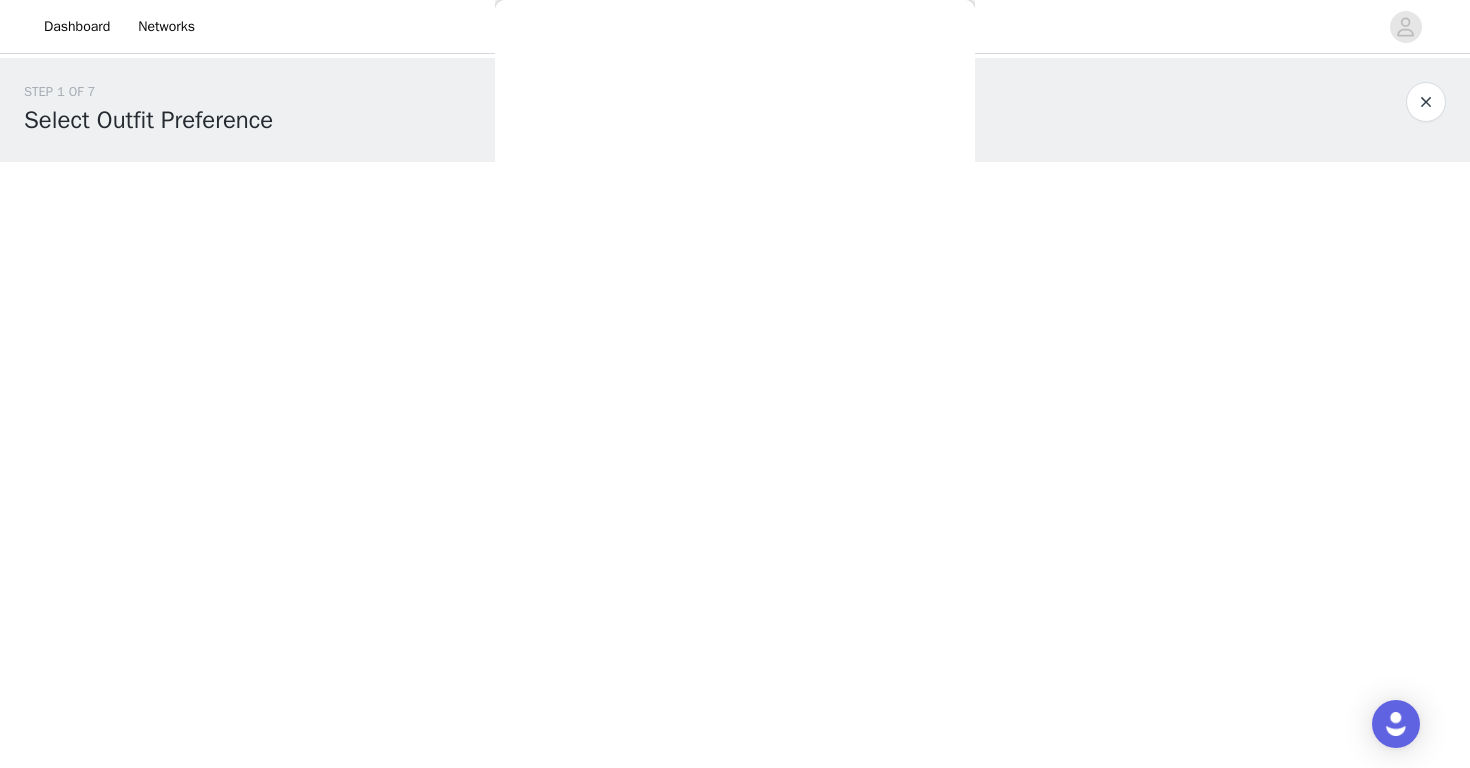 scroll, scrollTop: 0, scrollLeft: 0, axis: both 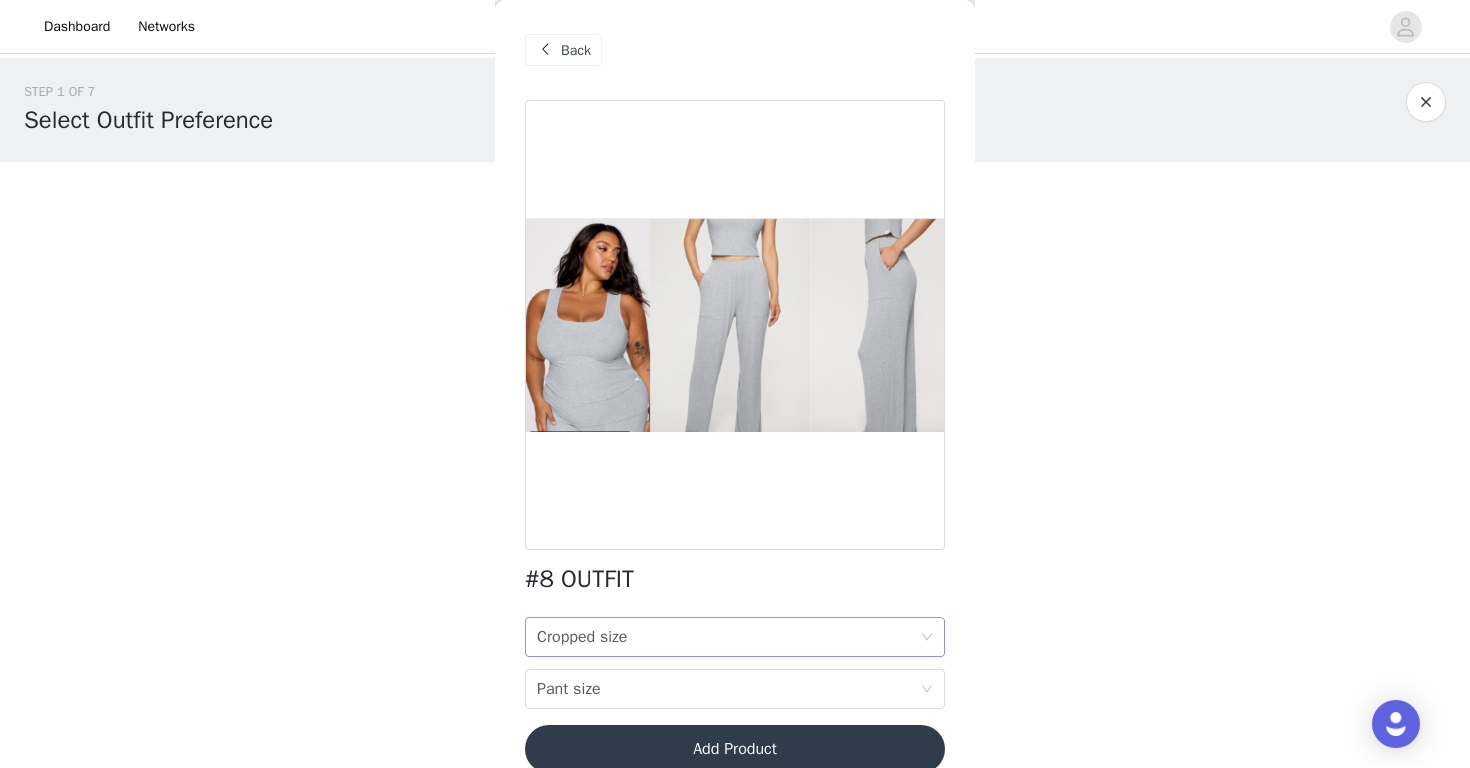 click on "Cropped size Cropped size" at bounding box center (728, 637) 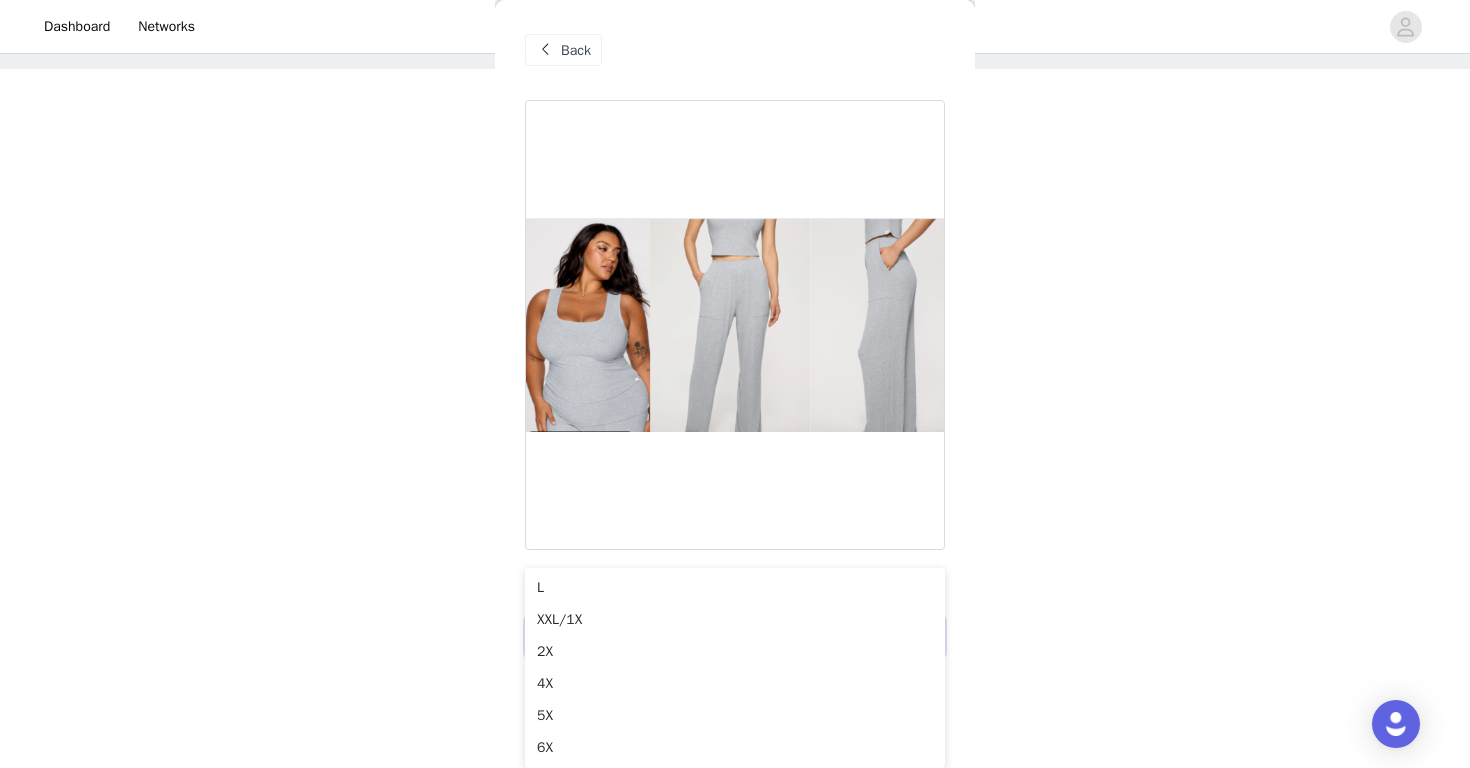 scroll, scrollTop: 93, scrollLeft: 0, axis: vertical 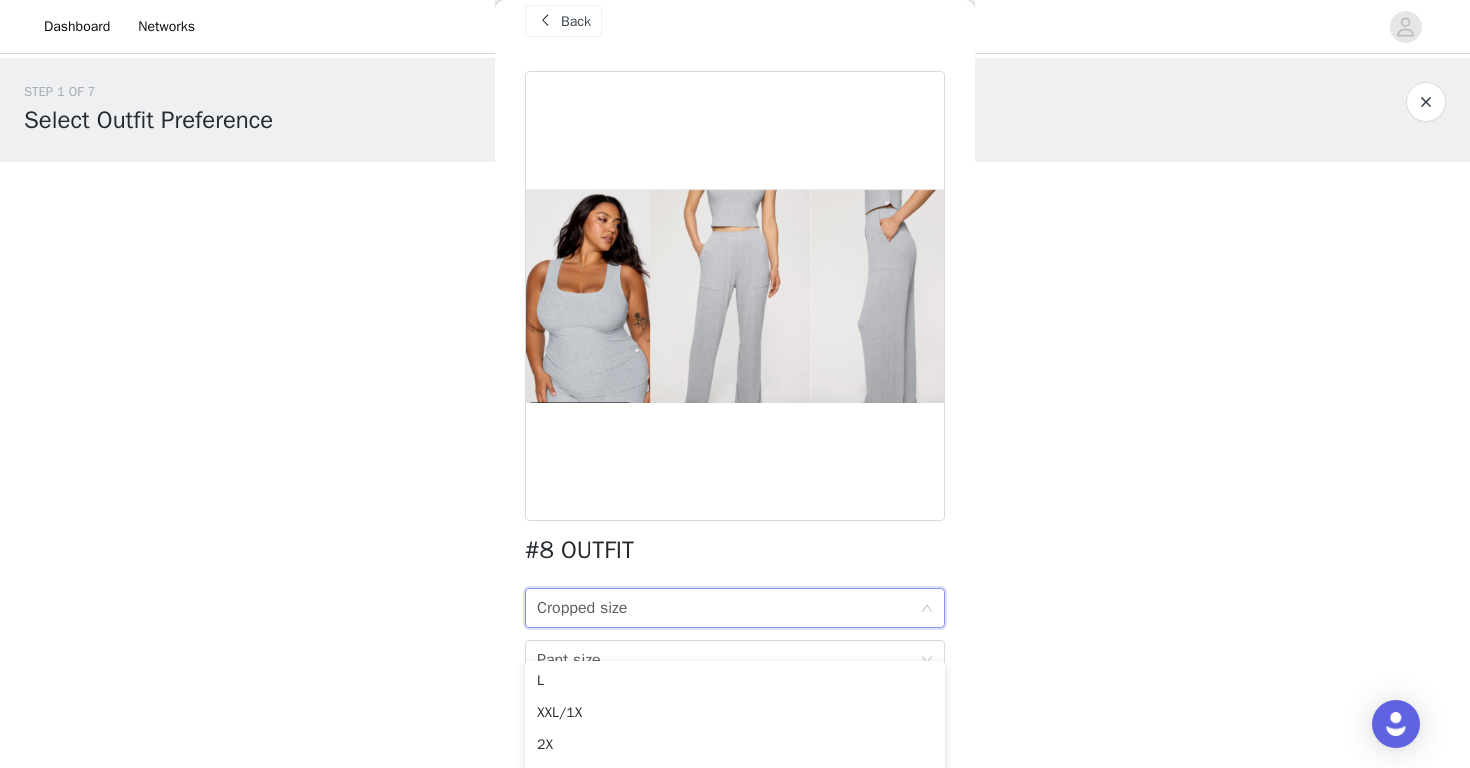 click on "Cropped size Cropped size" at bounding box center [728, 608] 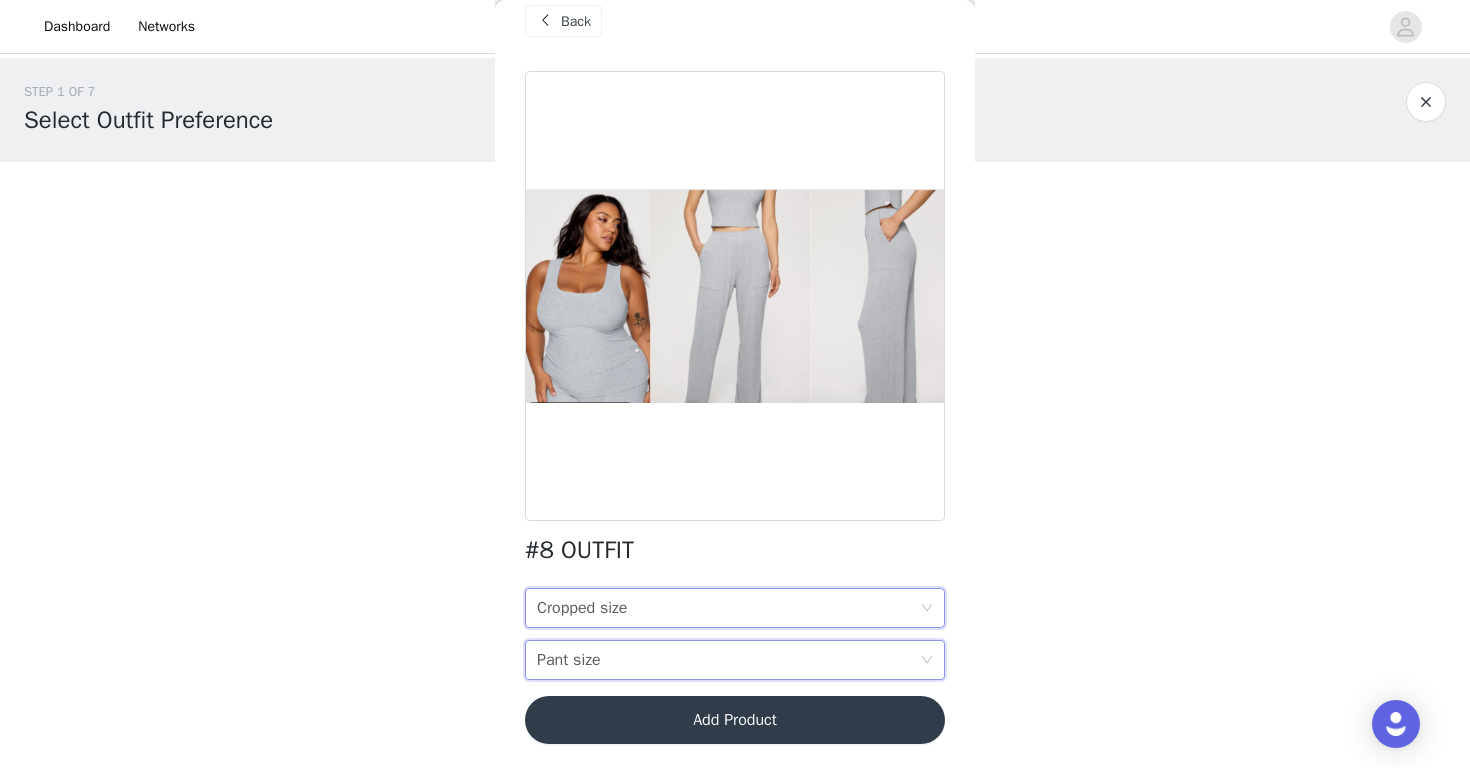 click on "Pant size Pant size" at bounding box center [728, 660] 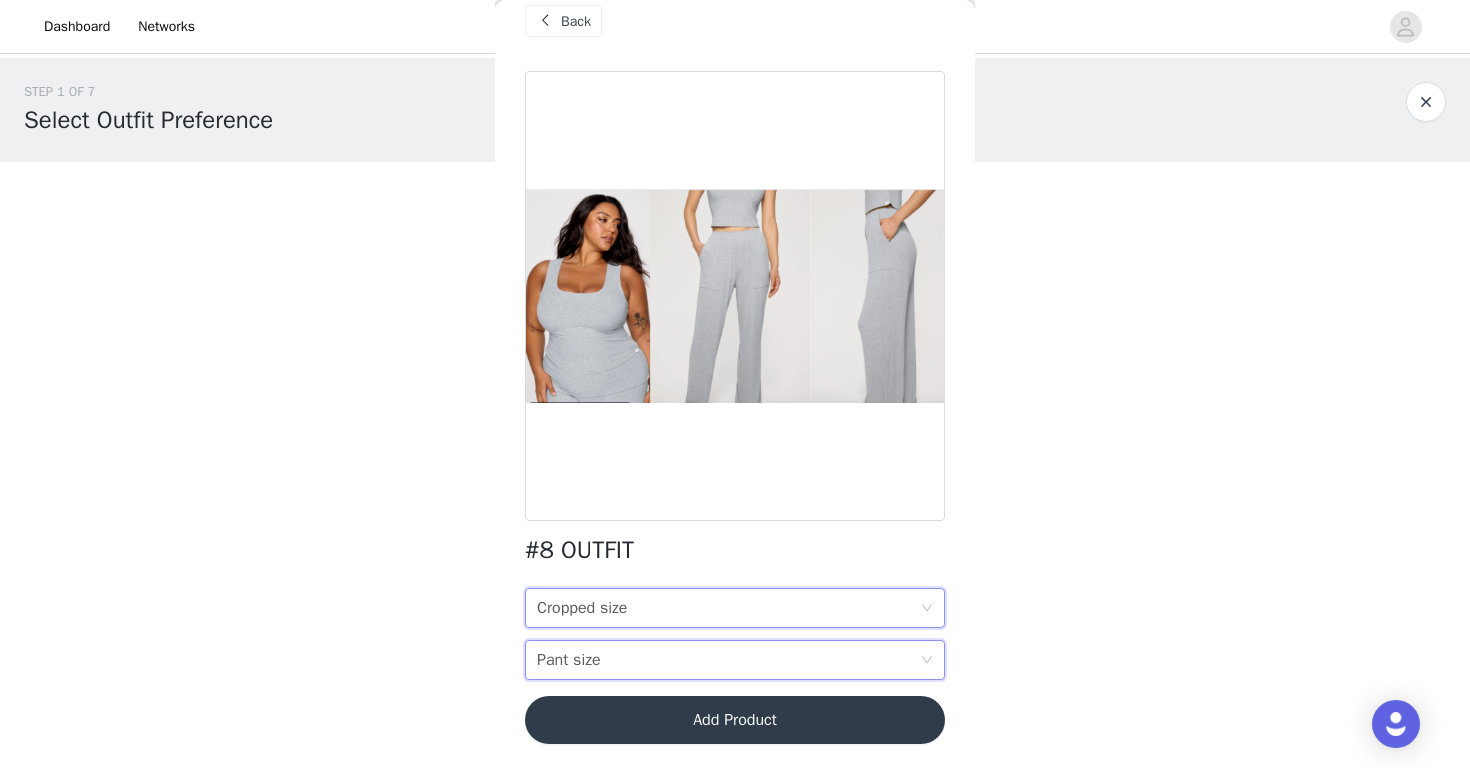 click on "Cropped size Cropped size" at bounding box center (728, 608) 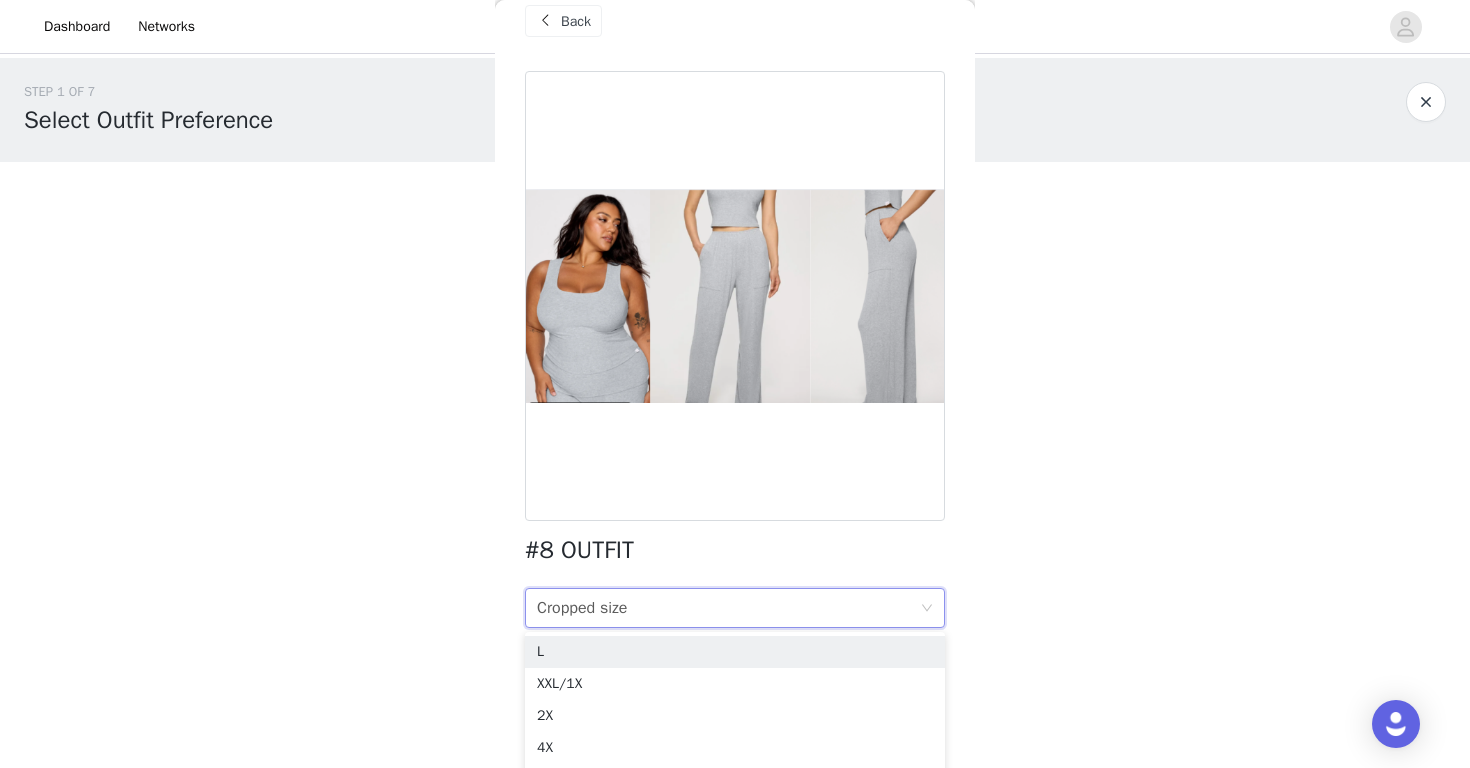click on "Back" at bounding box center [576, 21] 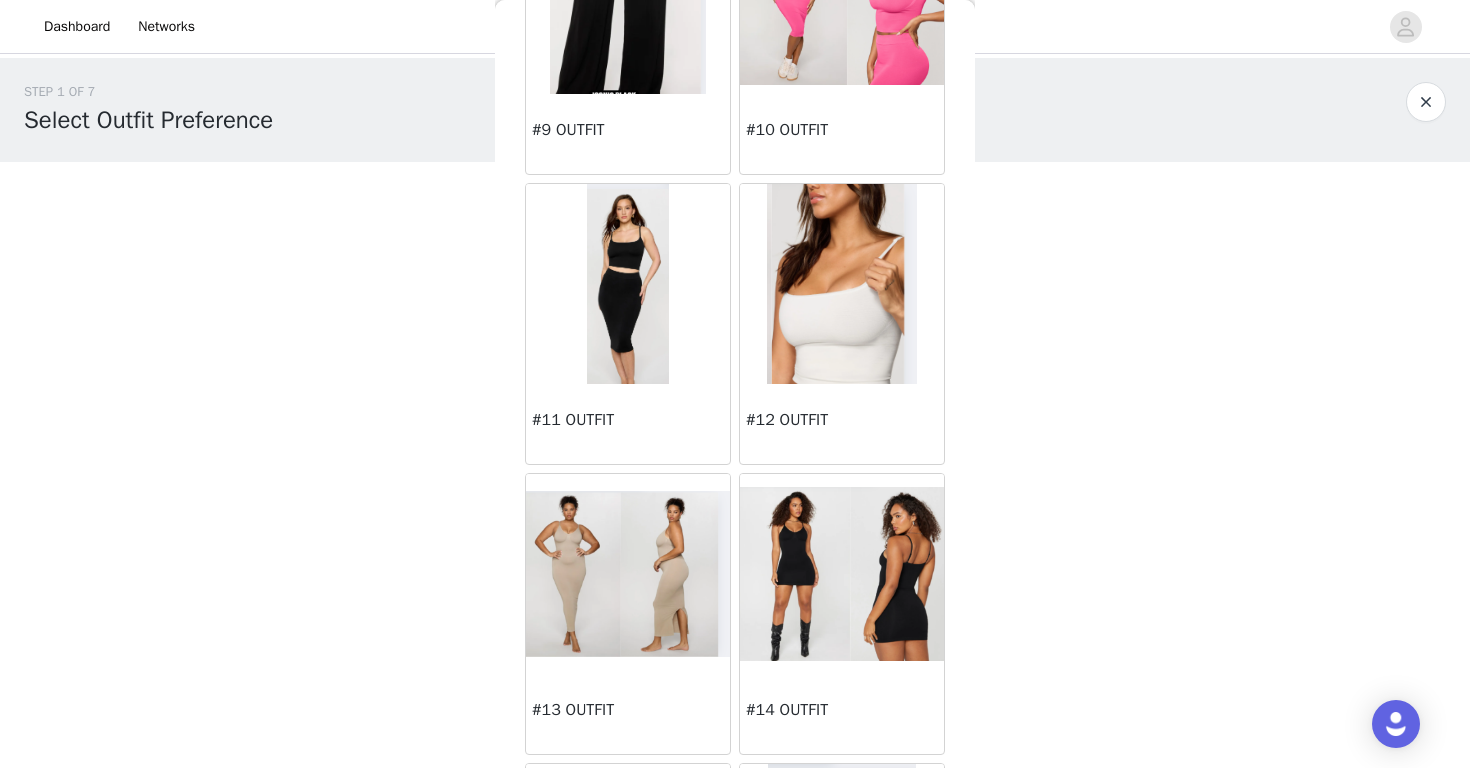 scroll, scrollTop: 1376, scrollLeft: 0, axis: vertical 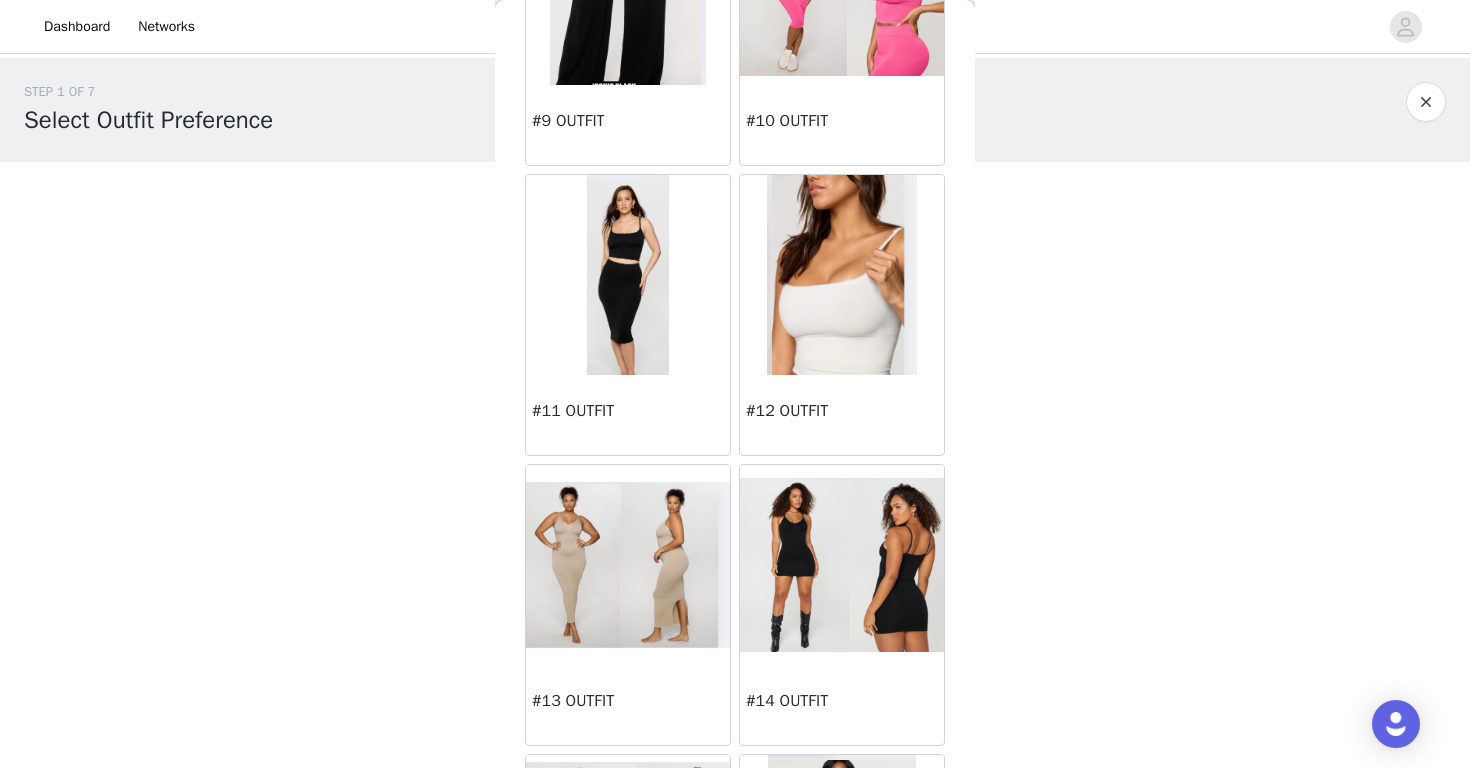 click at bounding box center (628, 564) 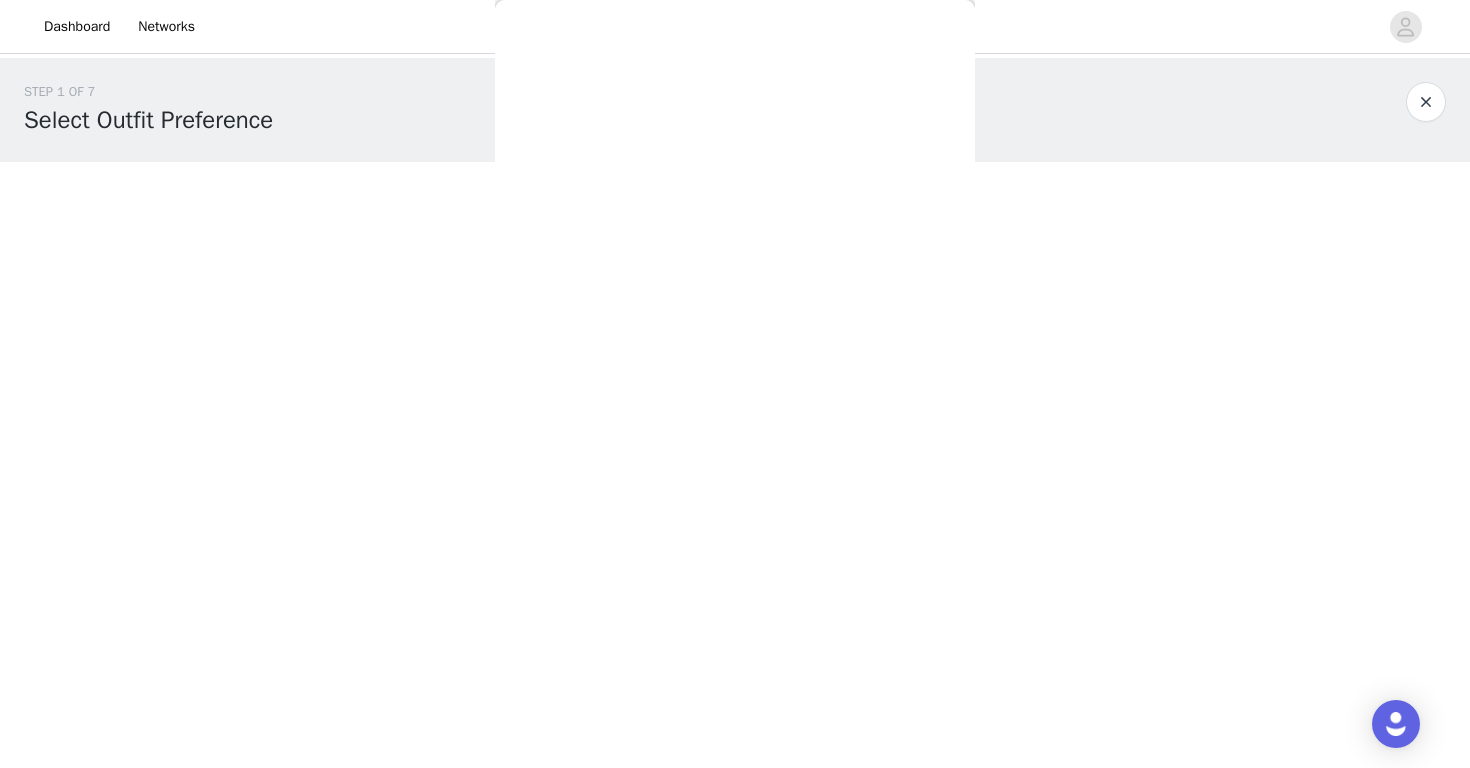 scroll, scrollTop: 0, scrollLeft: 0, axis: both 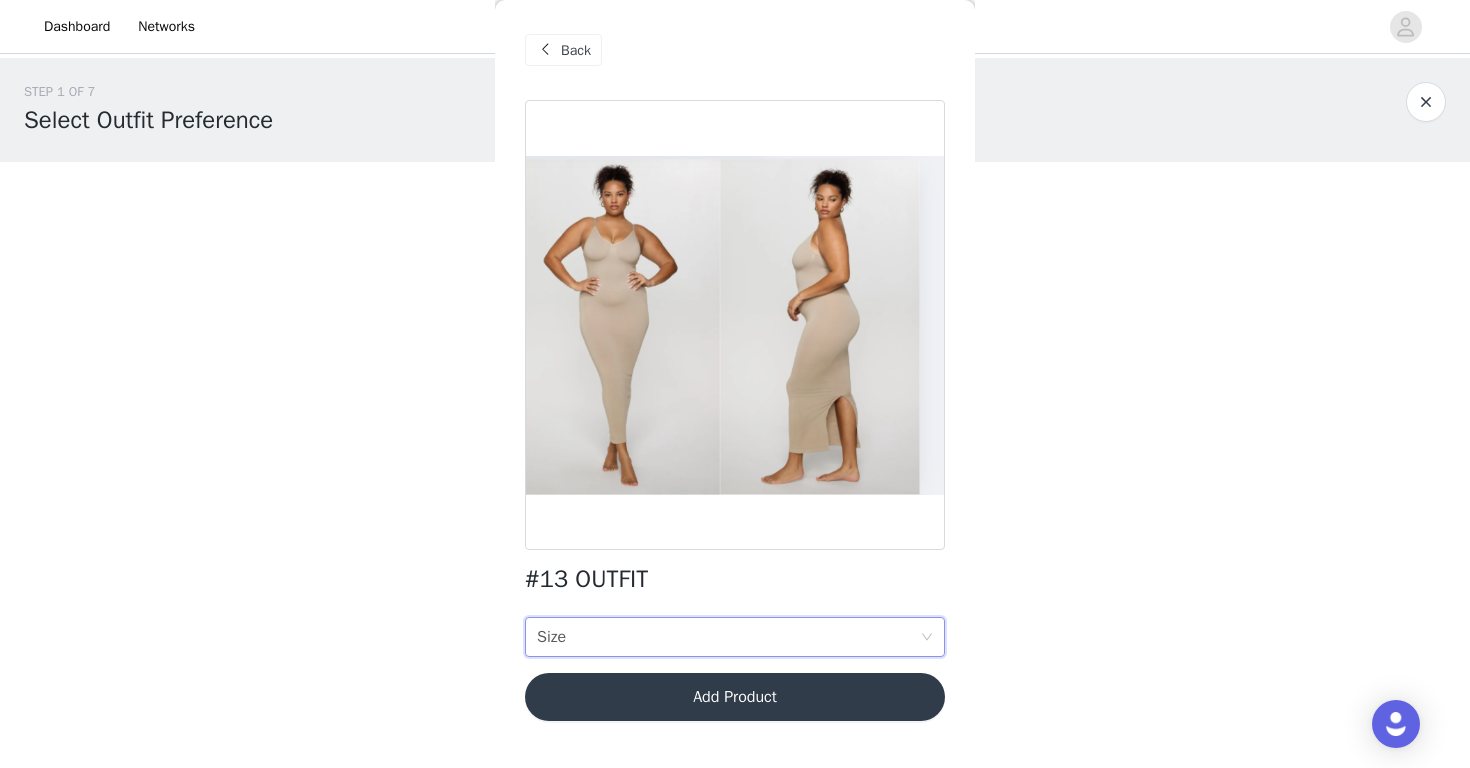 click on "Size Size" at bounding box center (728, 637) 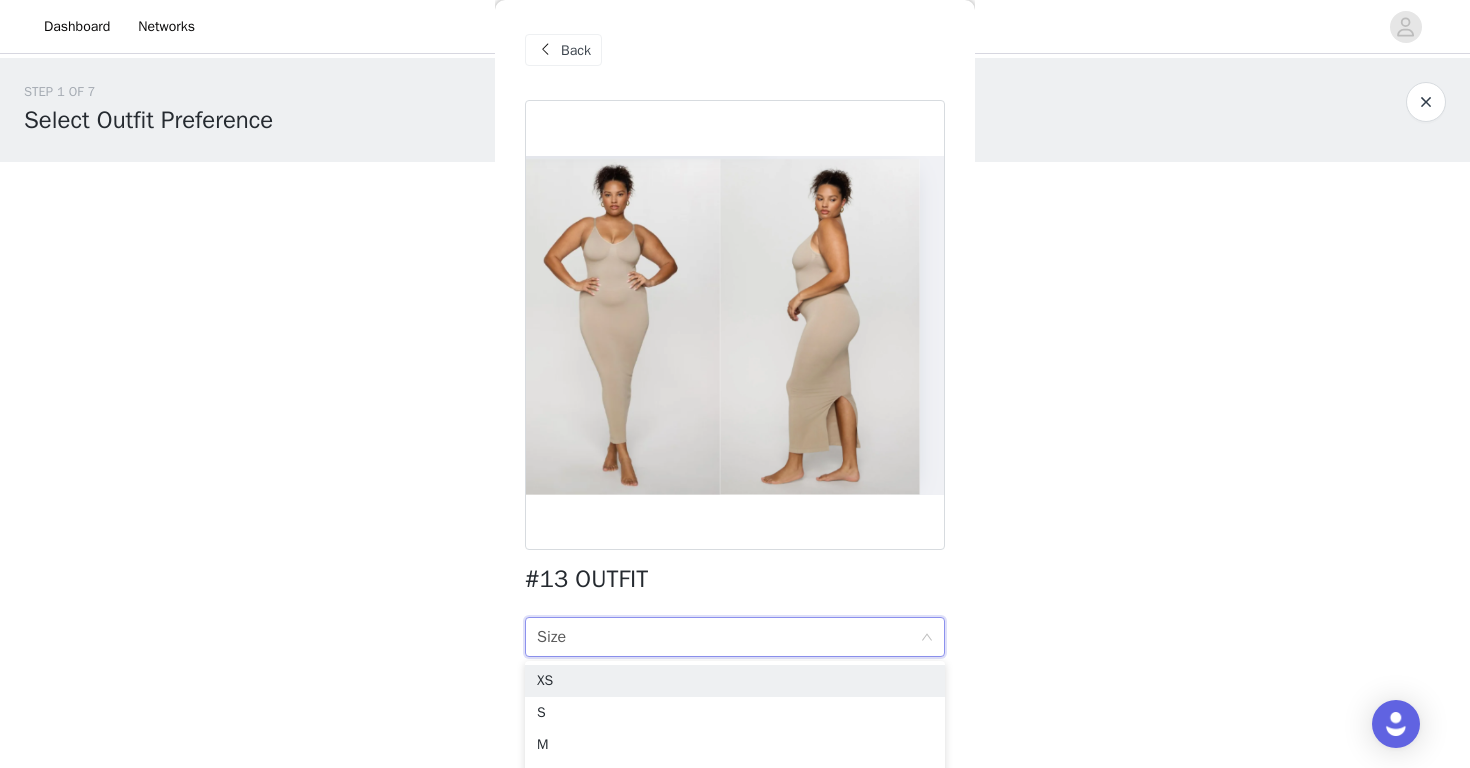 click on "Size Size" at bounding box center (728, 637) 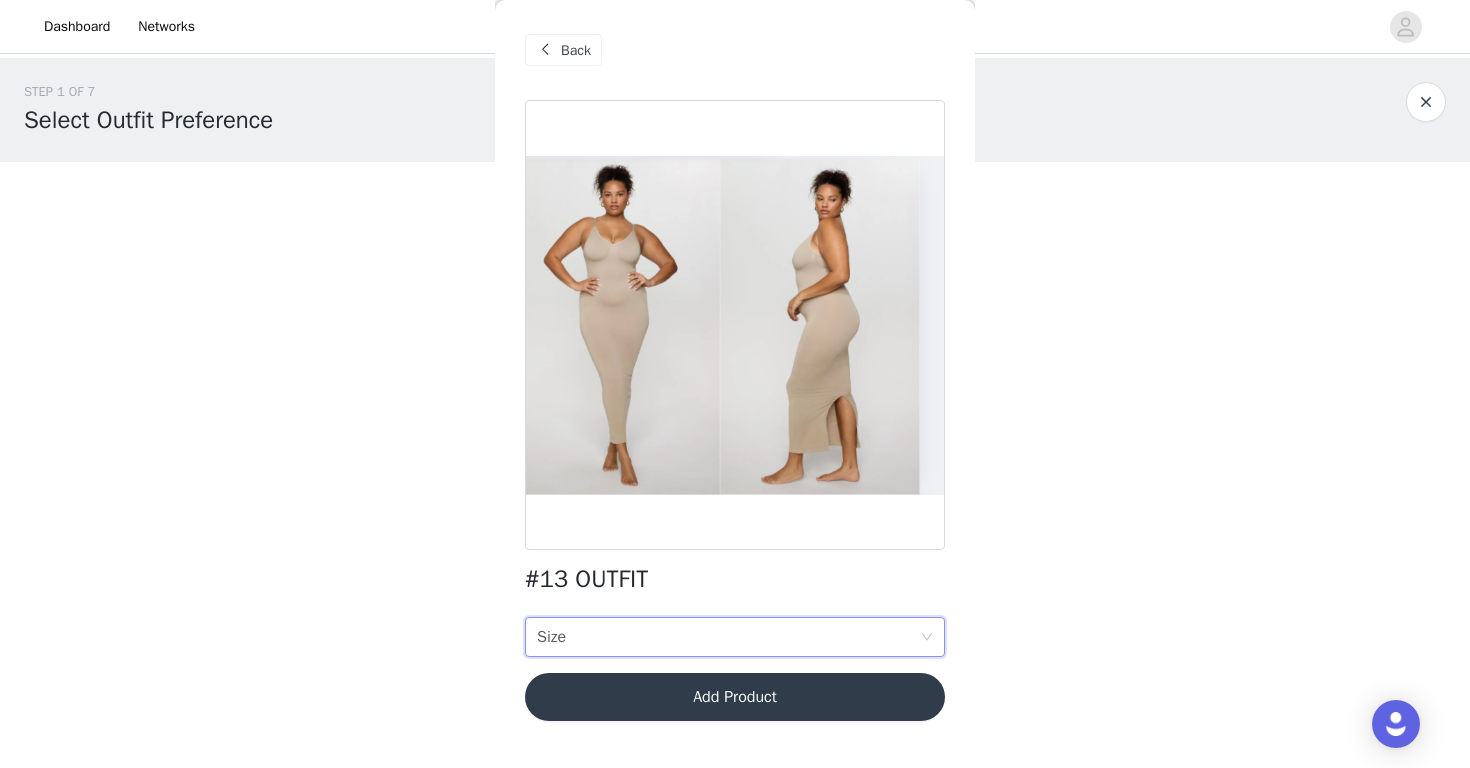click at bounding box center (545, 50) 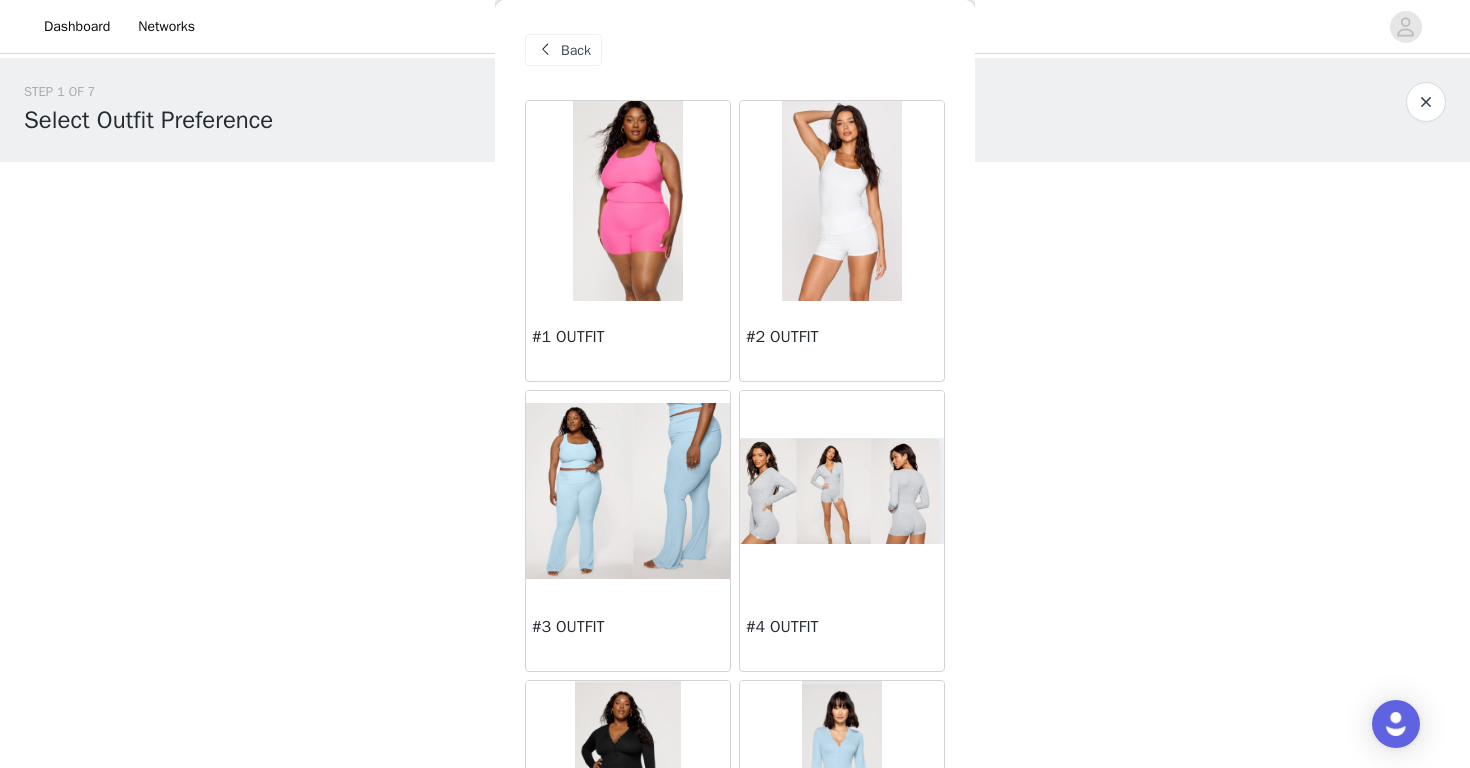 scroll, scrollTop: 0, scrollLeft: 0, axis: both 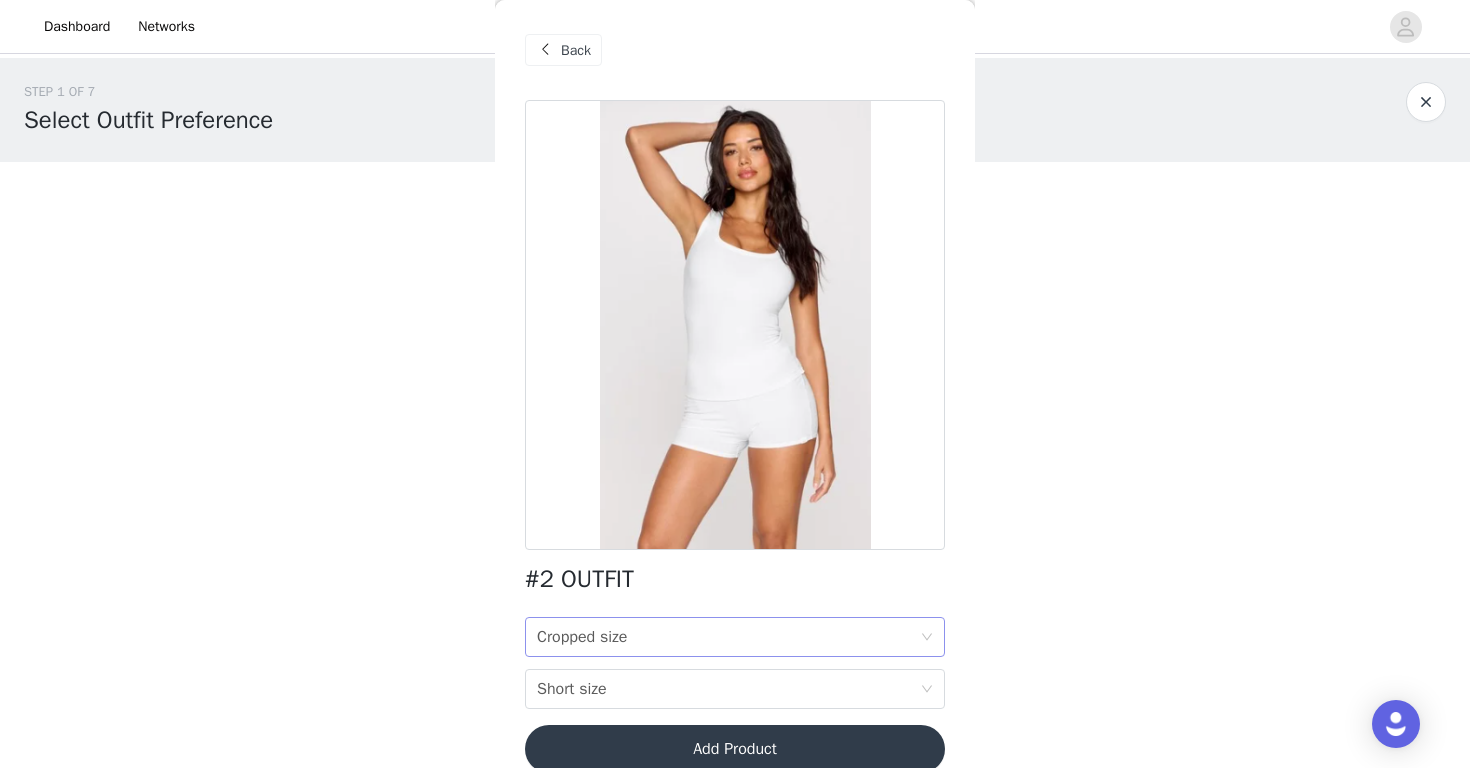 click on "Cropped size Cropped size" at bounding box center (728, 637) 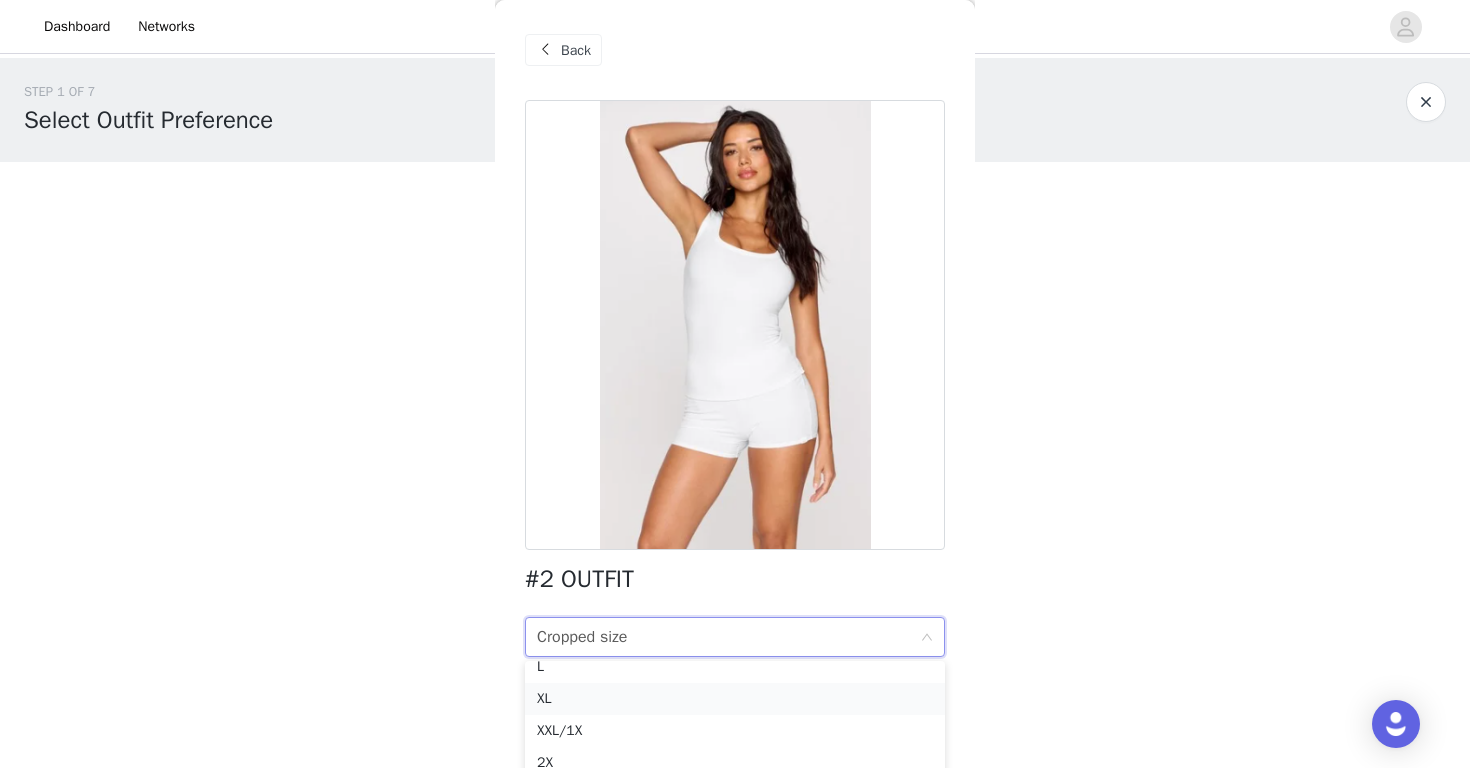 scroll, scrollTop: 4, scrollLeft: 0, axis: vertical 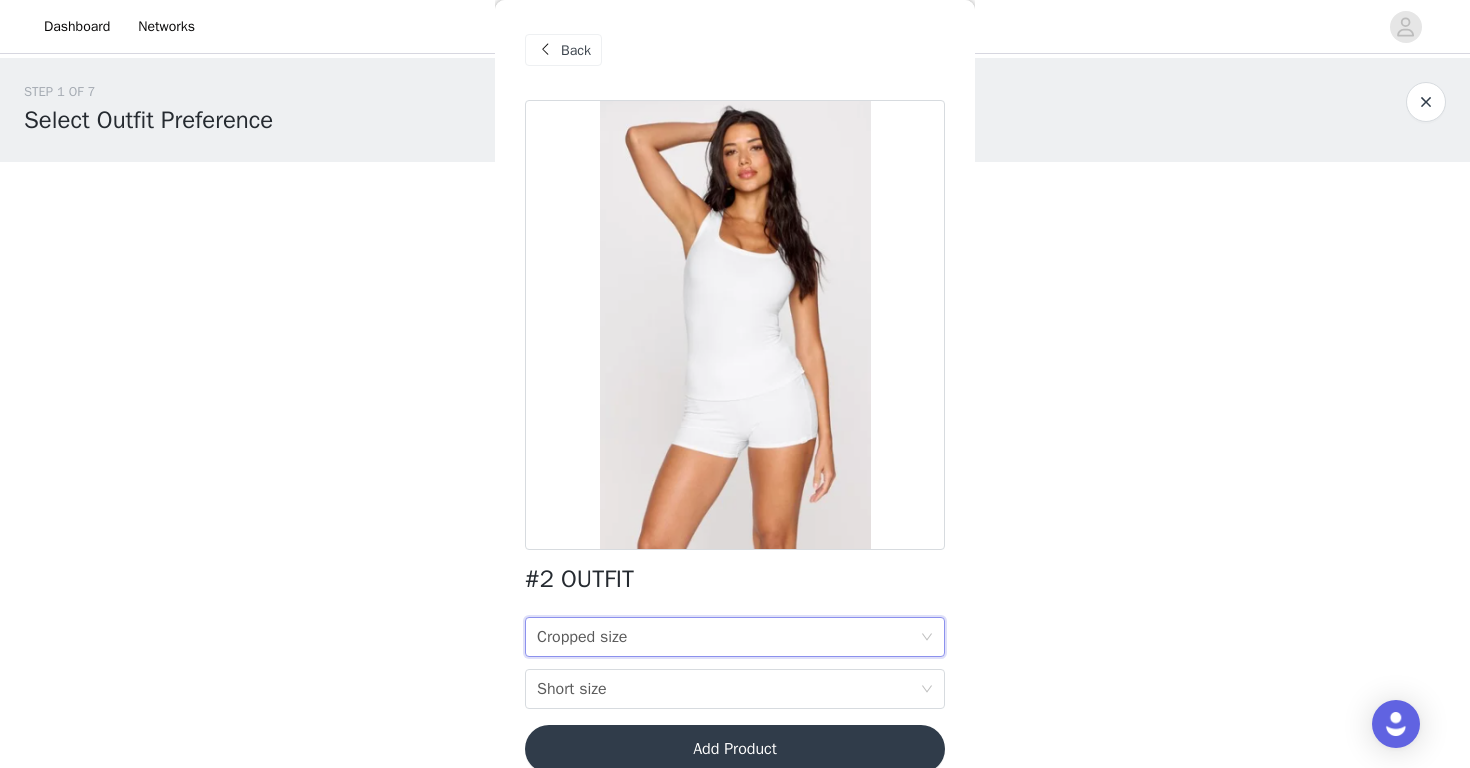 click on "Back" at bounding box center (576, 50) 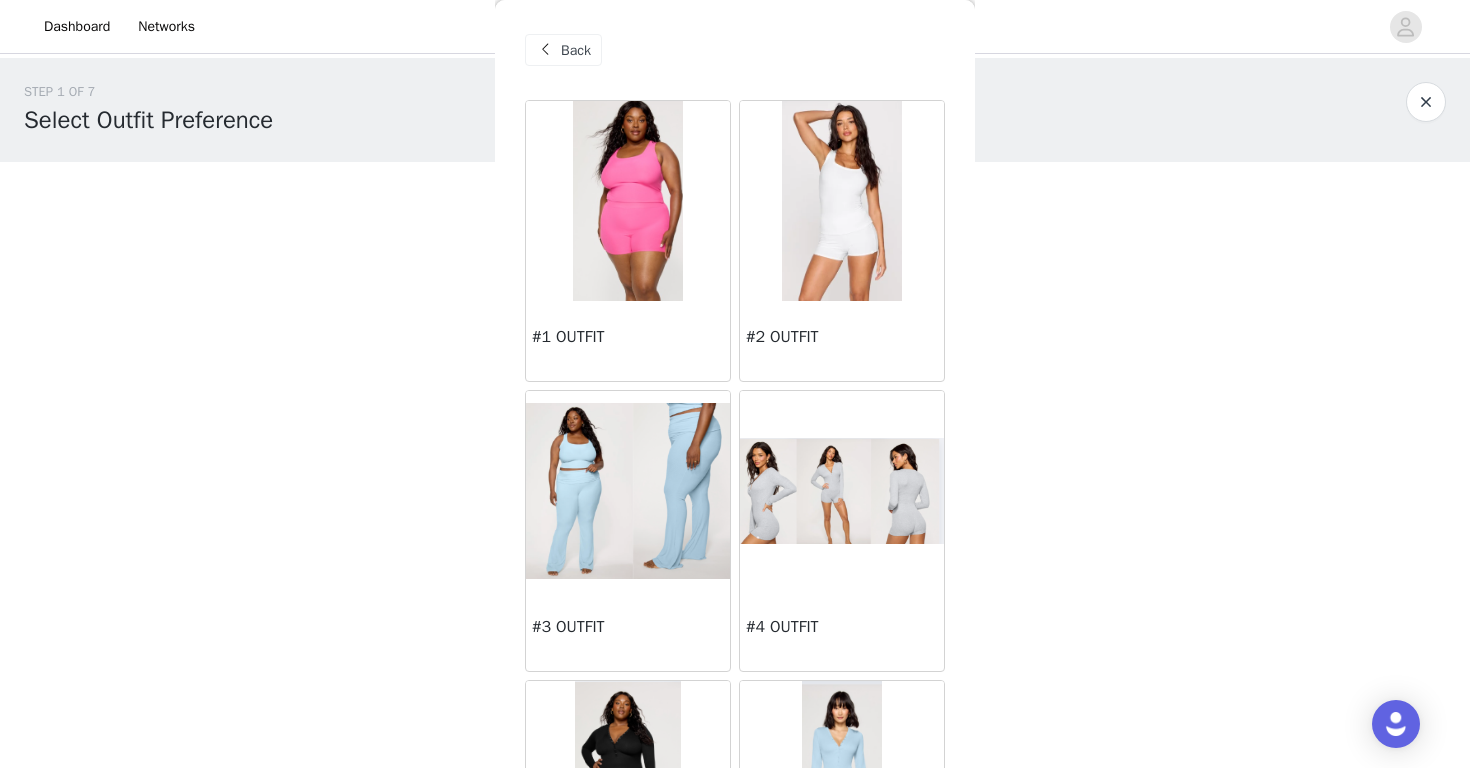 click at bounding box center (628, 201) 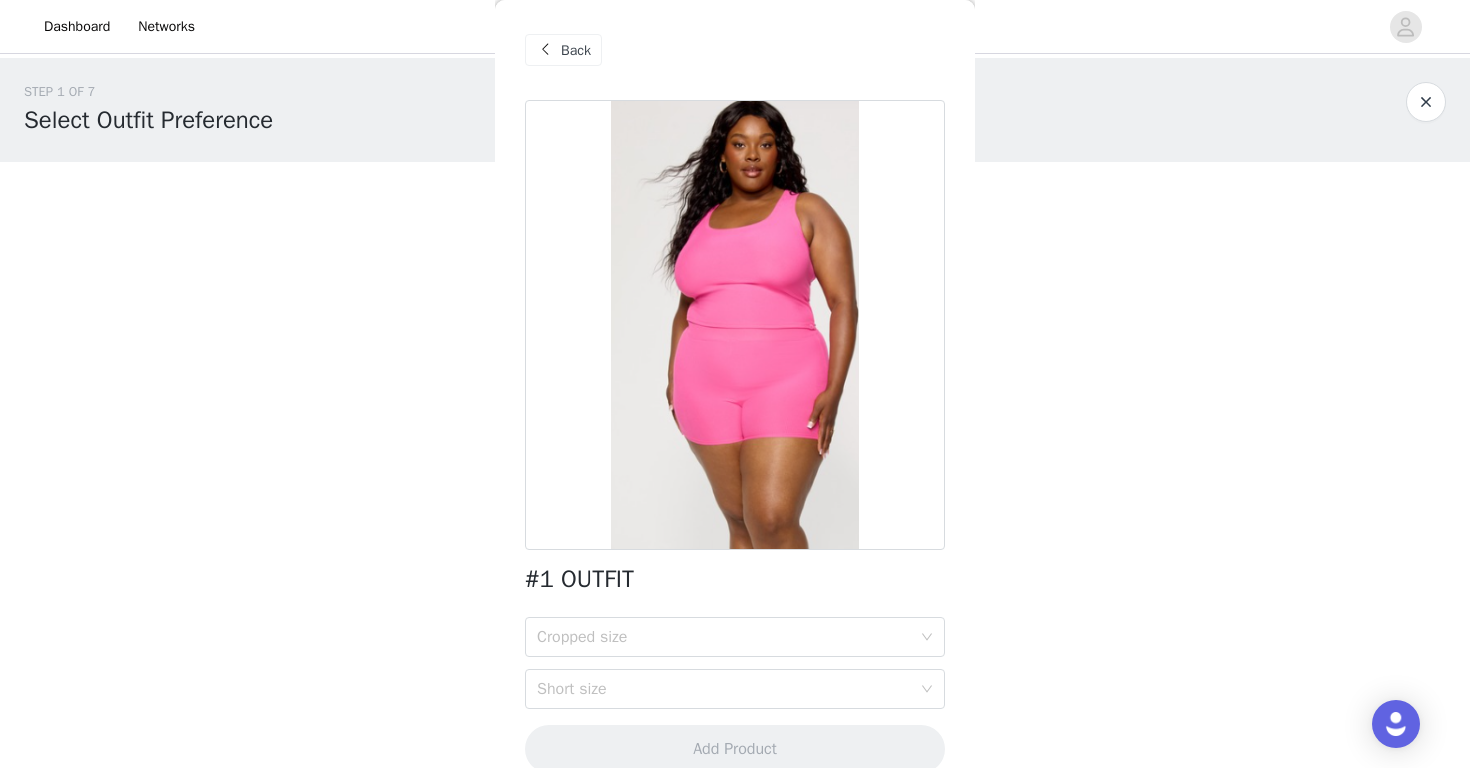 scroll, scrollTop: 0, scrollLeft: 0, axis: both 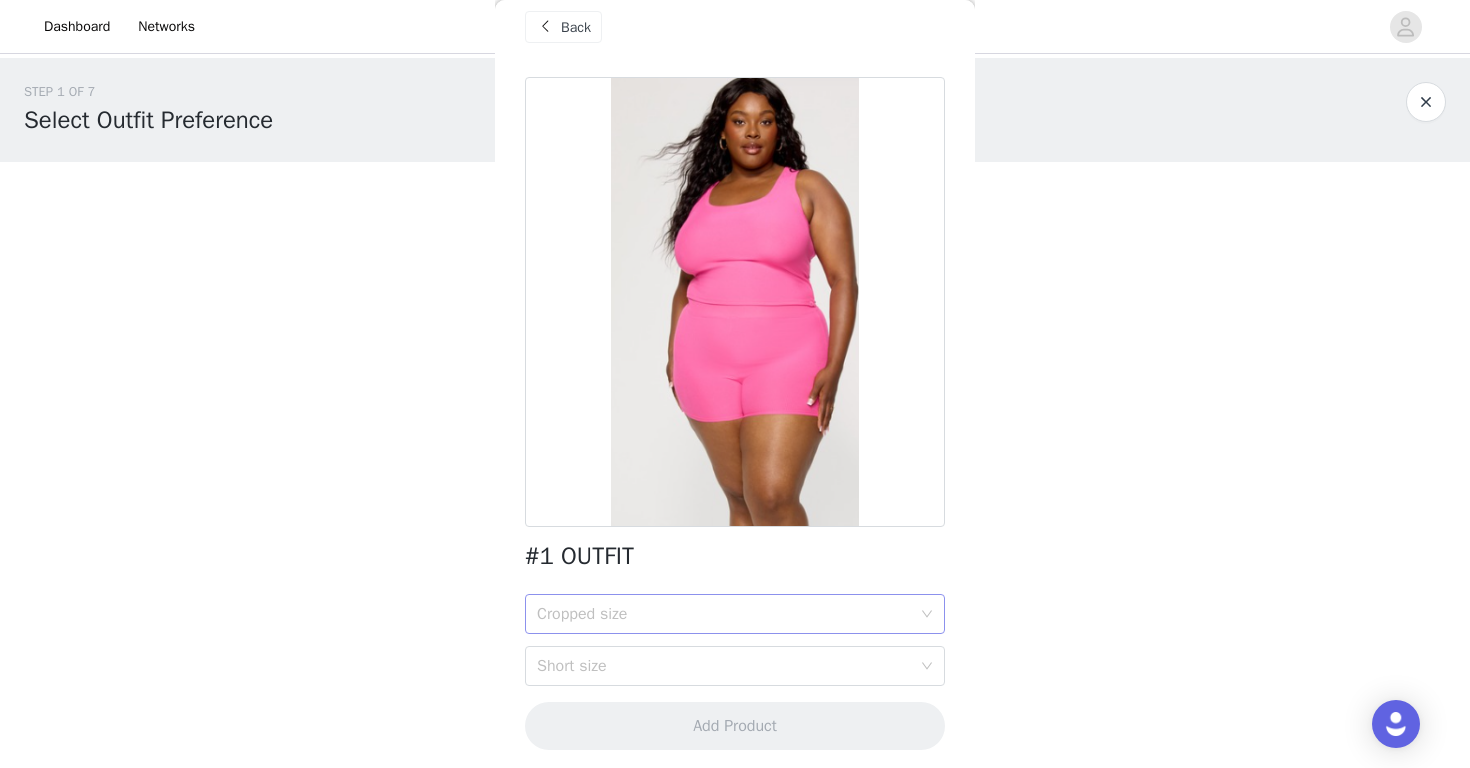 click on "Cropped size" at bounding box center (724, 614) 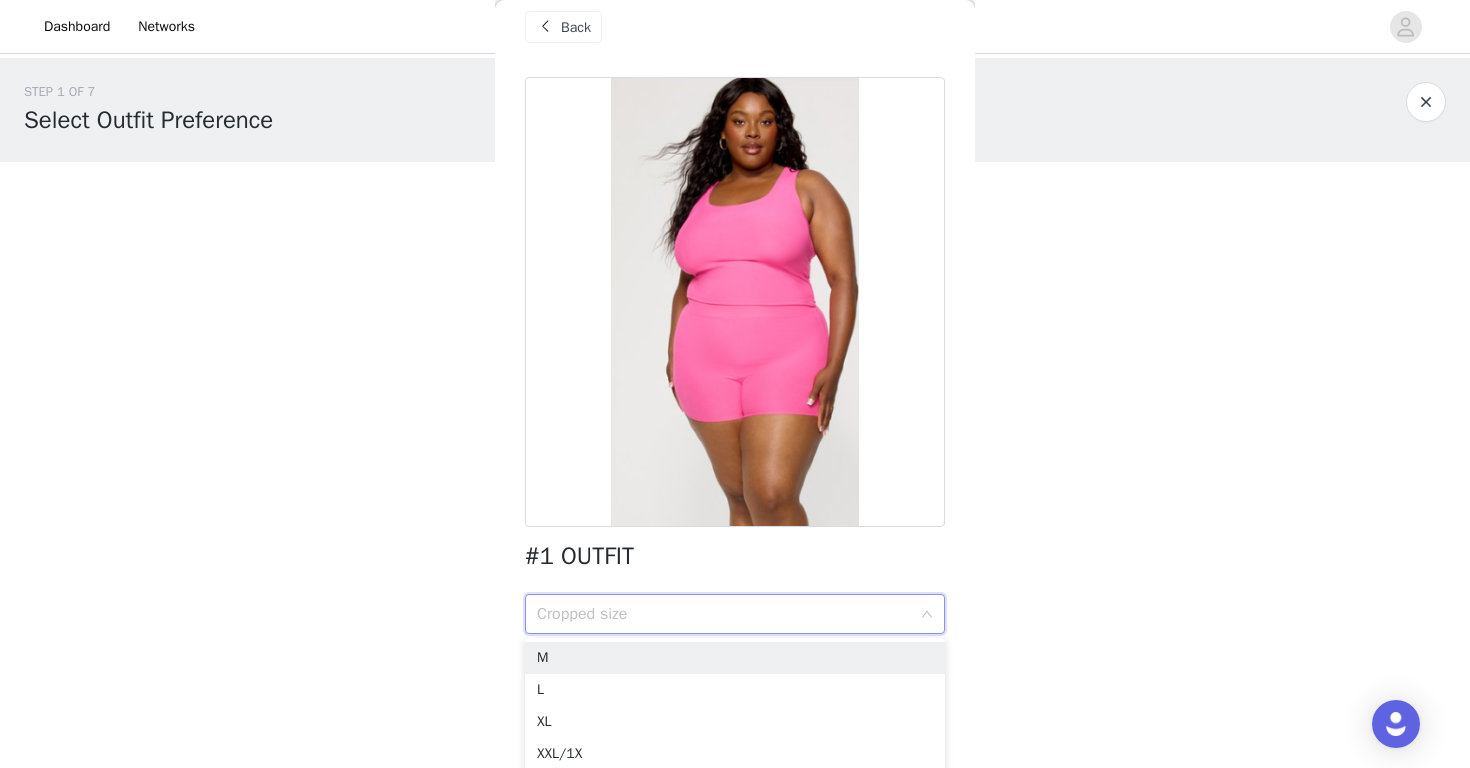 click on "Cropped size" at bounding box center [724, 614] 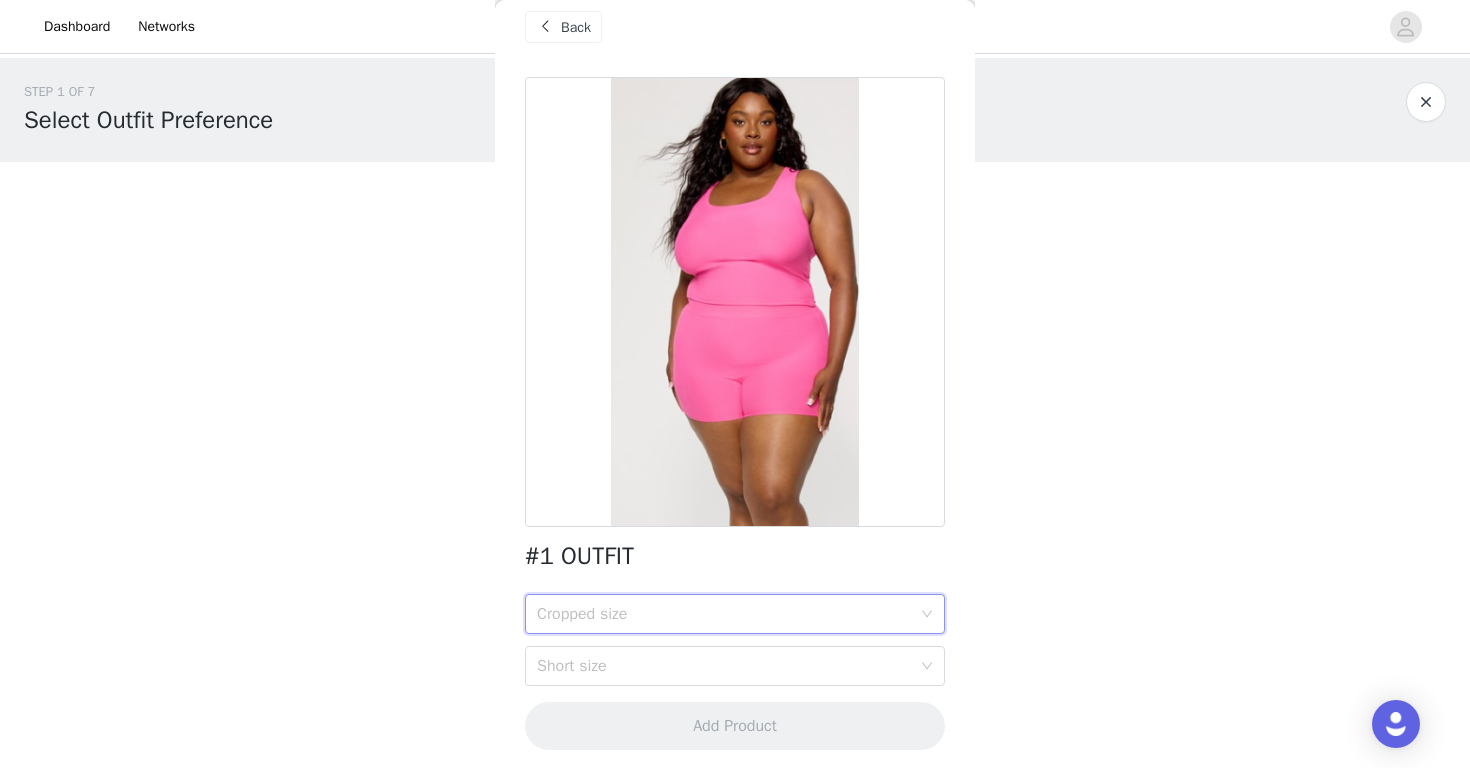 click on "Back" at bounding box center (576, 27) 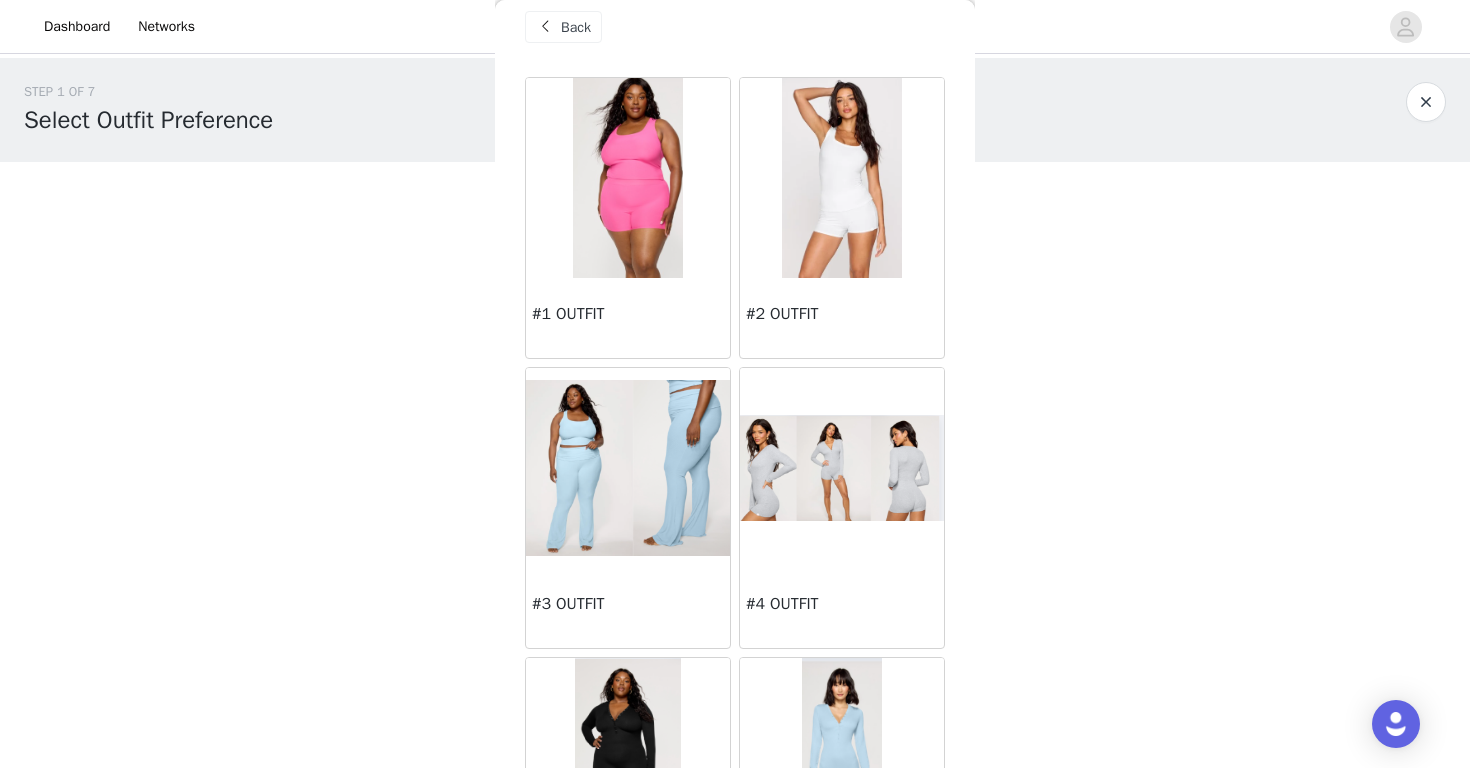 click at bounding box center (842, 468) 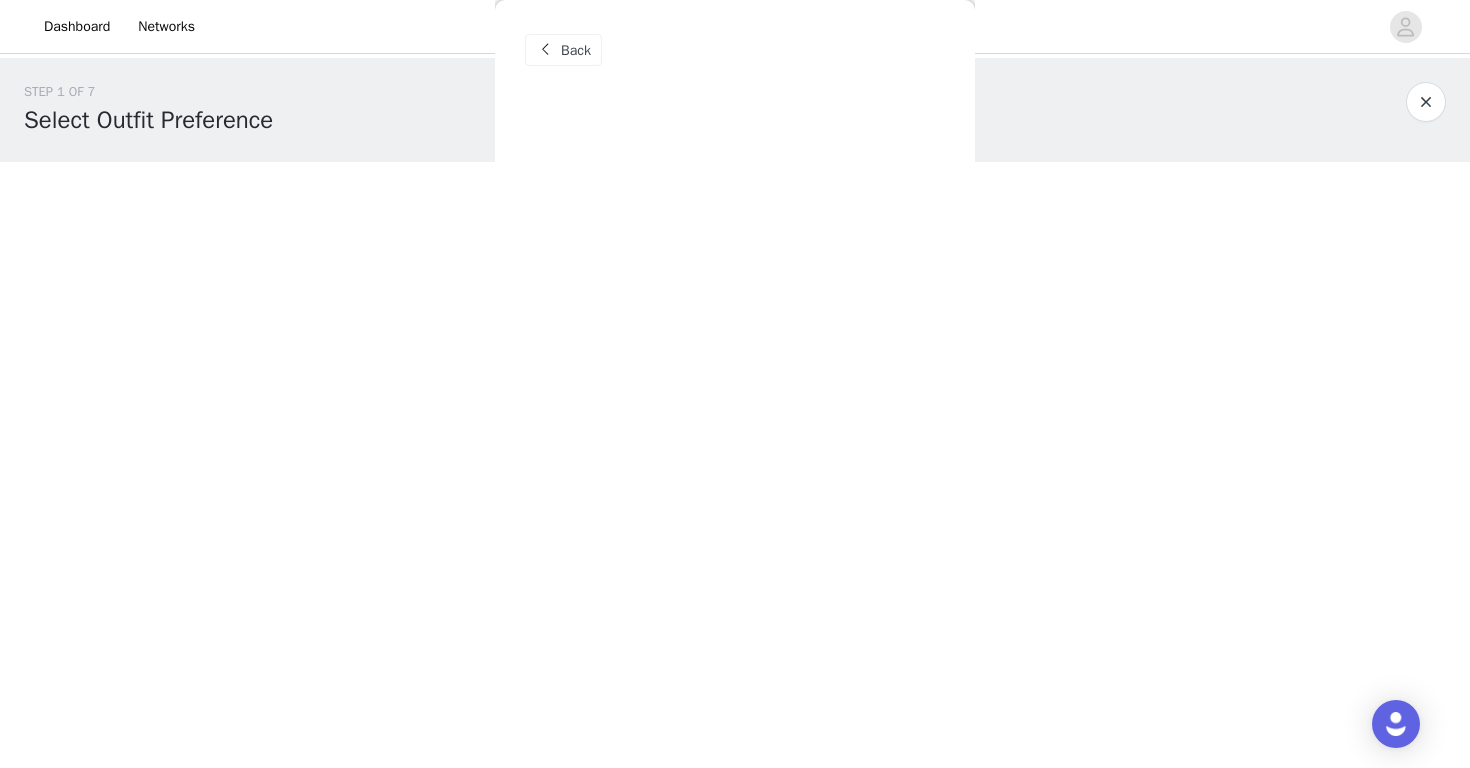 scroll, scrollTop: 0, scrollLeft: 0, axis: both 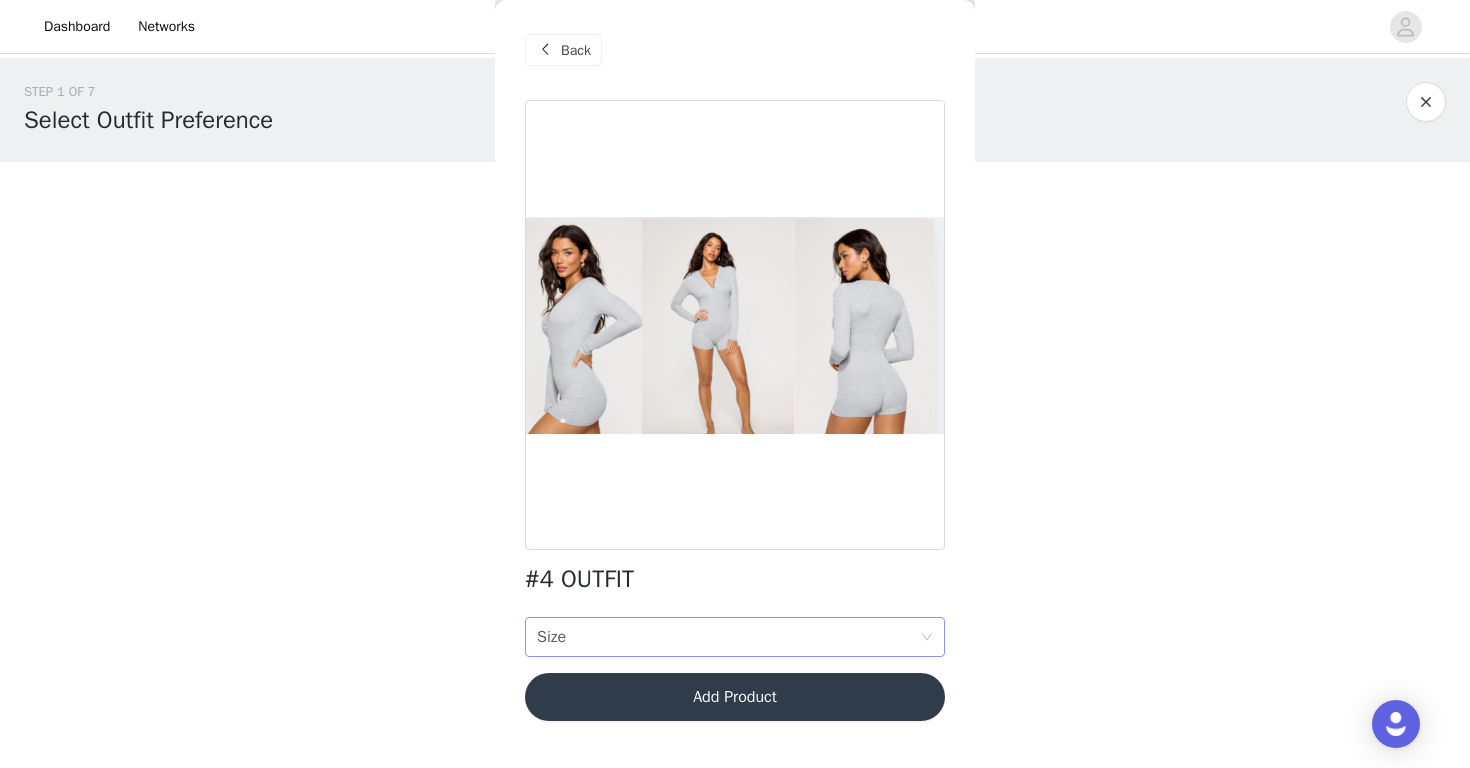 click on "Size Size" at bounding box center (728, 637) 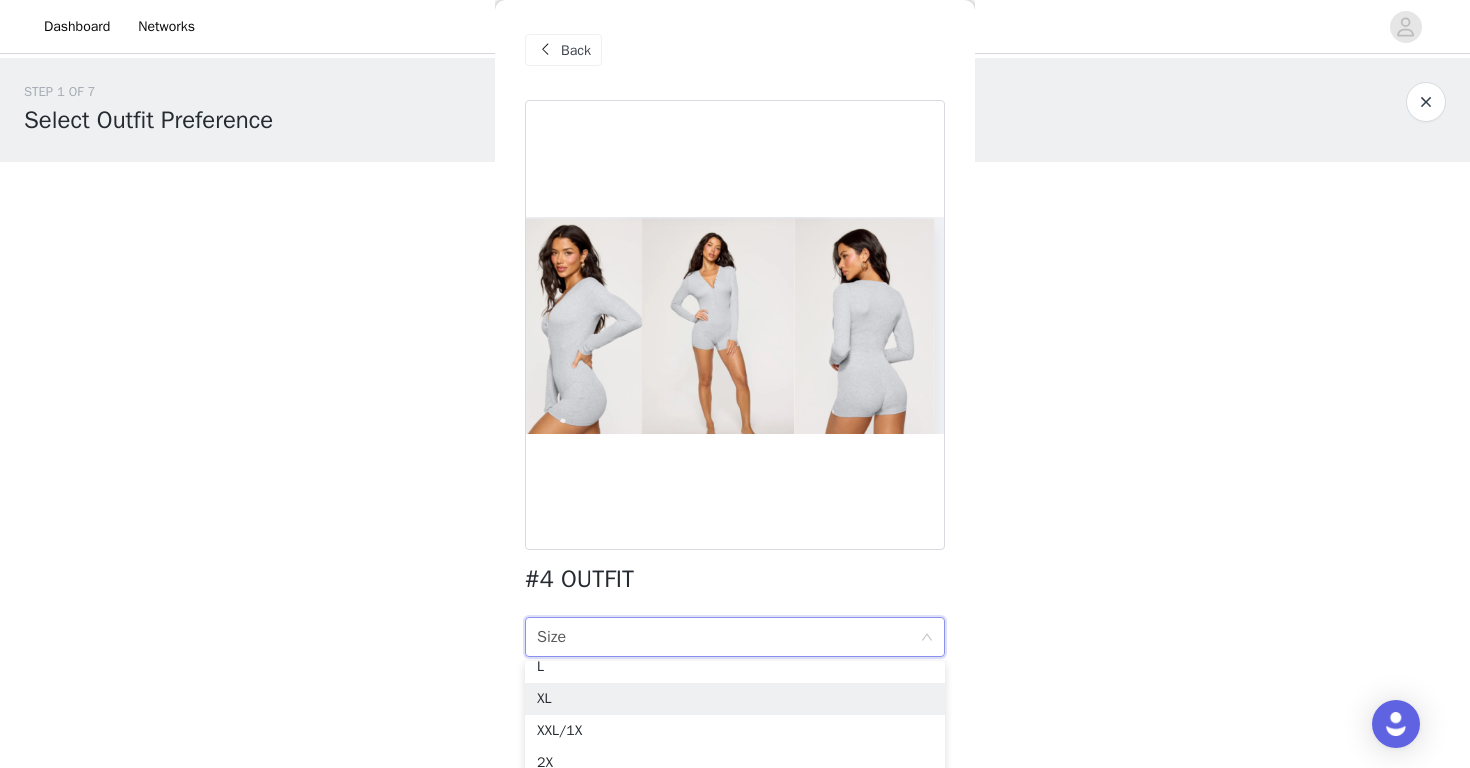scroll, scrollTop: 36, scrollLeft: 0, axis: vertical 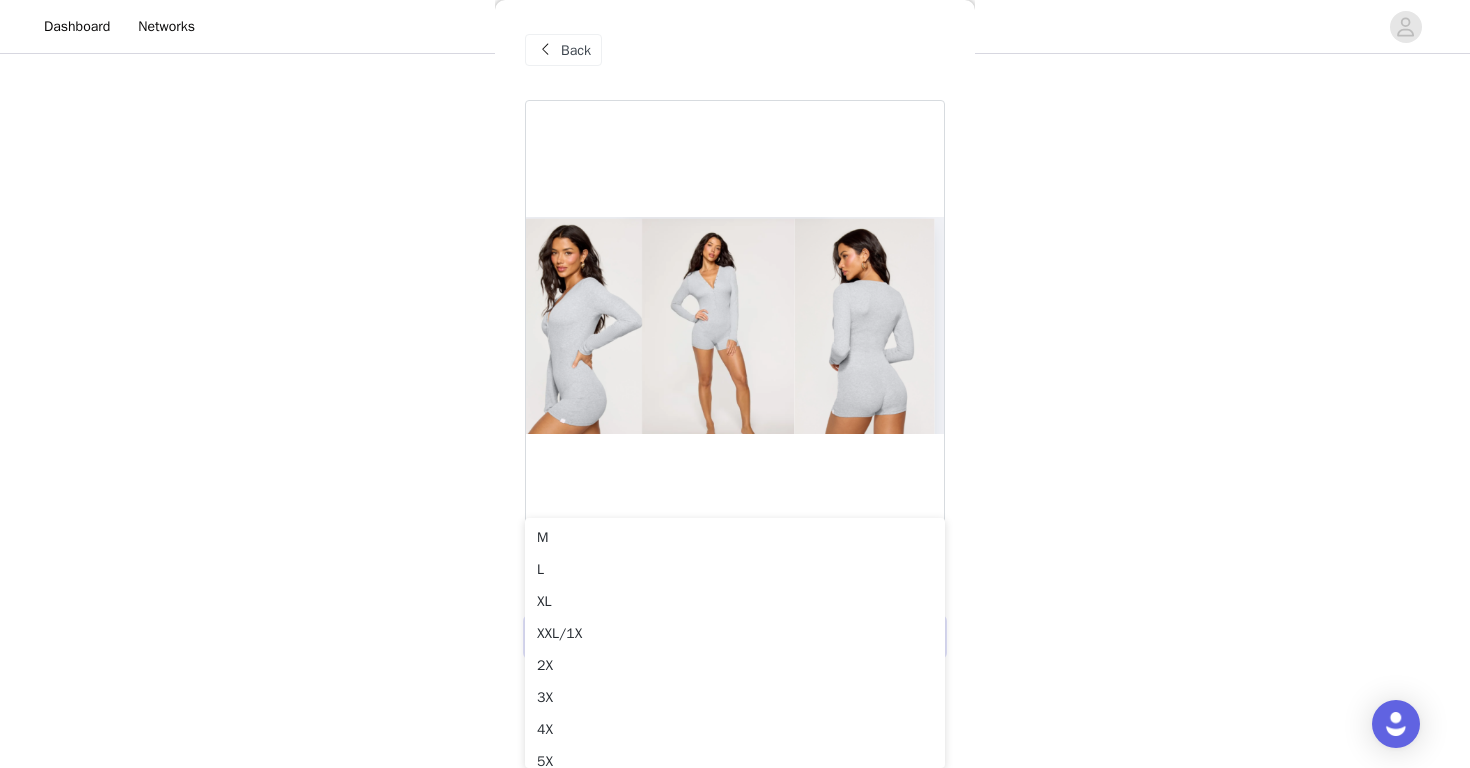 click on "Back" at bounding box center (576, 50) 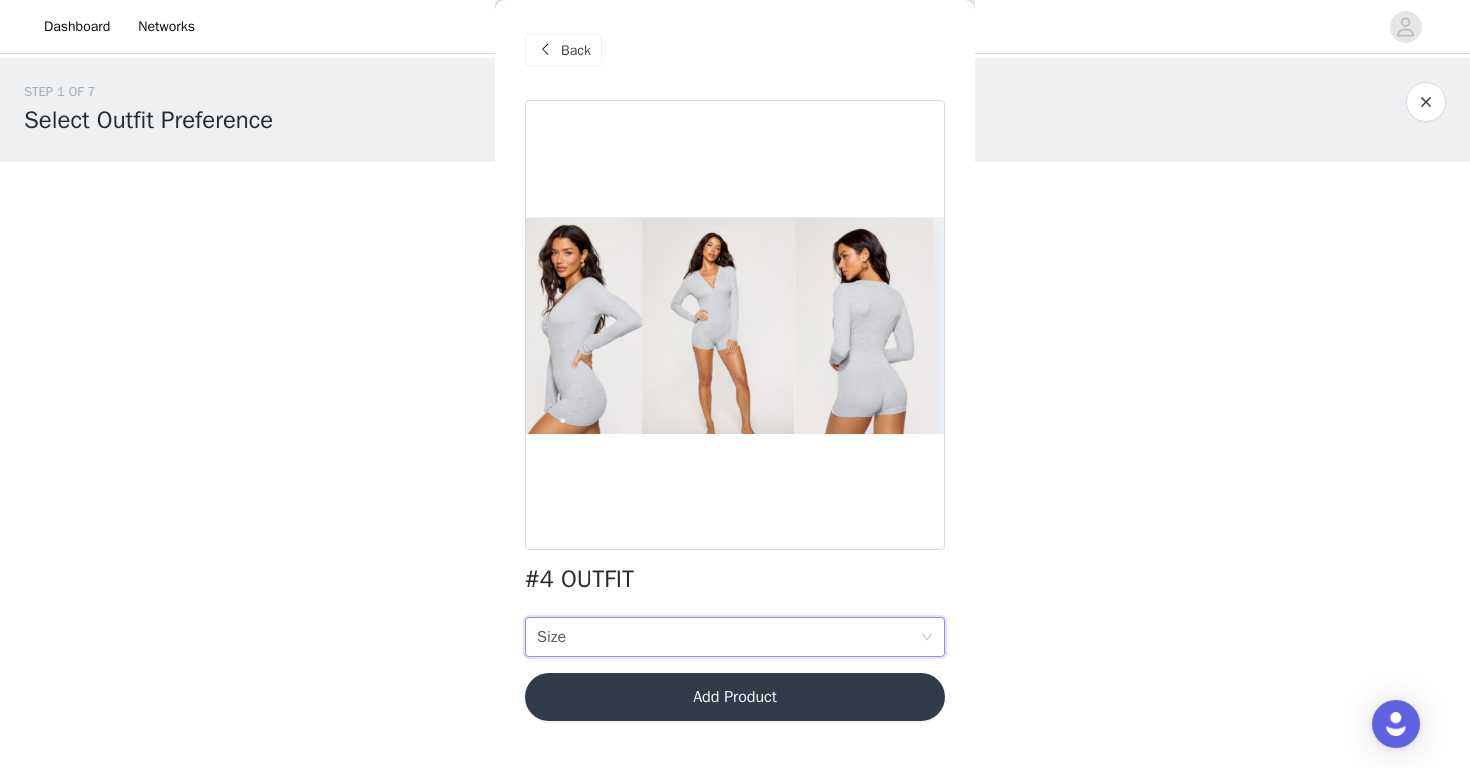 scroll, scrollTop: 0, scrollLeft: 0, axis: both 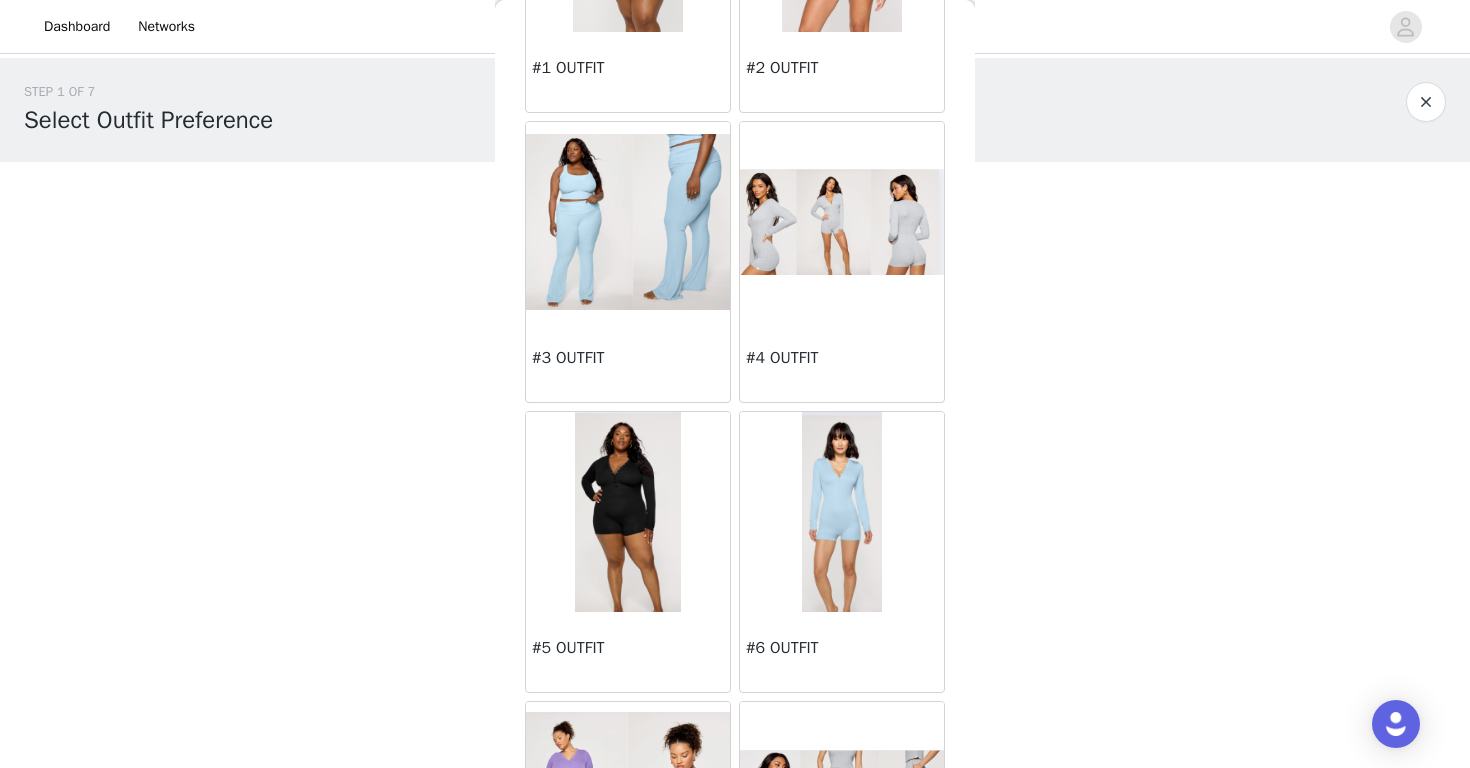 click at bounding box center (842, 512) 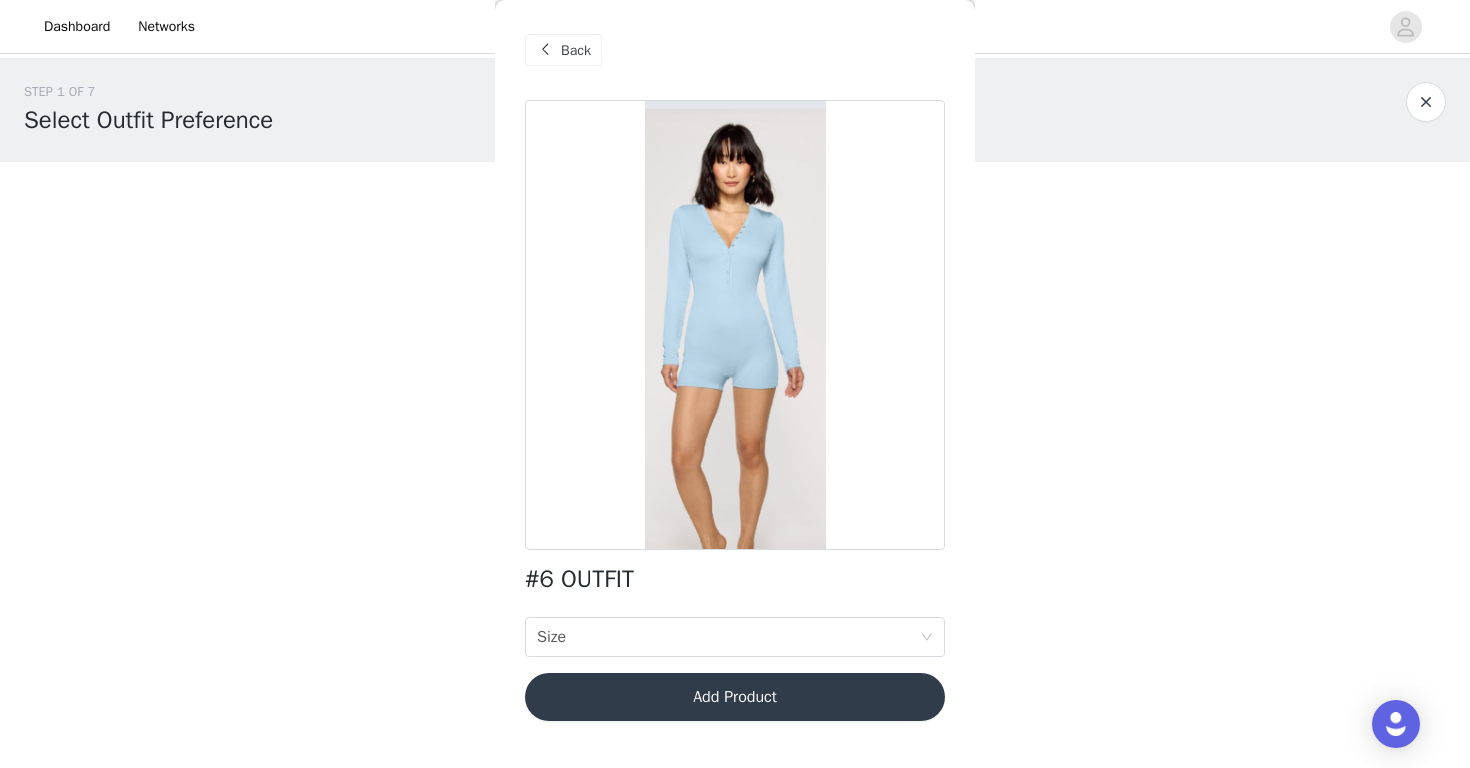 scroll, scrollTop: 0, scrollLeft: 0, axis: both 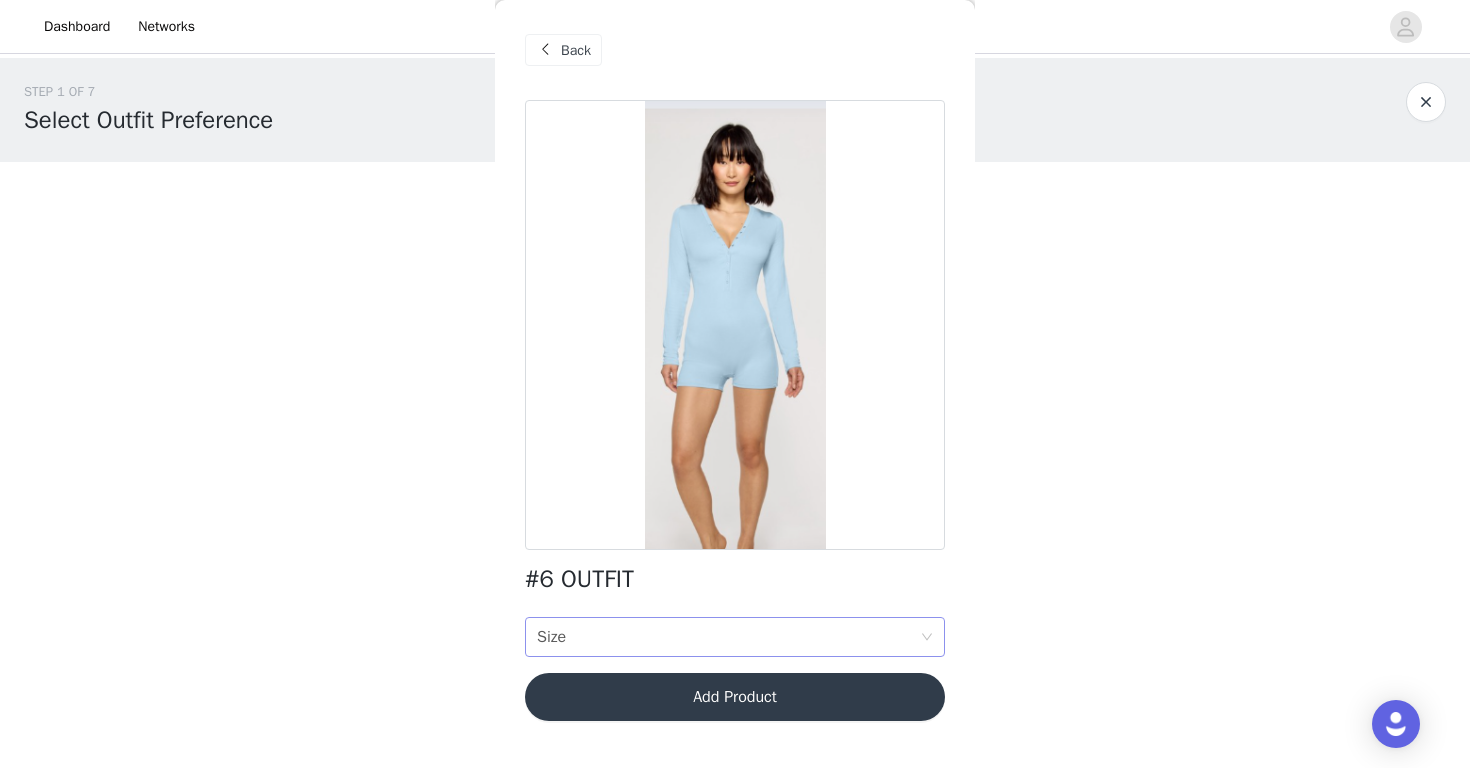 click on "Size Size" at bounding box center [728, 637] 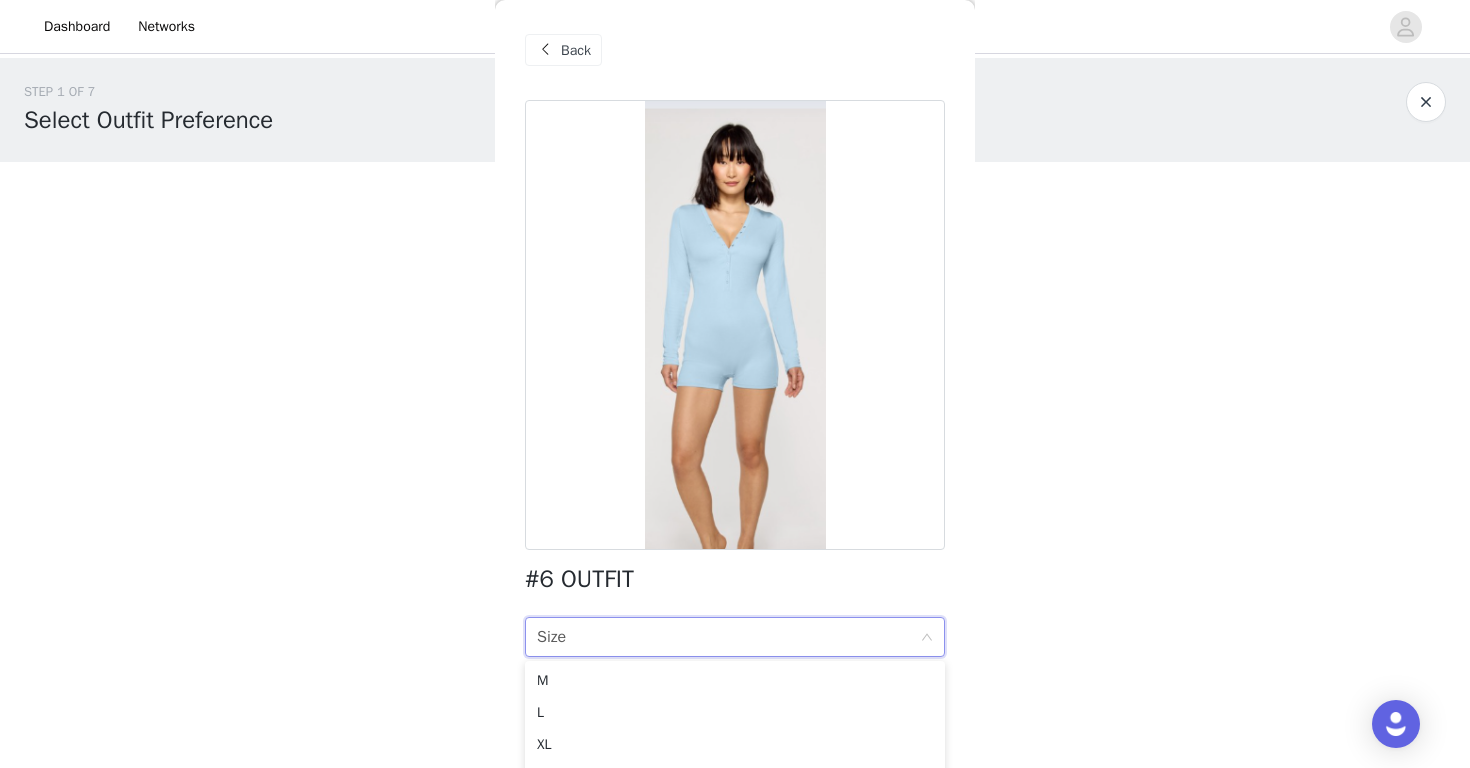 scroll, scrollTop: 0, scrollLeft: 0, axis: both 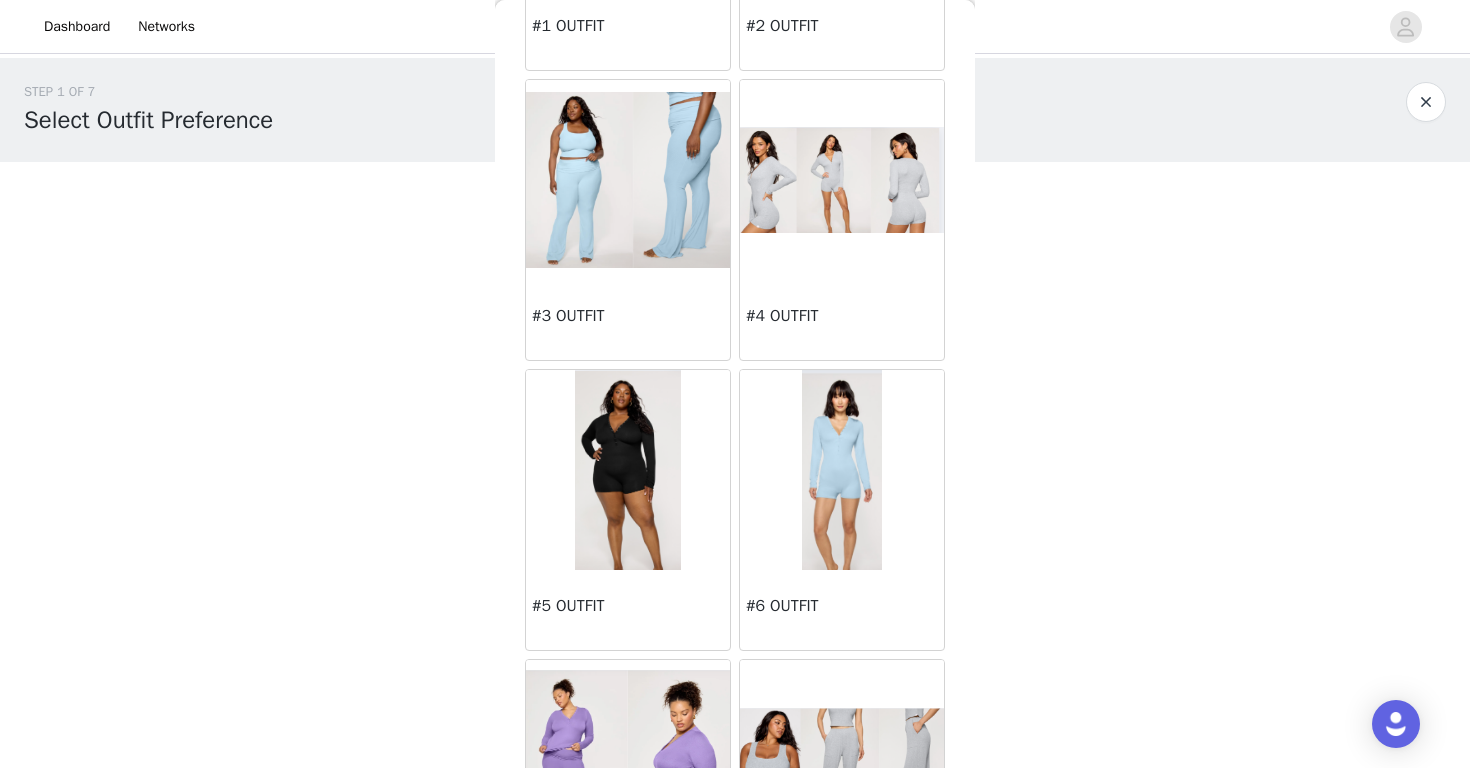 click at bounding box center [628, 470] 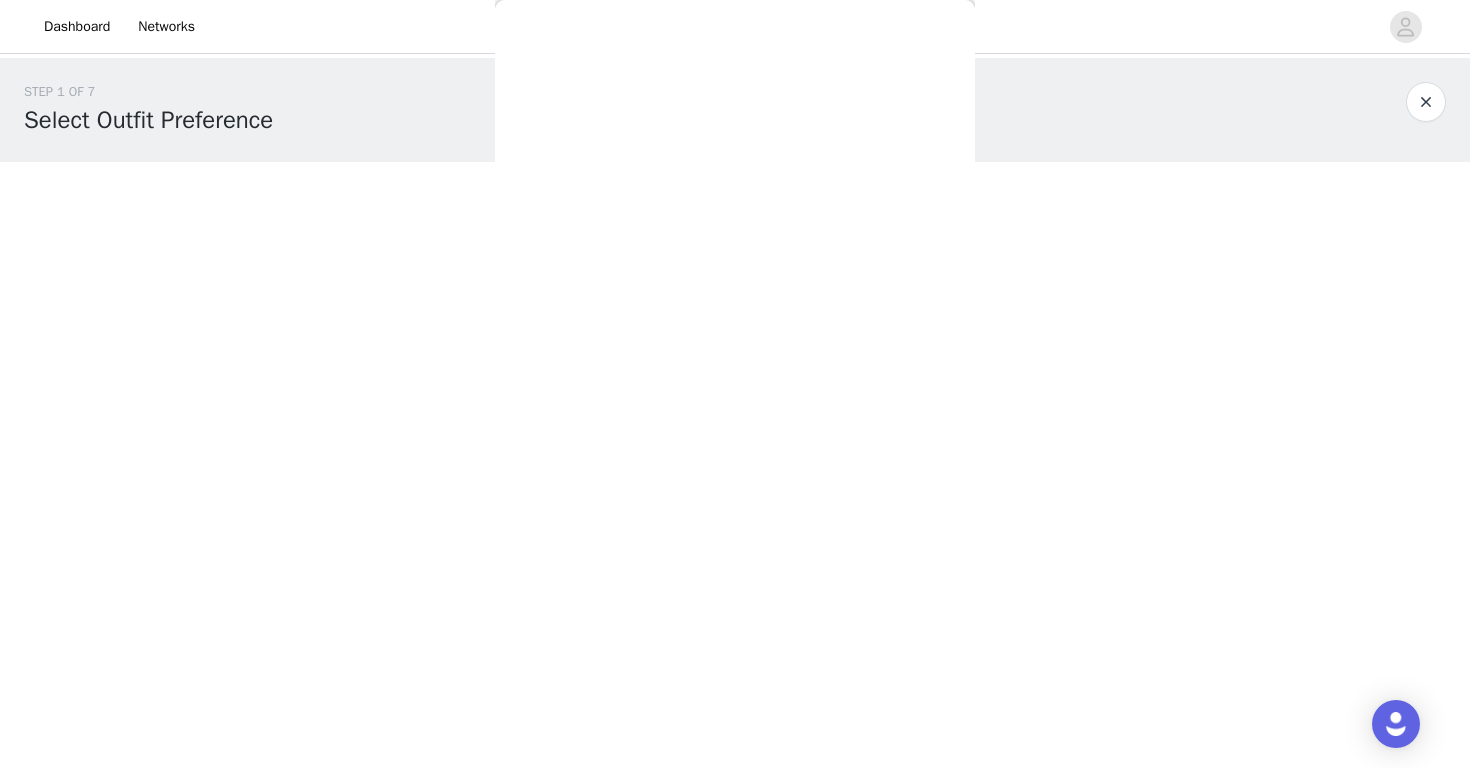 scroll, scrollTop: 0, scrollLeft: 0, axis: both 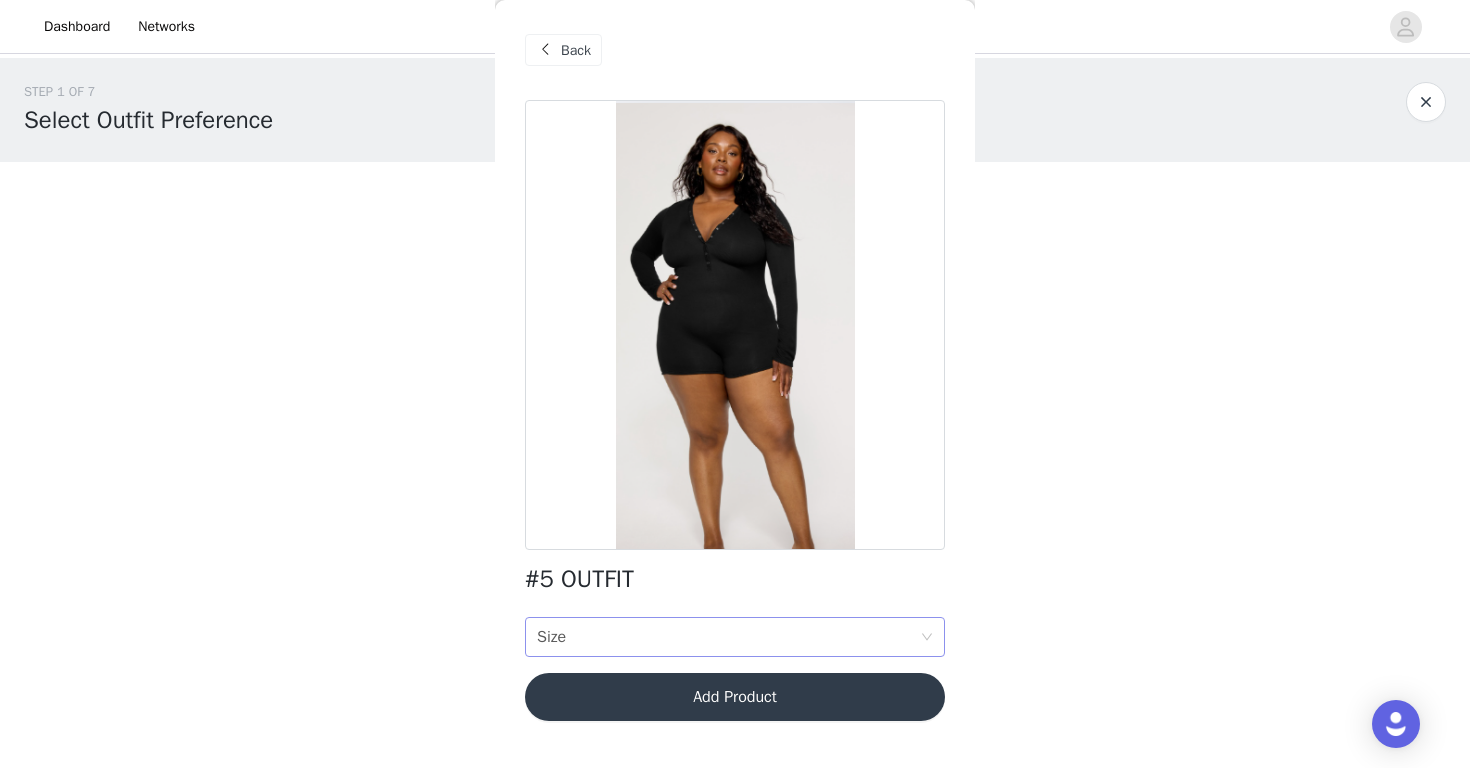 click on "Size Size" at bounding box center [728, 637] 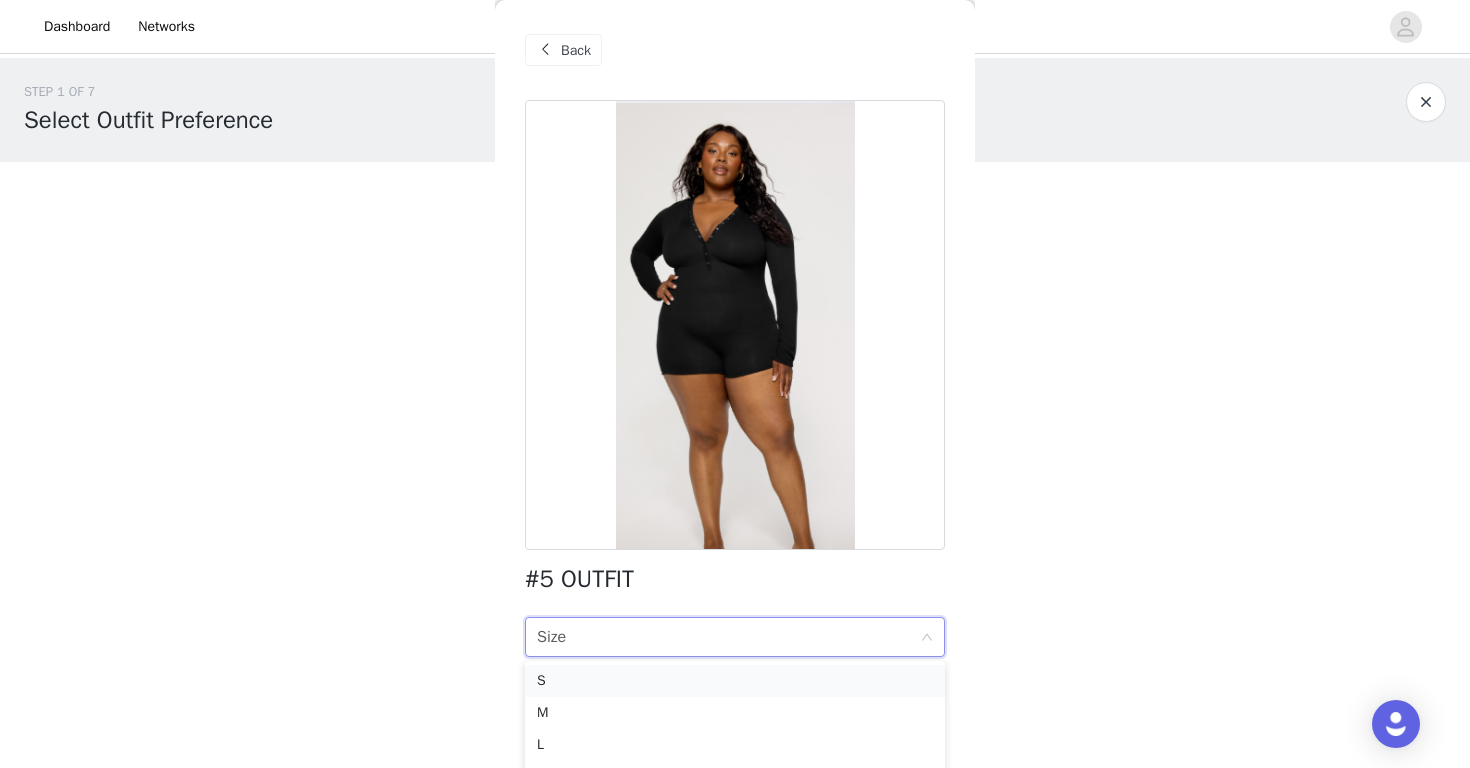click on "S" at bounding box center [735, 681] 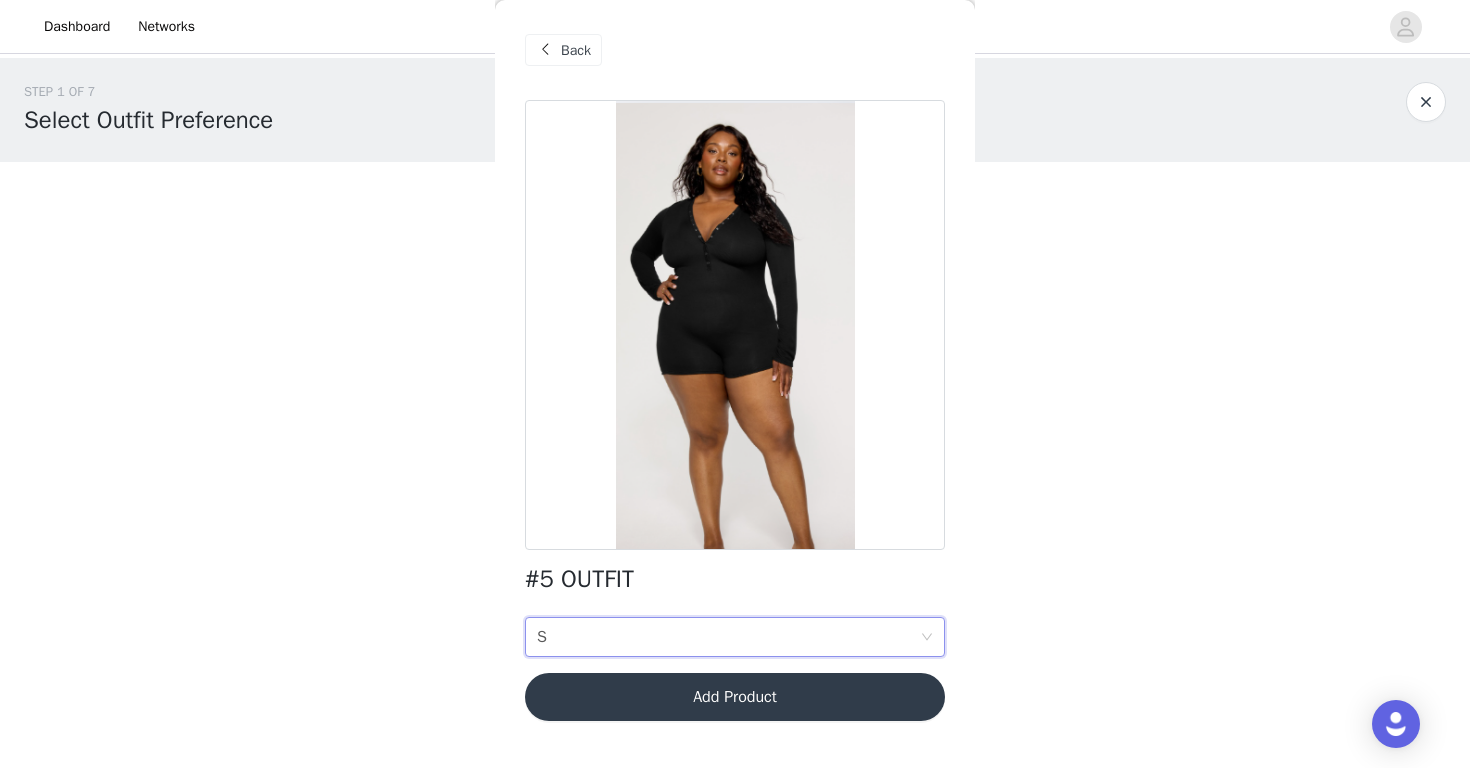 click on "Add Product" at bounding box center (735, 697) 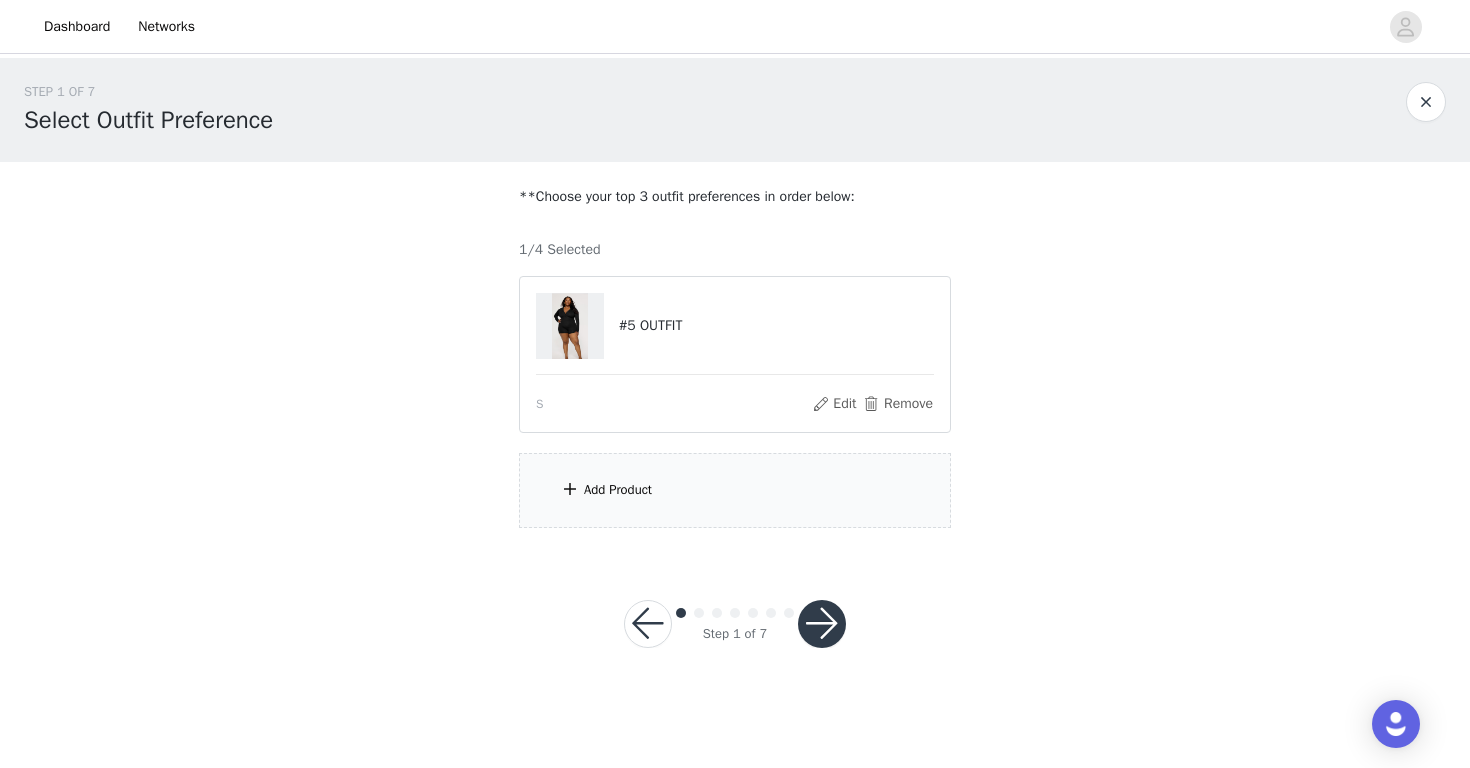 click on "Add Product" at bounding box center (735, 490) 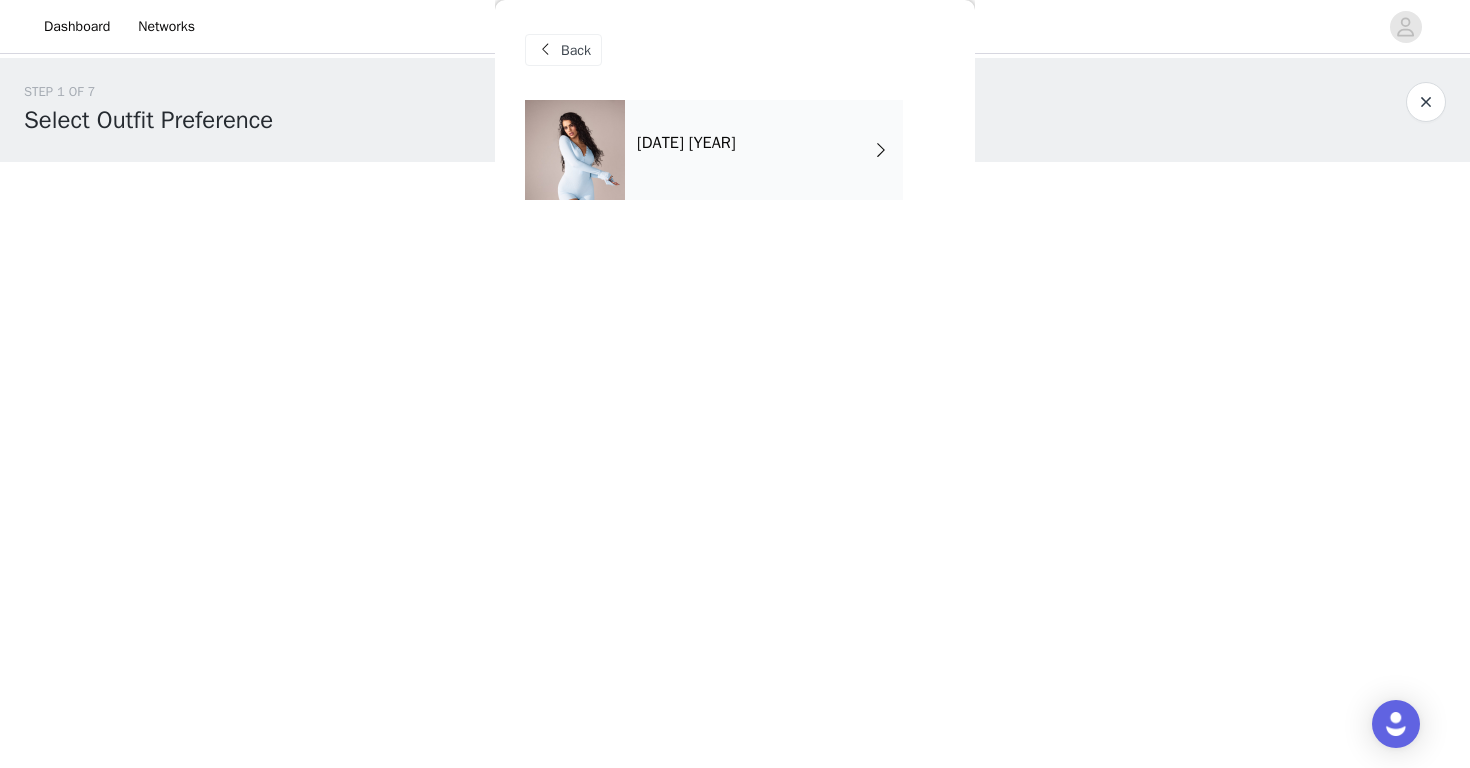 click on "August 2025" at bounding box center [686, 143] 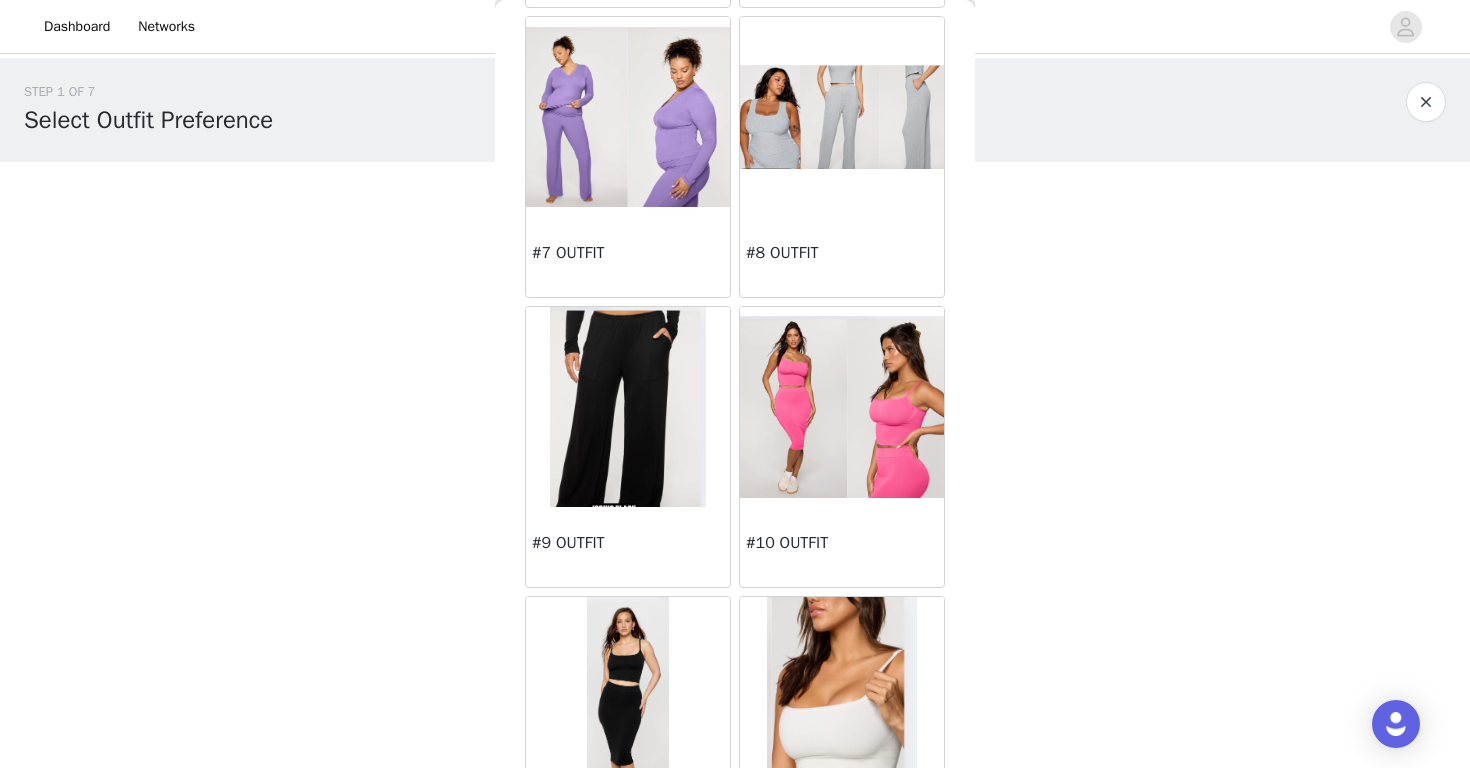 scroll, scrollTop: 959, scrollLeft: 0, axis: vertical 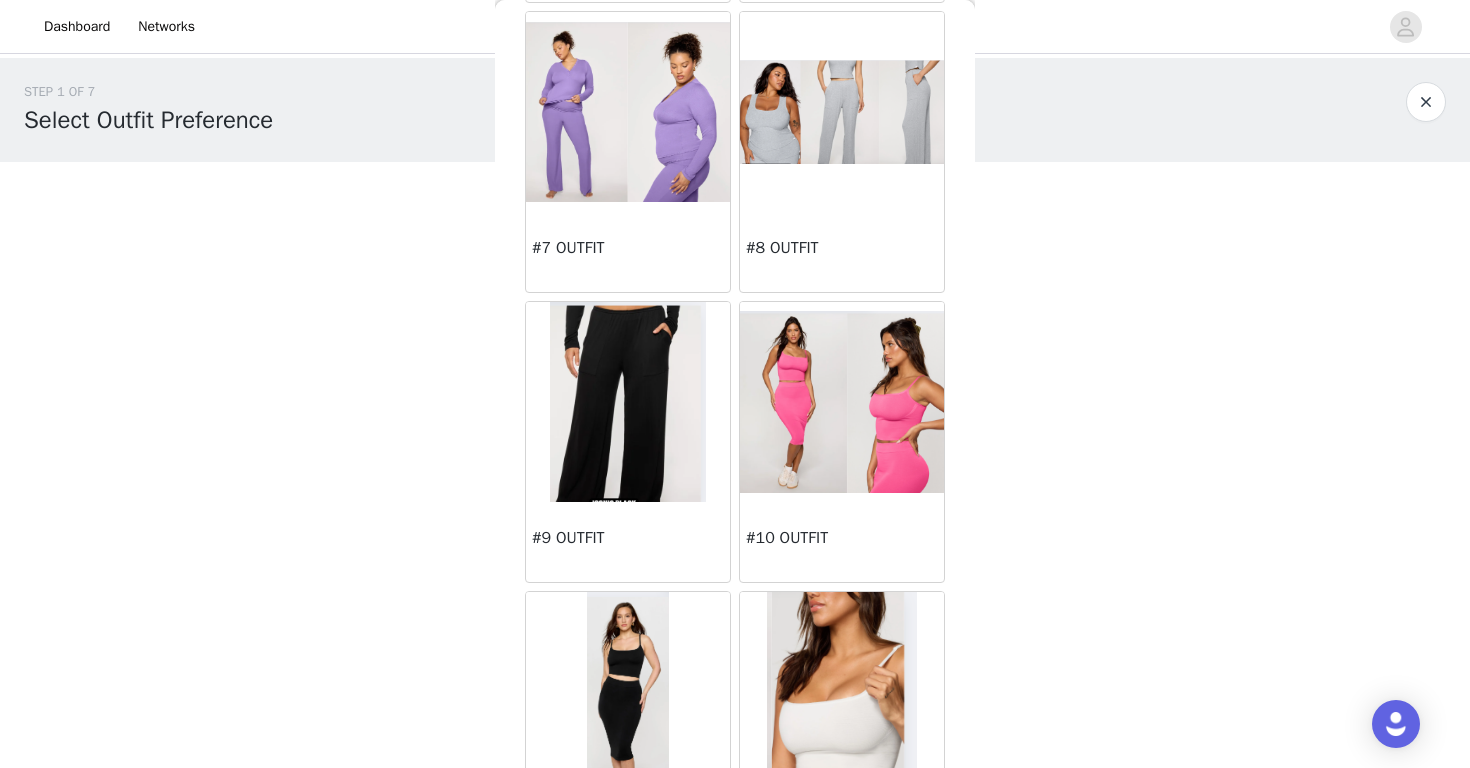 click on "#9 OUTFIT" at bounding box center (628, 542) 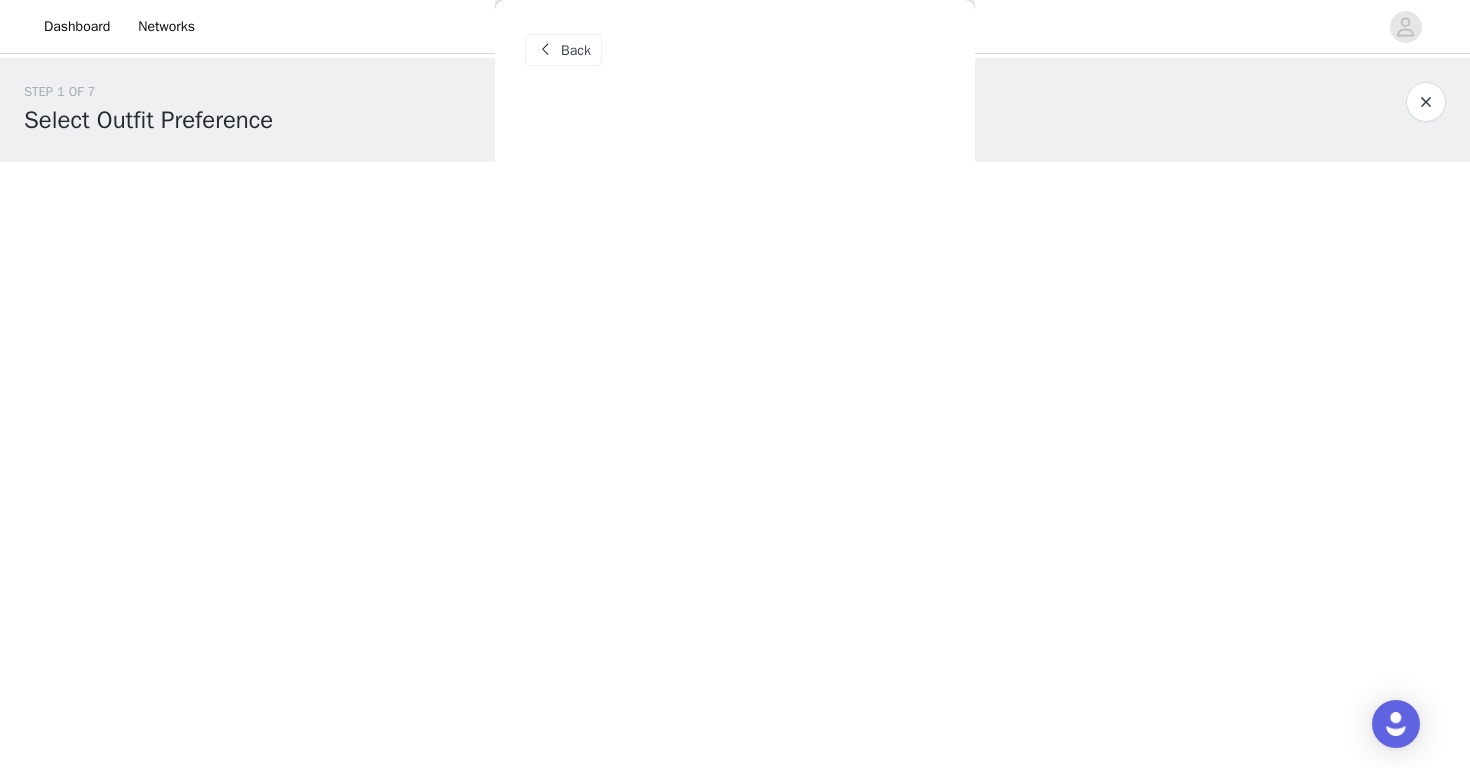 scroll, scrollTop: 0, scrollLeft: 0, axis: both 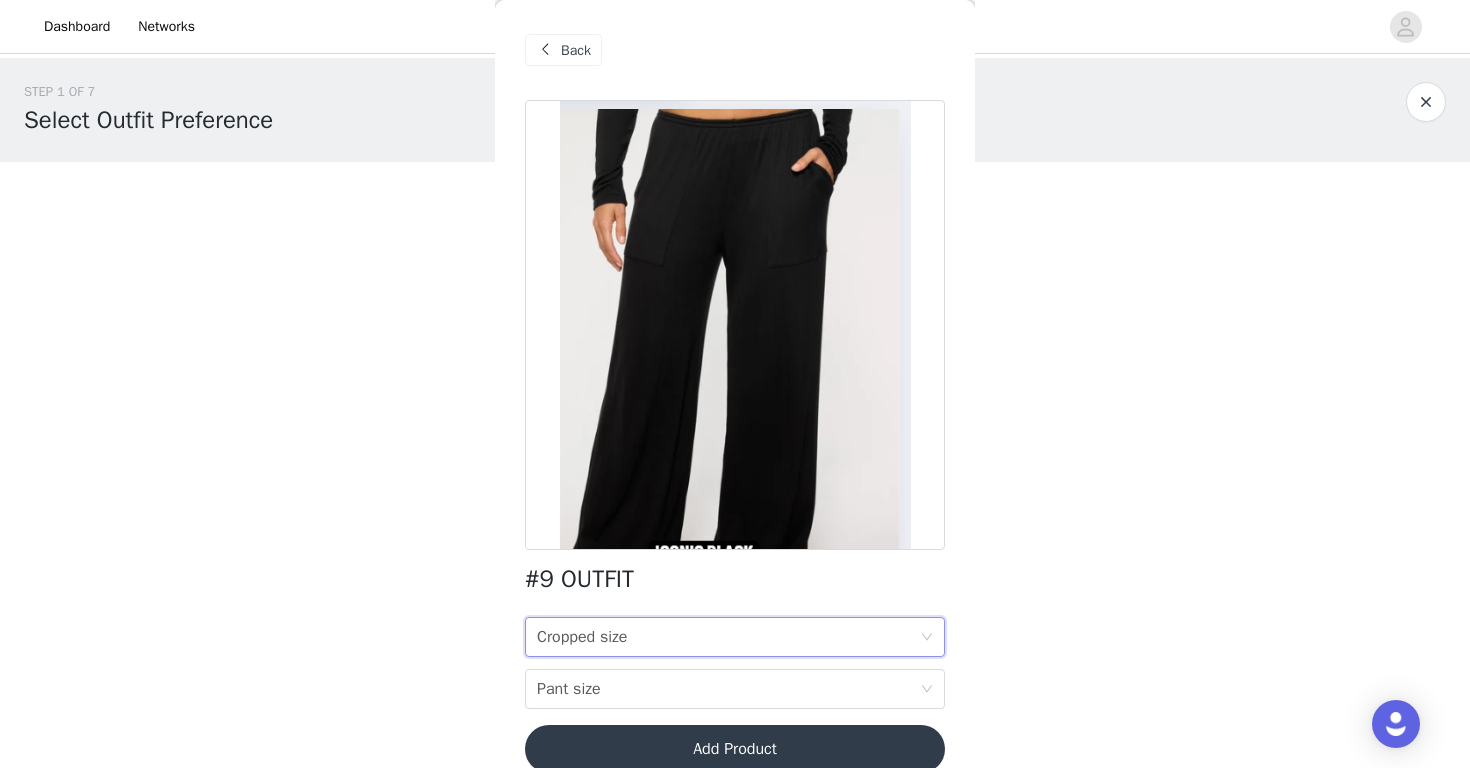 click on "Cropped size Cropped size" at bounding box center (728, 637) 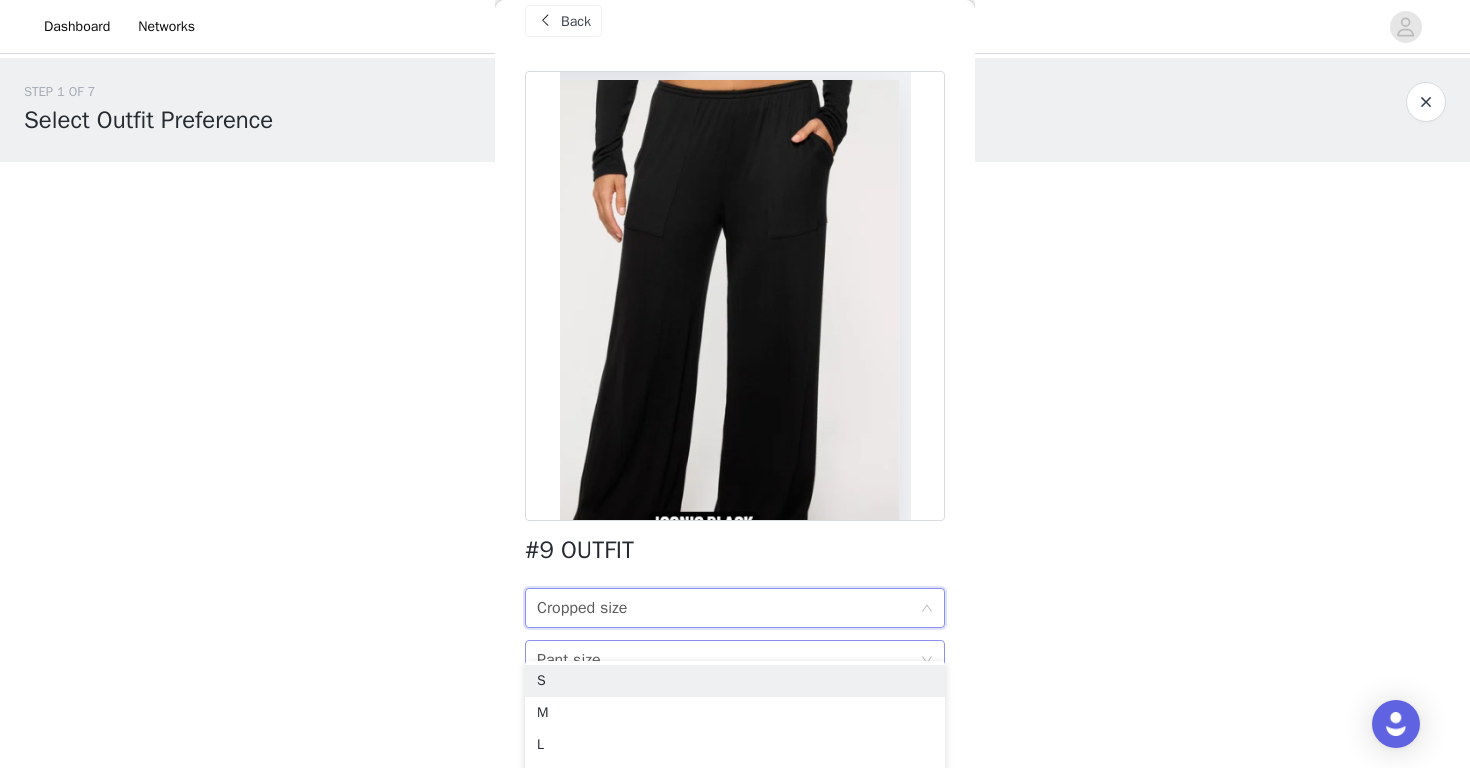 scroll, scrollTop: 29, scrollLeft: 0, axis: vertical 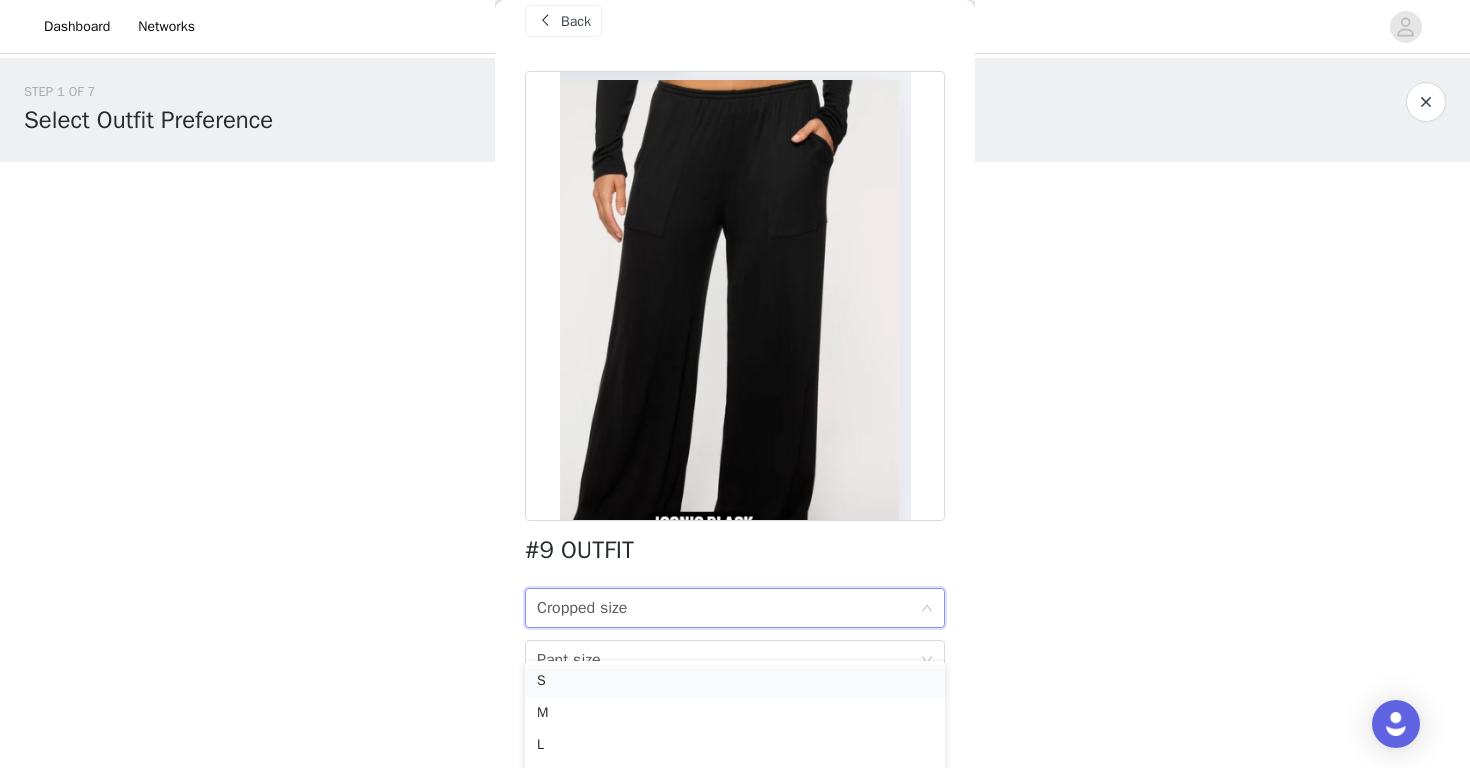 click on "S" at bounding box center [735, 681] 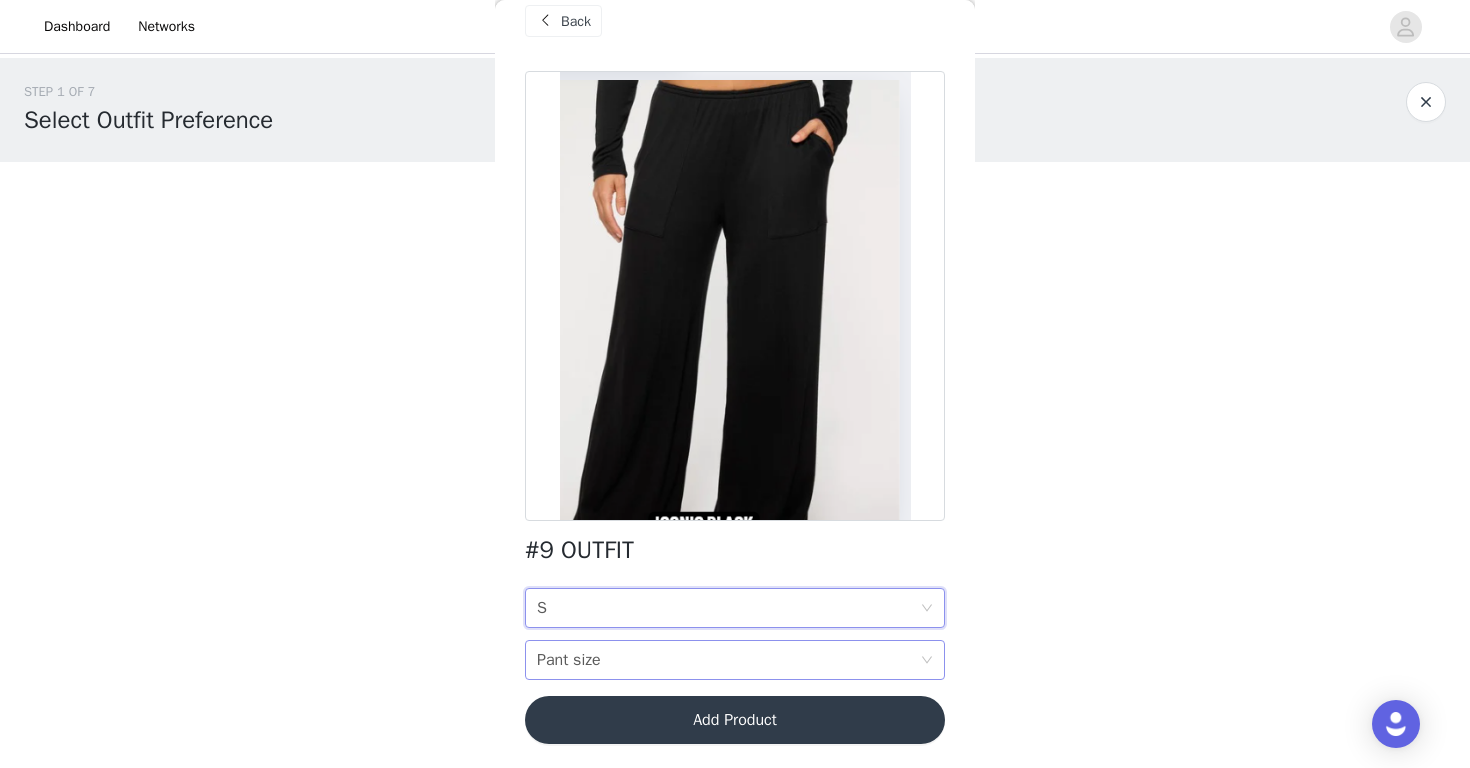 click on "Pant size Pant size" at bounding box center [728, 660] 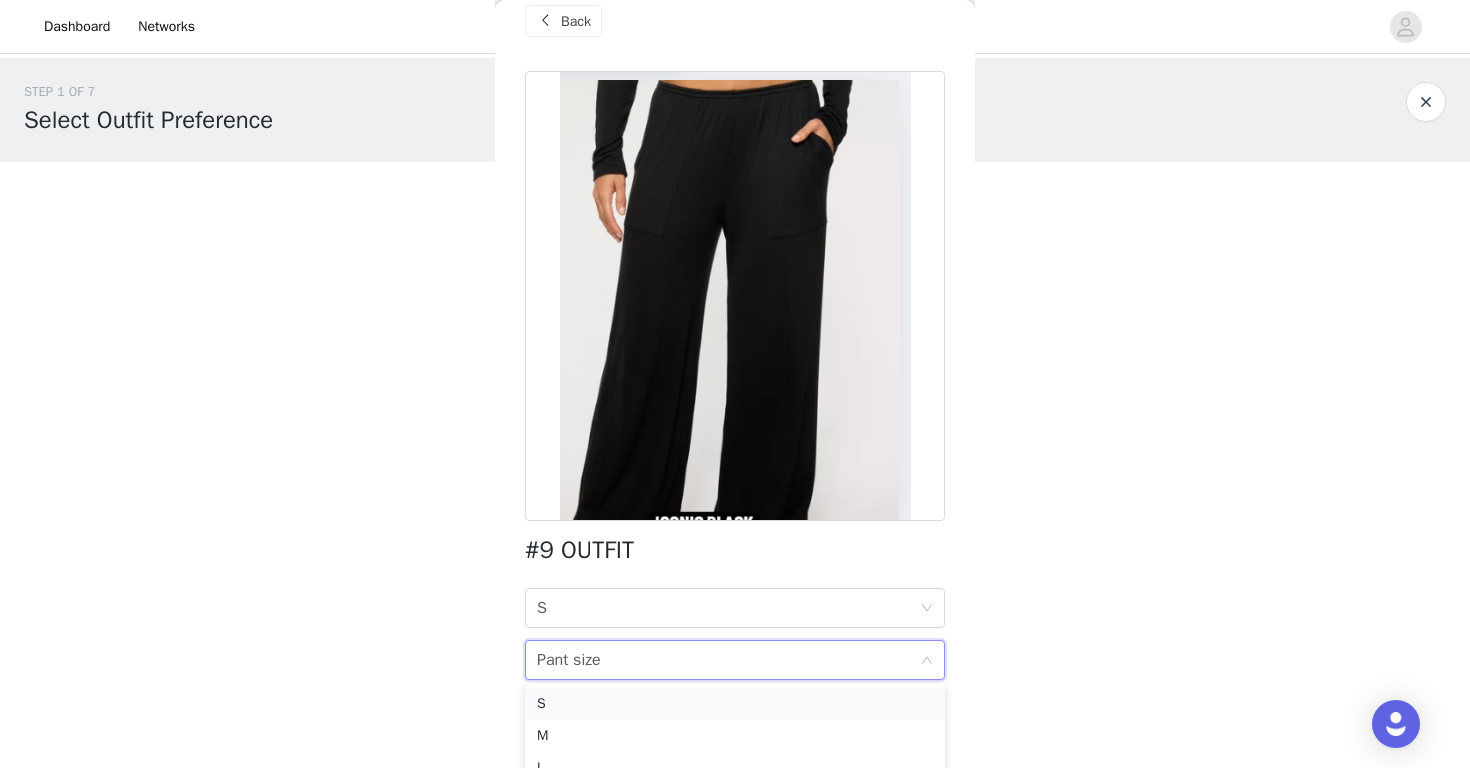 click on "S" at bounding box center (735, 704) 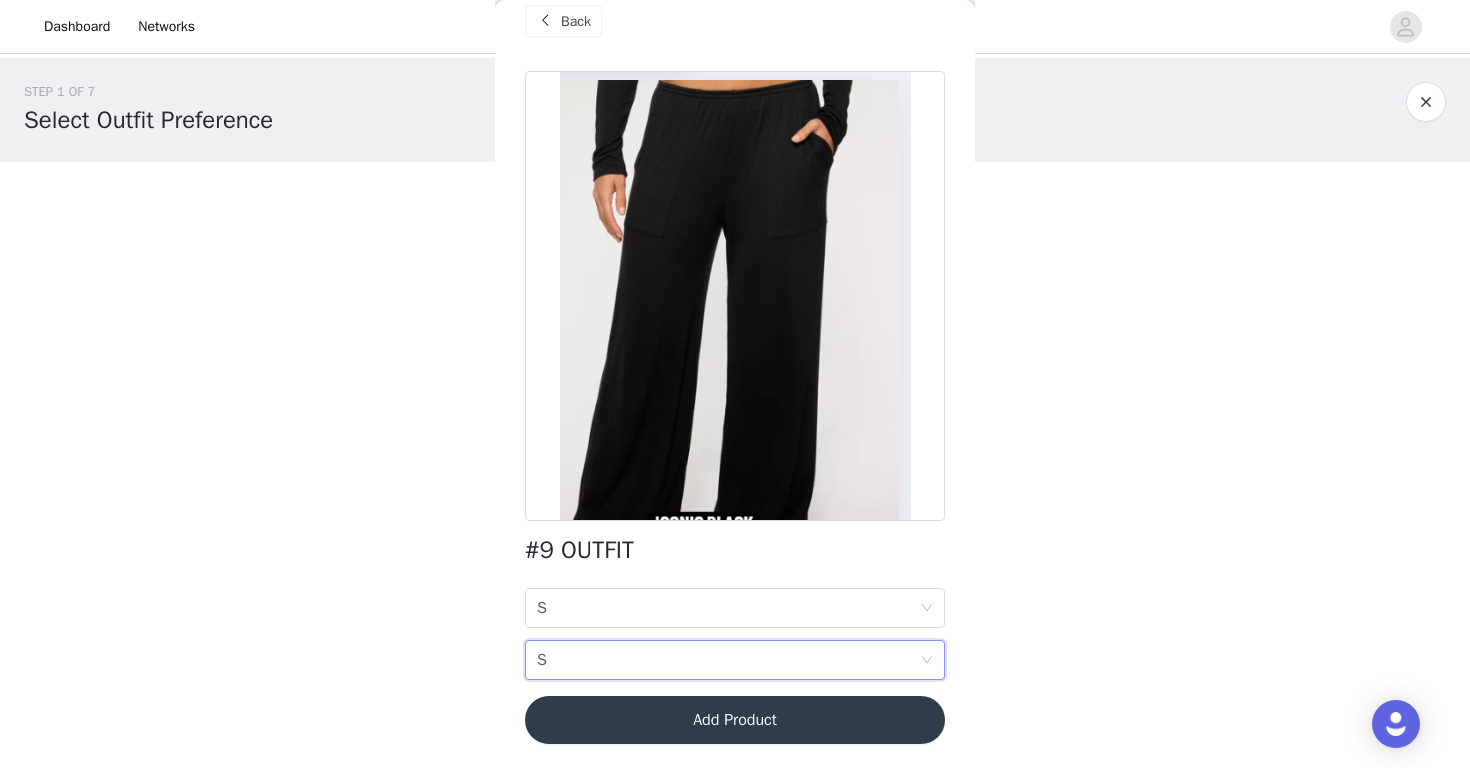 click on "Add Product" at bounding box center [735, 720] 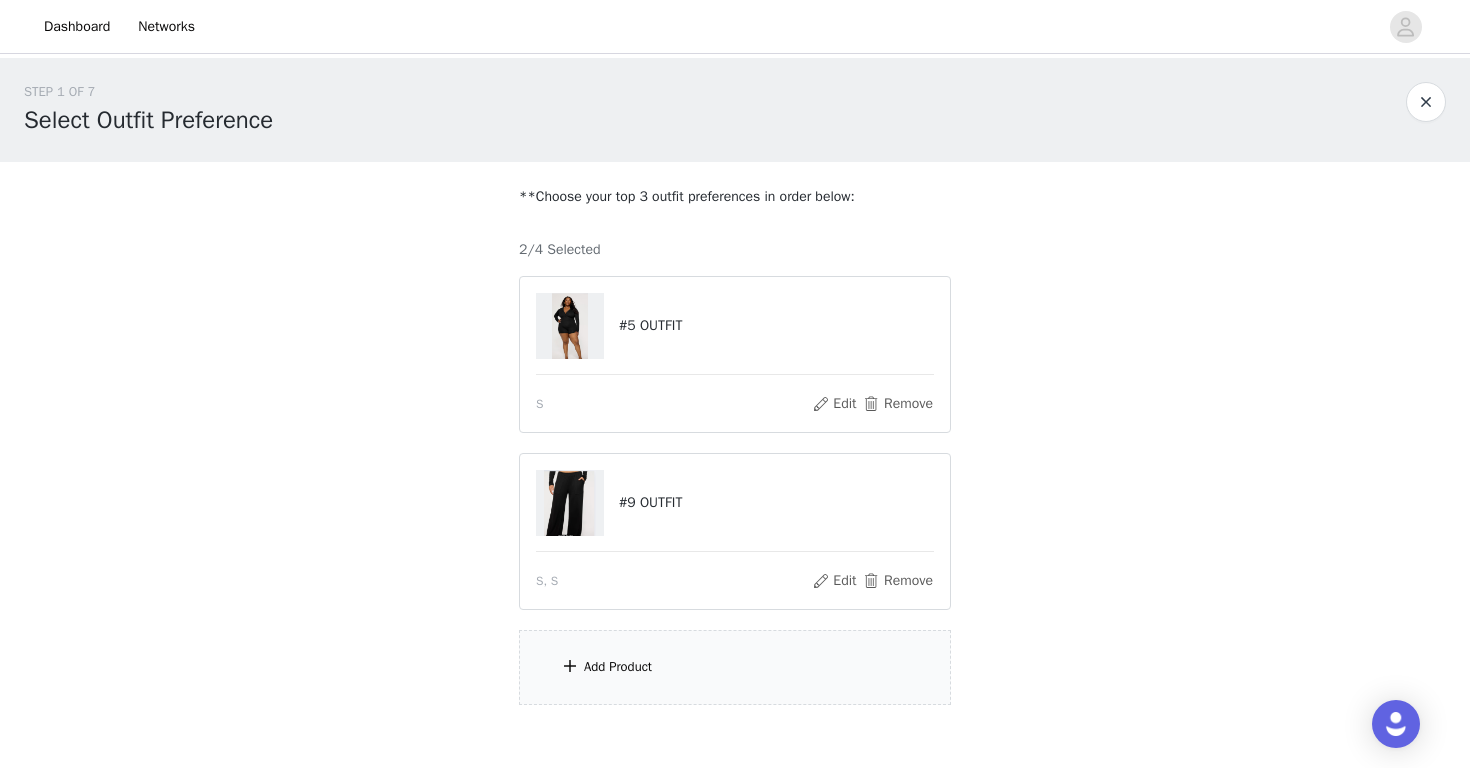 click on "Add Product" at bounding box center [735, 667] 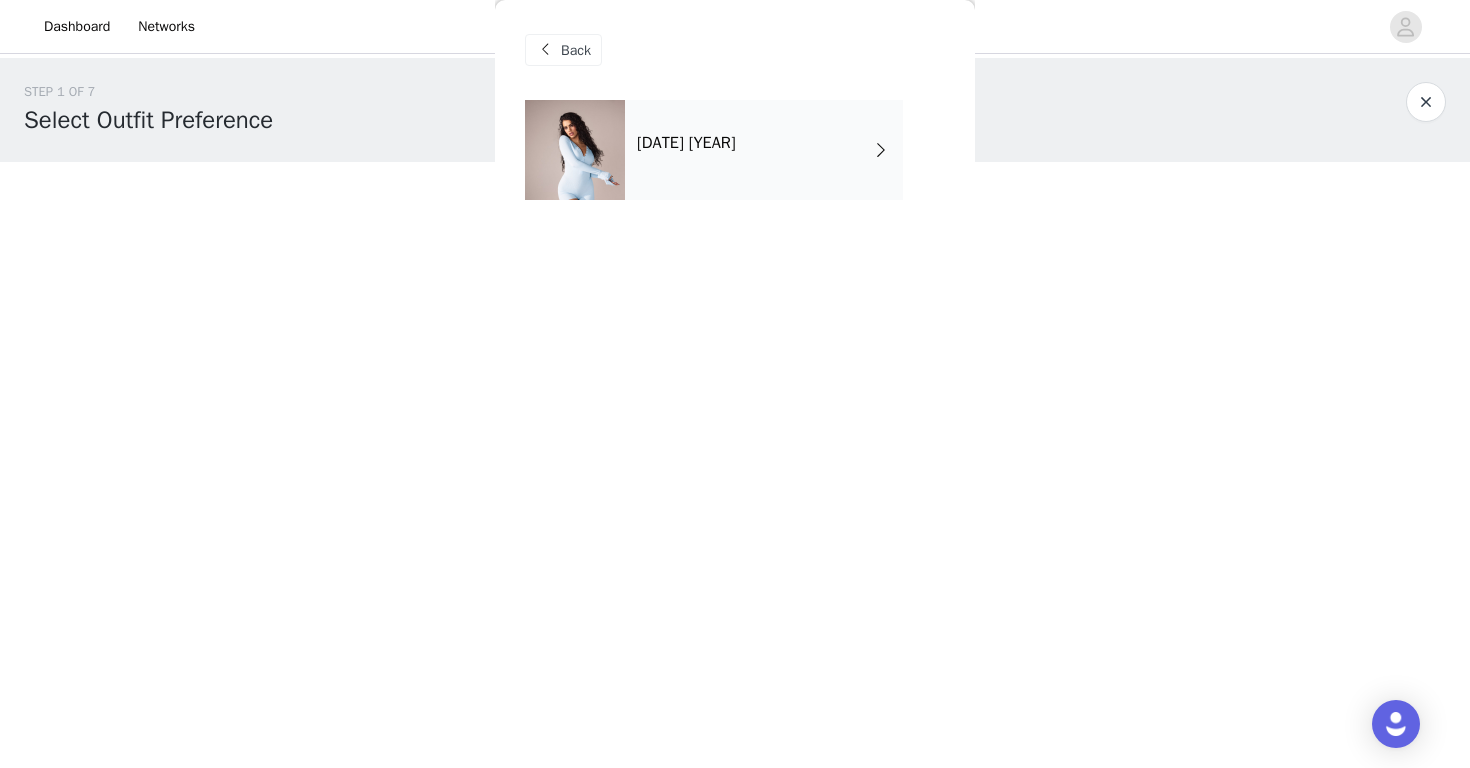 click on "August 2025" at bounding box center [764, 150] 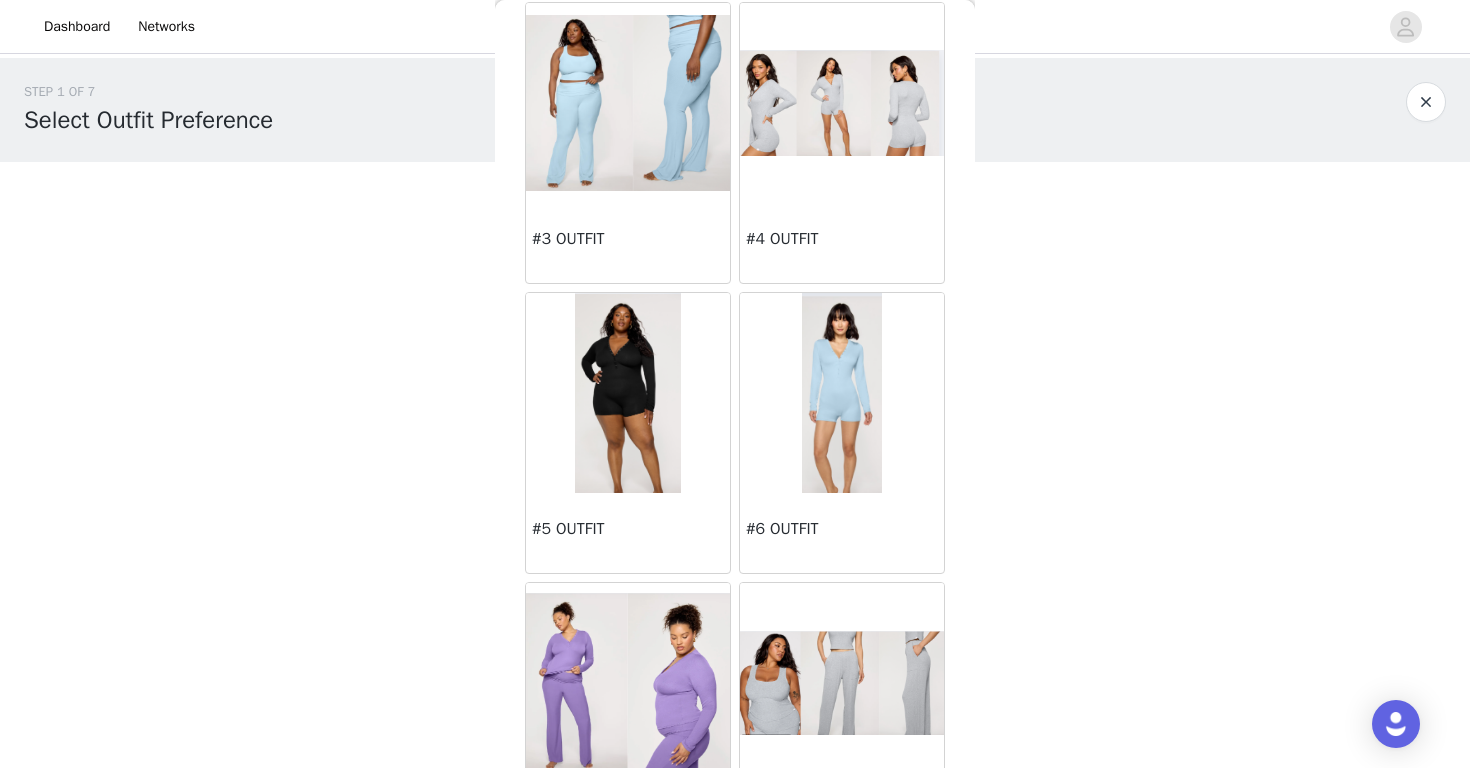 scroll, scrollTop: 385, scrollLeft: 0, axis: vertical 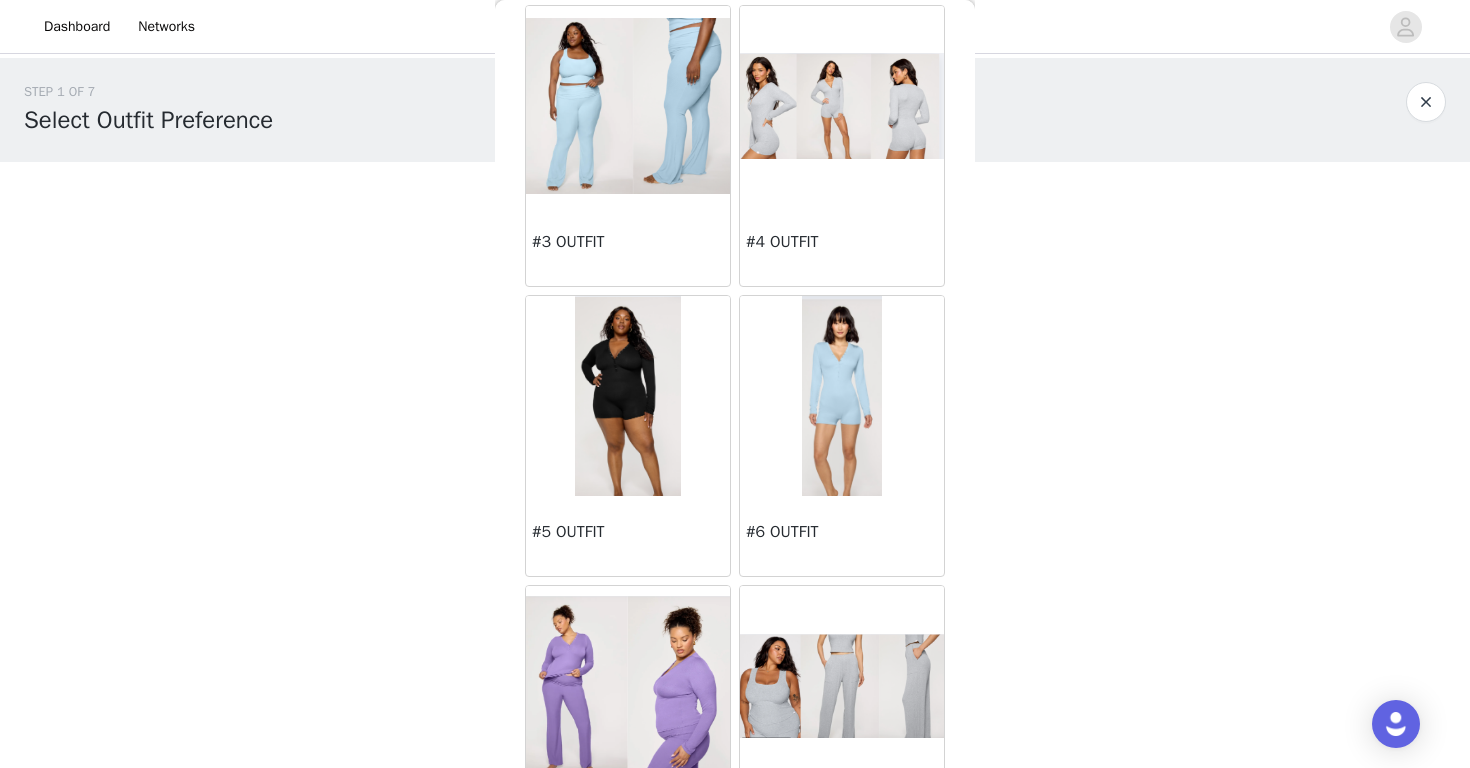 click at bounding box center [842, 396] 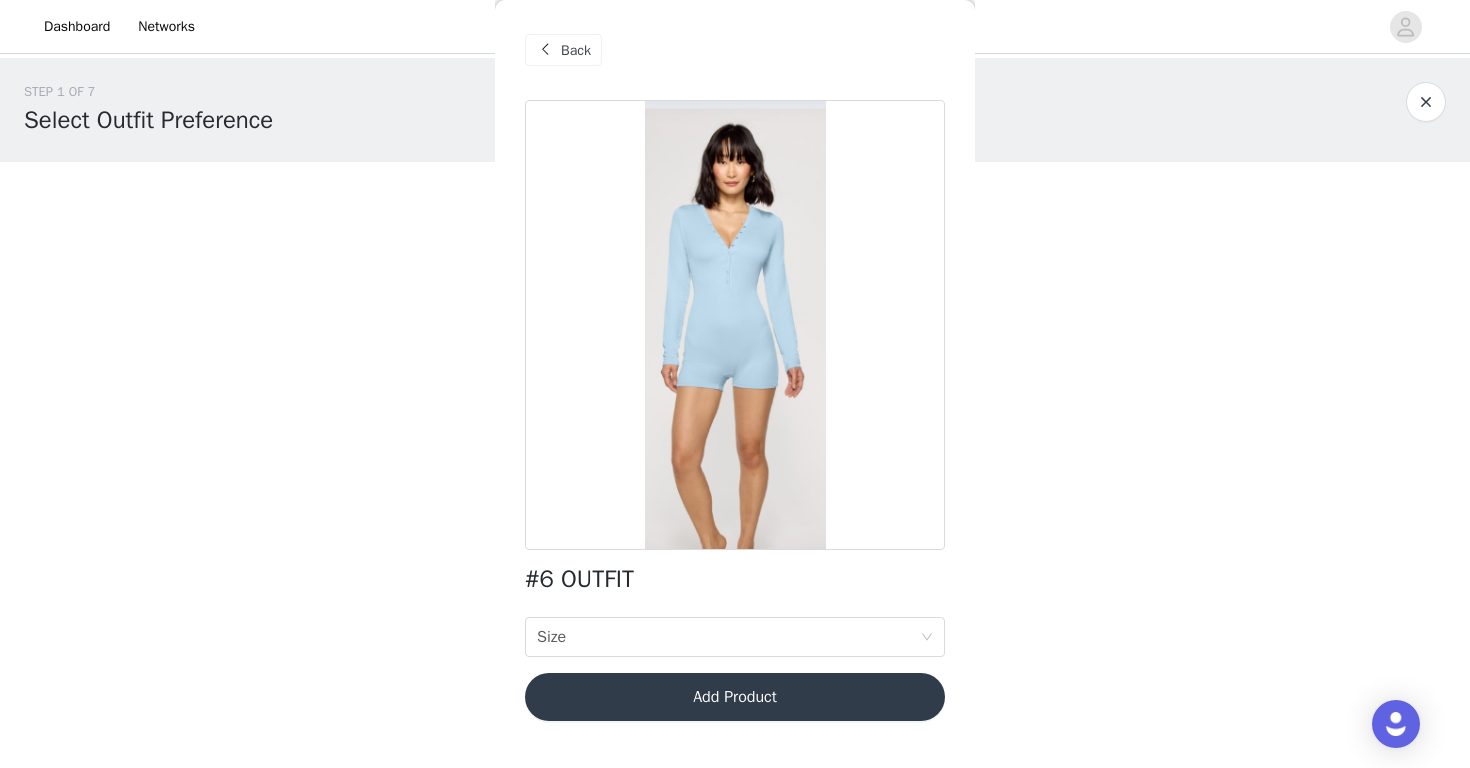 scroll, scrollTop: 0, scrollLeft: 0, axis: both 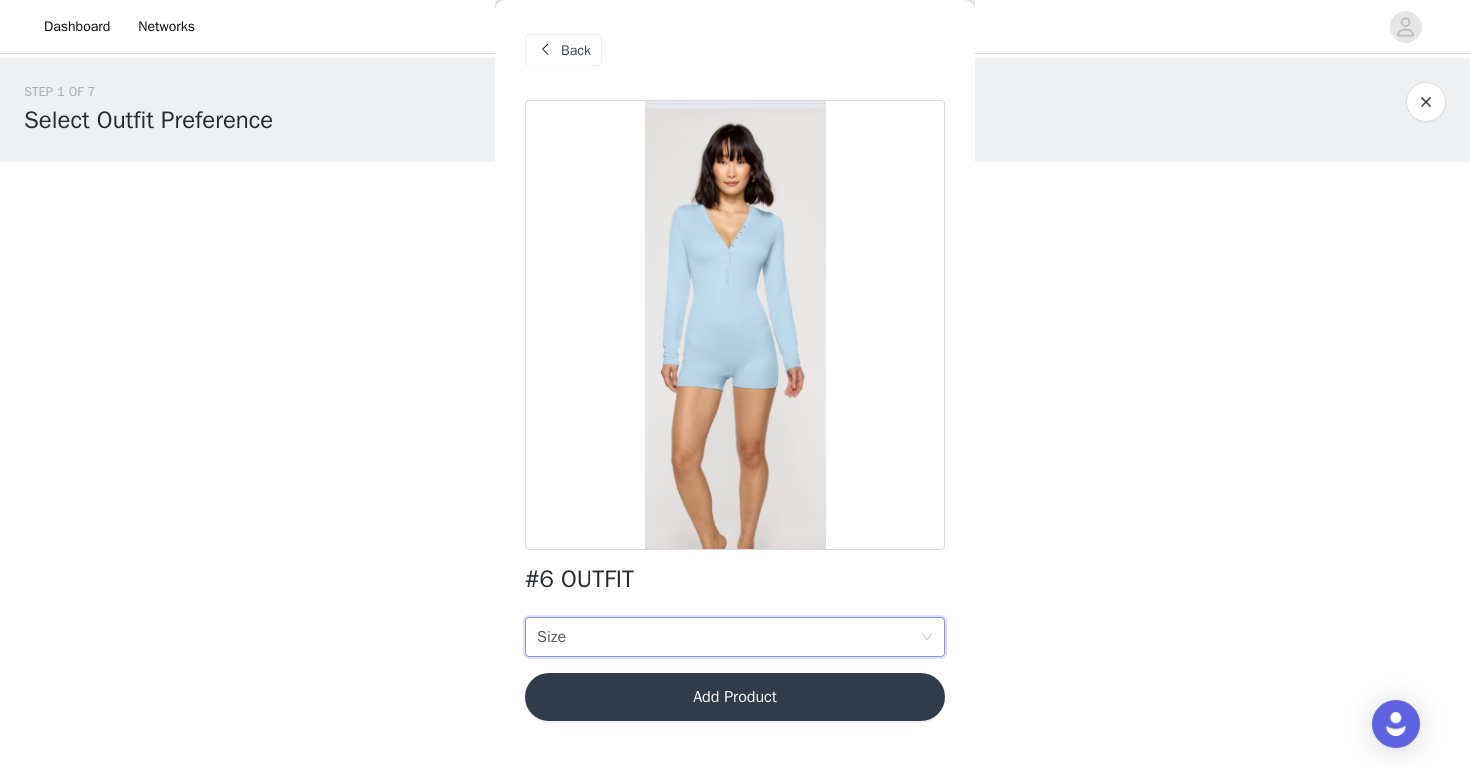 click on "Size Size" at bounding box center [728, 637] 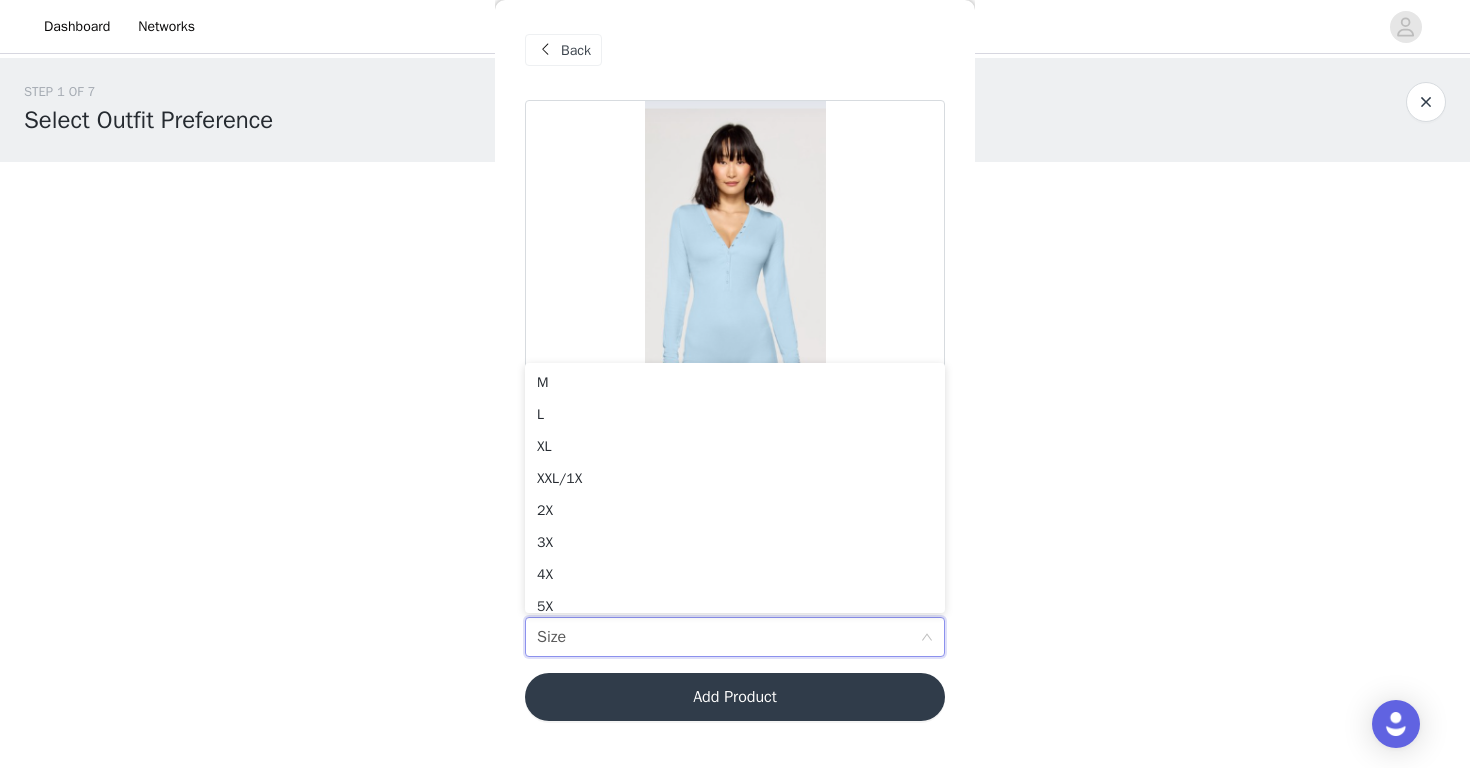 scroll, scrollTop: 0, scrollLeft: 0, axis: both 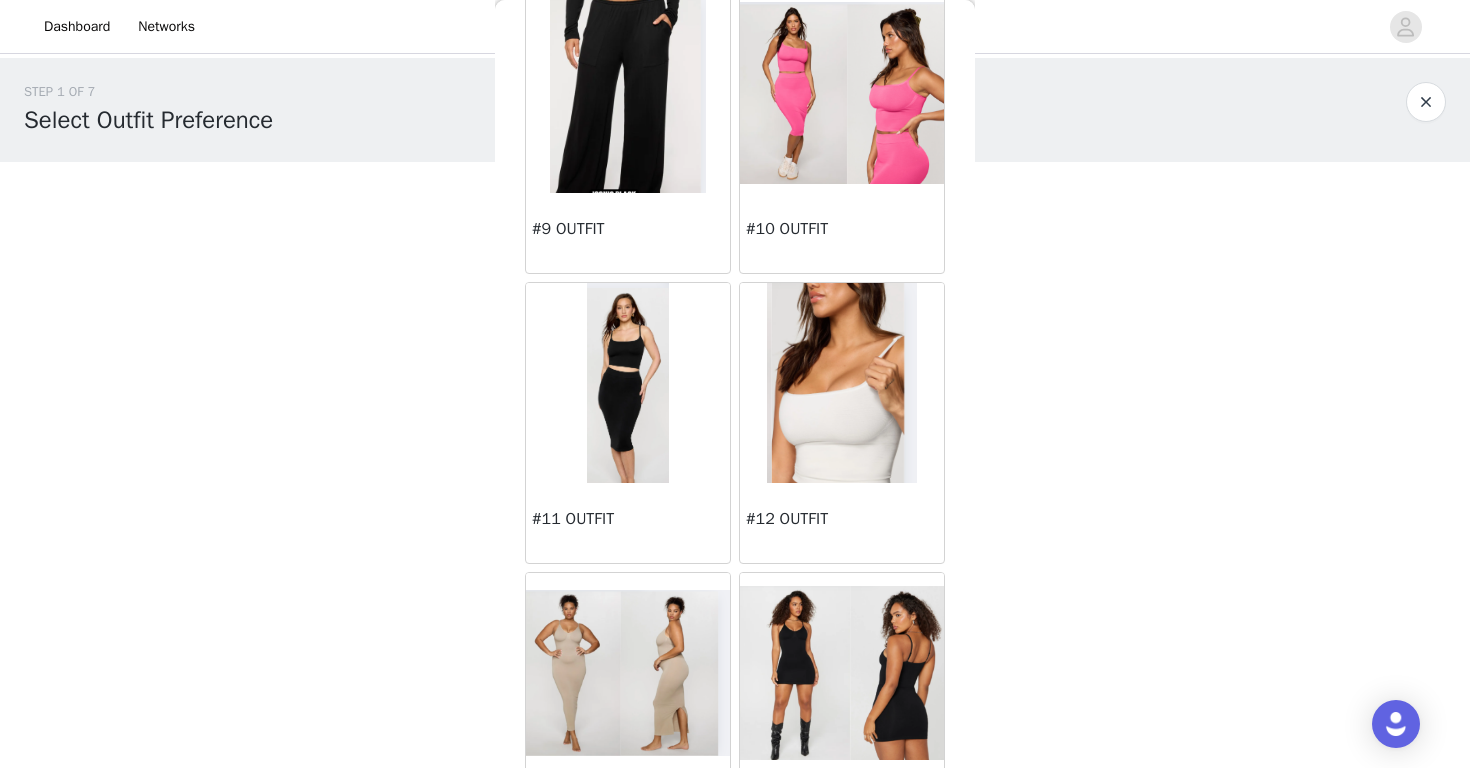 click at bounding box center [842, 383] 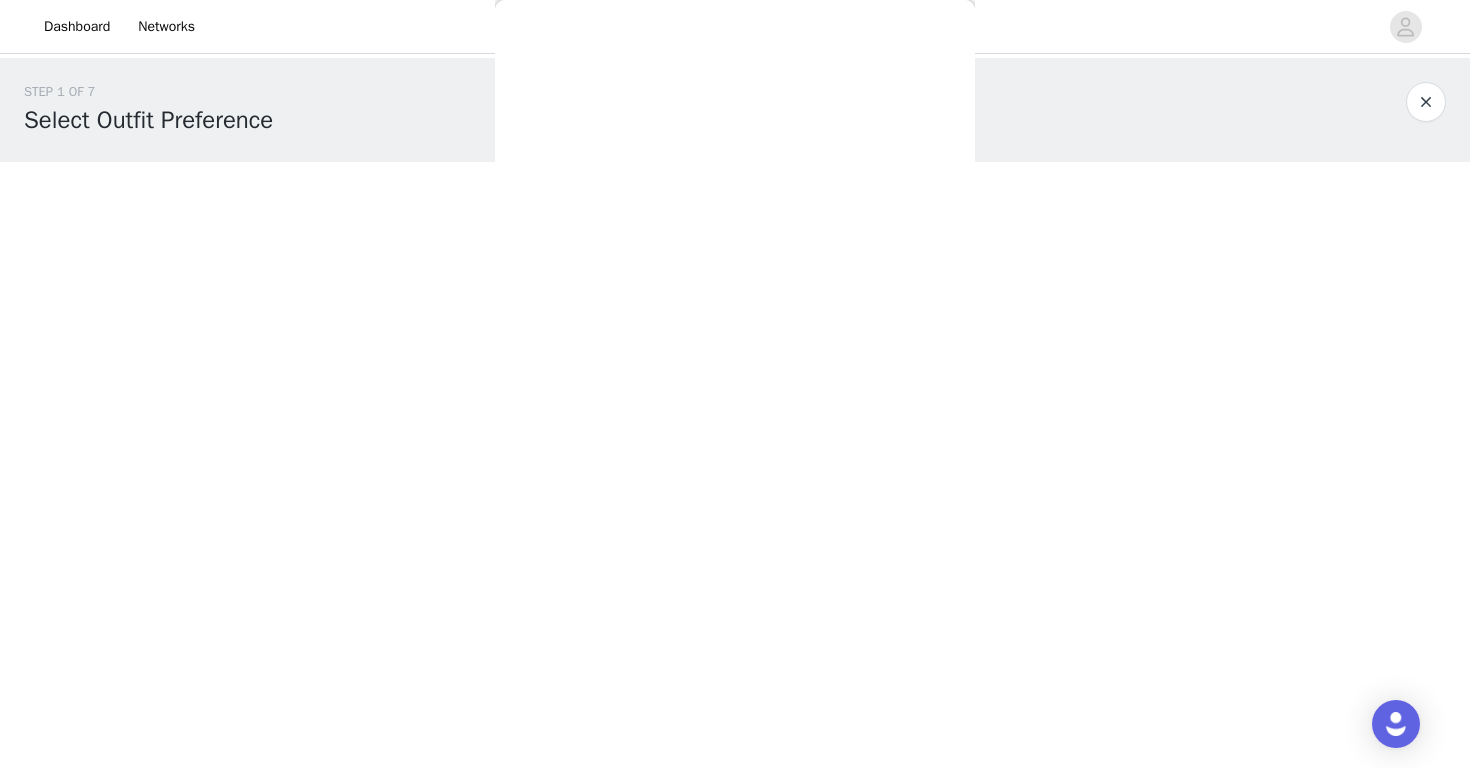 scroll, scrollTop: 0, scrollLeft: 0, axis: both 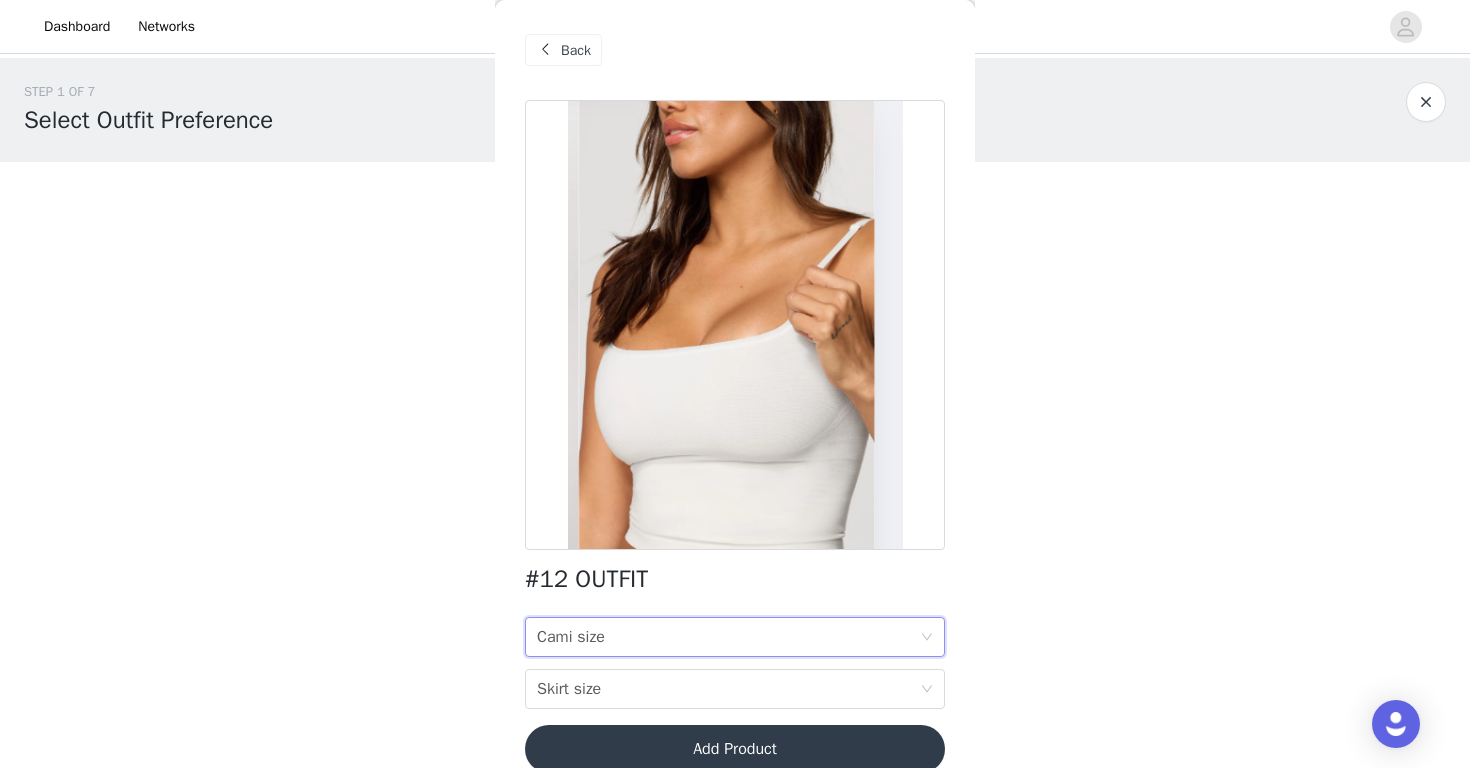 click on "Cami size Cami size" at bounding box center [728, 637] 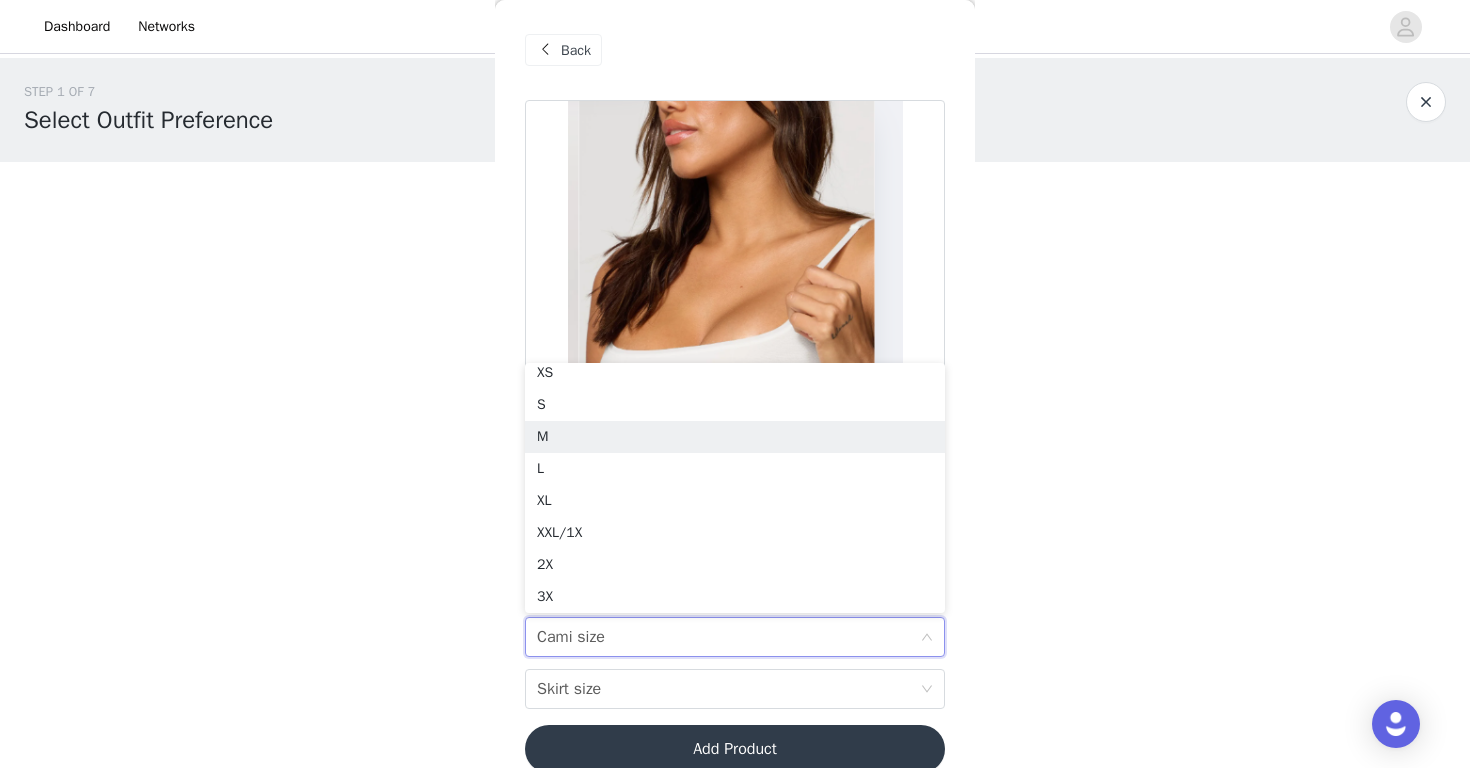 scroll 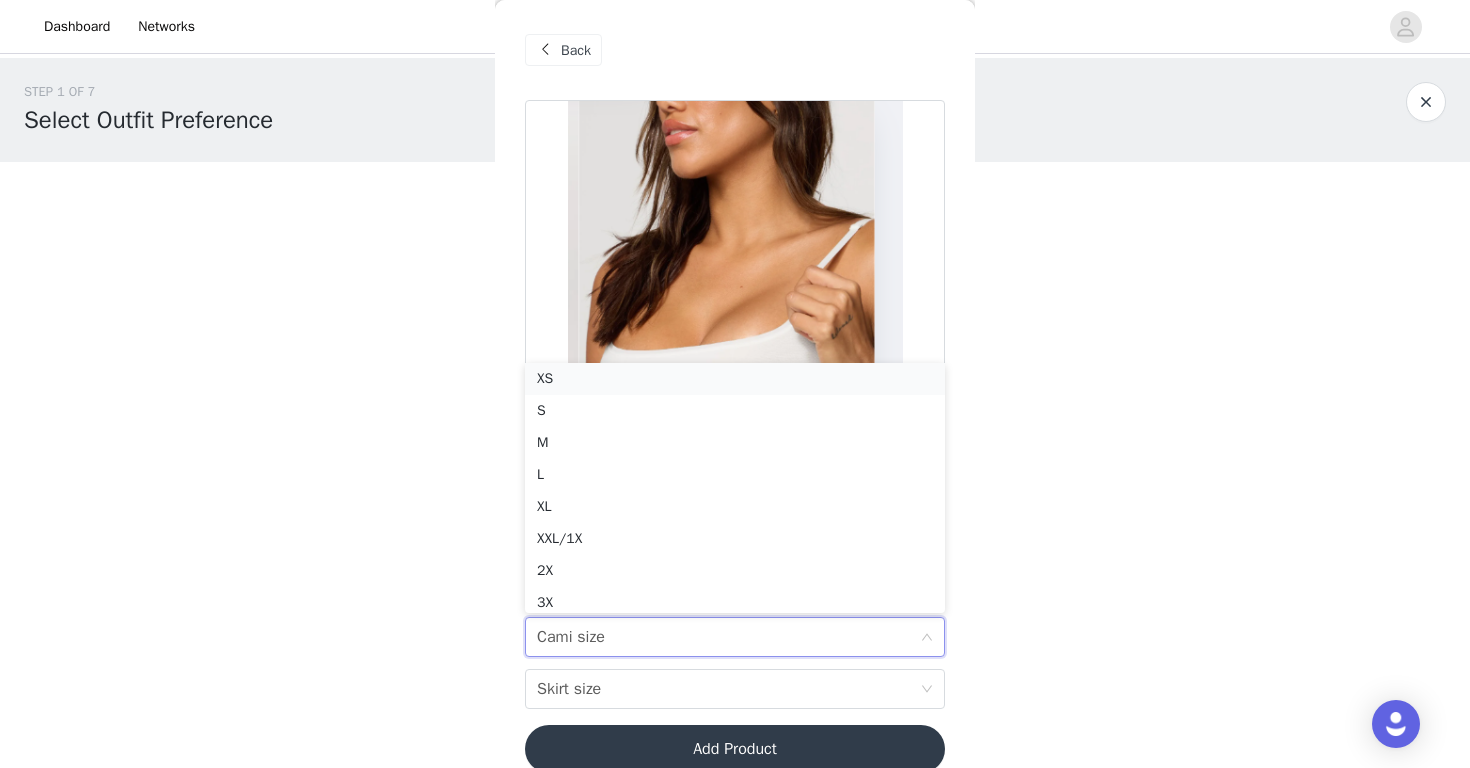 click on "XS" at bounding box center [735, 379] 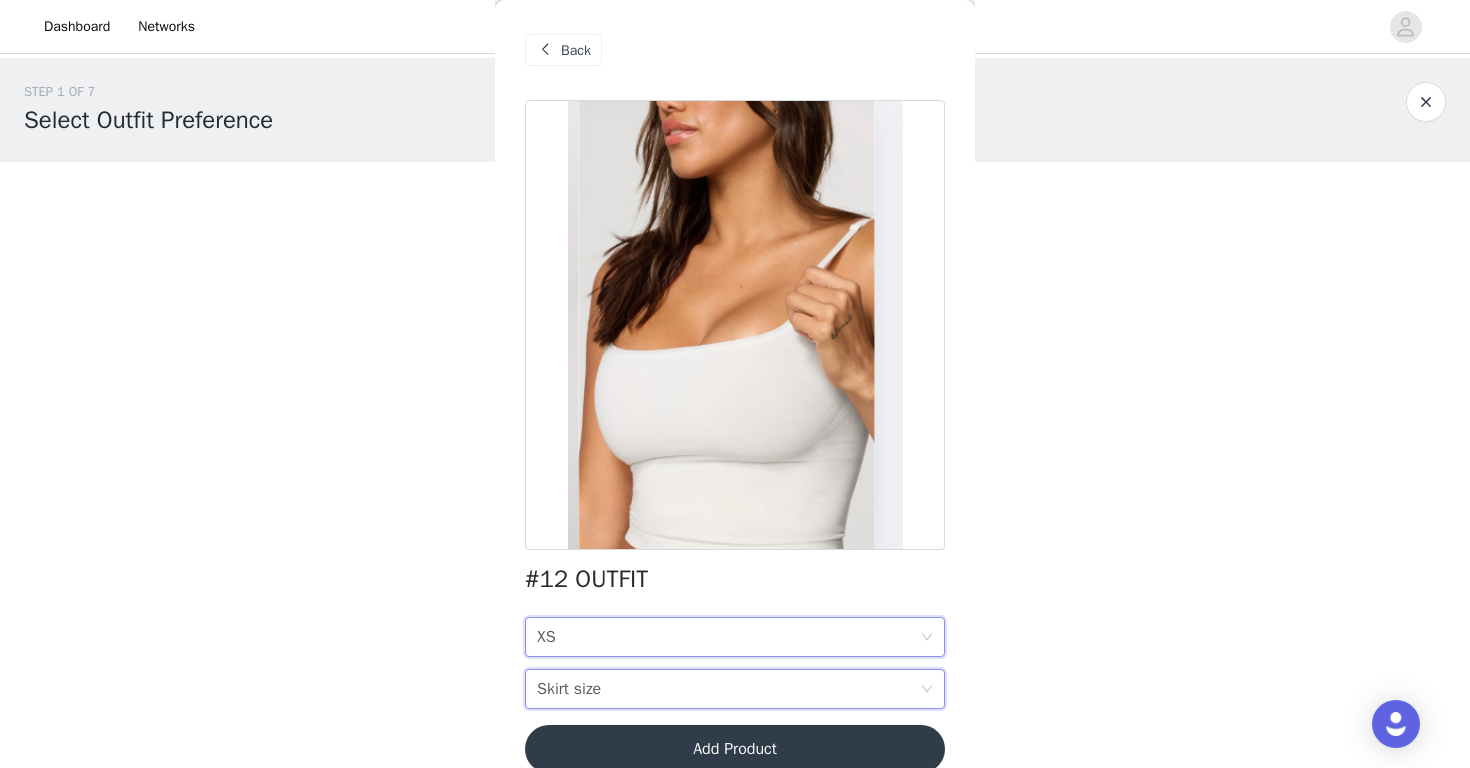 click on "Skirt size Skirt size" at bounding box center (728, 689) 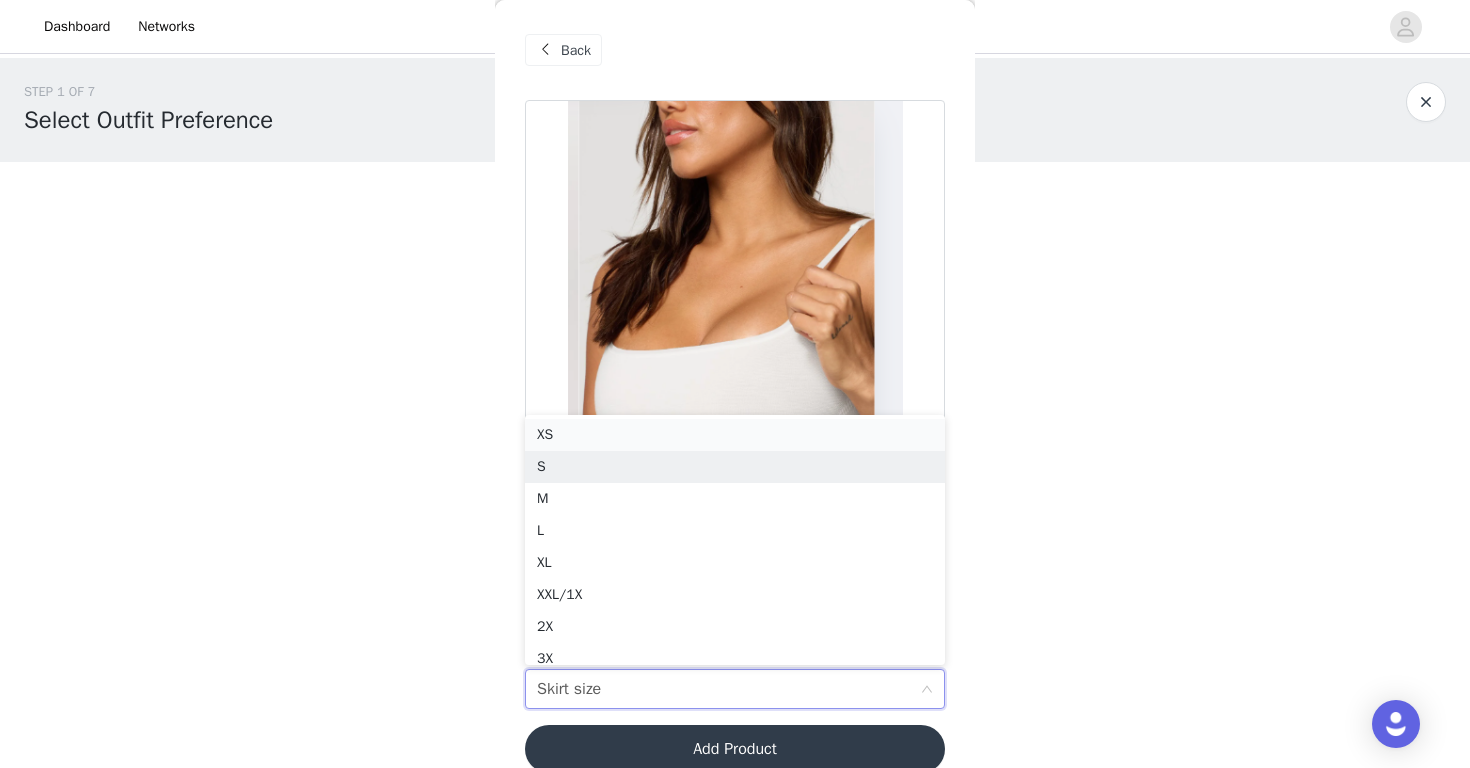 scroll, scrollTop: 0, scrollLeft: 0, axis: both 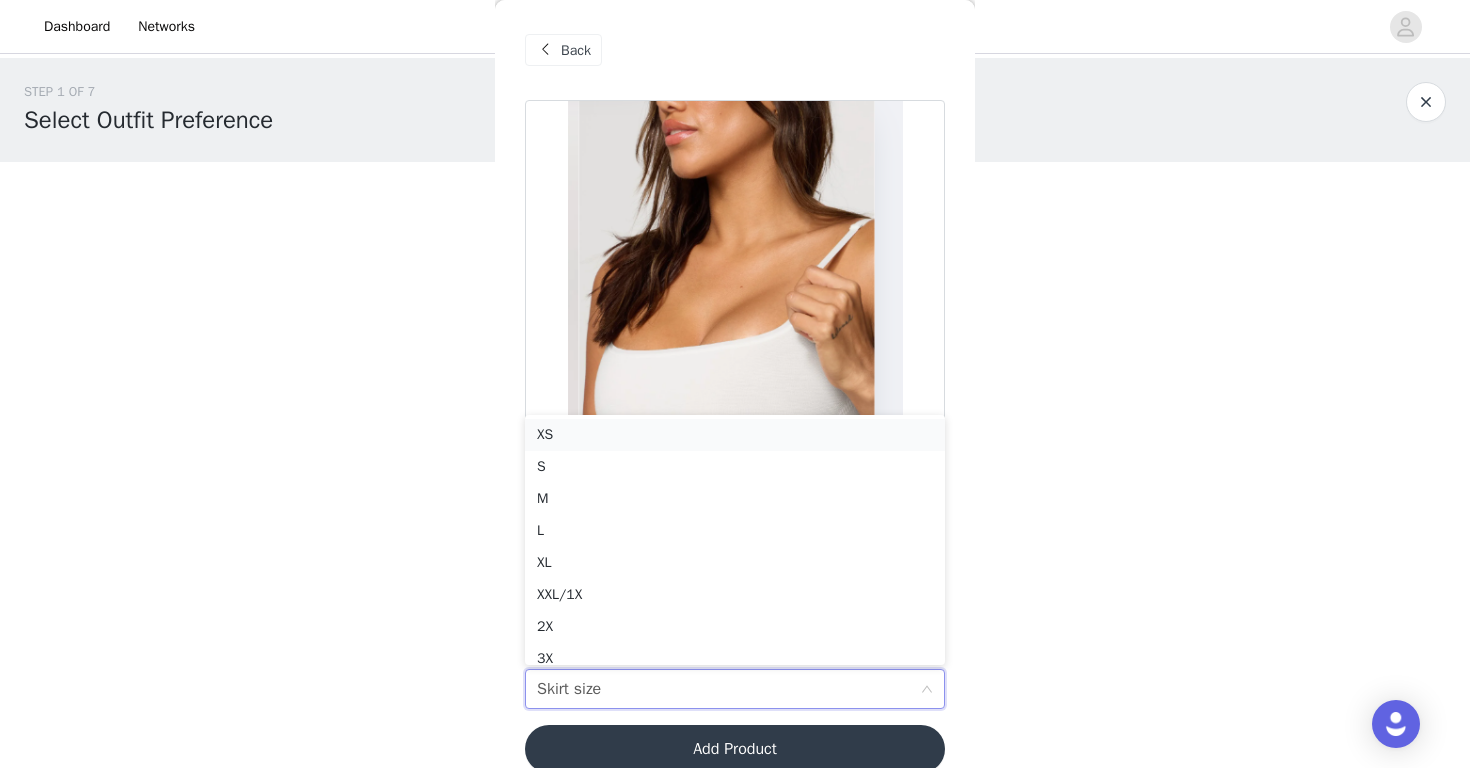 click on "XS" at bounding box center [735, 435] 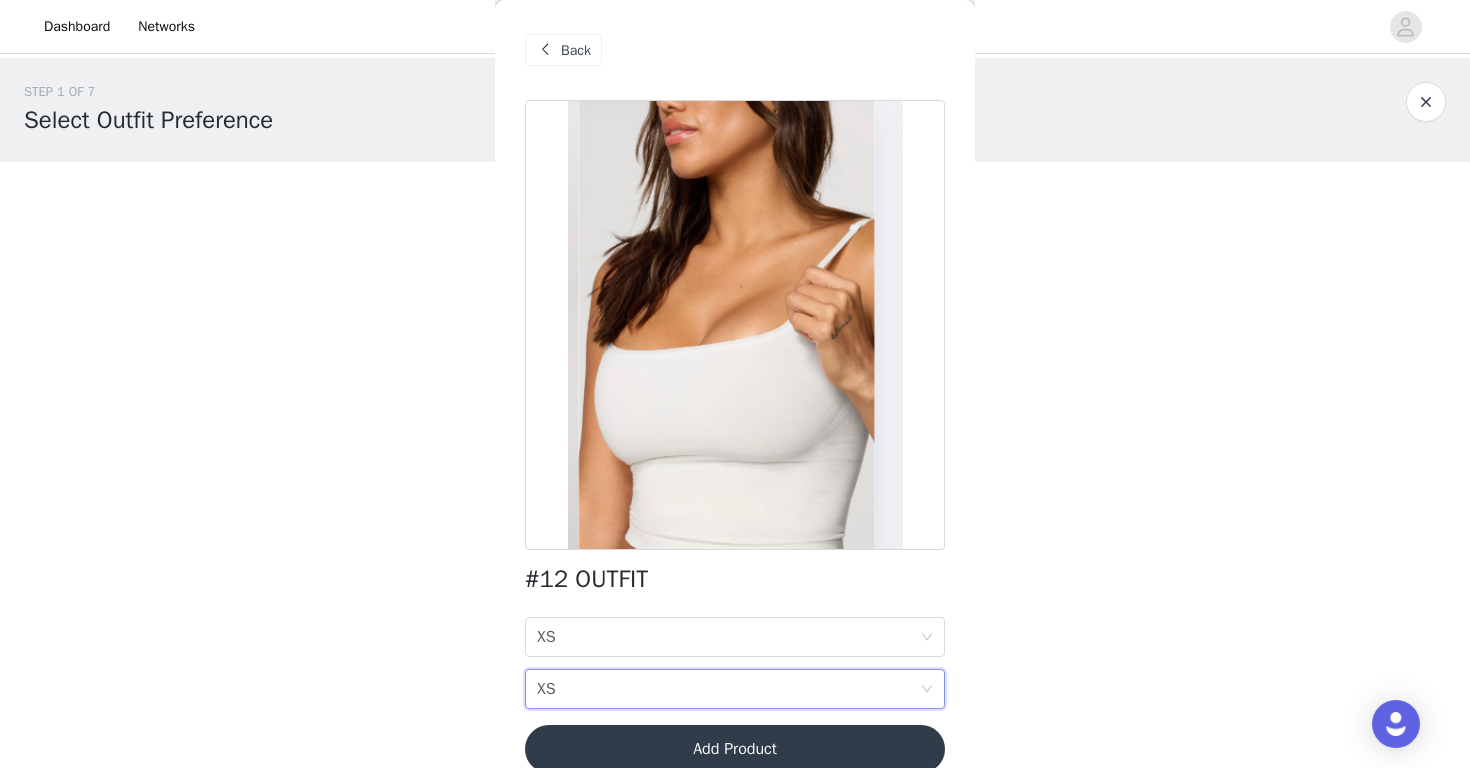 click on "Back" at bounding box center (576, 50) 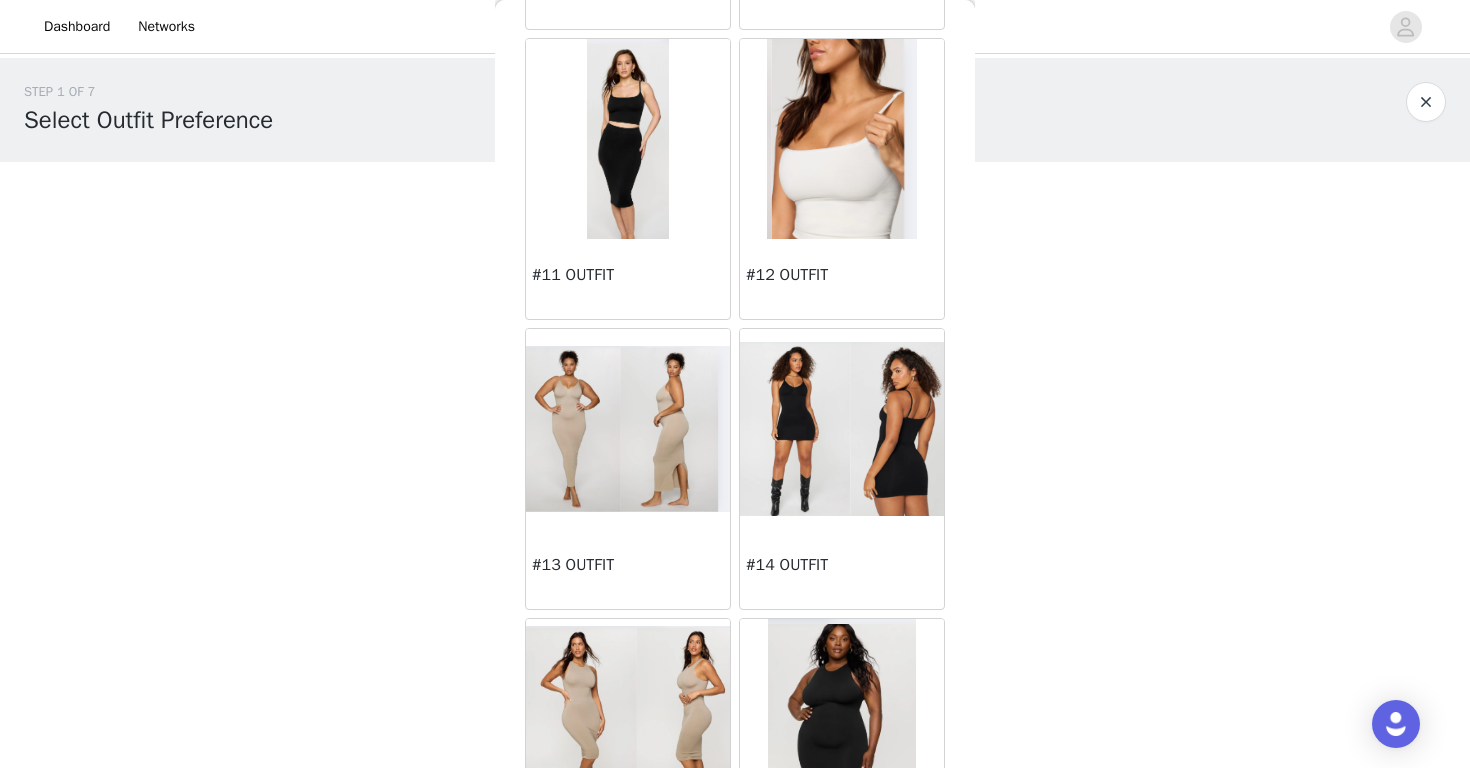 scroll, scrollTop: 1513, scrollLeft: 0, axis: vertical 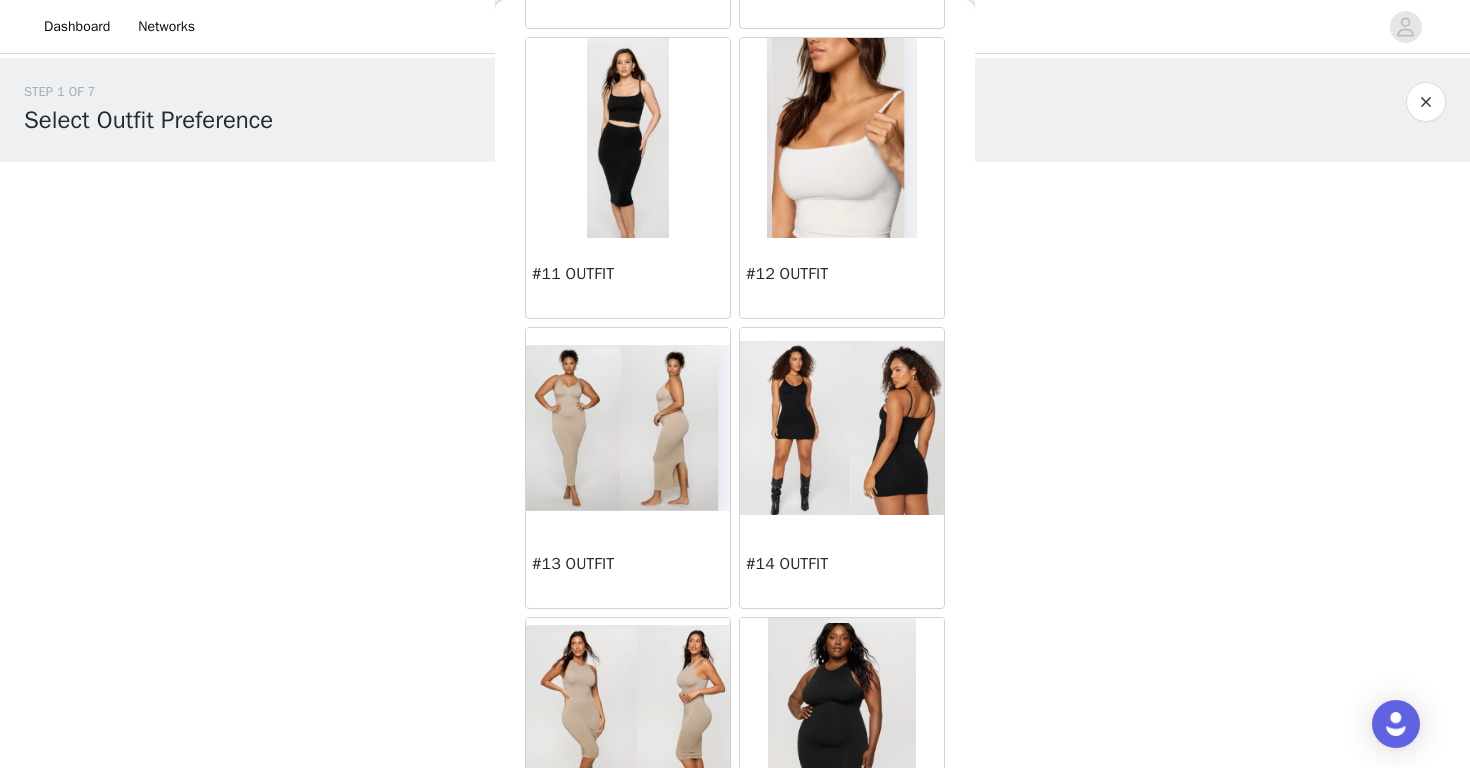 click at bounding box center [842, 428] 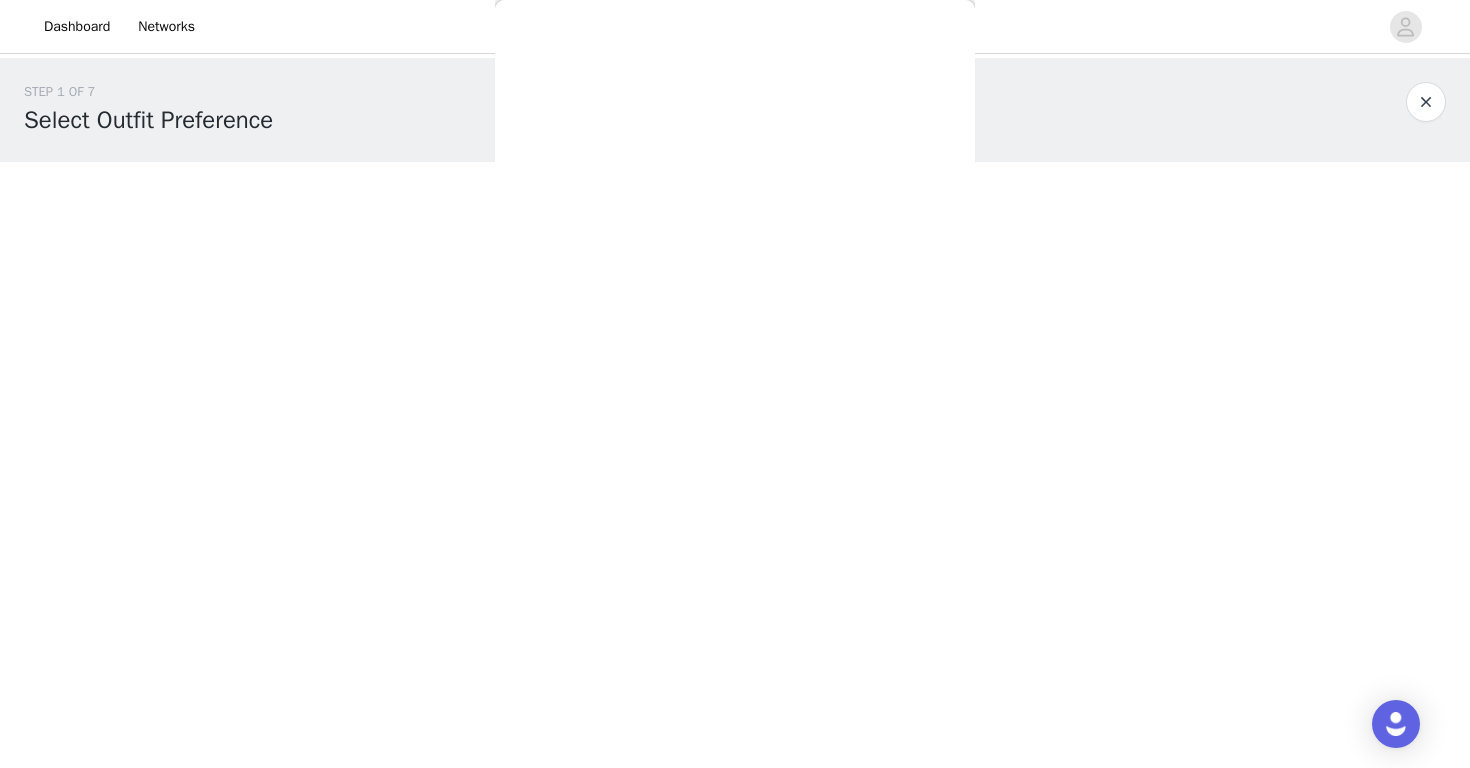 scroll, scrollTop: 0, scrollLeft: 0, axis: both 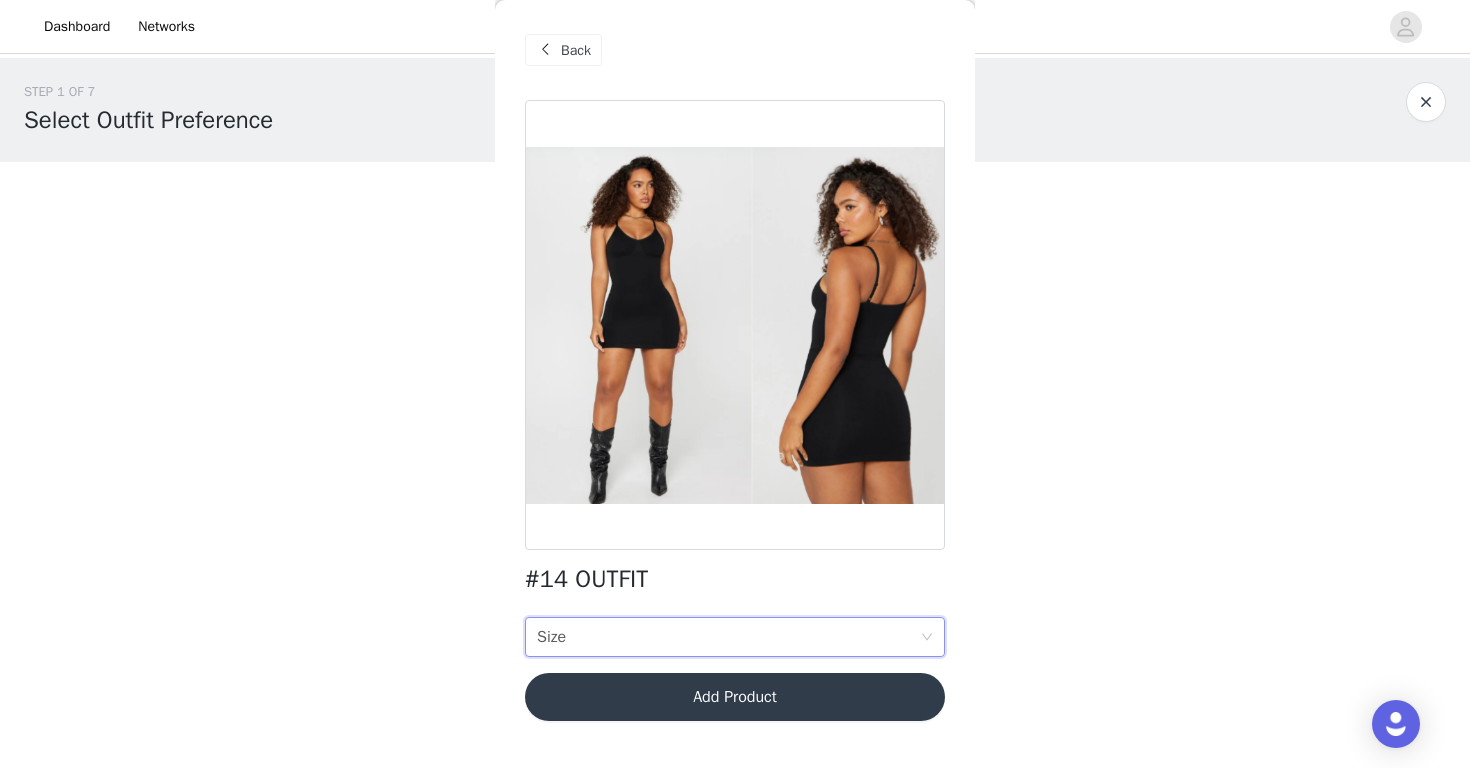 click on "Size Size" at bounding box center (728, 637) 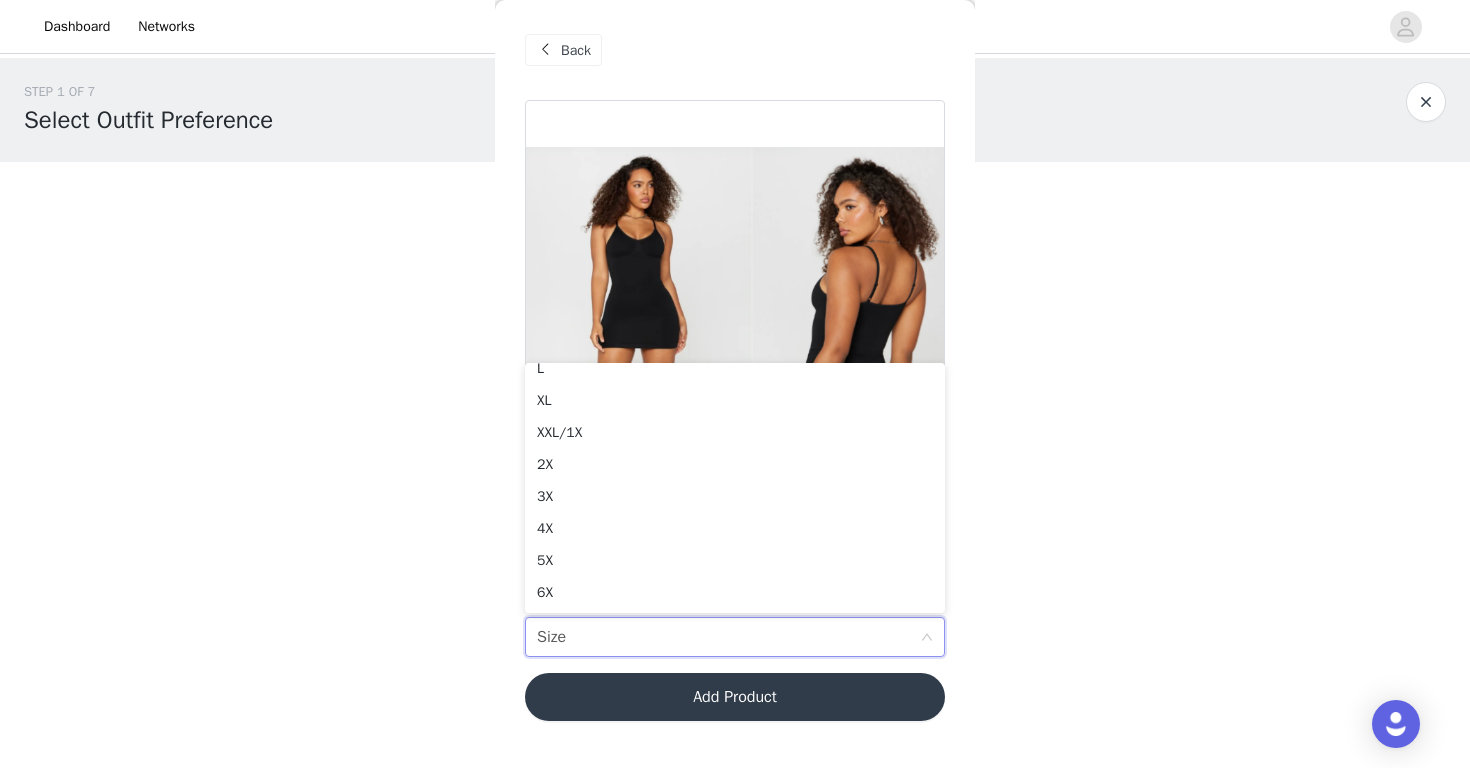 click on "Back" at bounding box center (735, 50) 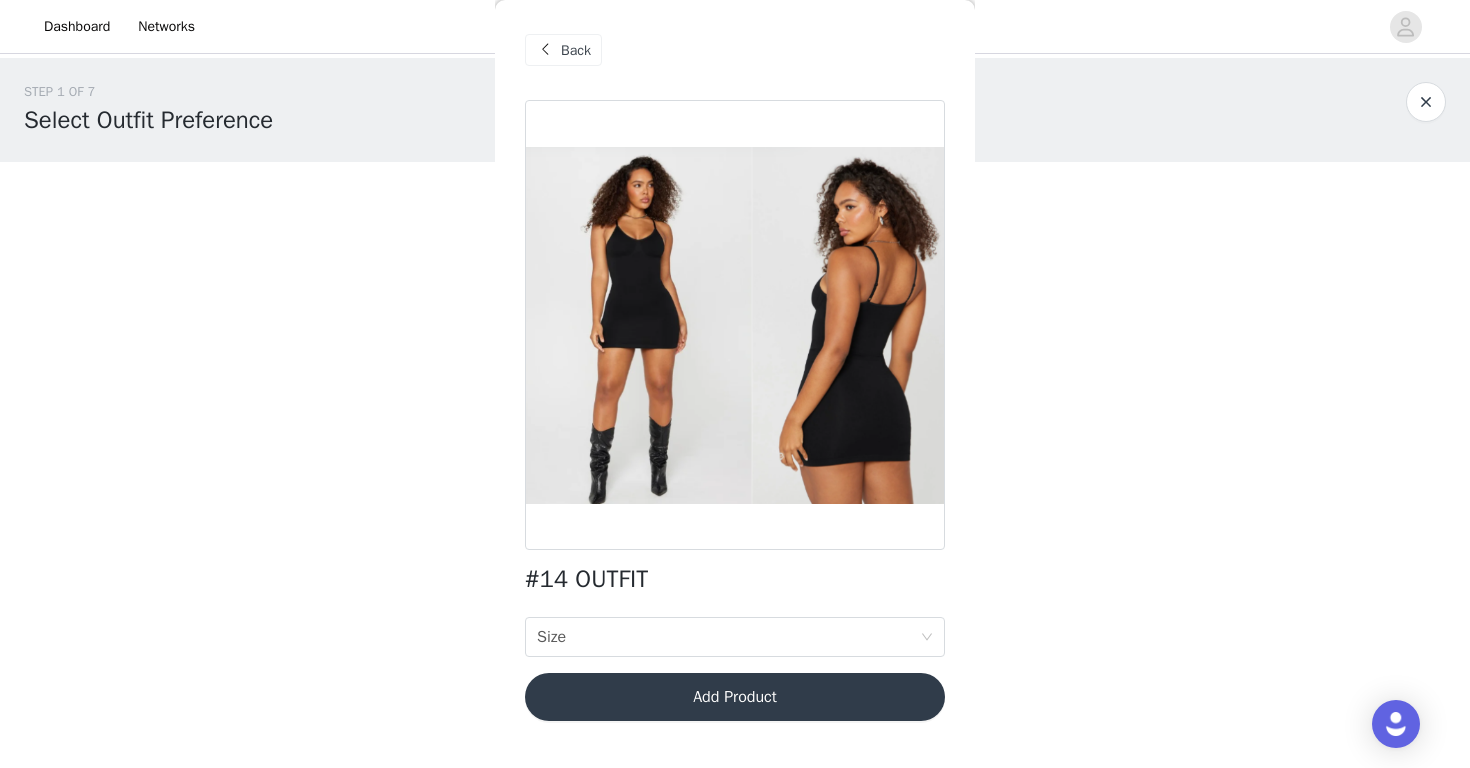 click on "Back" at bounding box center [576, 50] 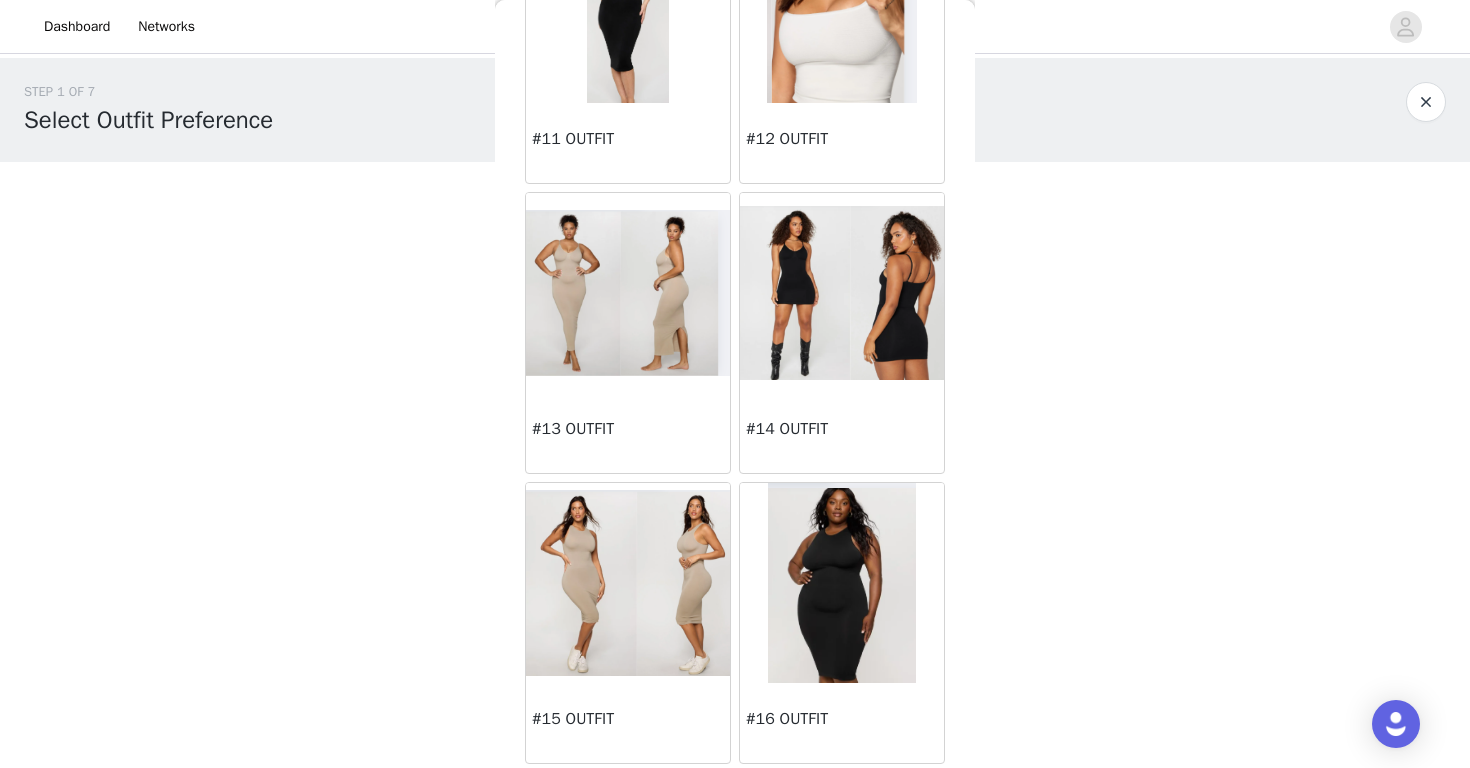 scroll, scrollTop: 1648, scrollLeft: 0, axis: vertical 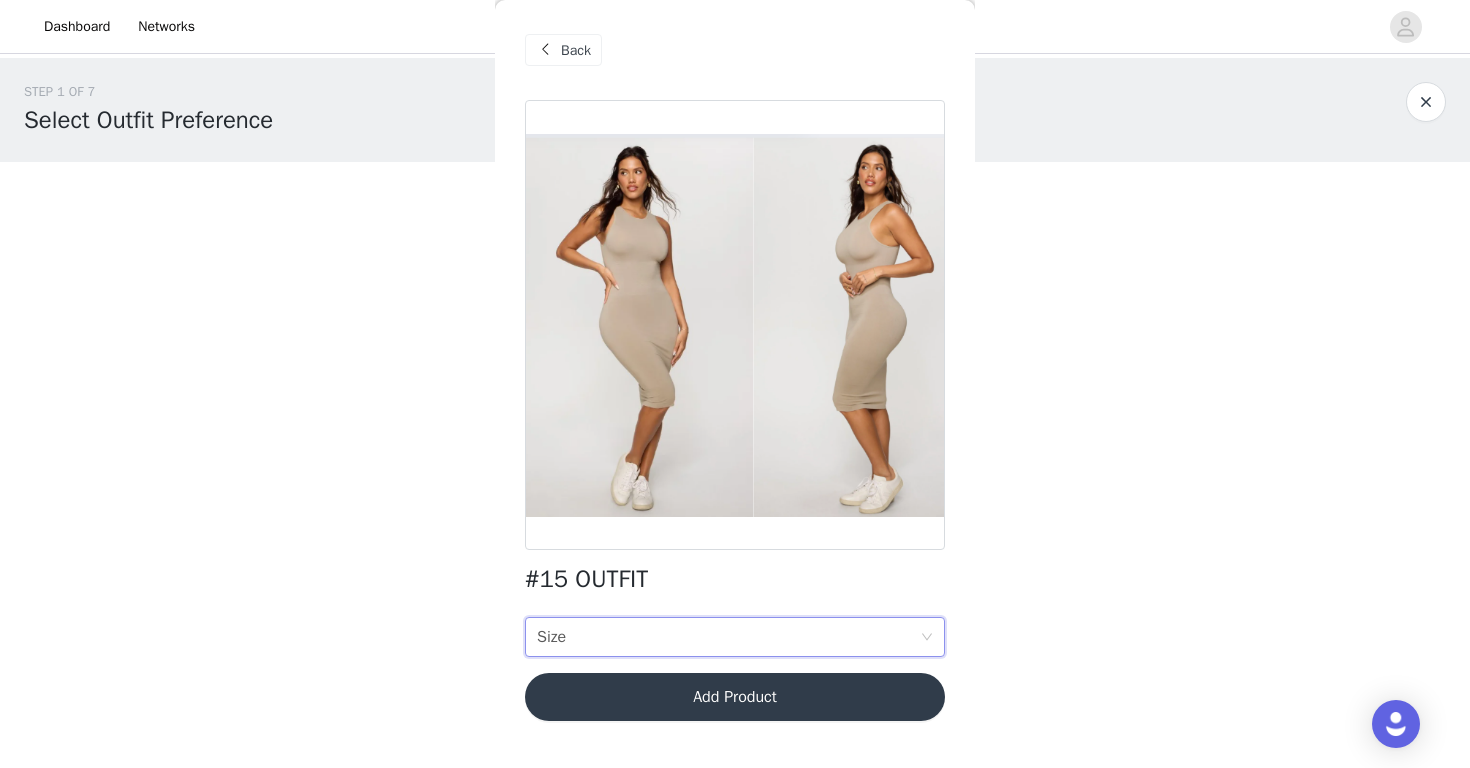 click on "Size Size" at bounding box center [728, 637] 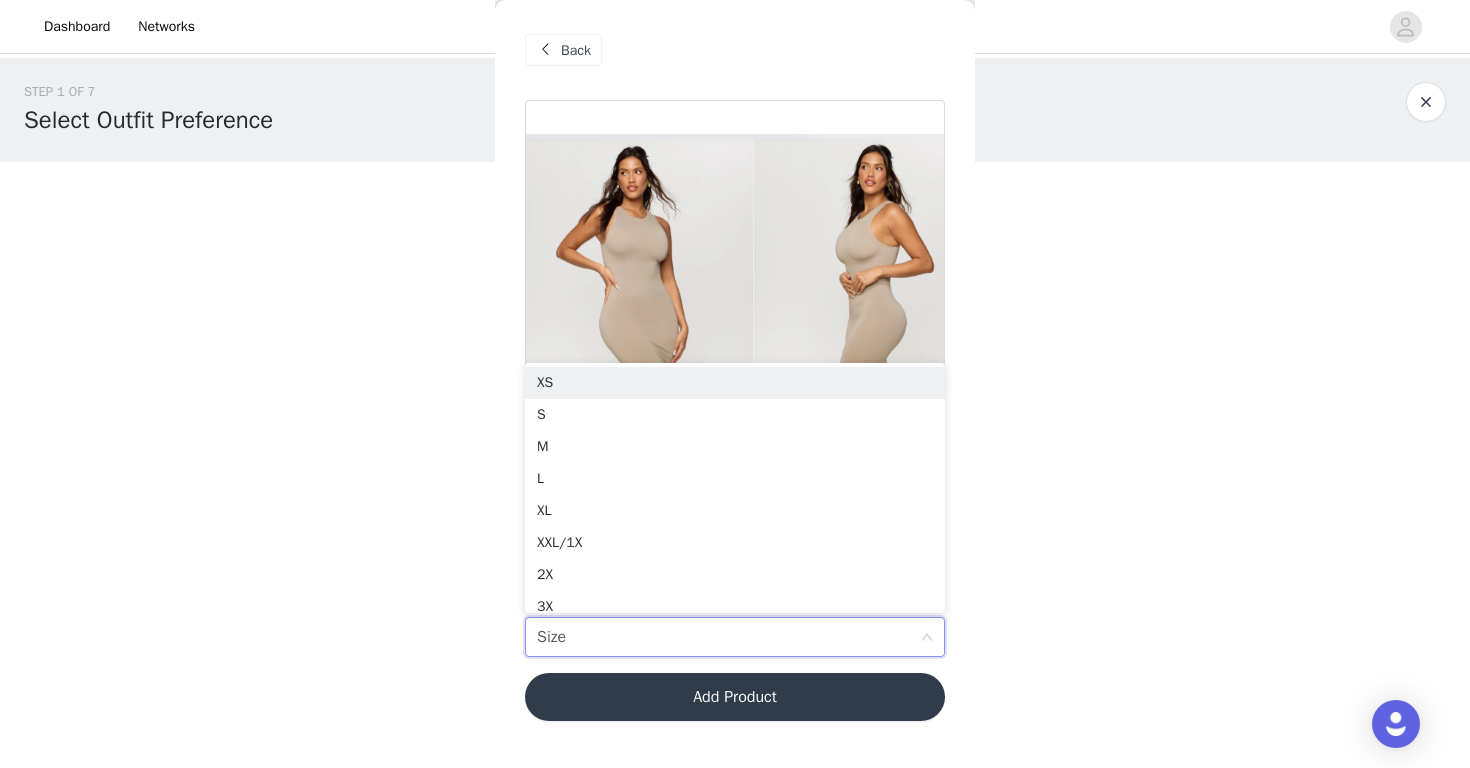 scroll, scrollTop: 4, scrollLeft: 0, axis: vertical 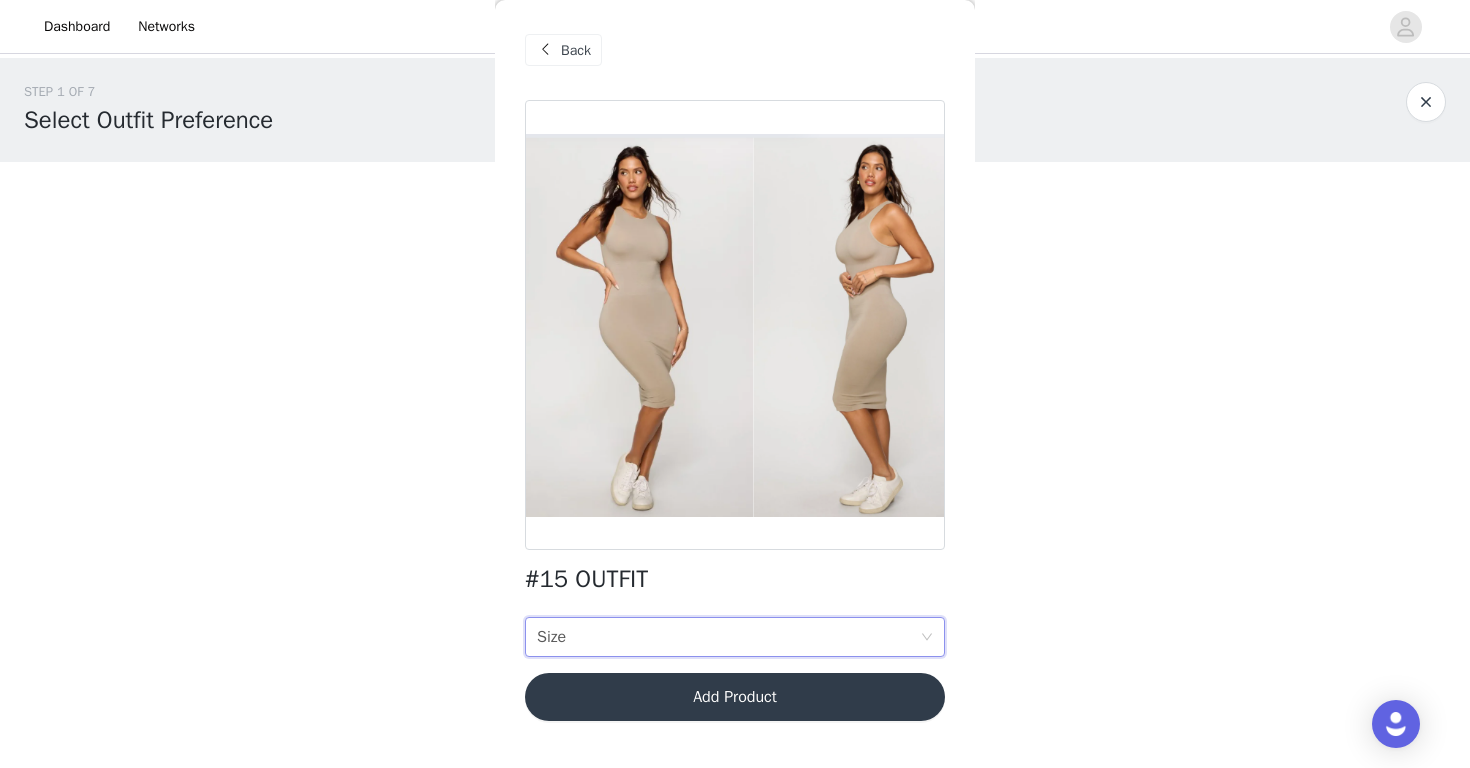 click at bounding box center [545, 50] 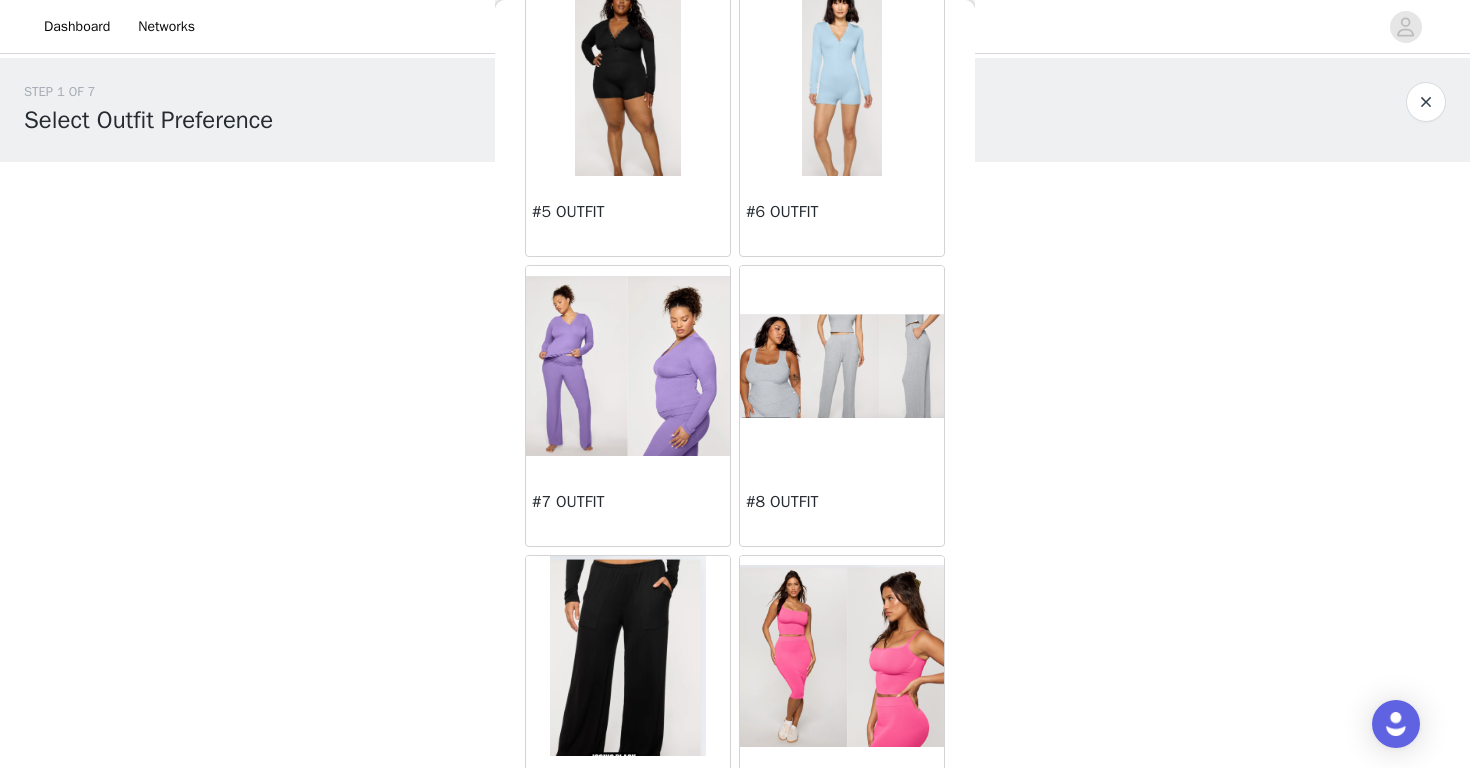 click at bounding box center (842, 366) 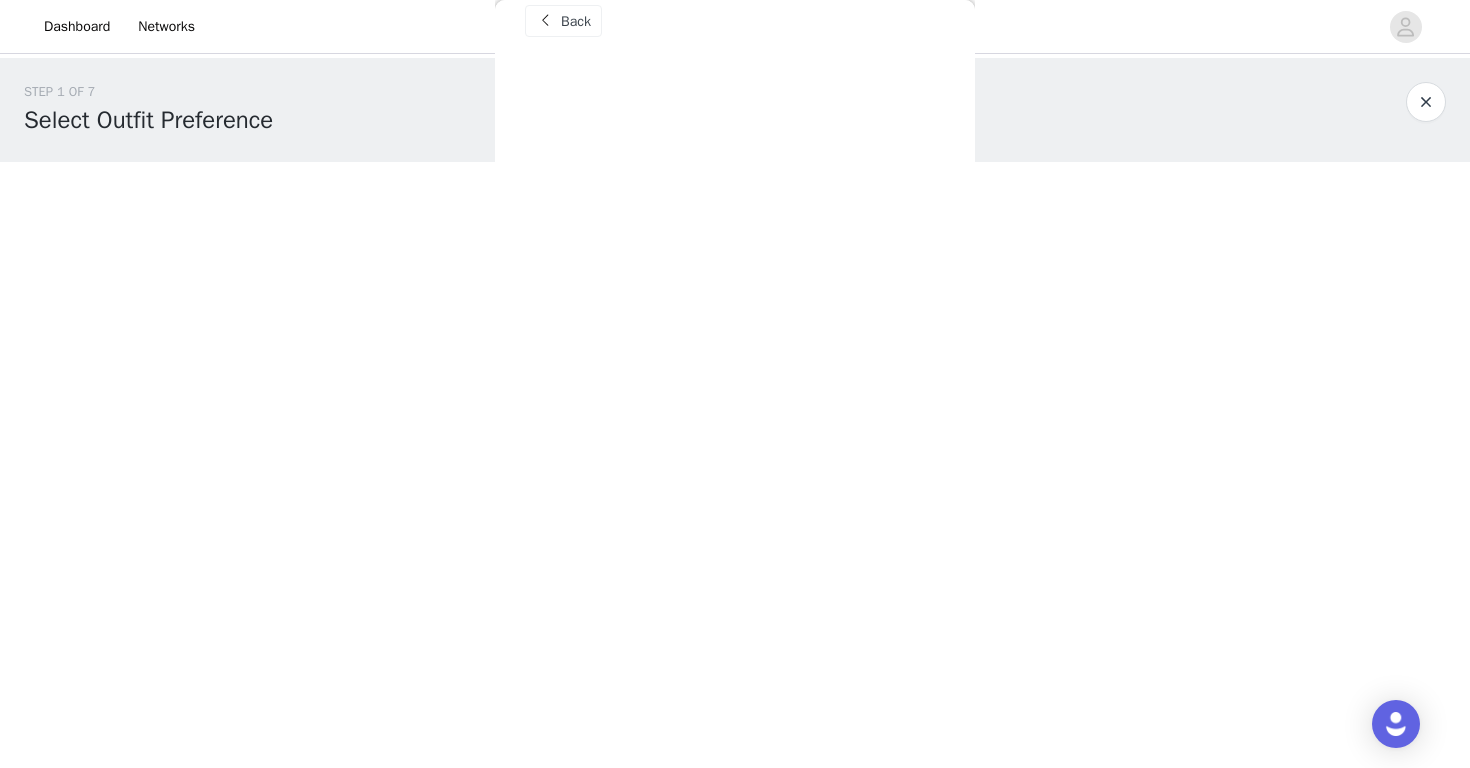 scroll, scrollTop: 29, scrollLeft: 0, axis: vertical 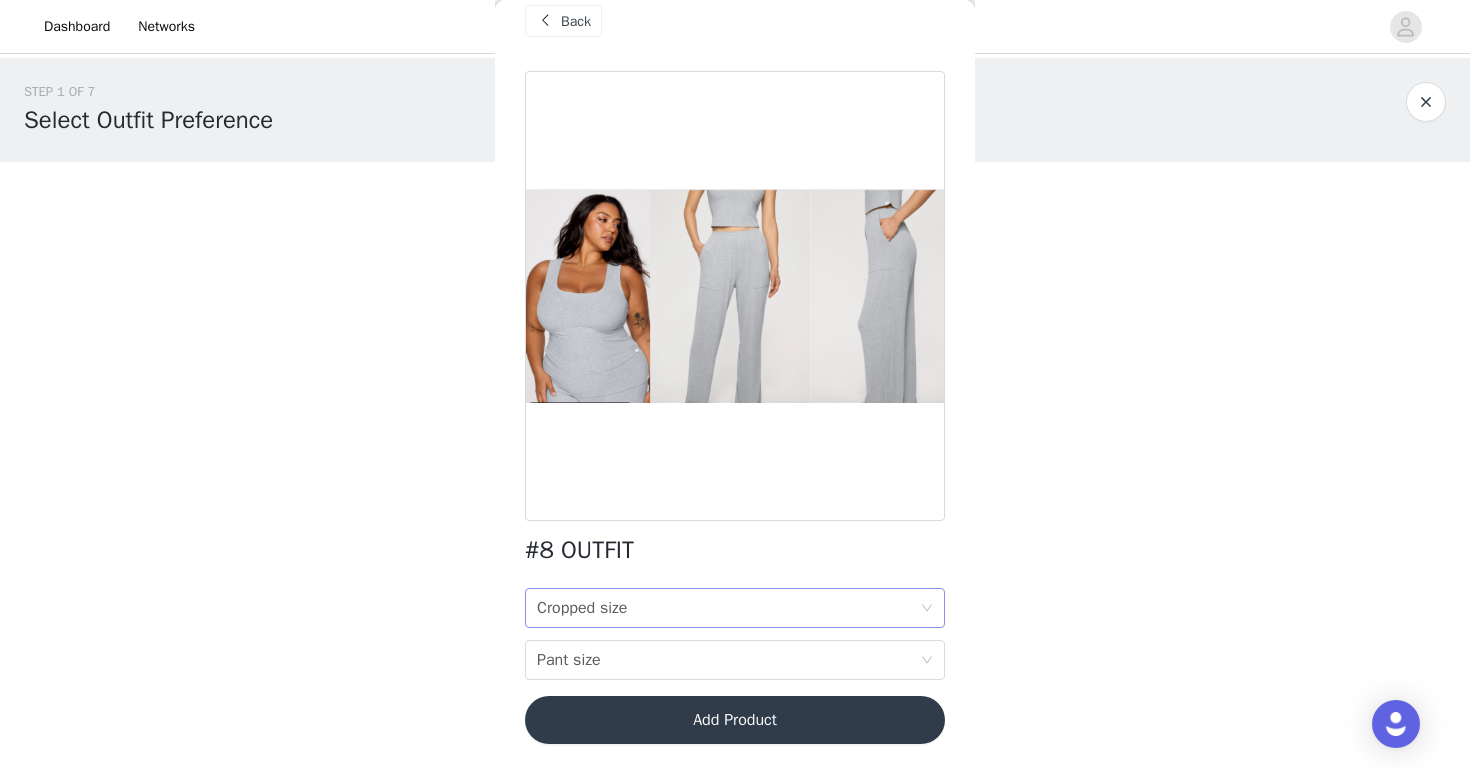 click on "Cropped size Cropped size" at bounding box center [728, 608] 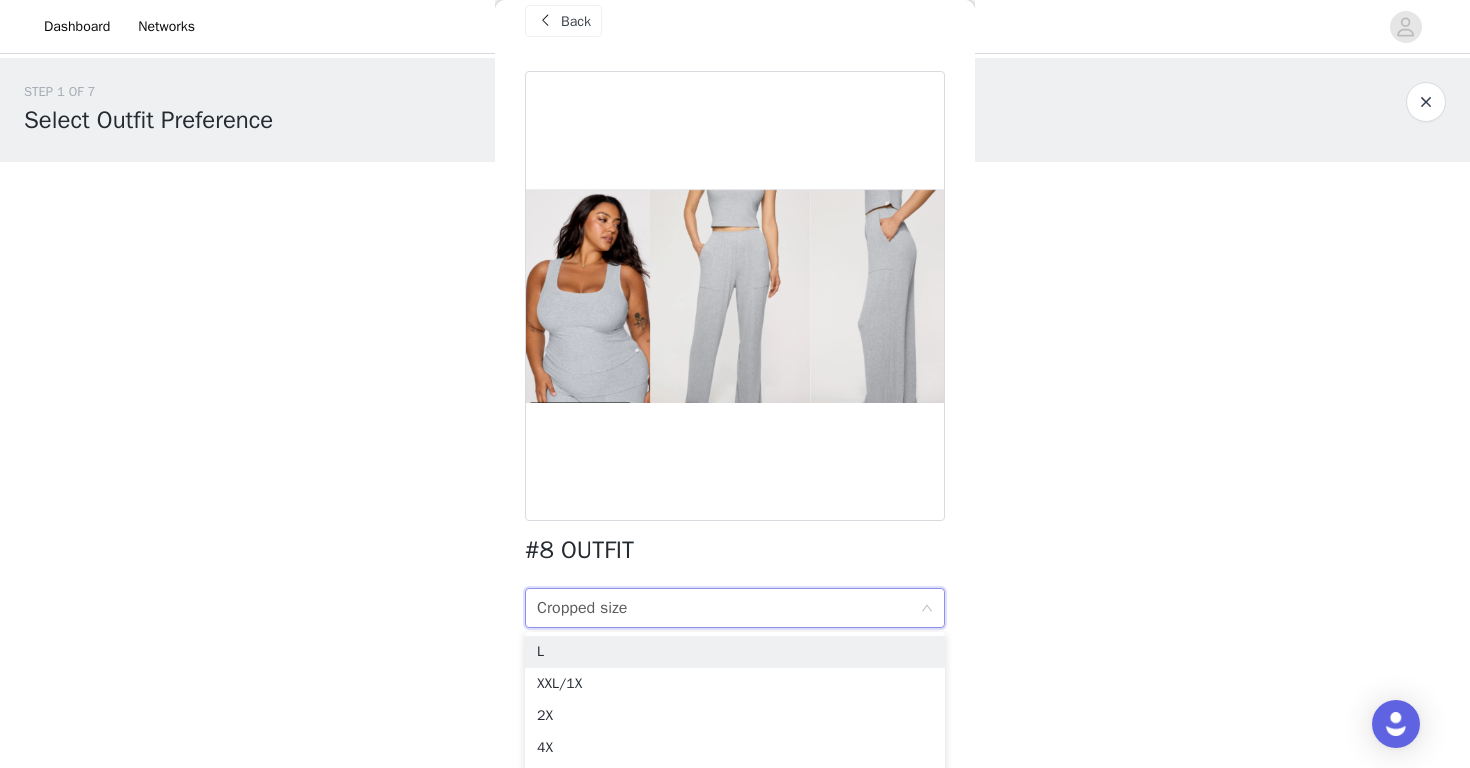 click on "Back" at bounding box center [576, 21] 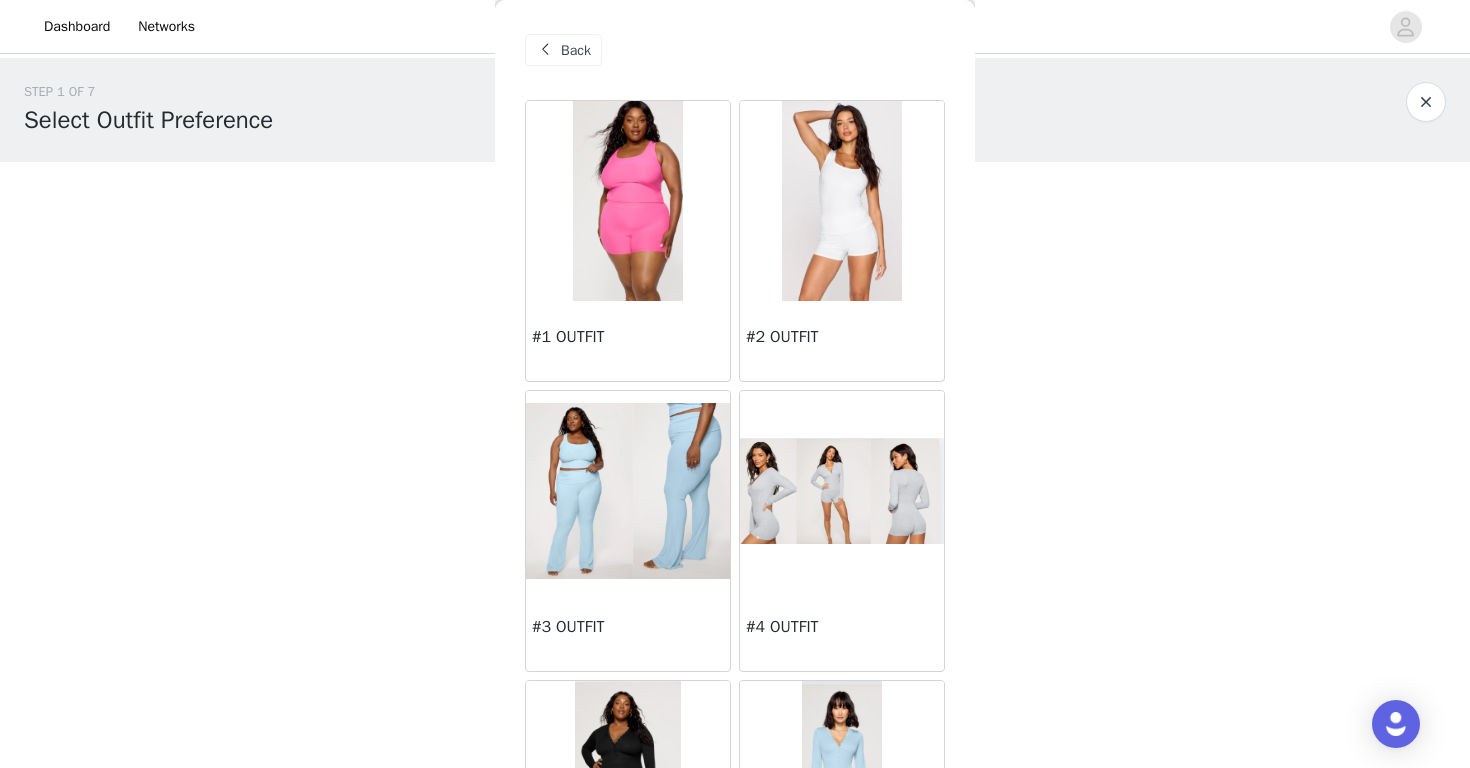 scroll, scrollTop: 0, scrollLeft: 0, axis: both 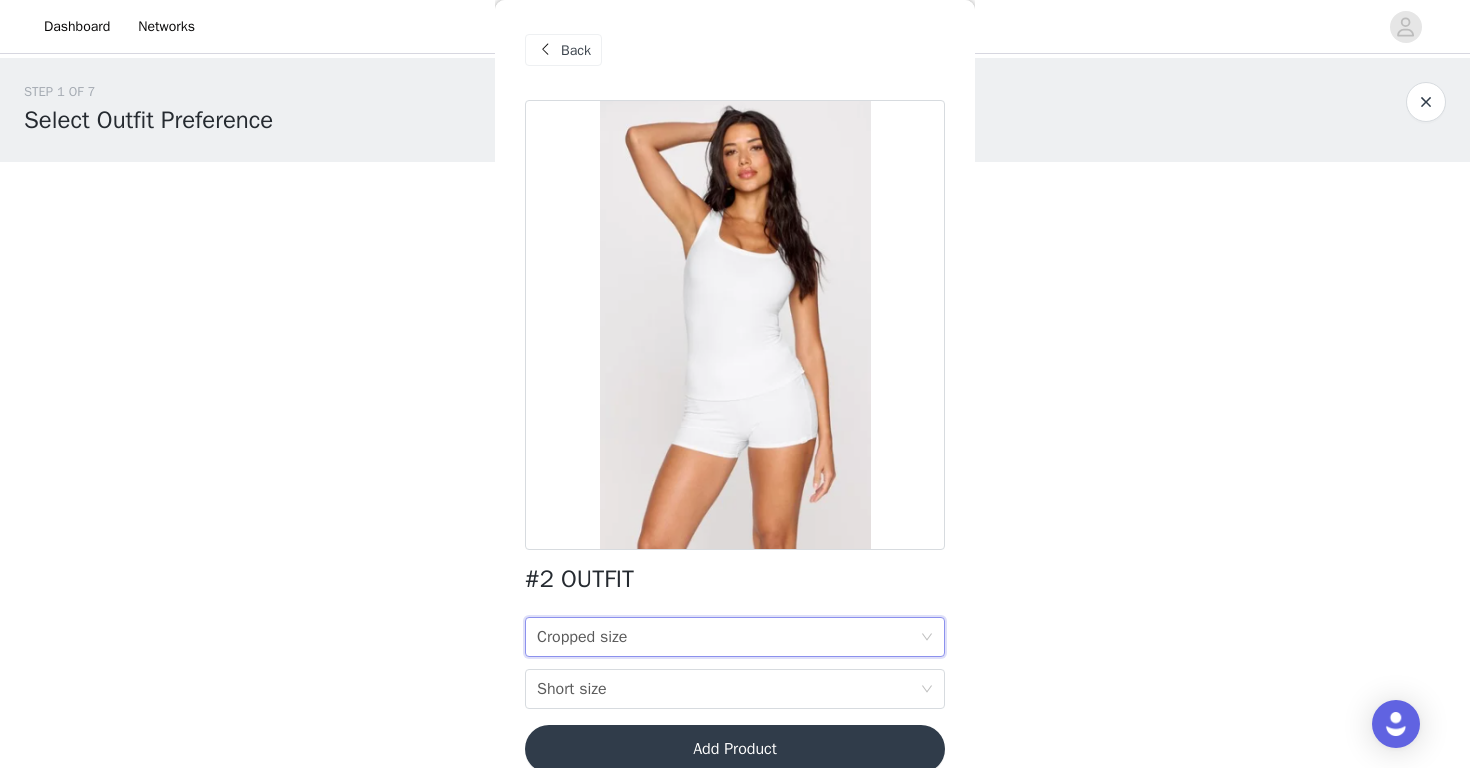 click on "Cropped size Cropped size" at bounding box center (728, 637) 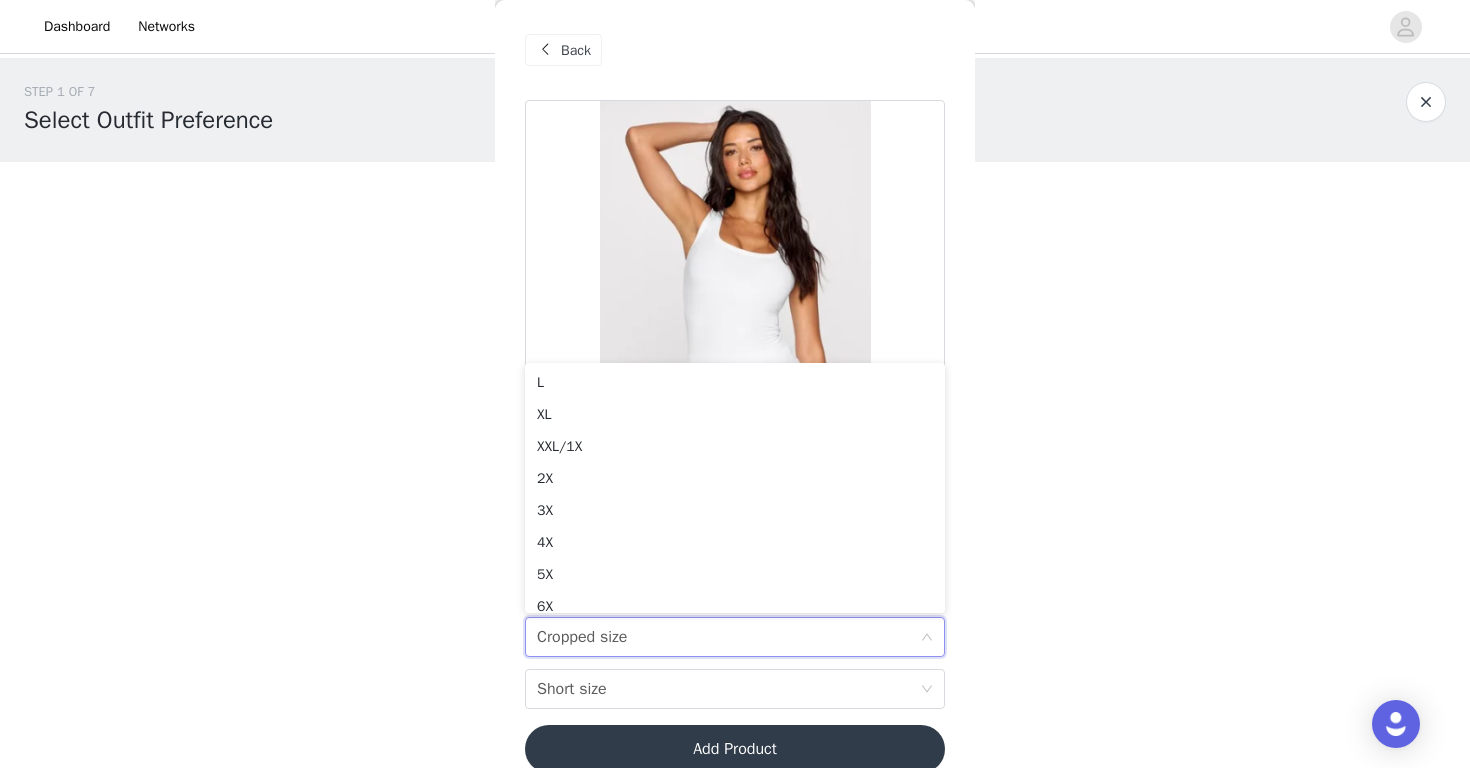 scroll, scrollTop: 0, scrollLeft: 0, axis: both 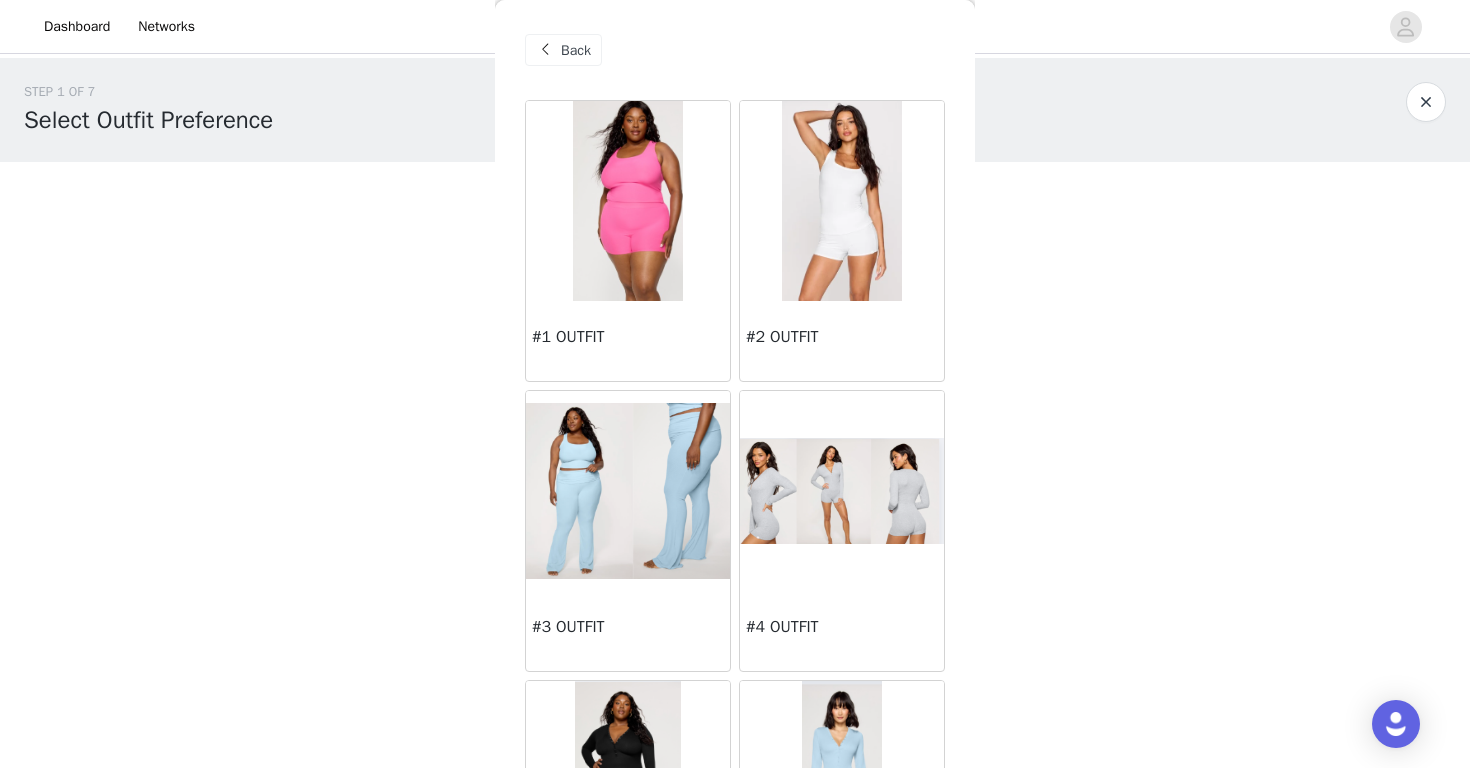 click at bounding box center [628, 490] 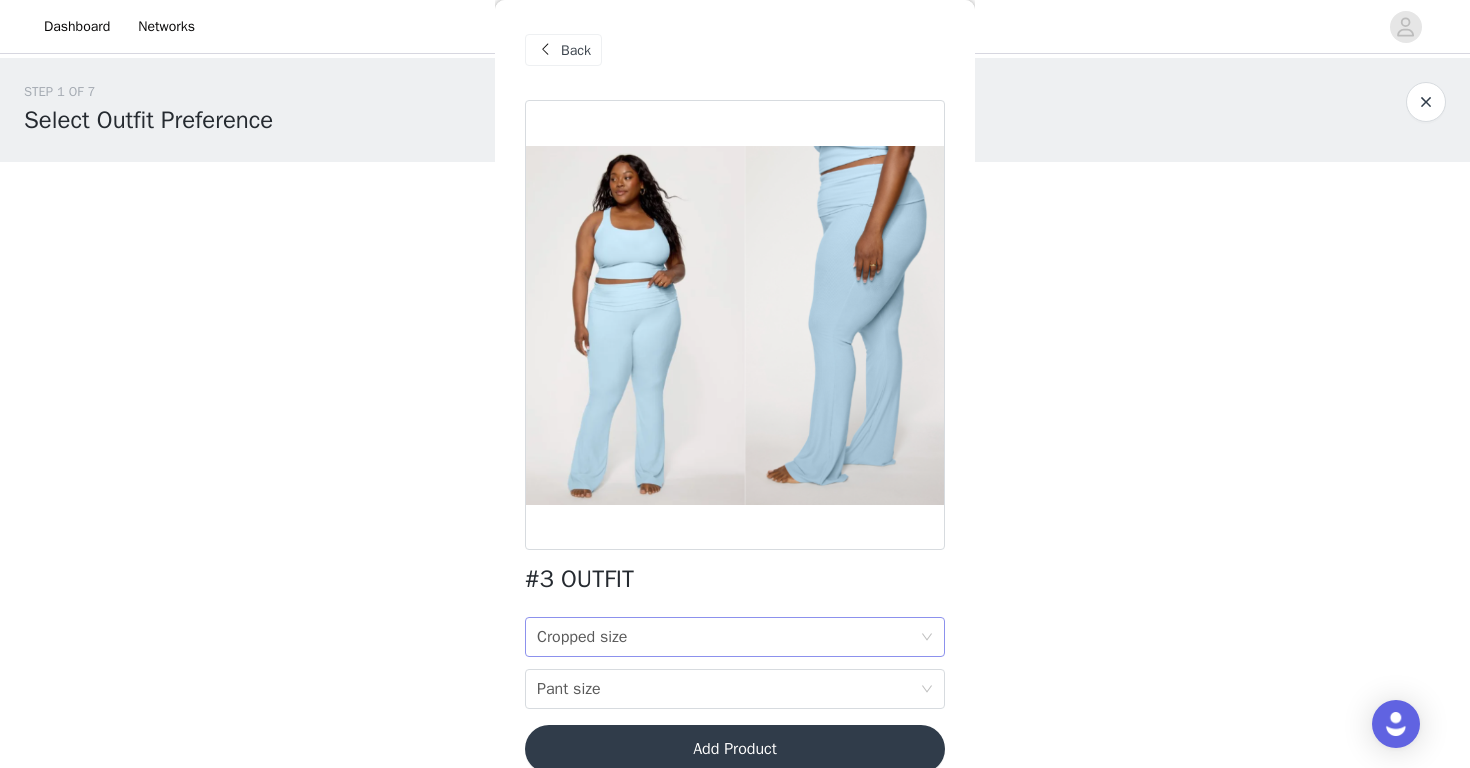 click on "Cropped size Cropped size" at bounding box center (728, 637) 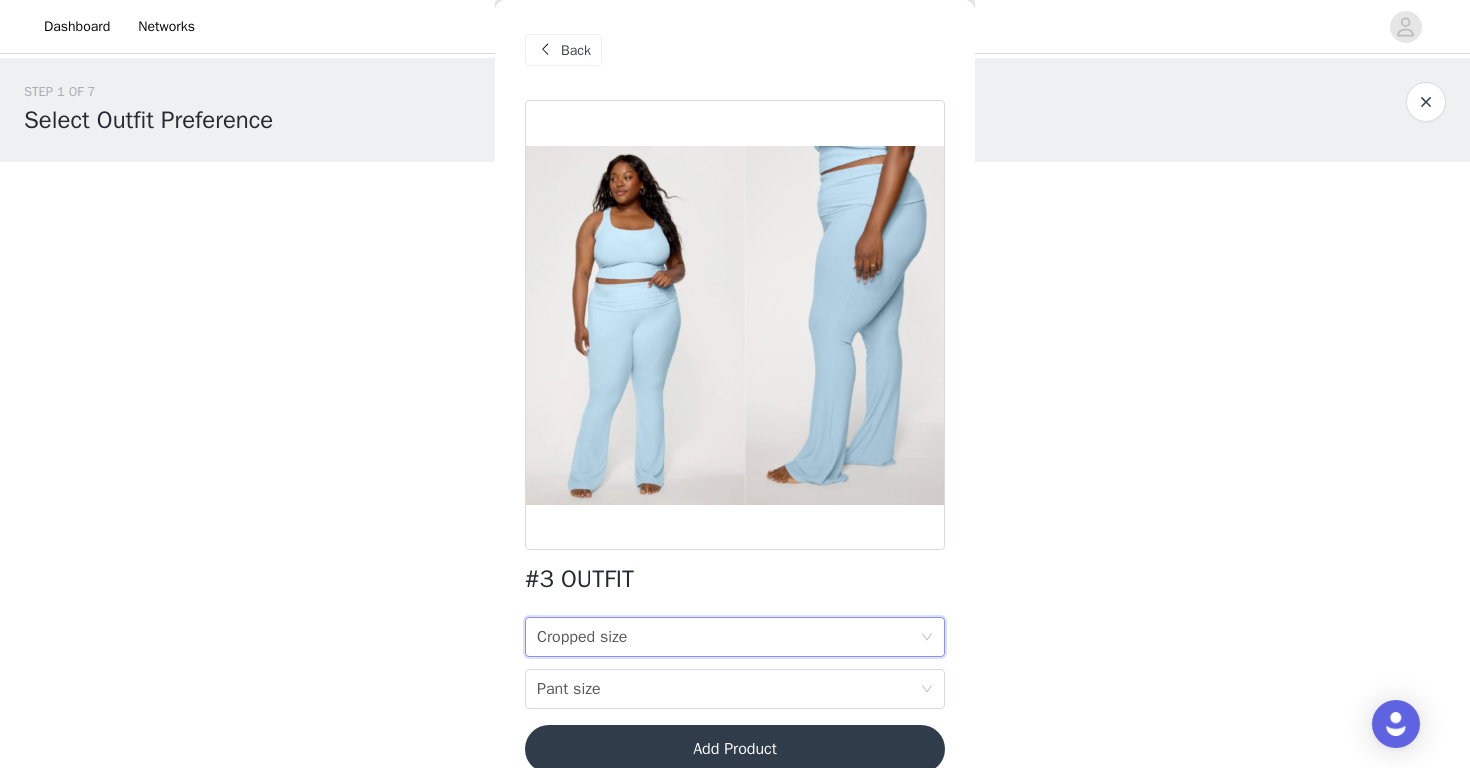 click on "Back" at bounding box center (576, 50) 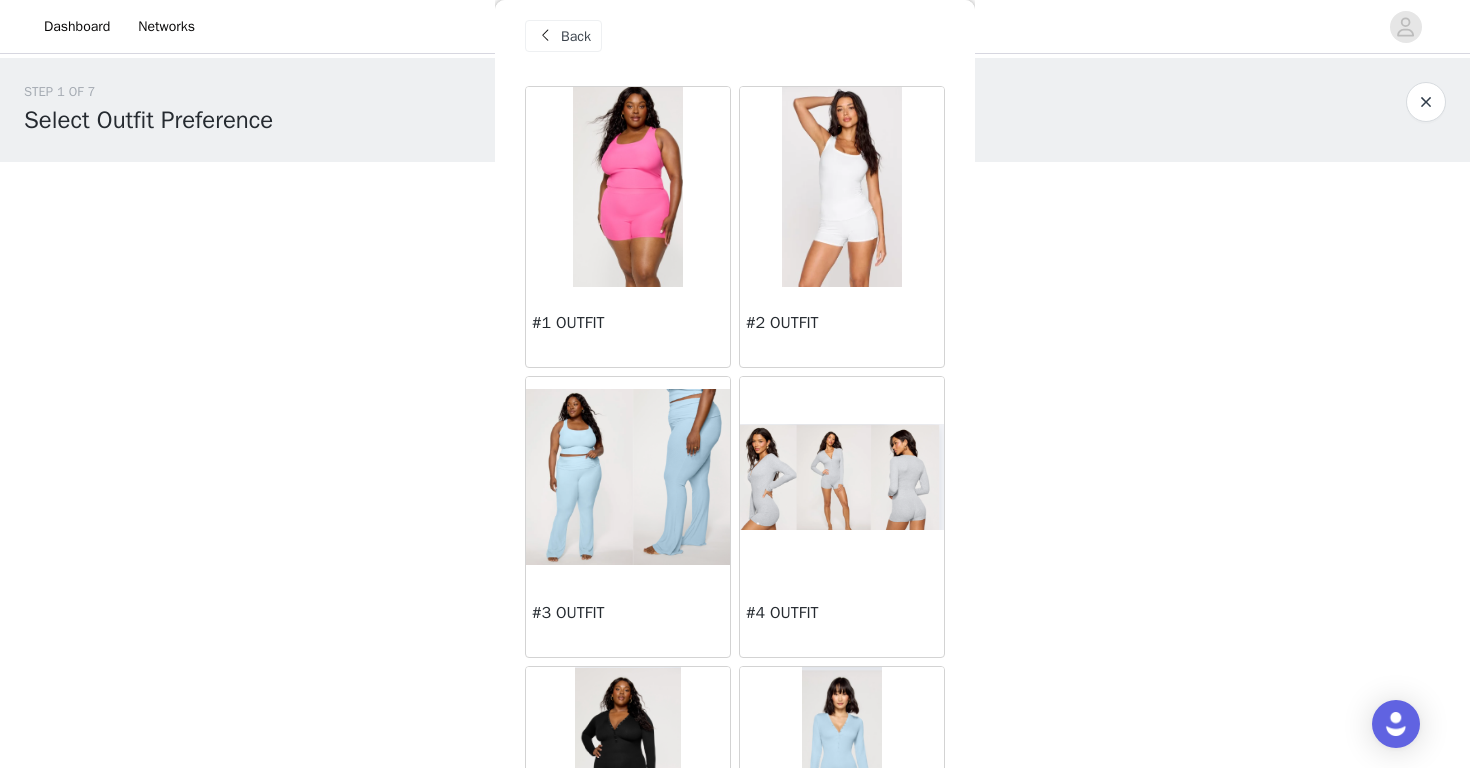 scroll, scrollTop: 0, scrollLeft: 0, axis: both 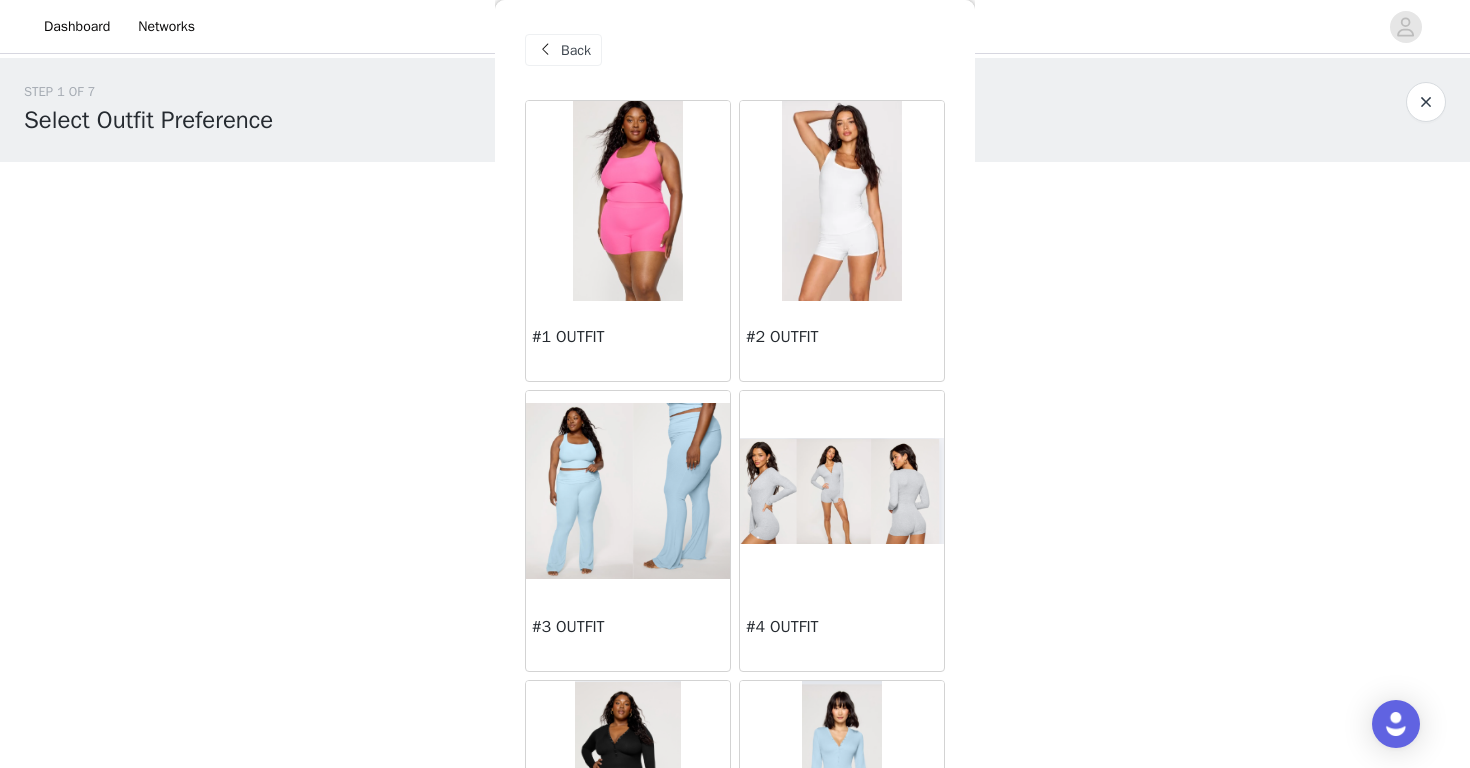click on "Back" at bounding box center (735, 50) 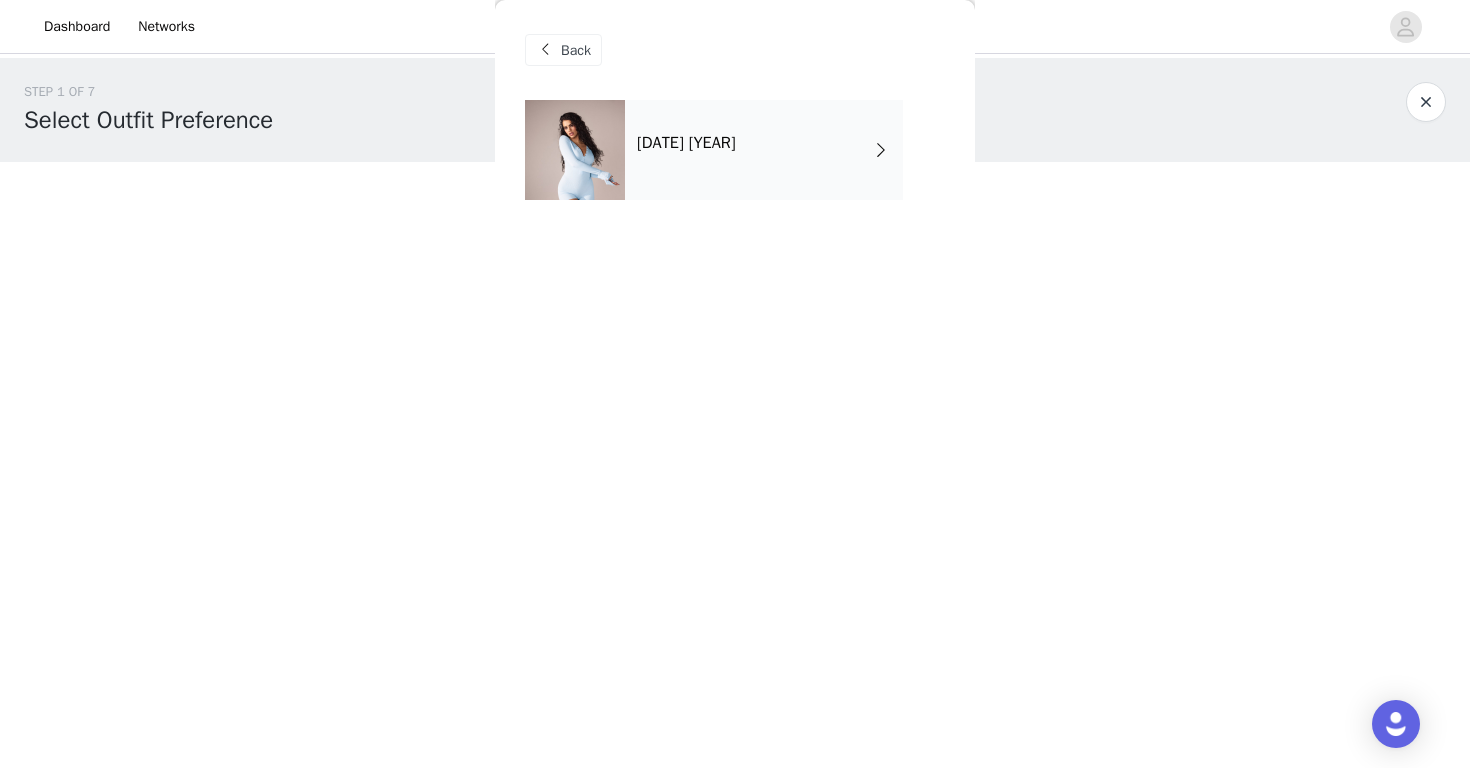 click on "August 2025" at bounding box center (686, 143) 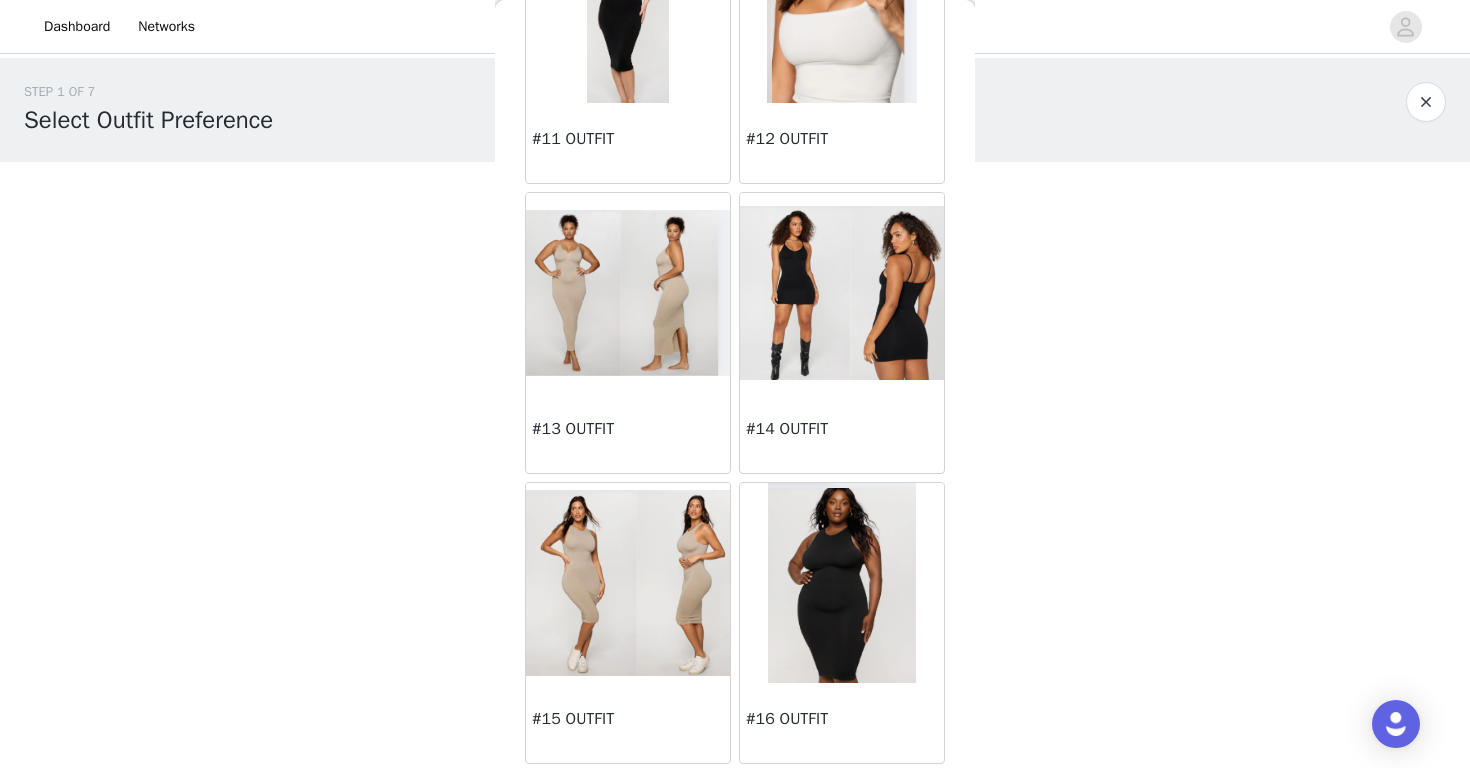 scroll, scrollTop: 1648, scrollLeft: 0, axis: vertical 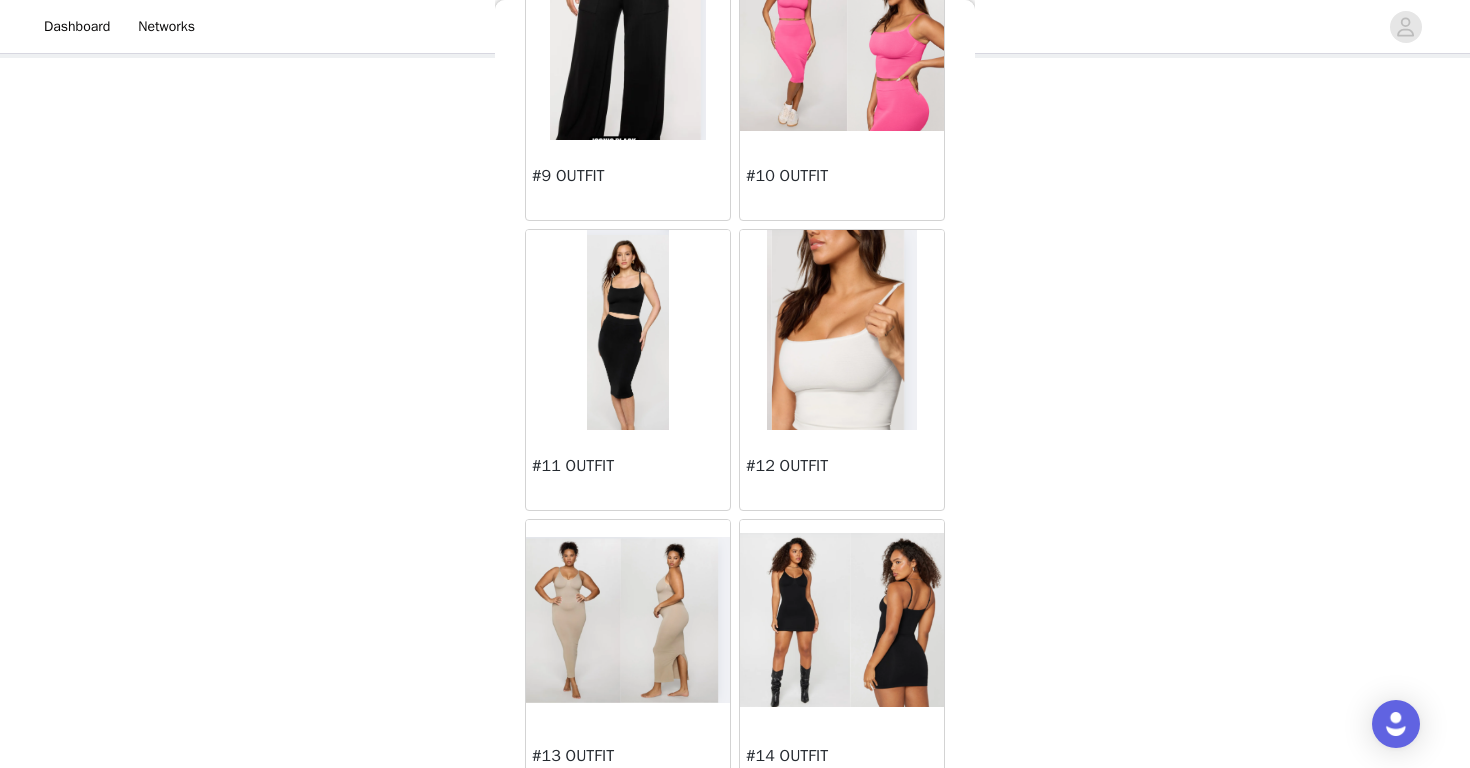 click at bounding box center [842, 330] 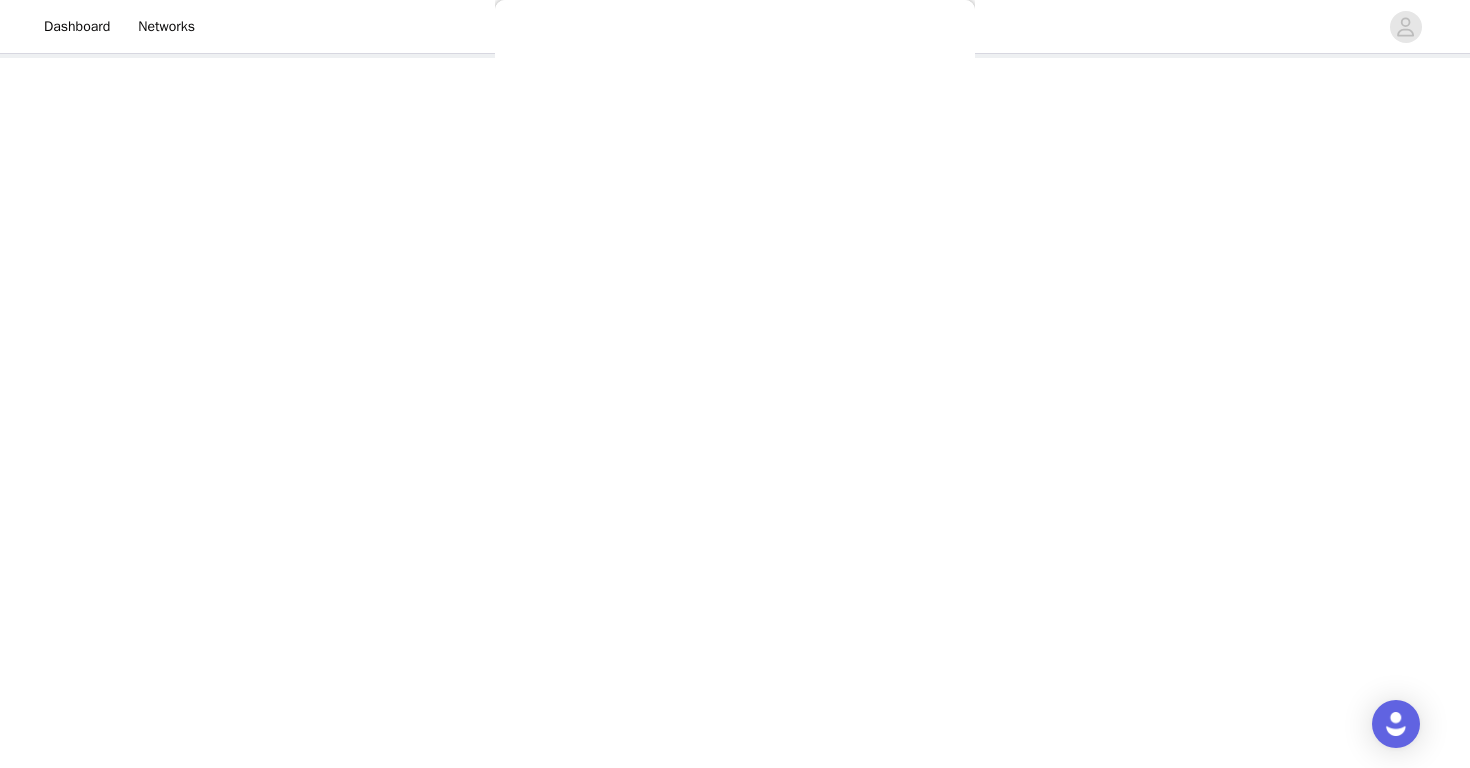 scroll, scrollTop: 29, scrollLeft: 0, axis: vertical 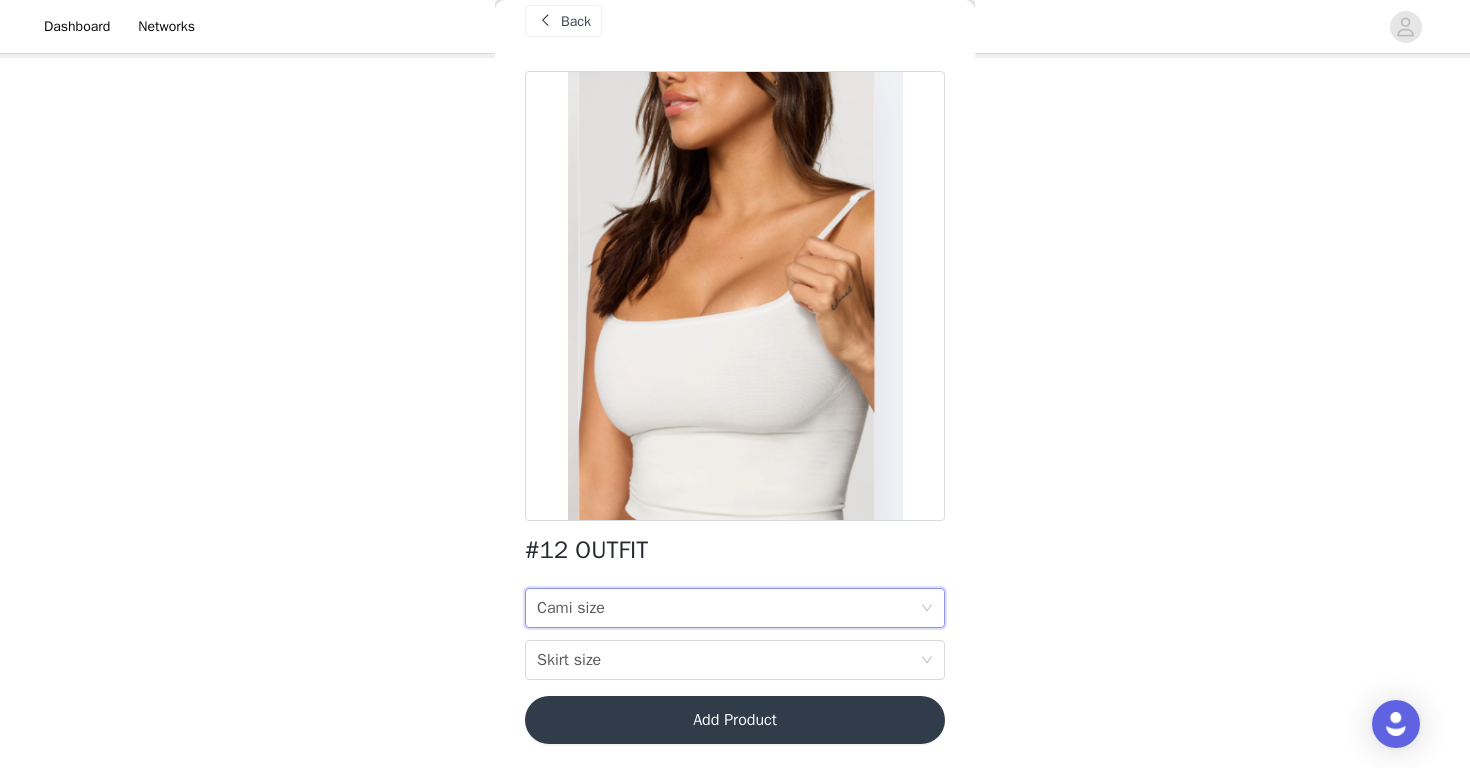 click on "Cami size Cami size" at bounding box center (728, 608) 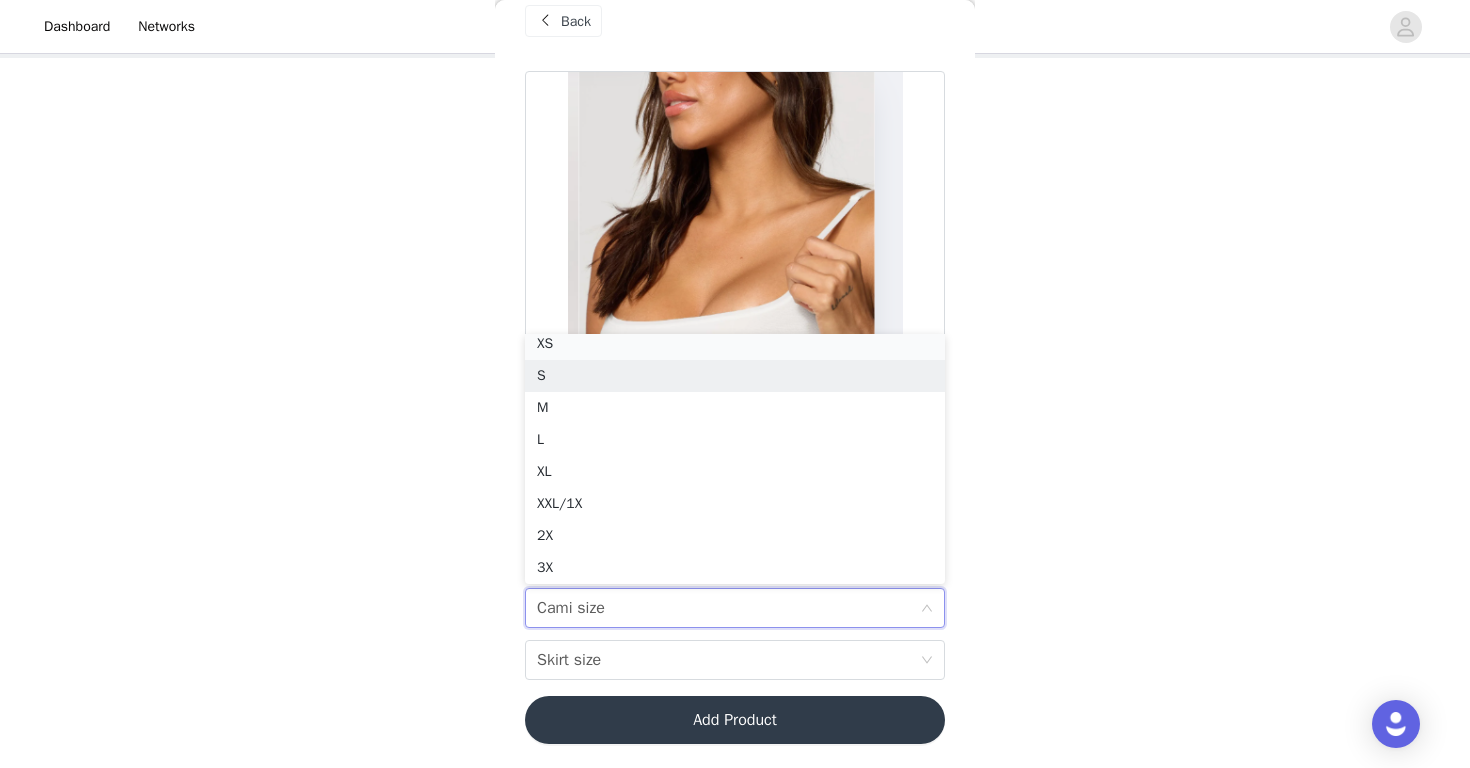 scroll, scrollTop: 4, scrollLeft: 0, axis: vertical 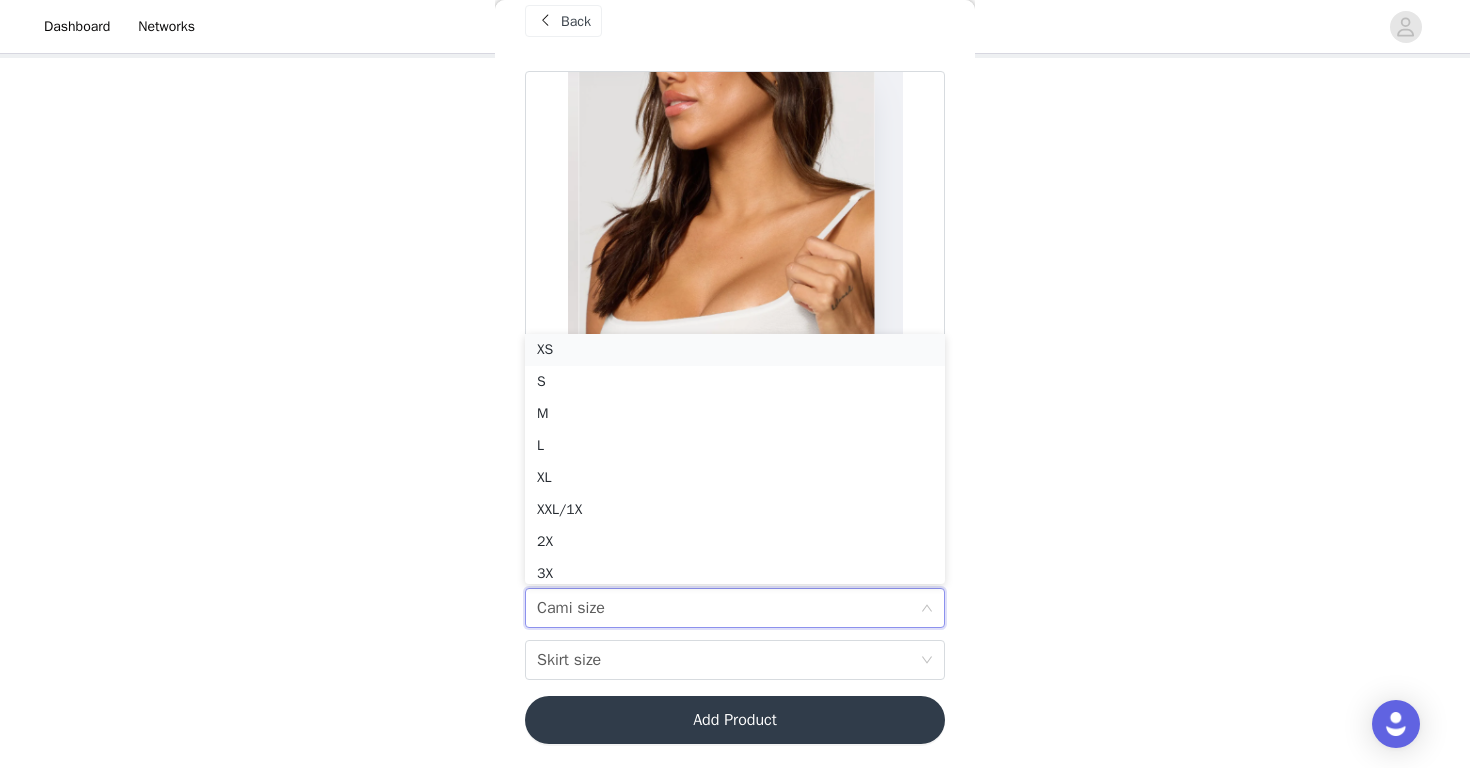 click on "XS" at bounding box center [735, 350] 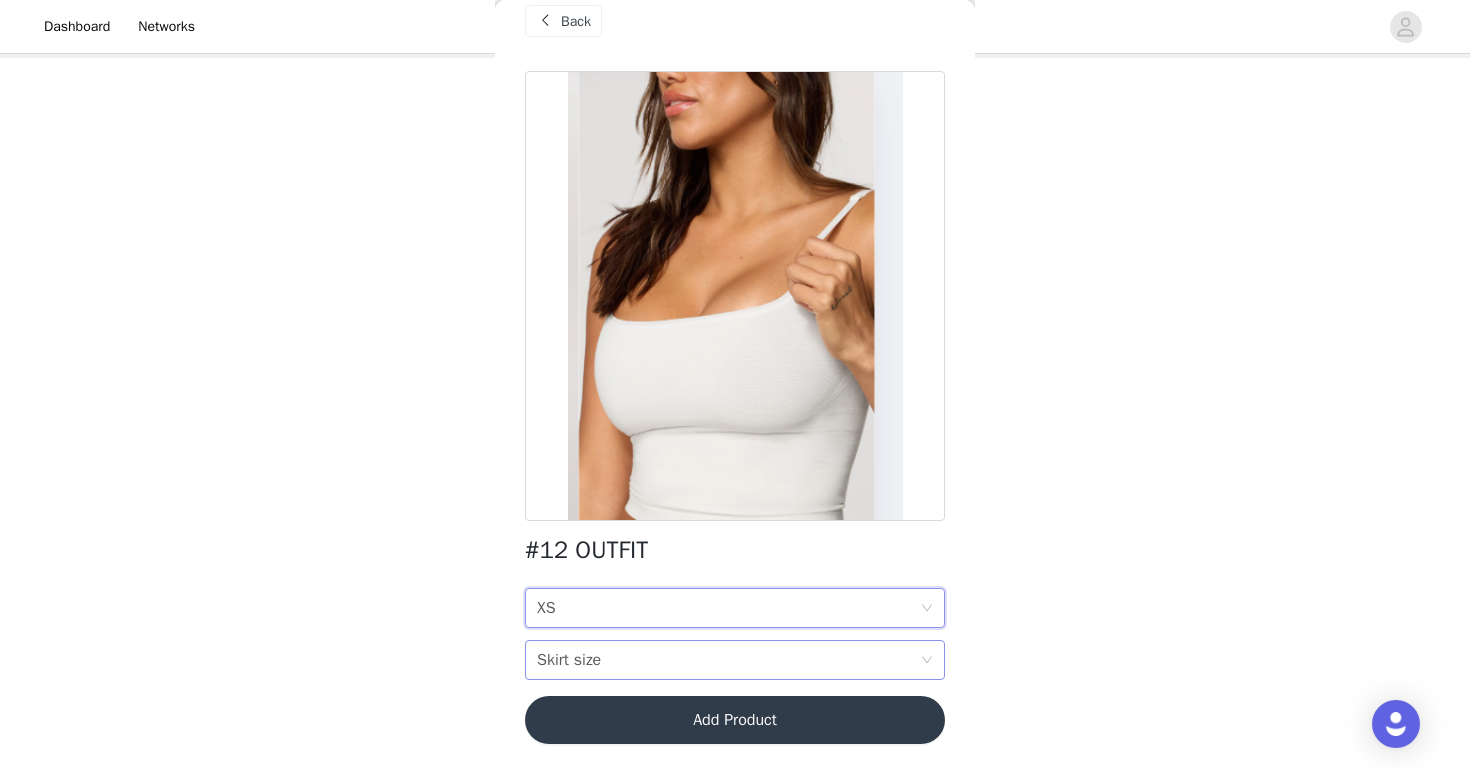 click on "Skirt size Skirt size" at bounding box center [728, 660] 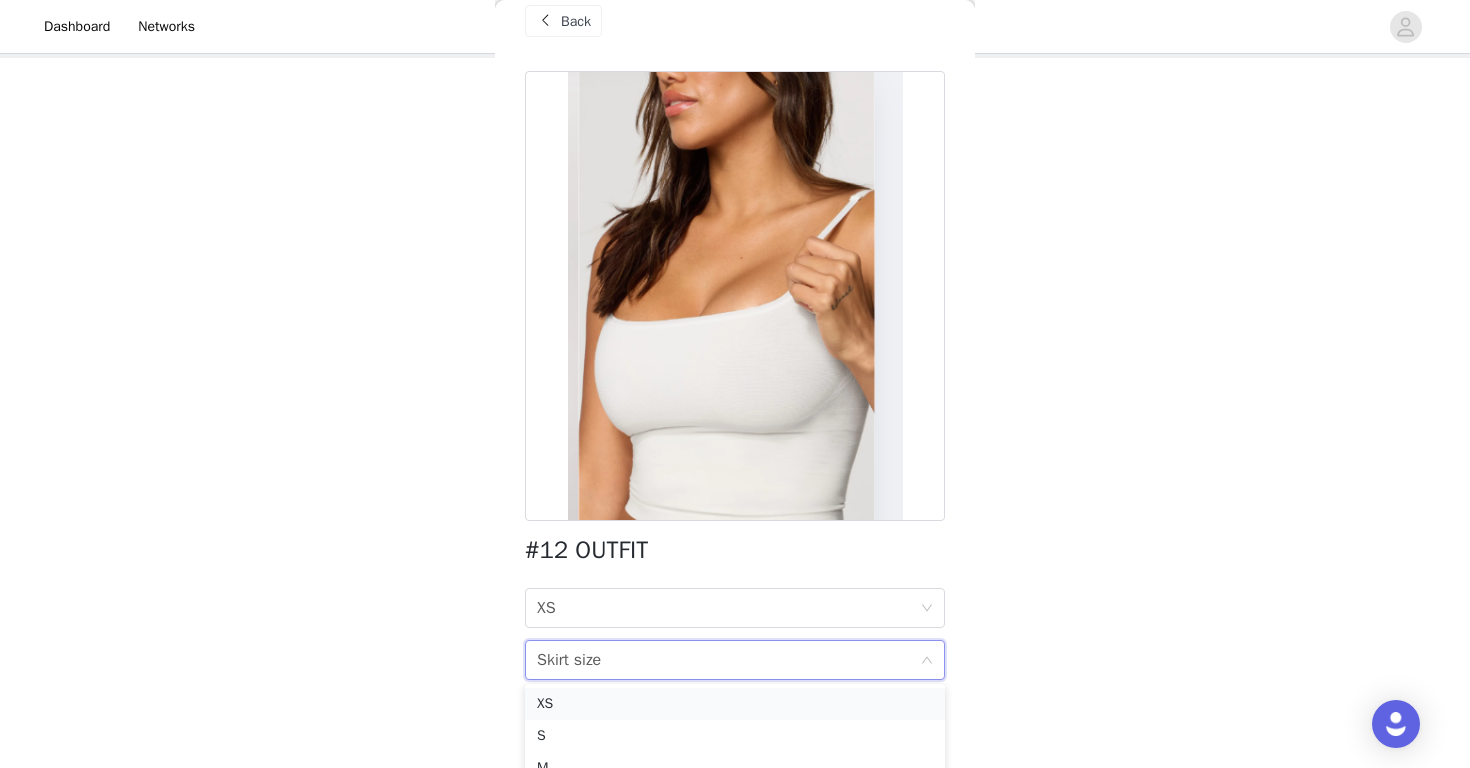 click on "XS" at bounding box center (735, 704) 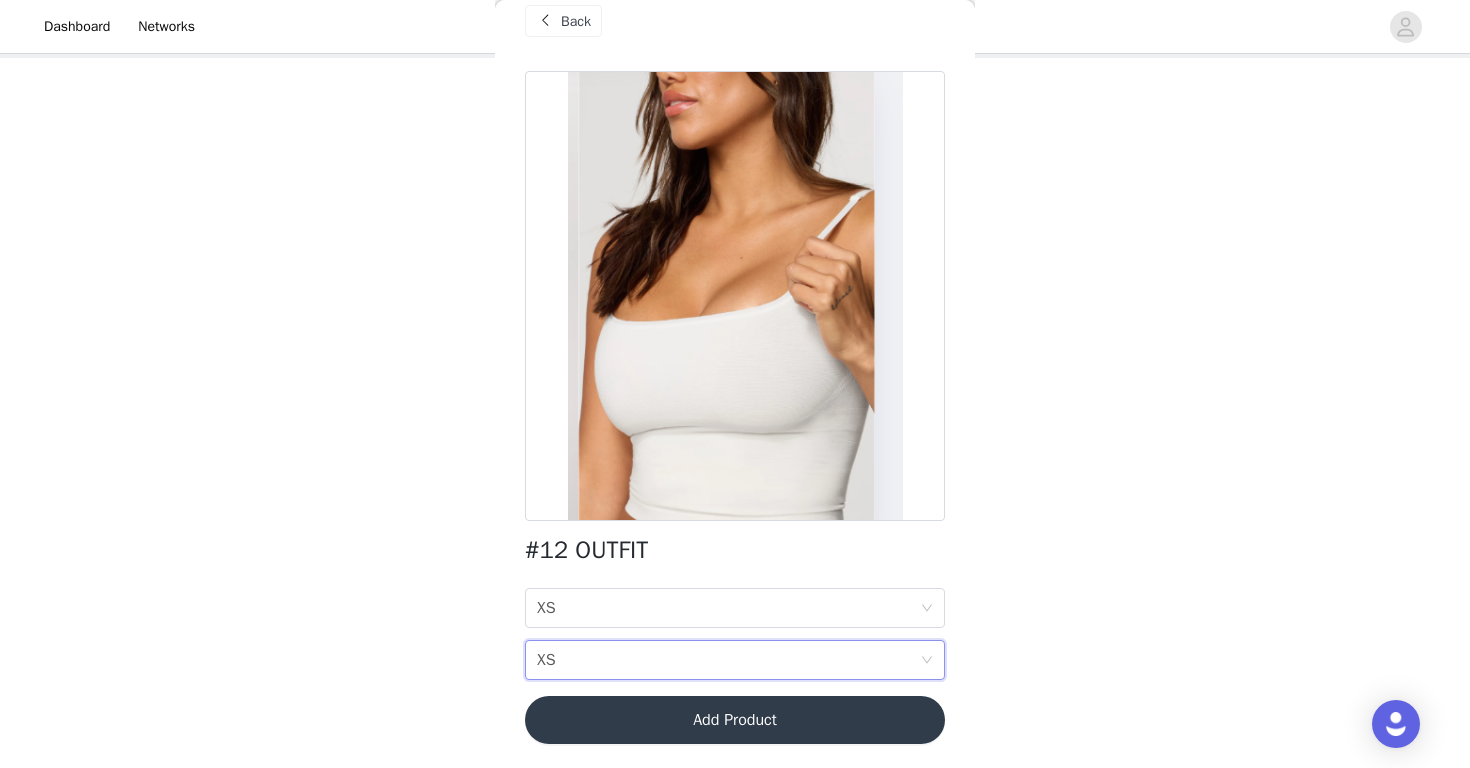 click on "Add Product" at bounding box center (735, 720) 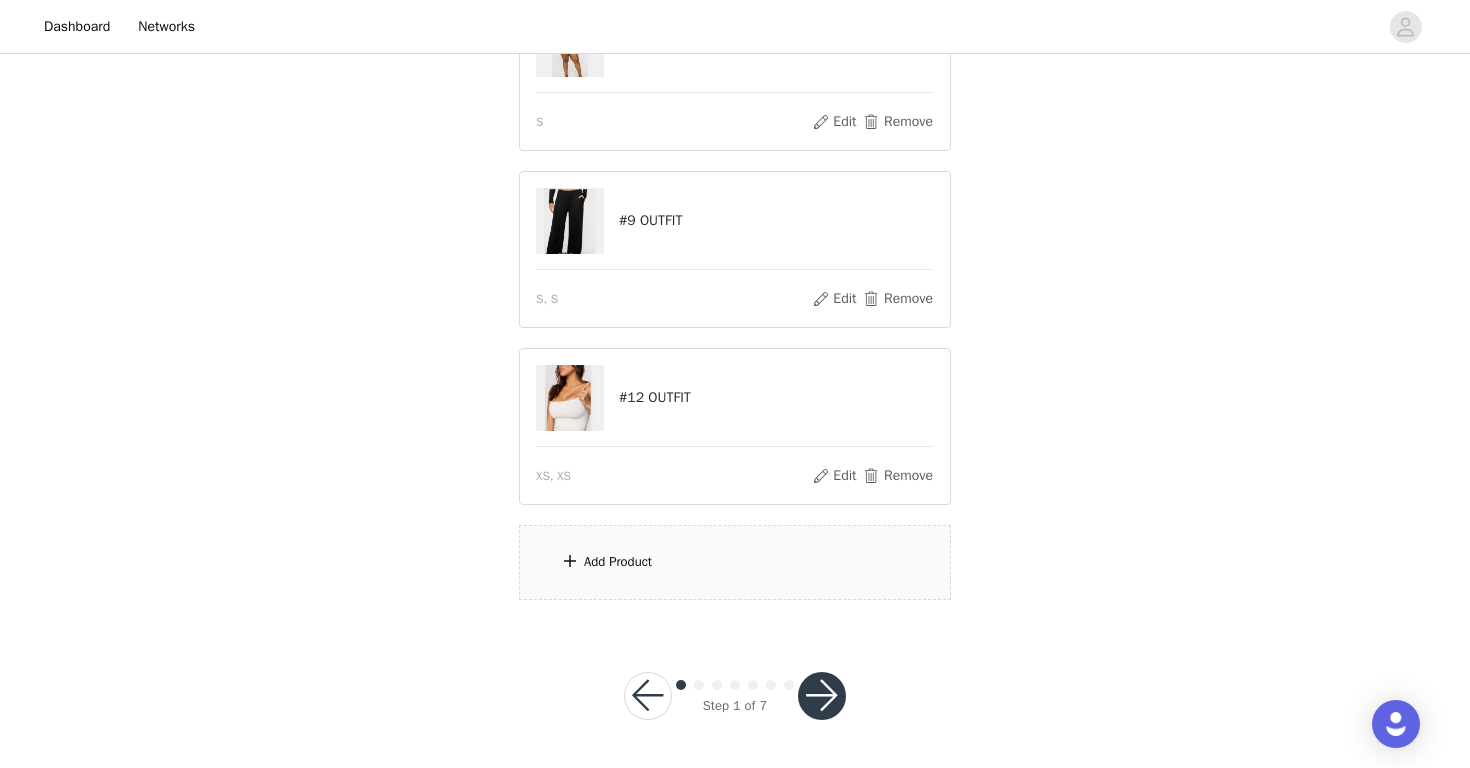 scroll, scrollTop: 281, scrollLeft: 0, axis: vertical 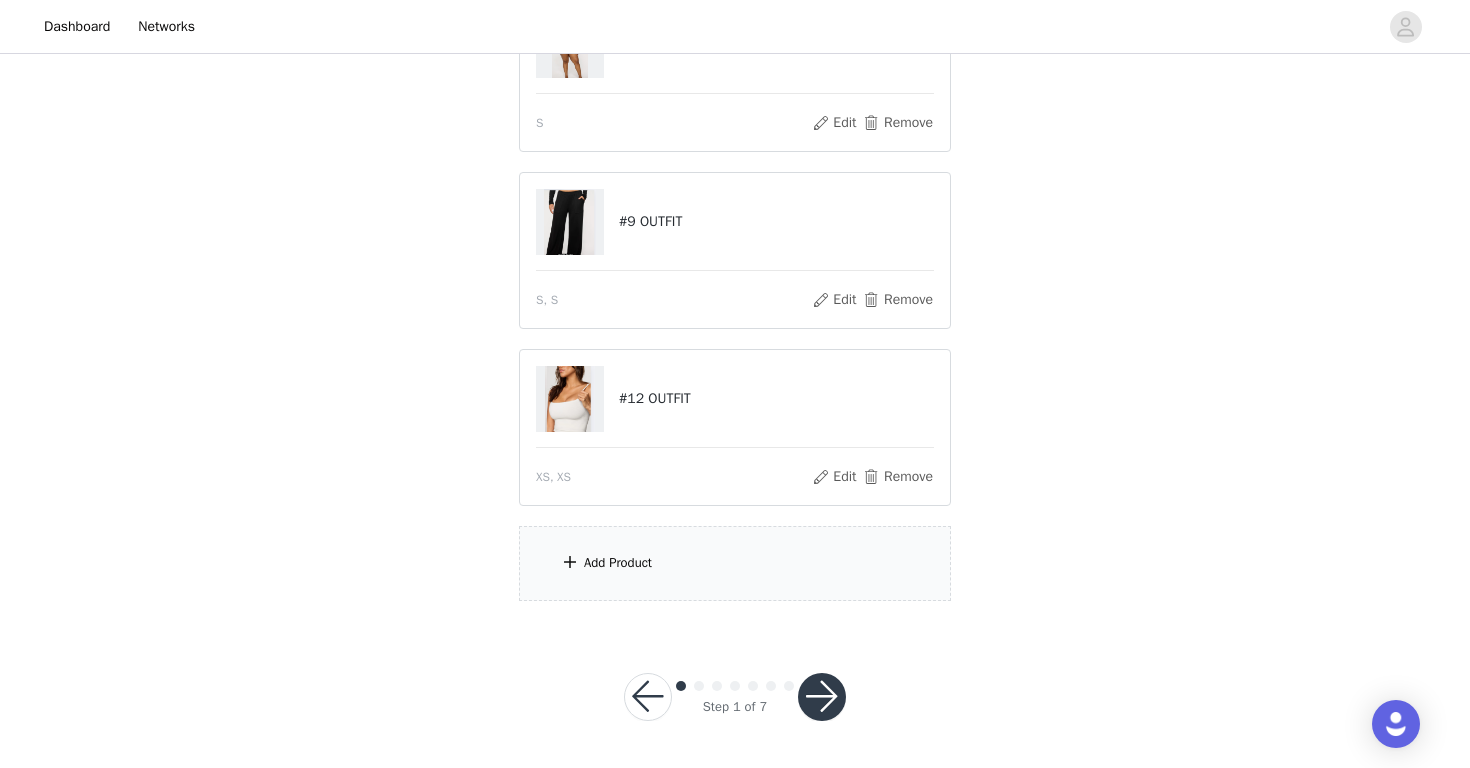 click on "Add Product" at bounding box center [618, 563] 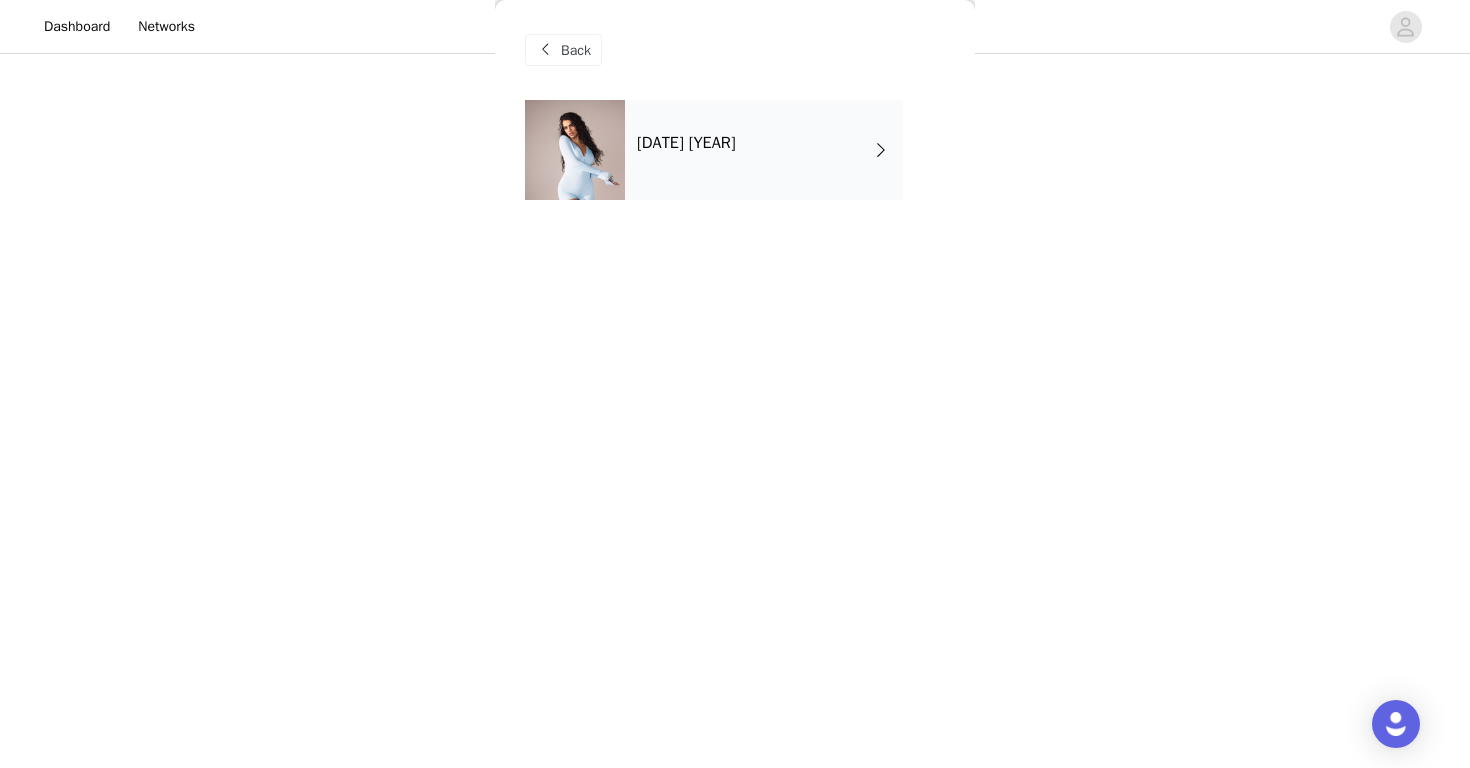 click on "August 2025" at bounding box center (764, 150) 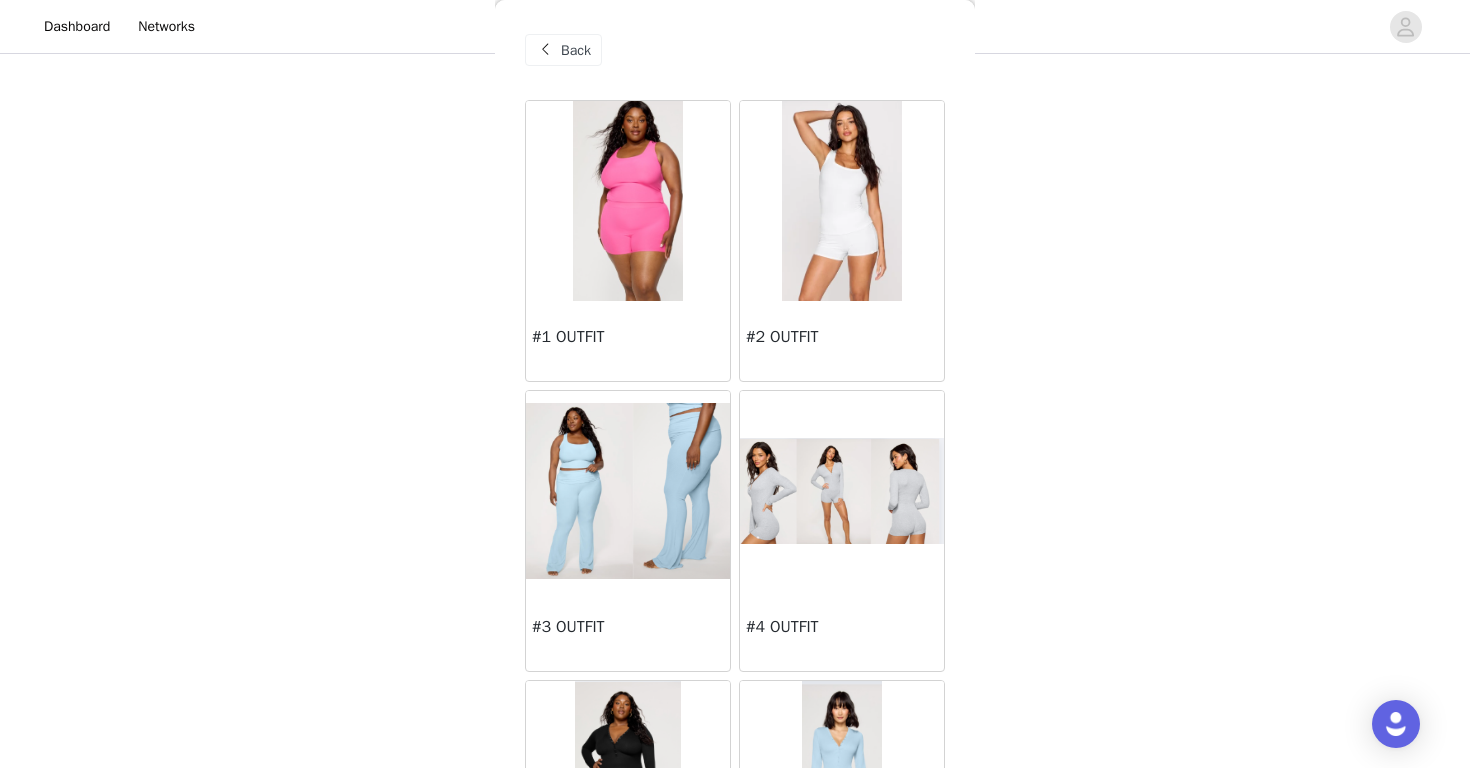 click at bounding box center (628, 490) 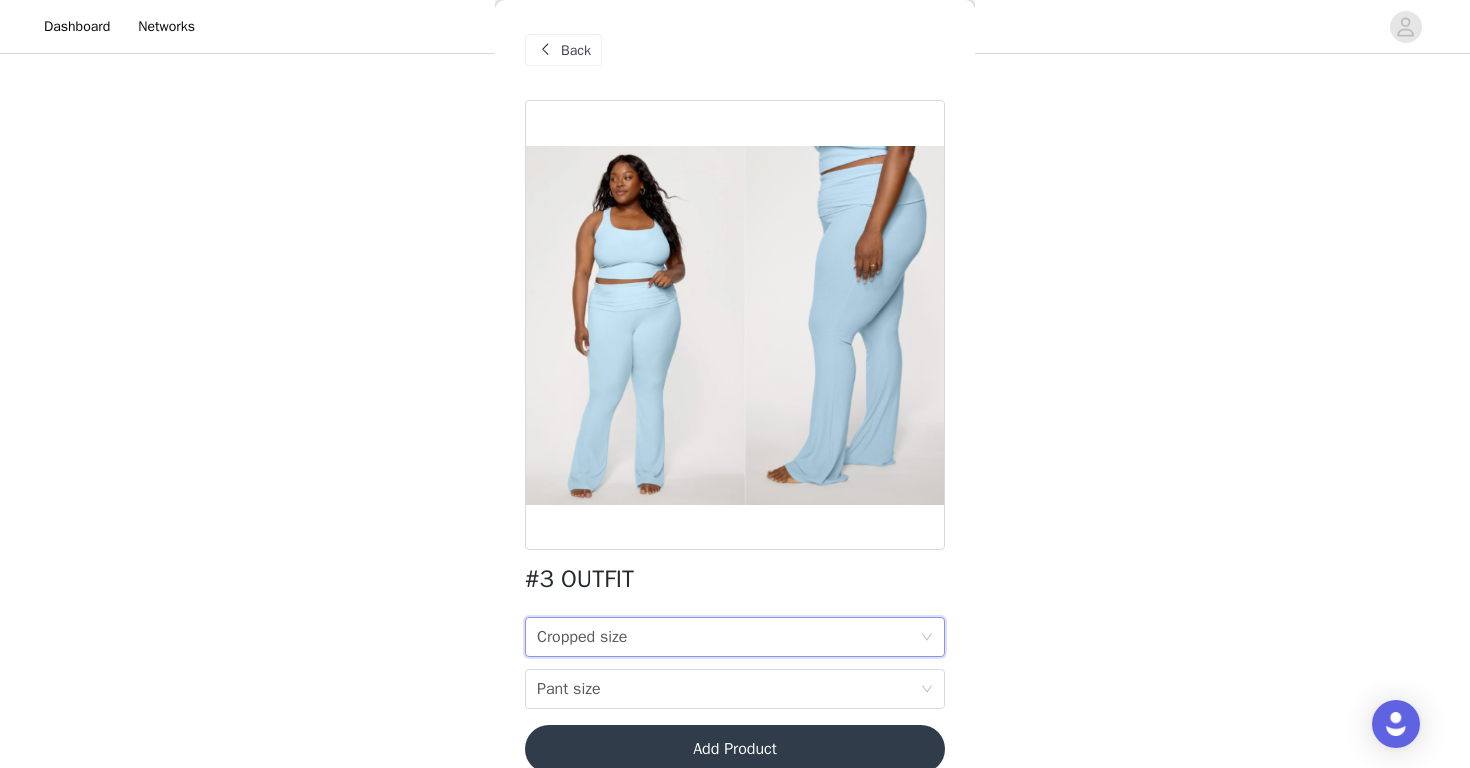 click on "Cropped size" at bounding box center [582, 637] 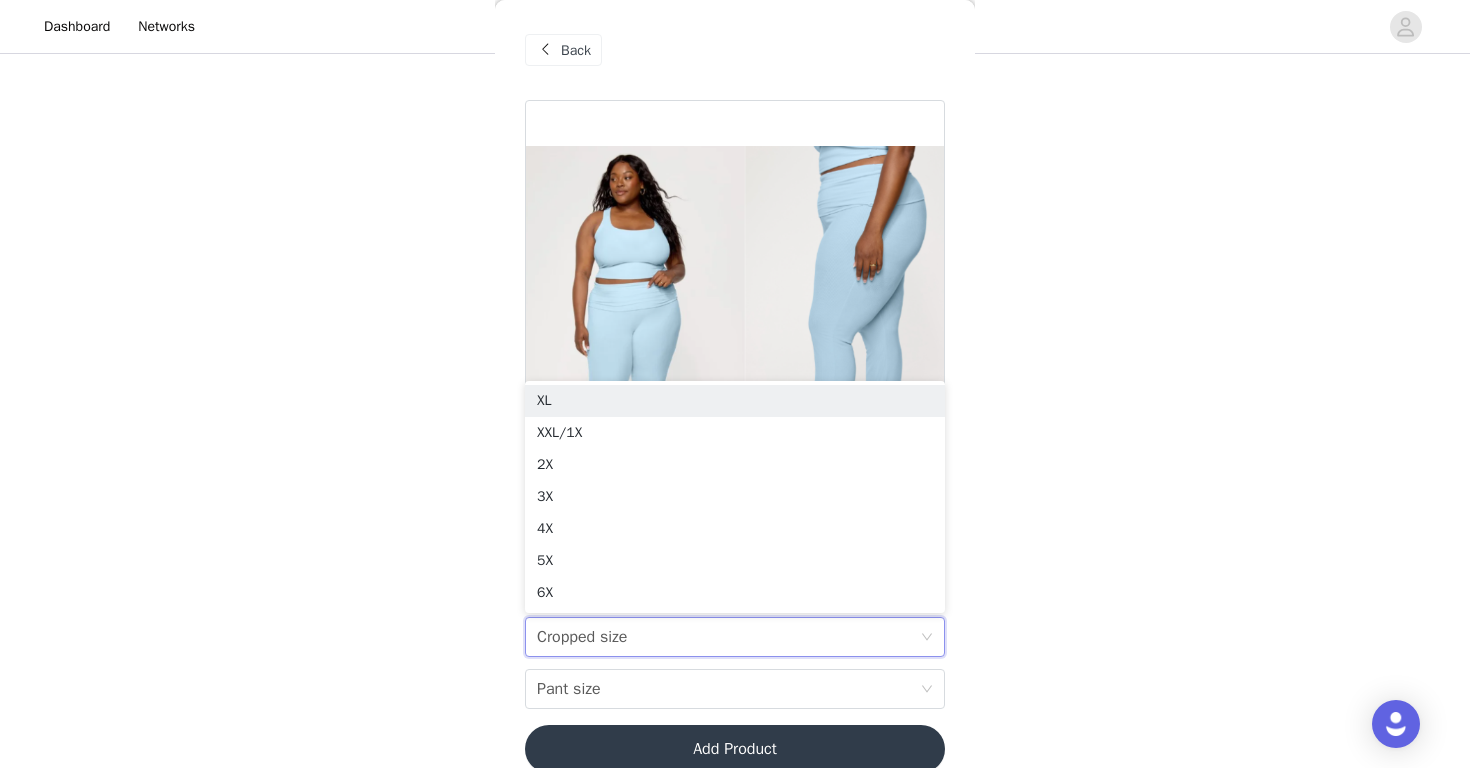 click on "Back" at bounding box center (576, 50) 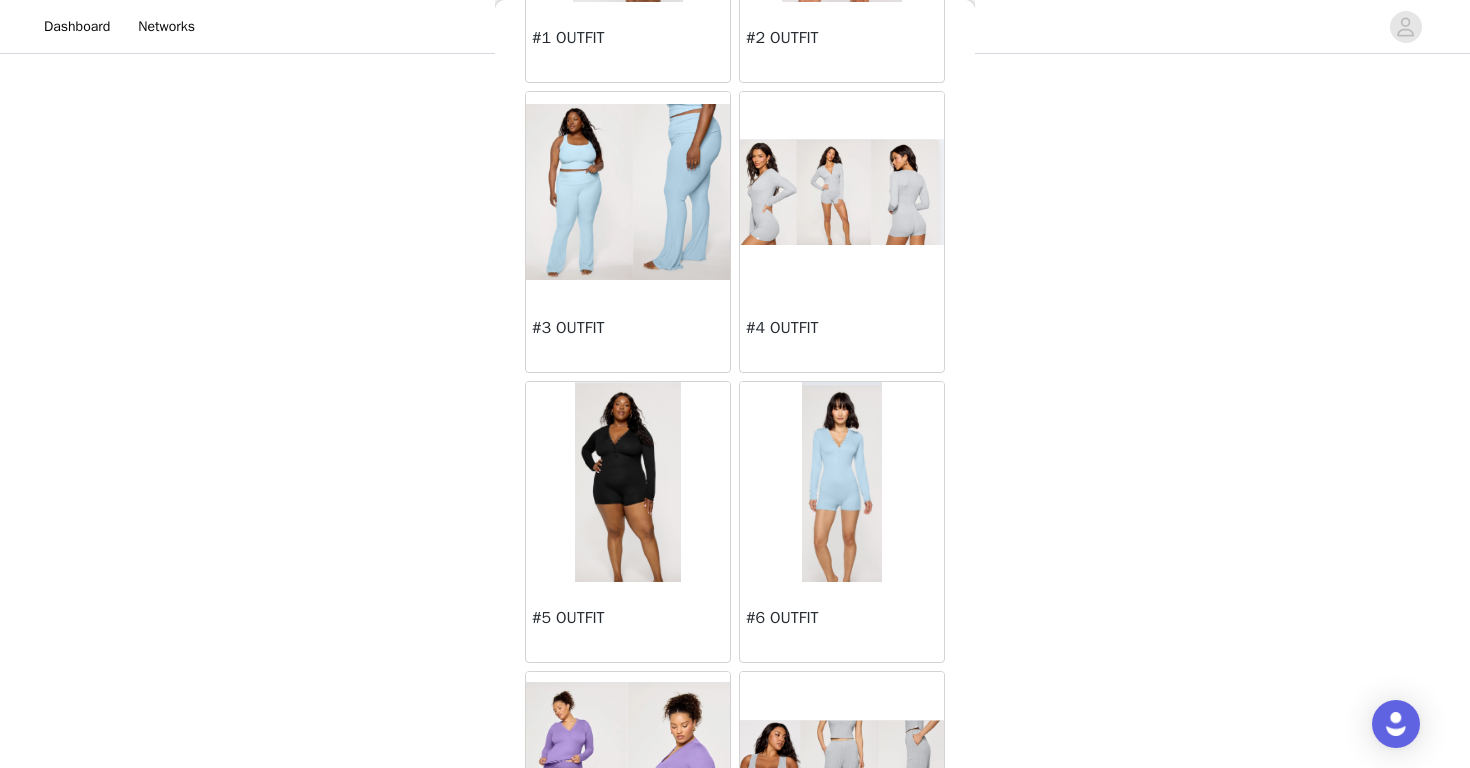 scroll, scrollTop: 313, scrollLeft: 0, axis: vertical 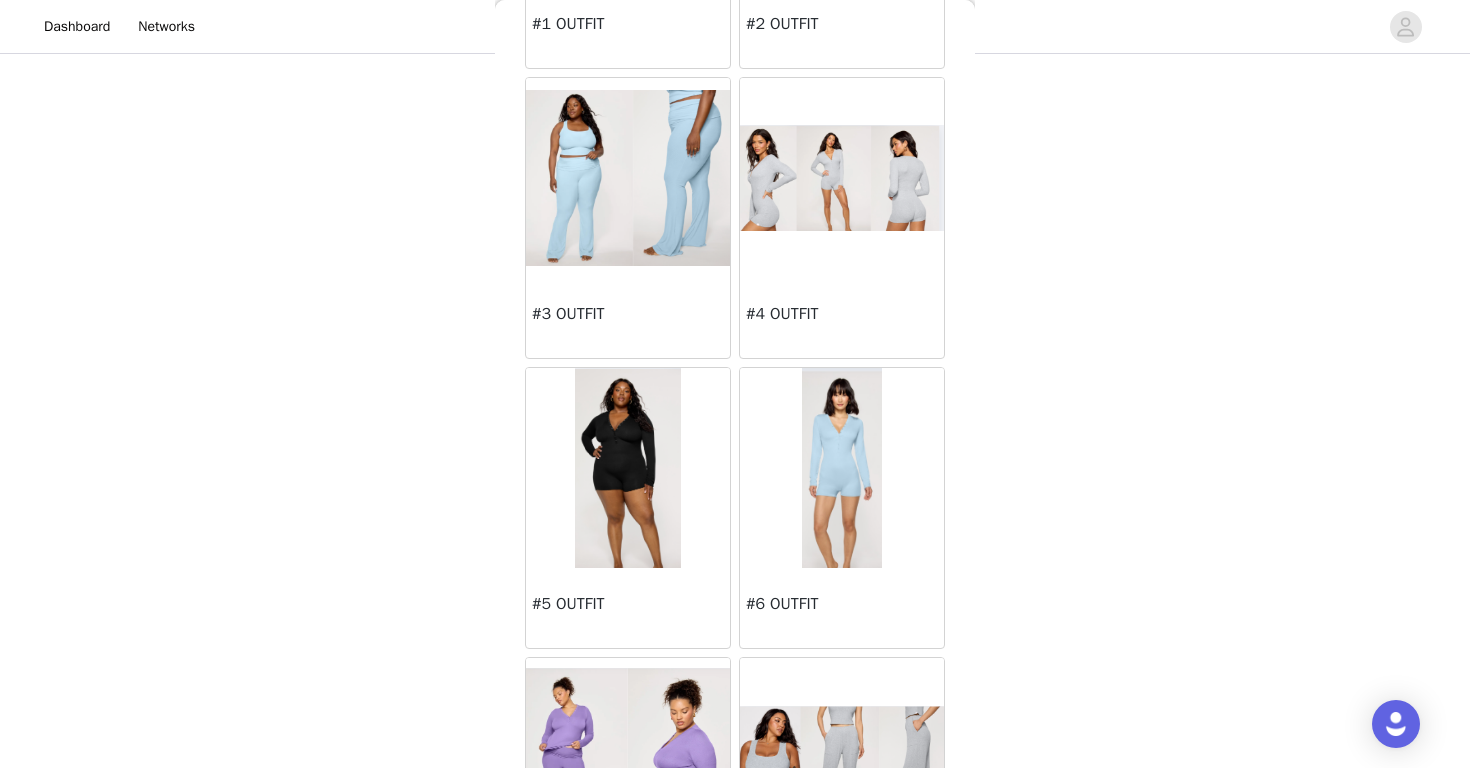 click at bounding box center [842, 468] 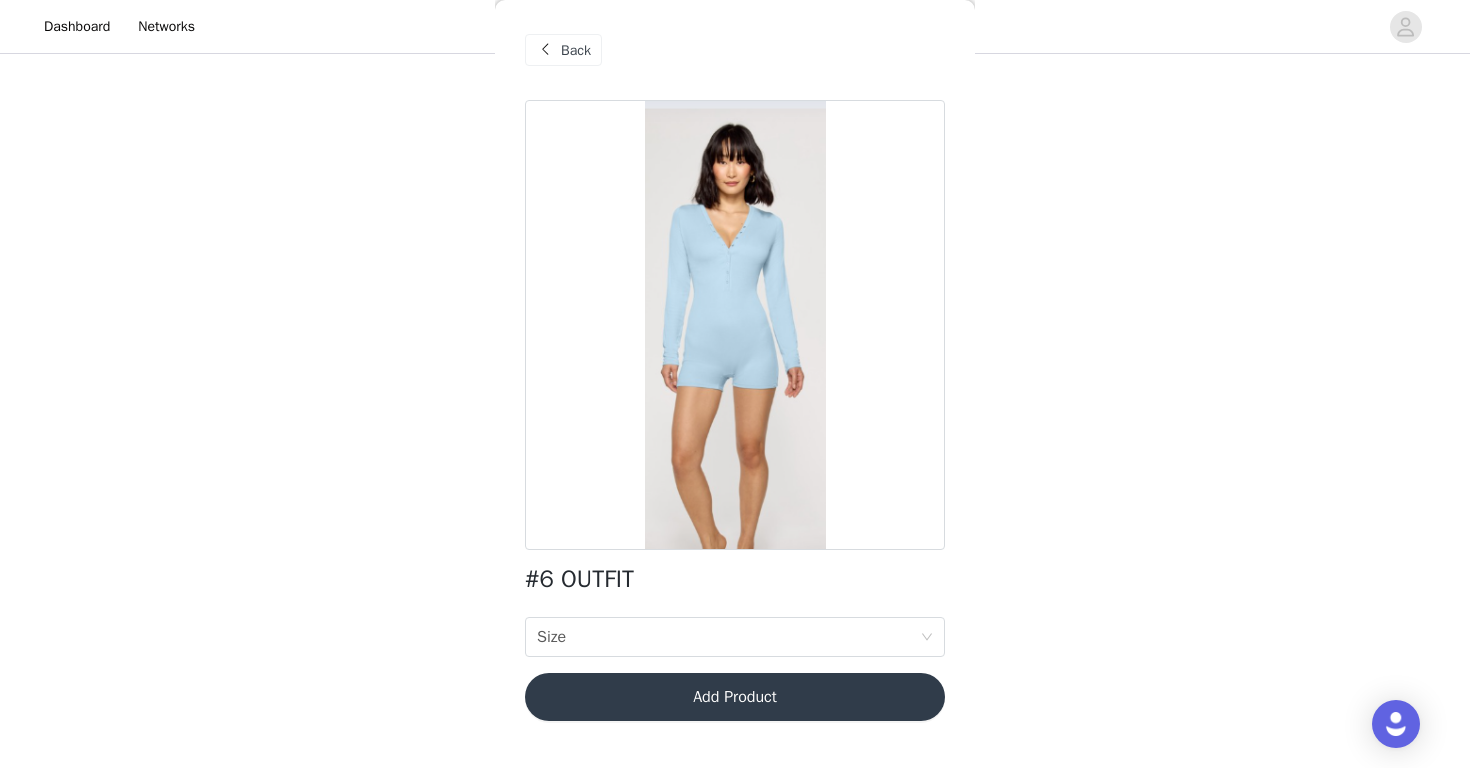scroll, scrollTop: 0, scrollLeft: 0, axis: both 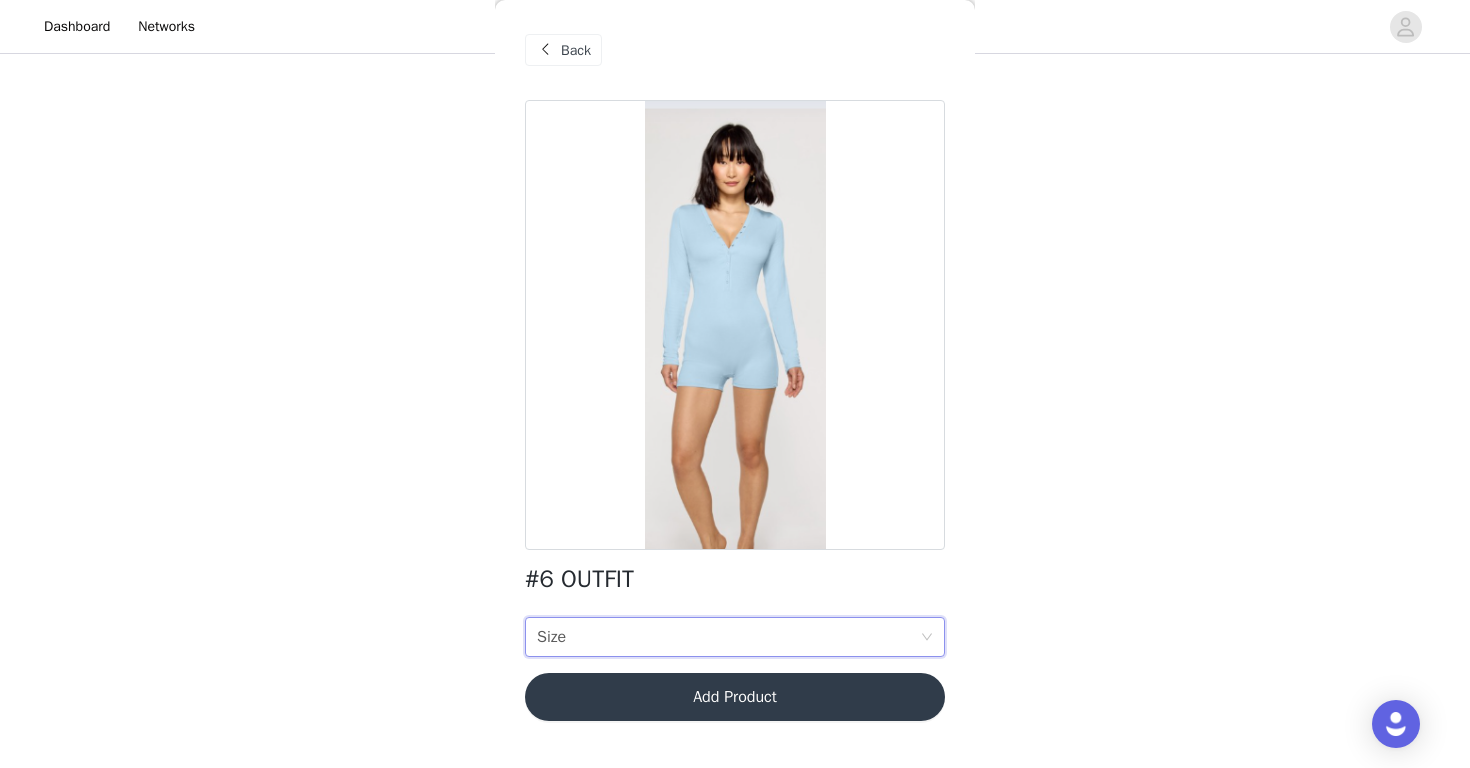 click on "Size Size" at bounding box center [728, 637] 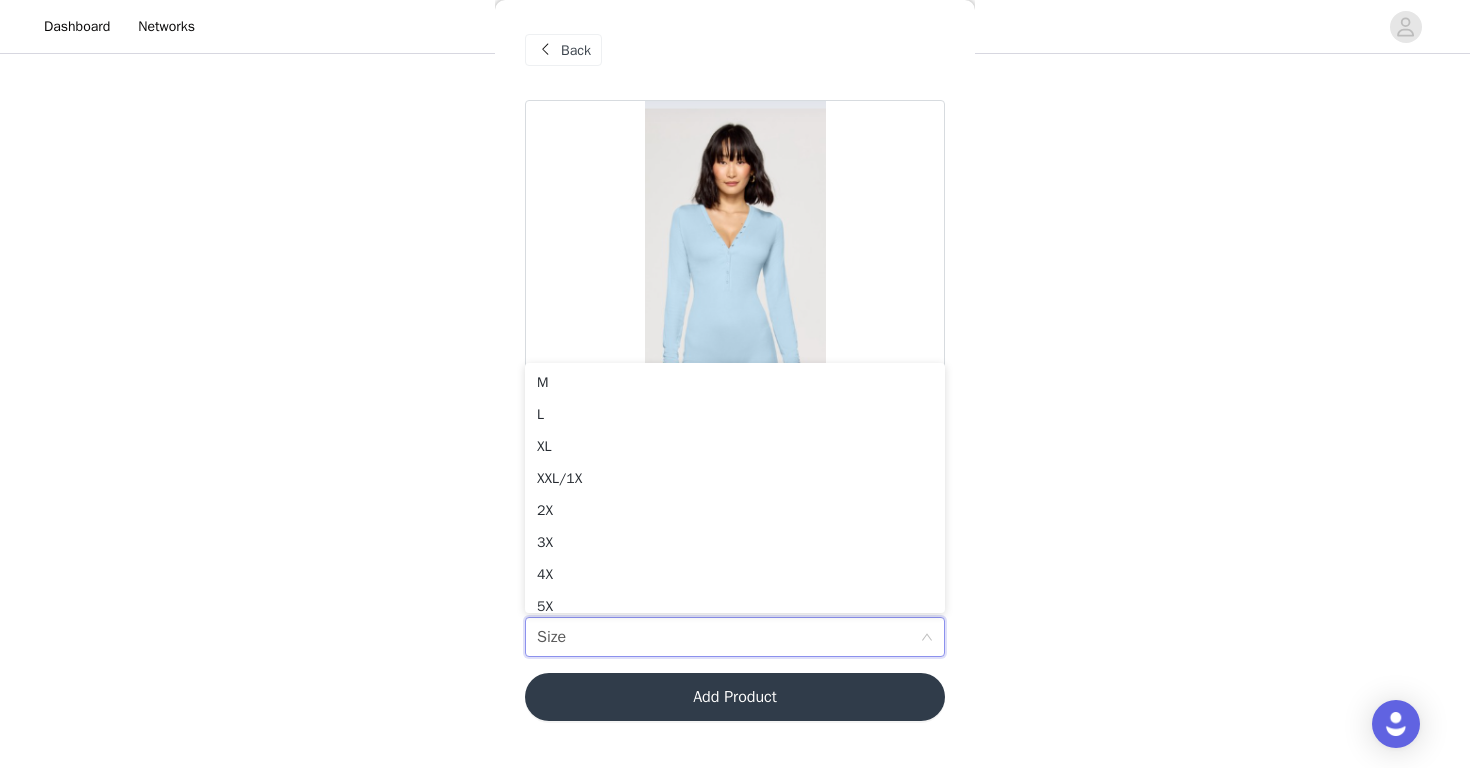 scroll, scrollTop: 0, scrollLeft: 0, axis: both 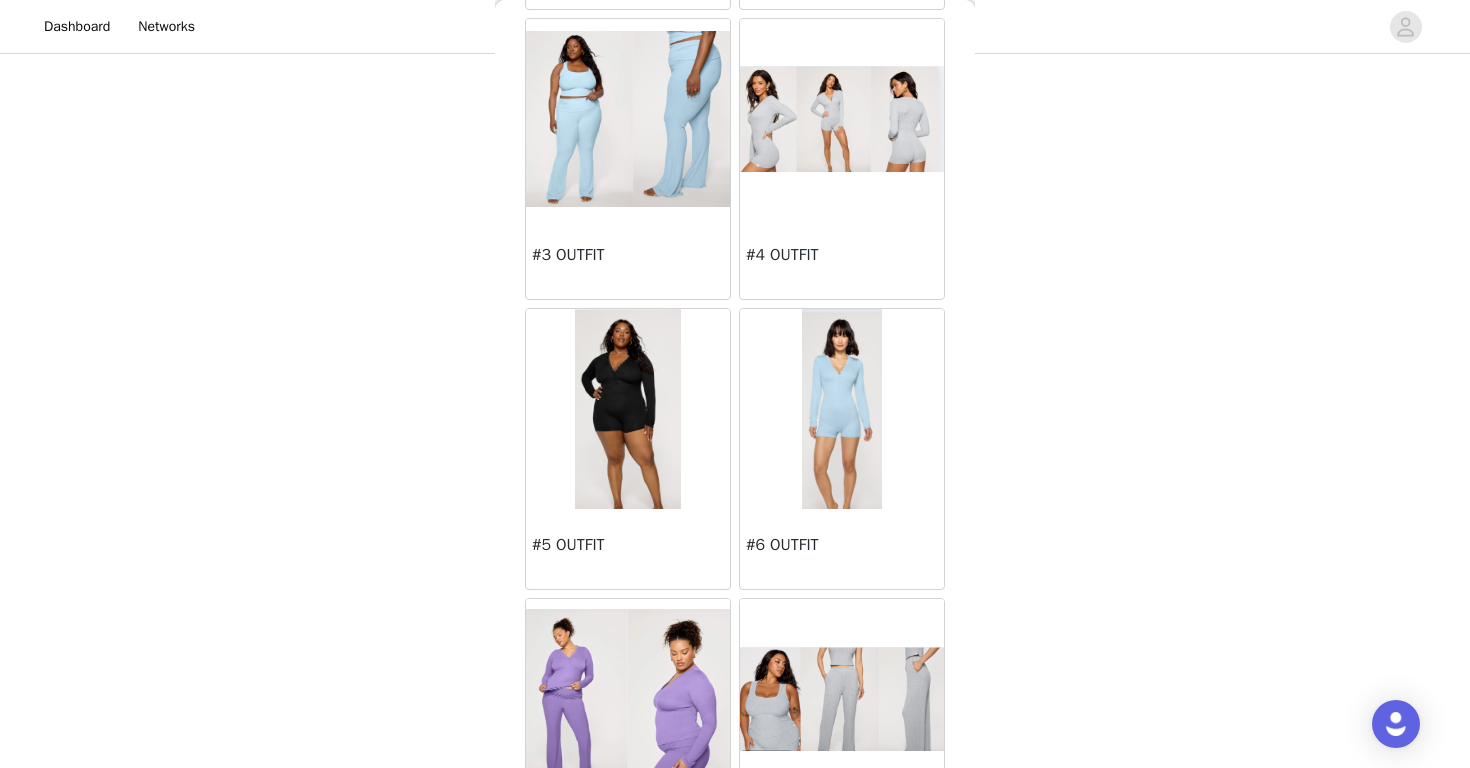 click at bounding box center (628, 409) 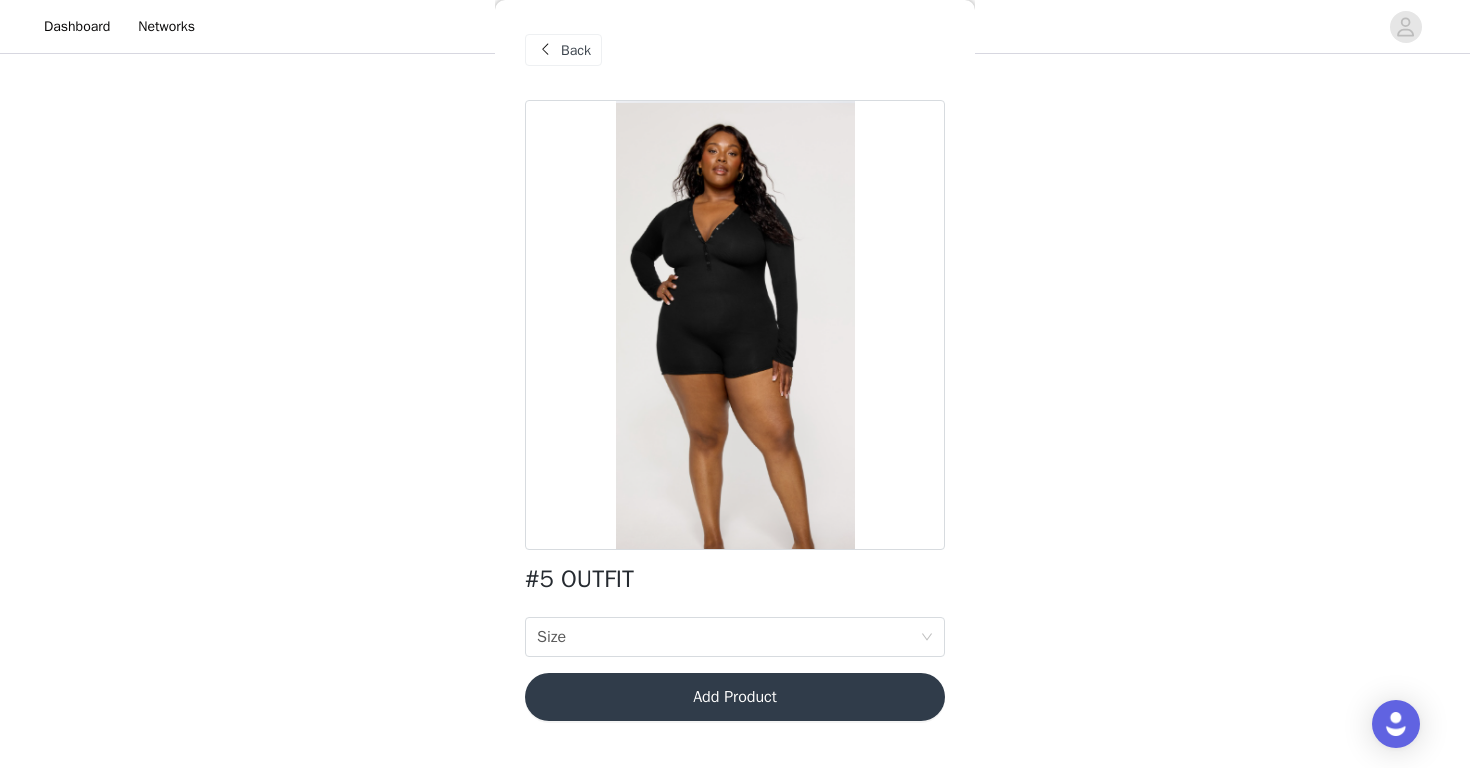 scroll, scrollTop: 0, scrollLeft: 0, axis: both 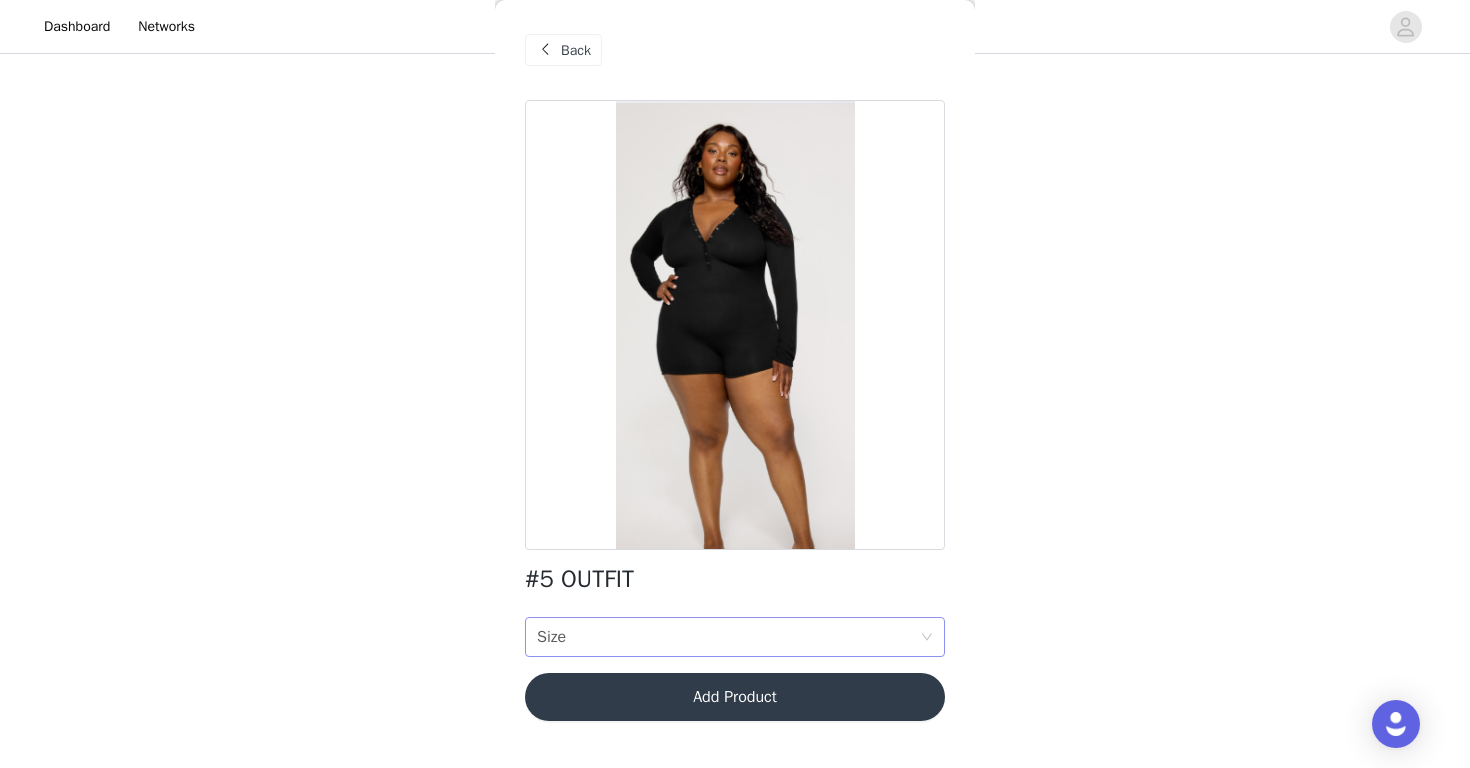 click on "Size Size" at bounding box center [728, 637] 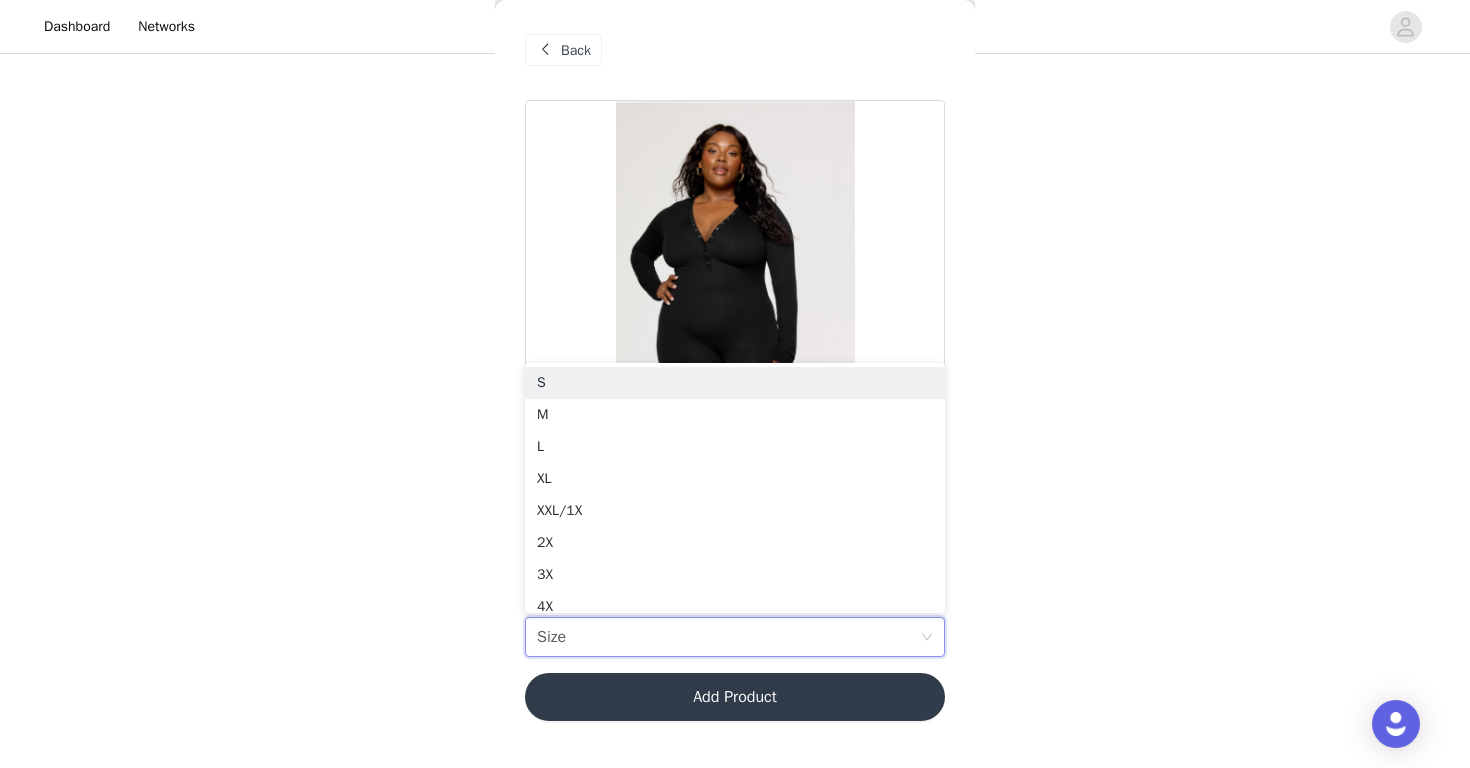 click on "Back" at bounding box center (735, 50) 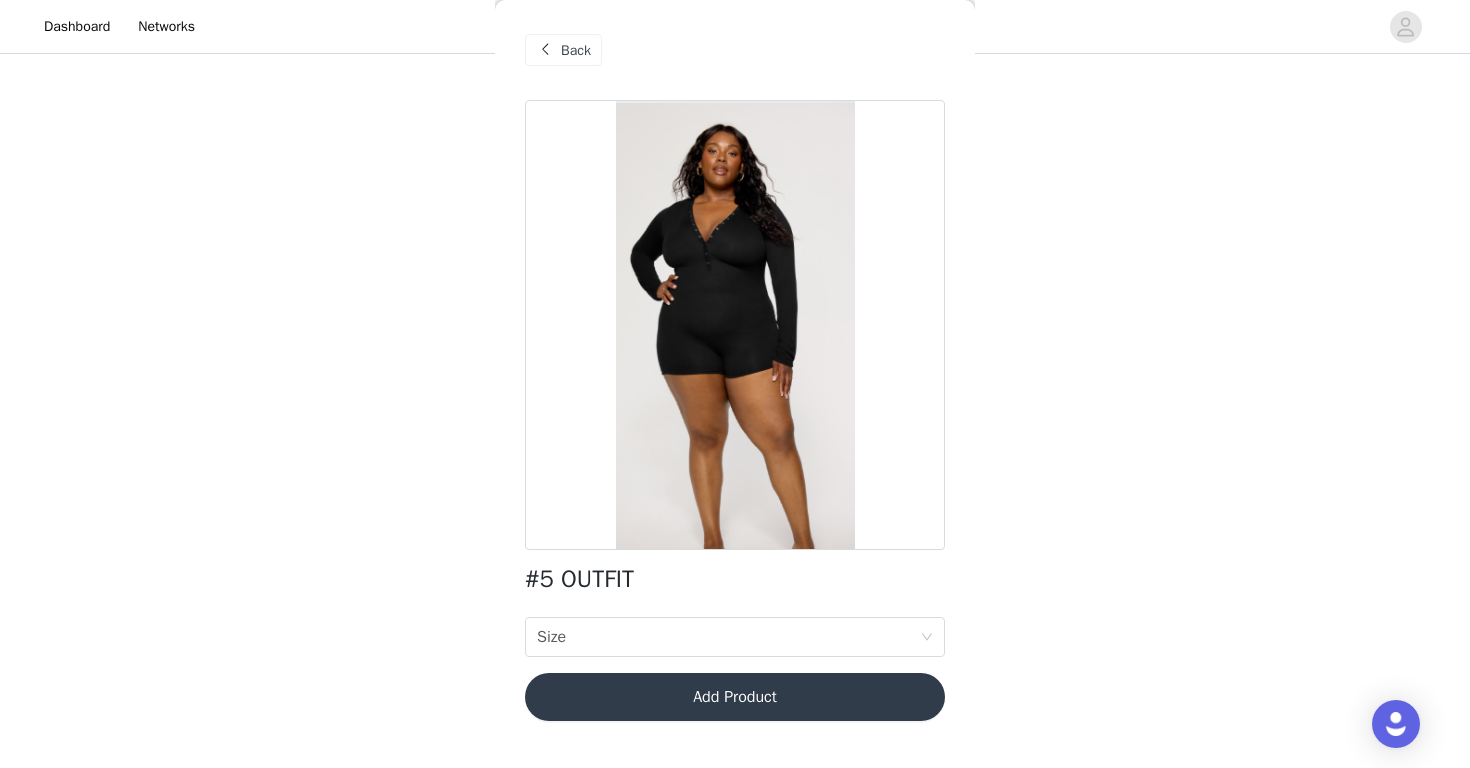 click on "Back" at bounding box center (563, 50) 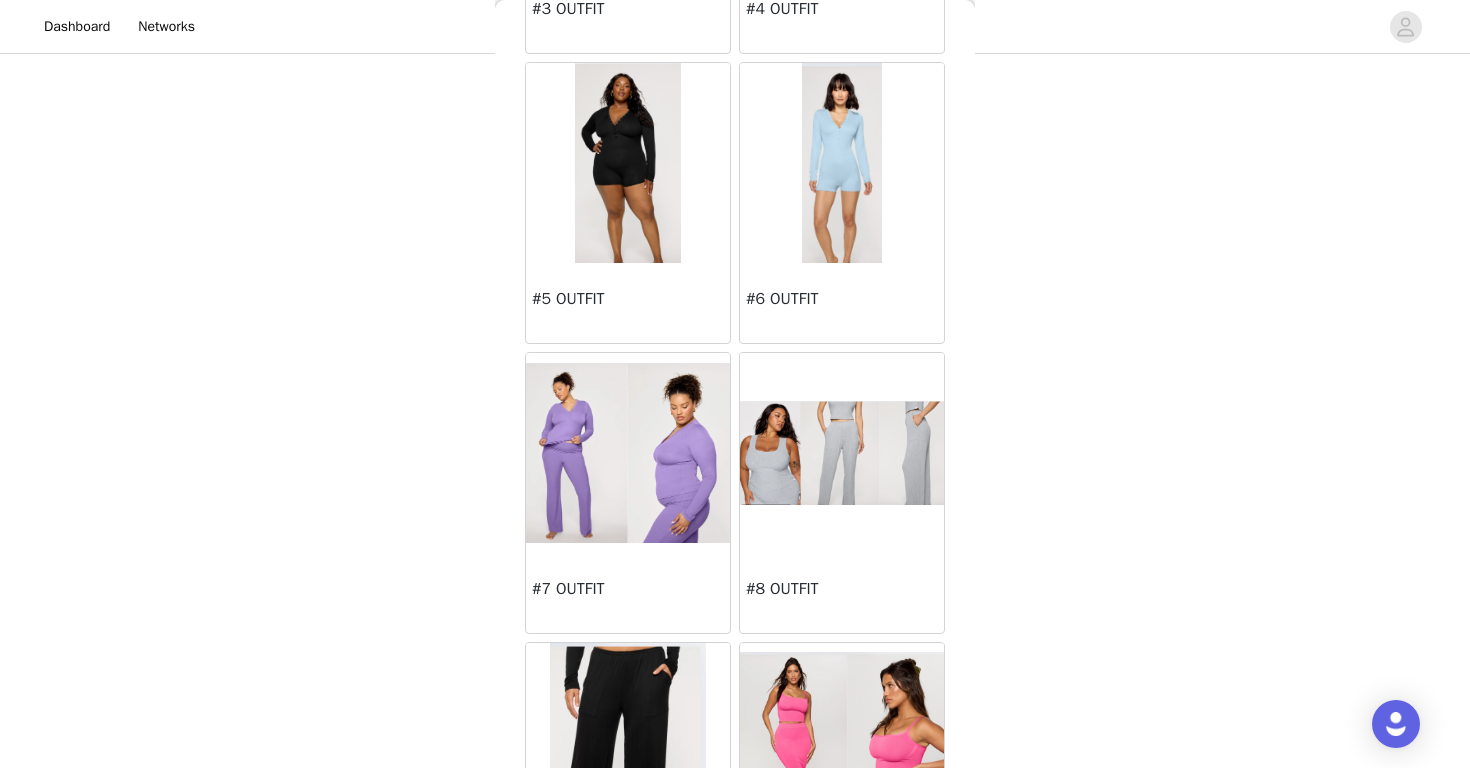 scroll, scrollTop: 616, scrollLeft: 0, axis: vertical 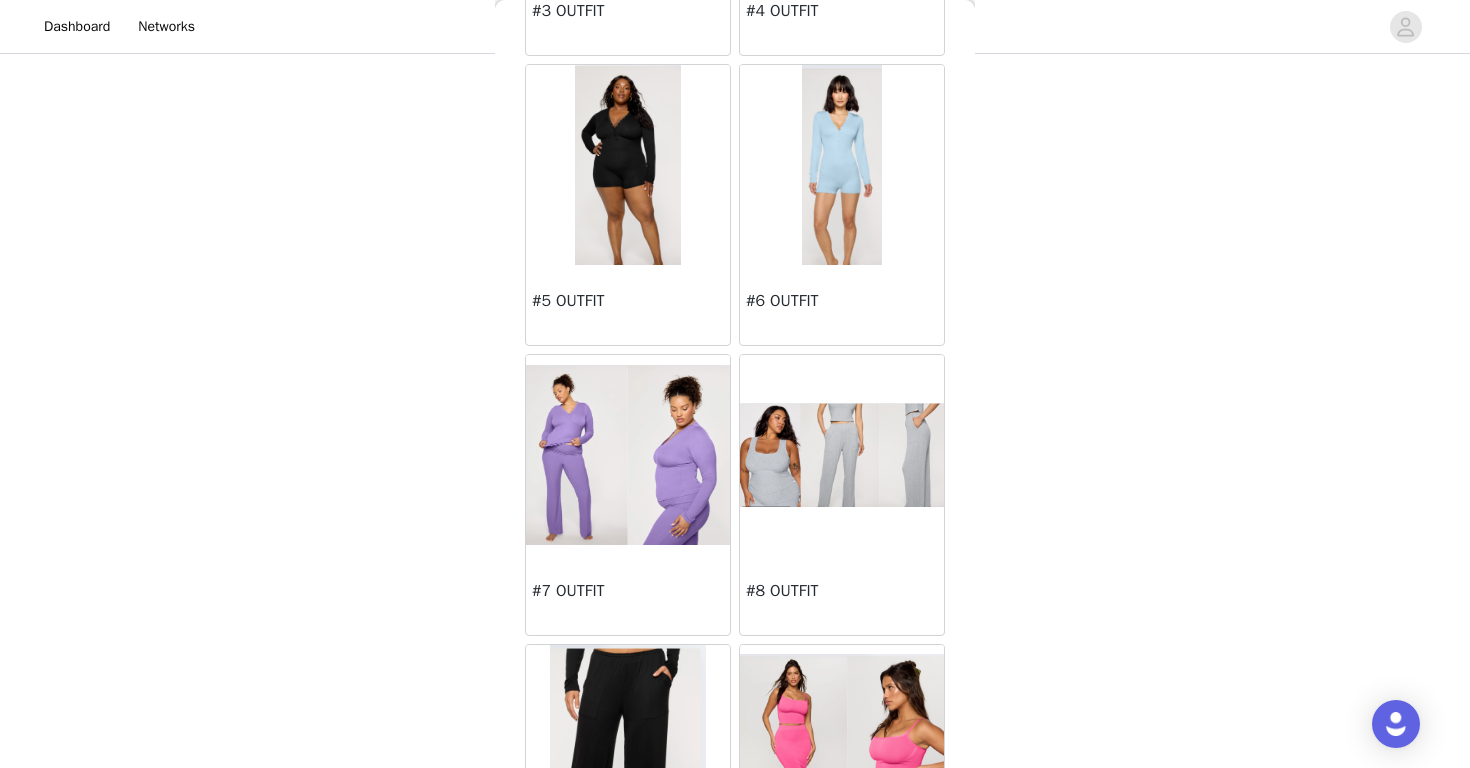 click at bounding box center [628, 455] 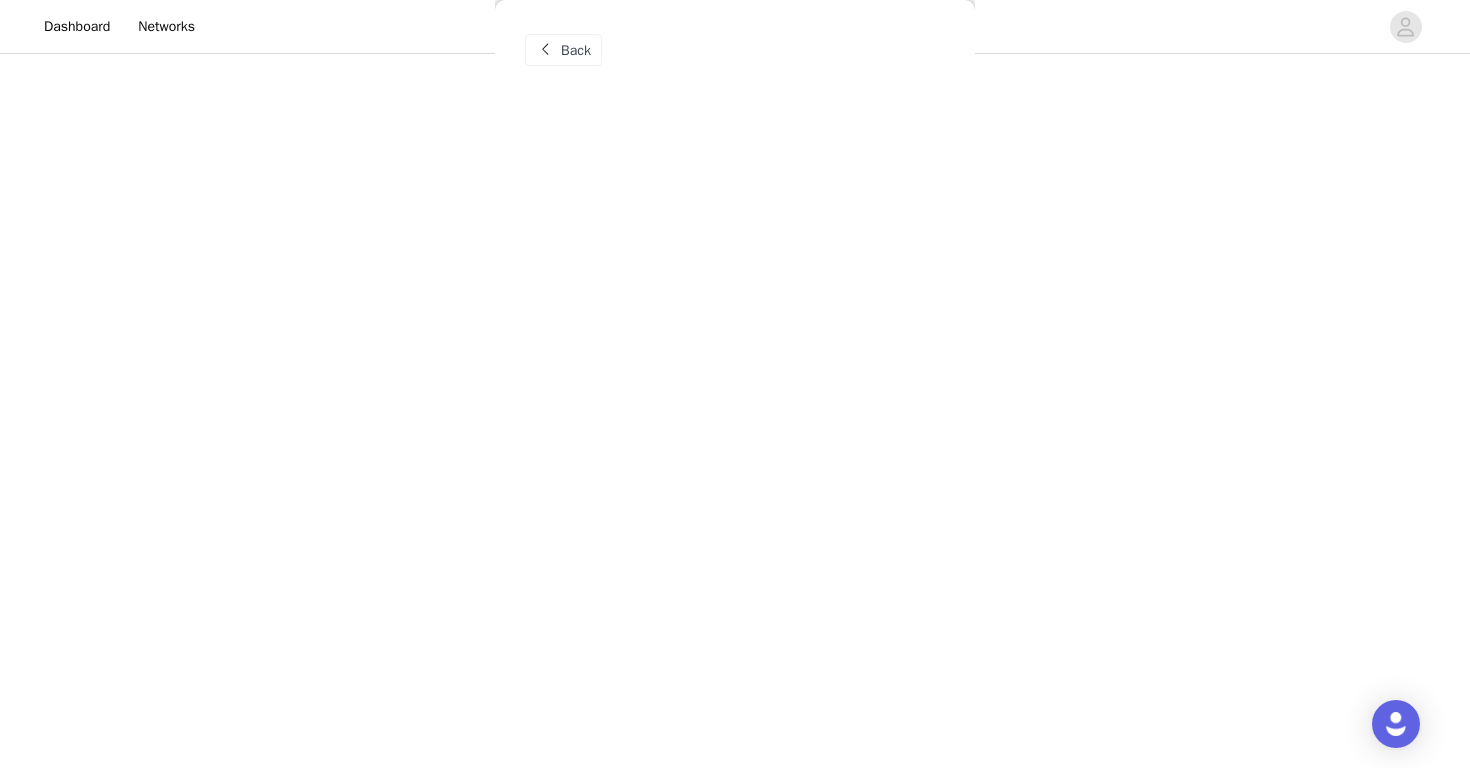 scroll, scrollTop: 0, scrollLeft: 0, axis: both 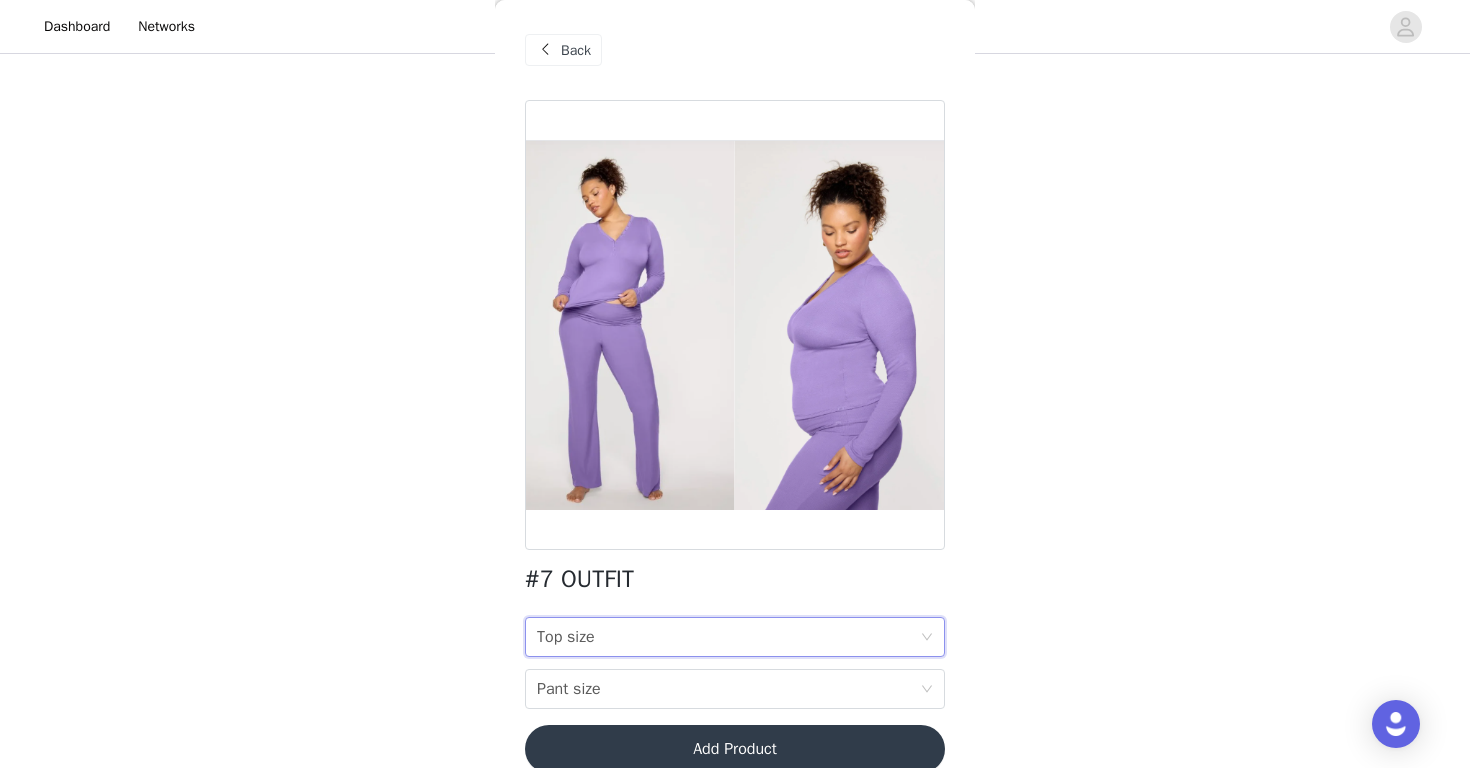 click on "Top size Top size" at bounding box center (728, 637) 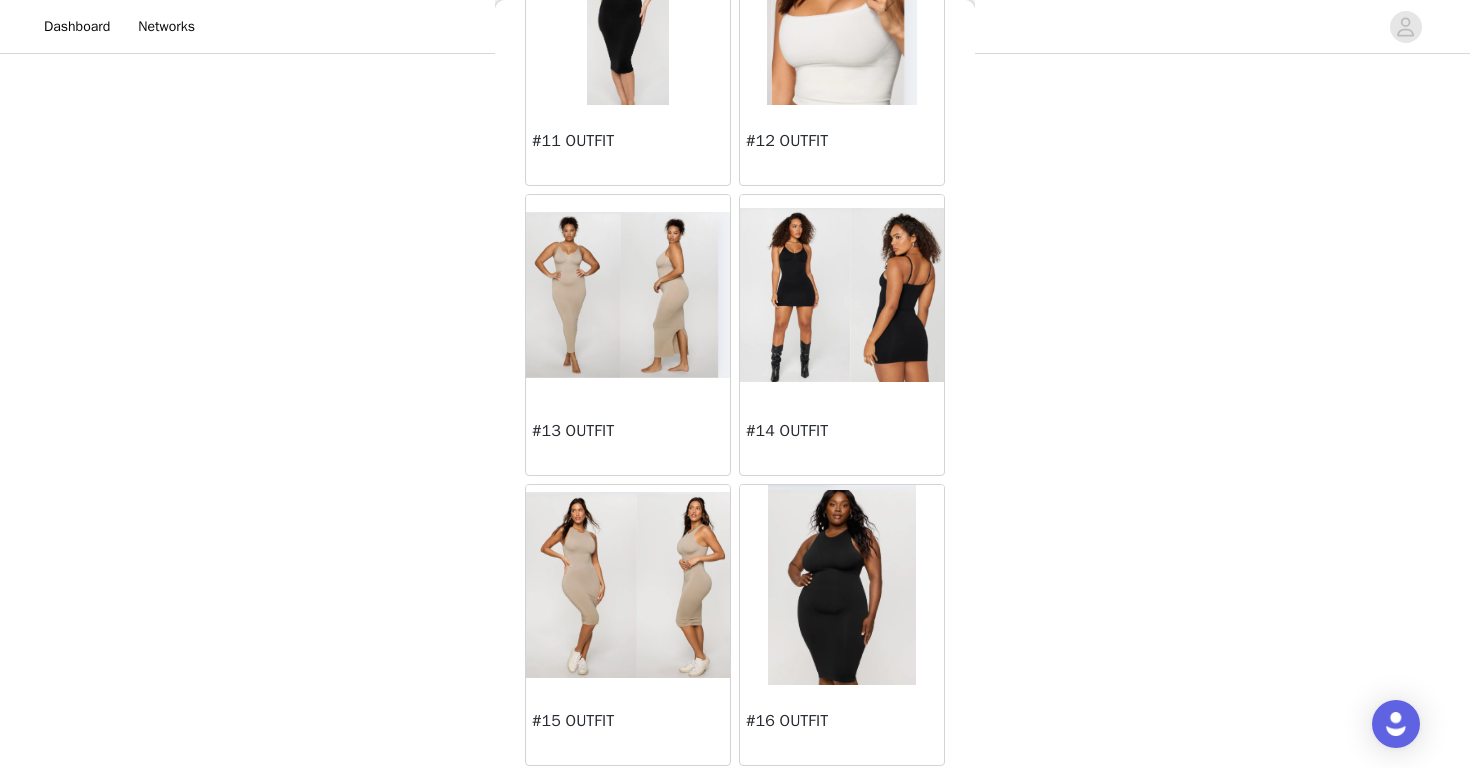 scroll, scrollTop: 1644, scrollLeft: 0, axis: vertical 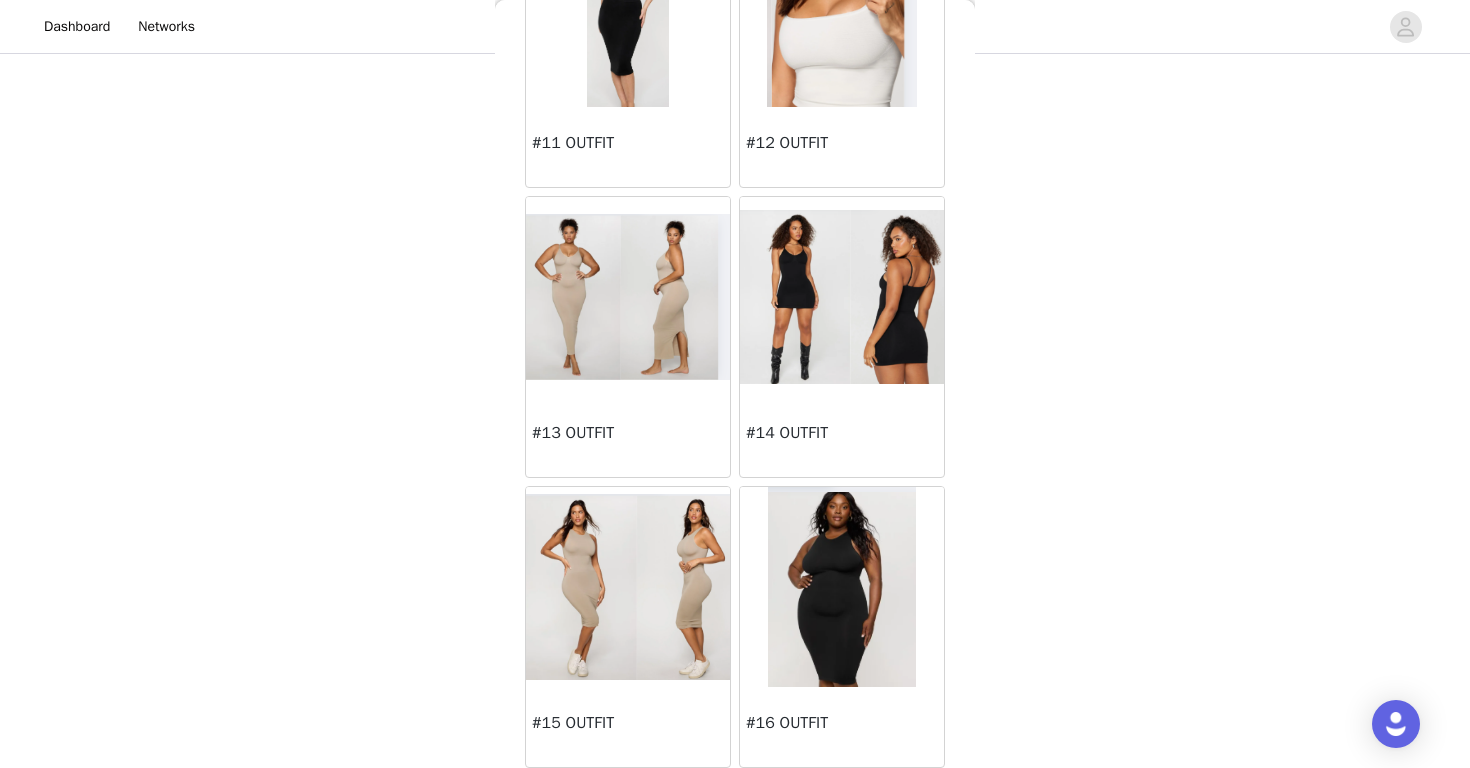 click at bounding box center [628, 587] 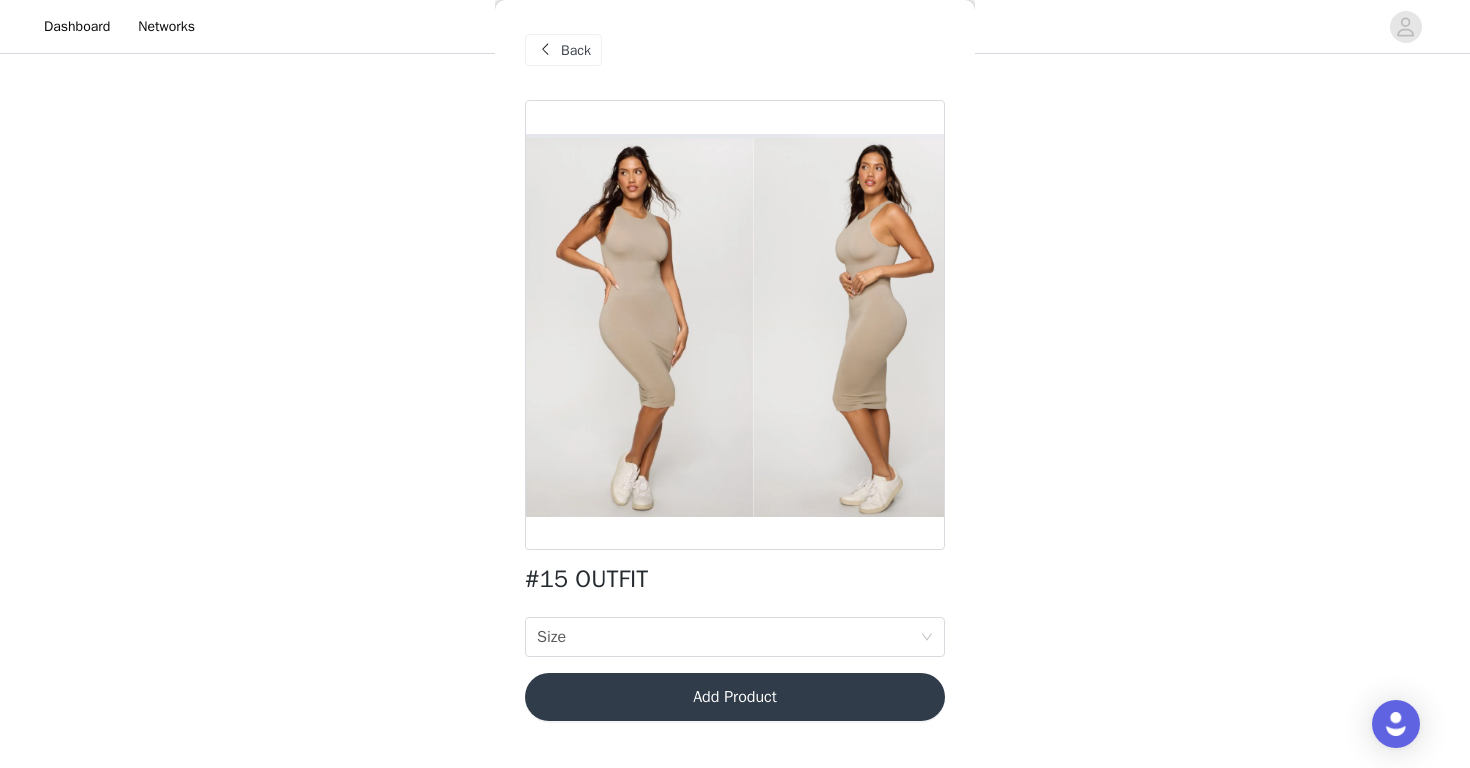 scroll, scrollTop: 0, scrollLeft: 0, axis: both 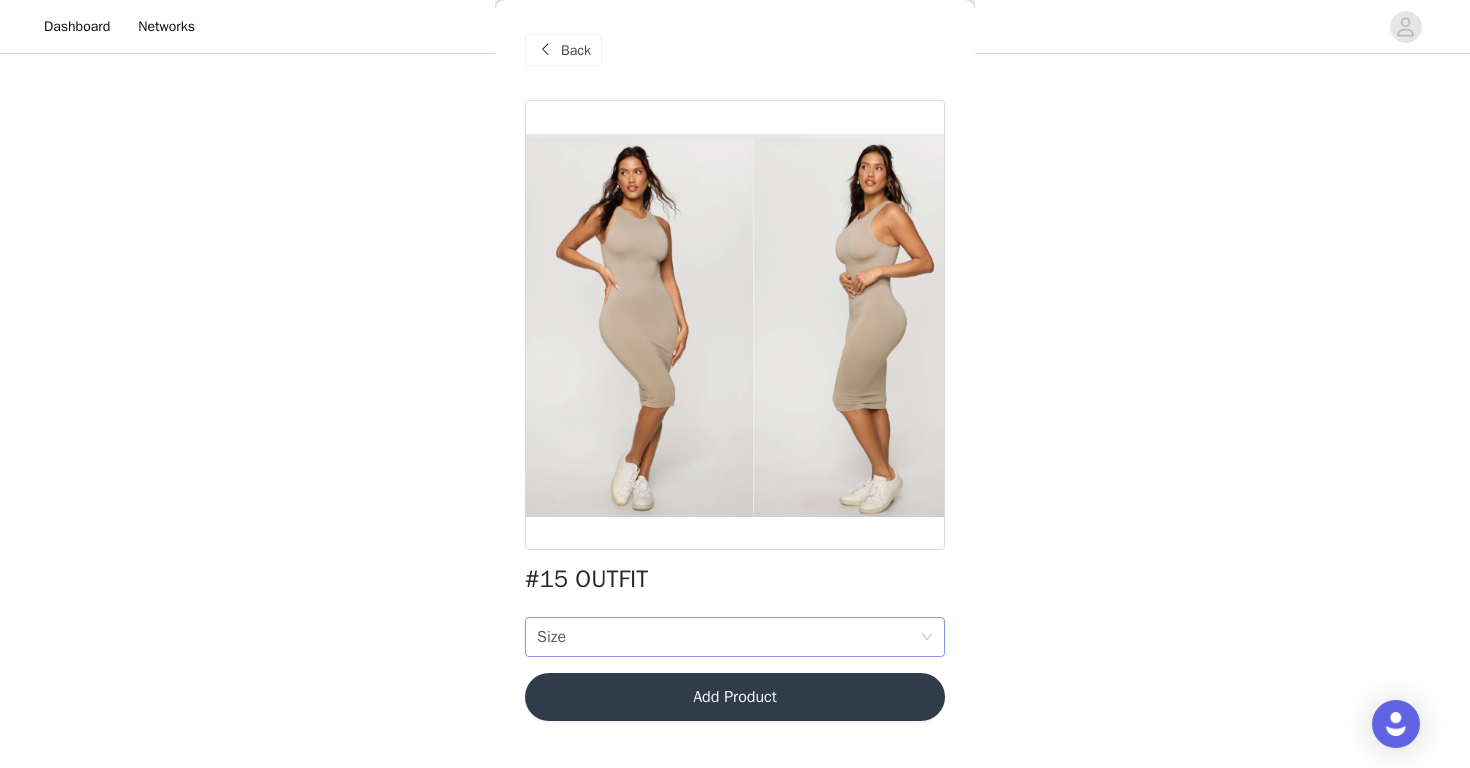 click on "Size Size" at bounding box center [728, 637] 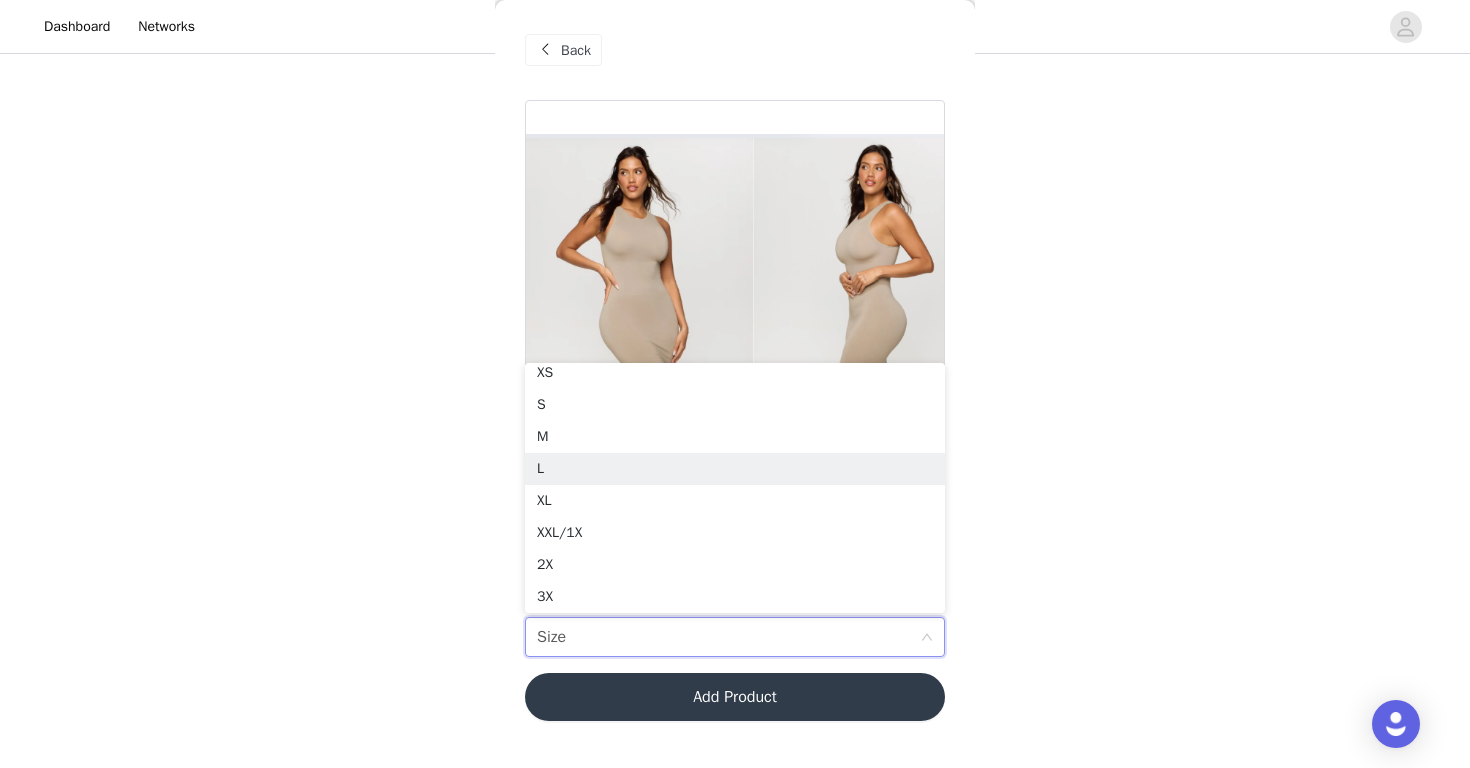 scroll, scrollTop: 4, scrollLeft: 0, axis: vertical 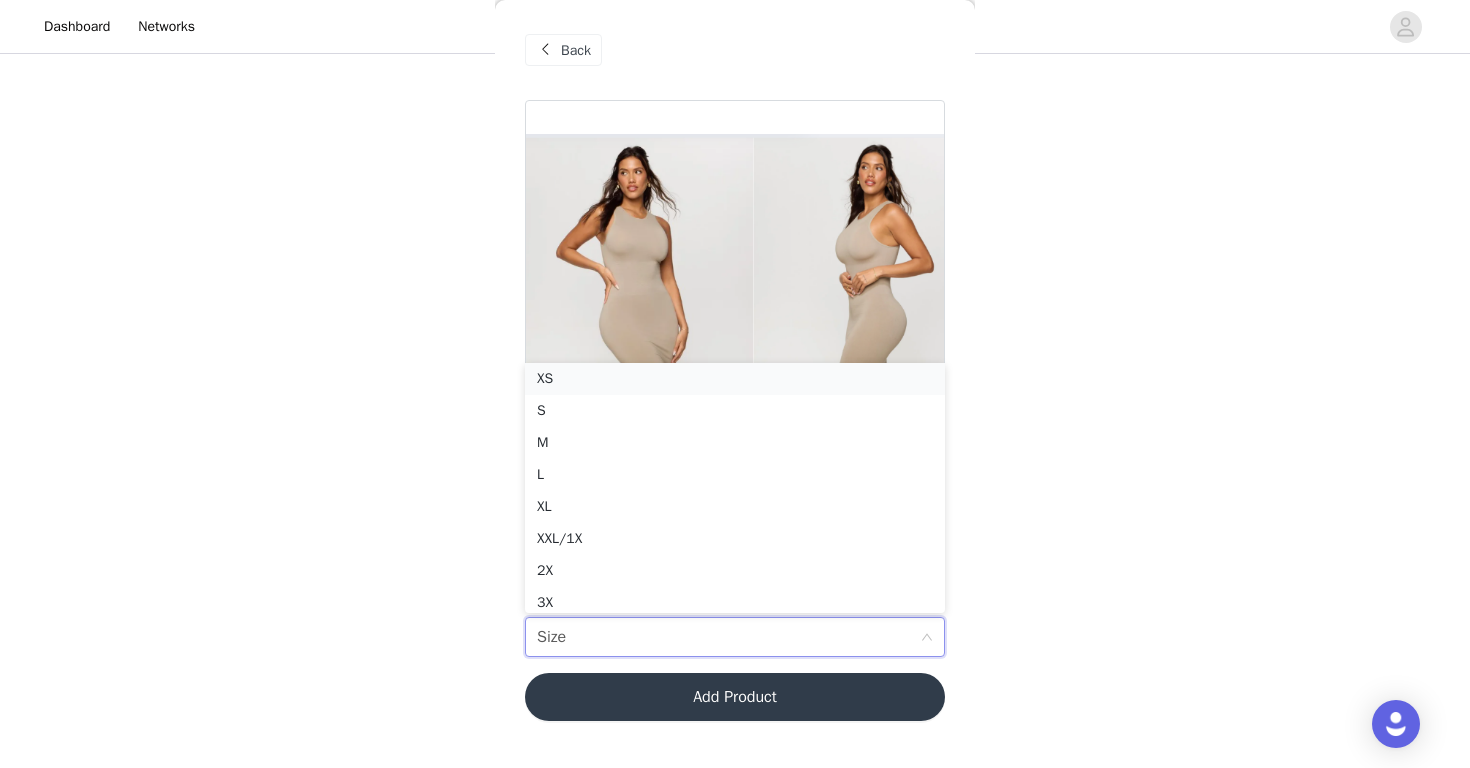 click on "XS" at bounding box center [735, 379] 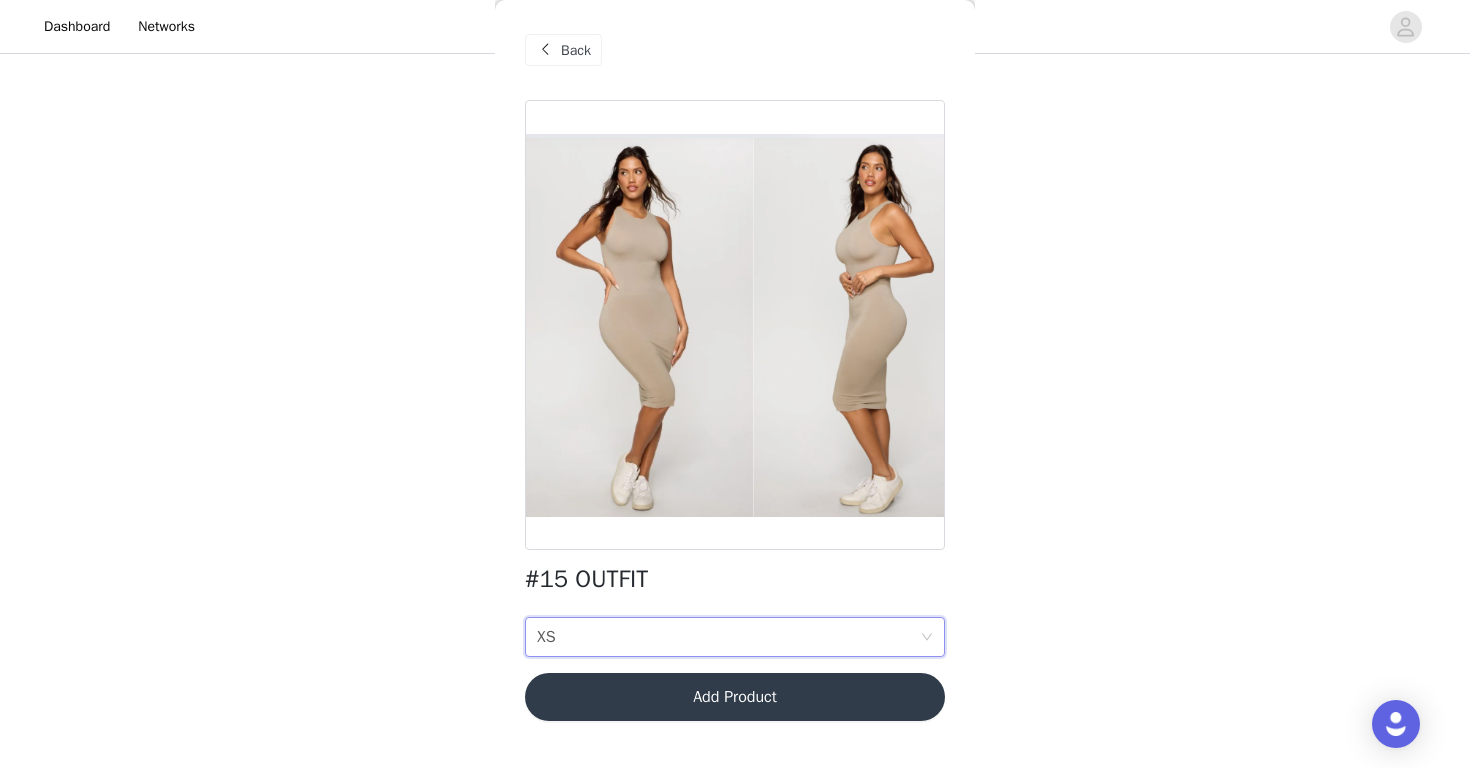 click at bounding box center (545, 50) 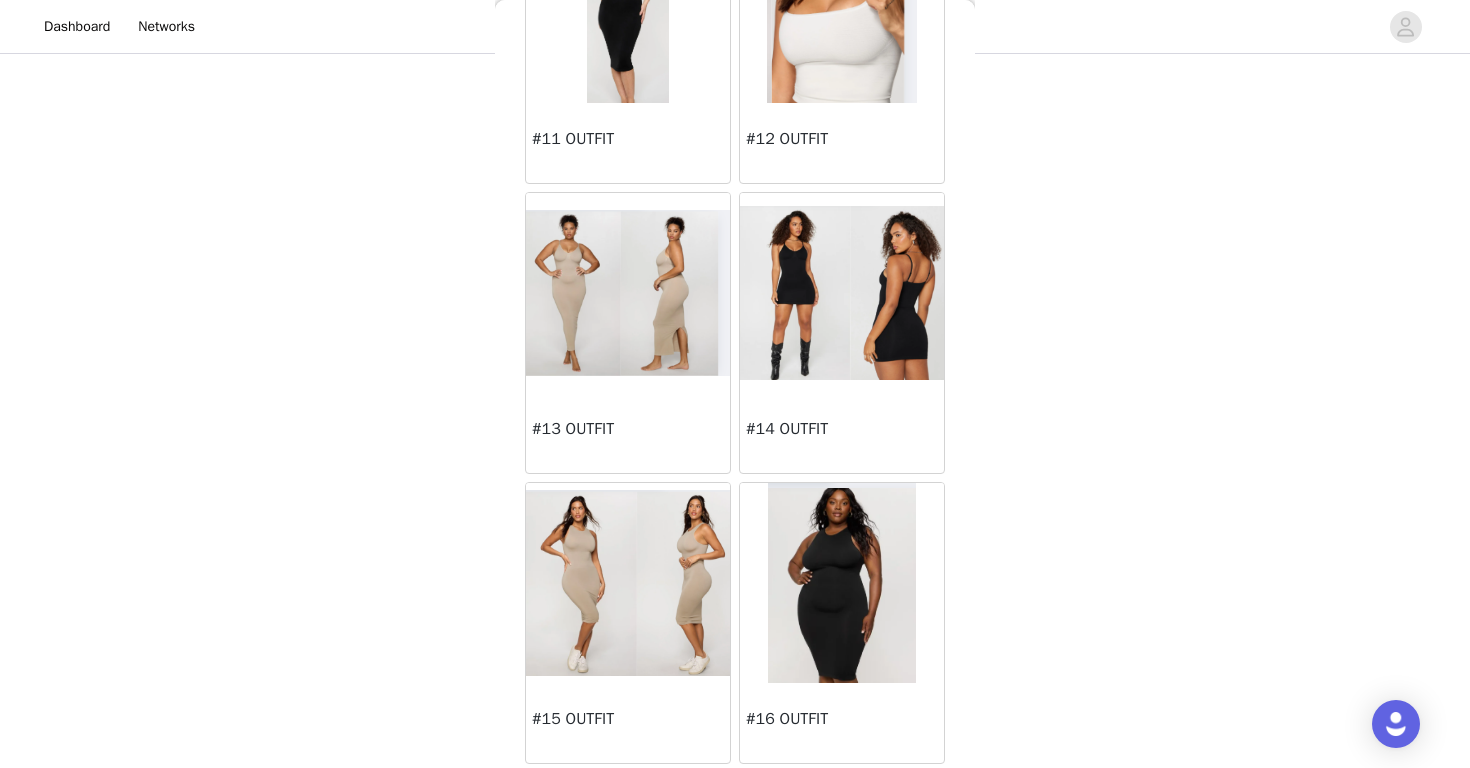 scroll, scrollTop: 1648, scrollLeft: 0, axis: vertical 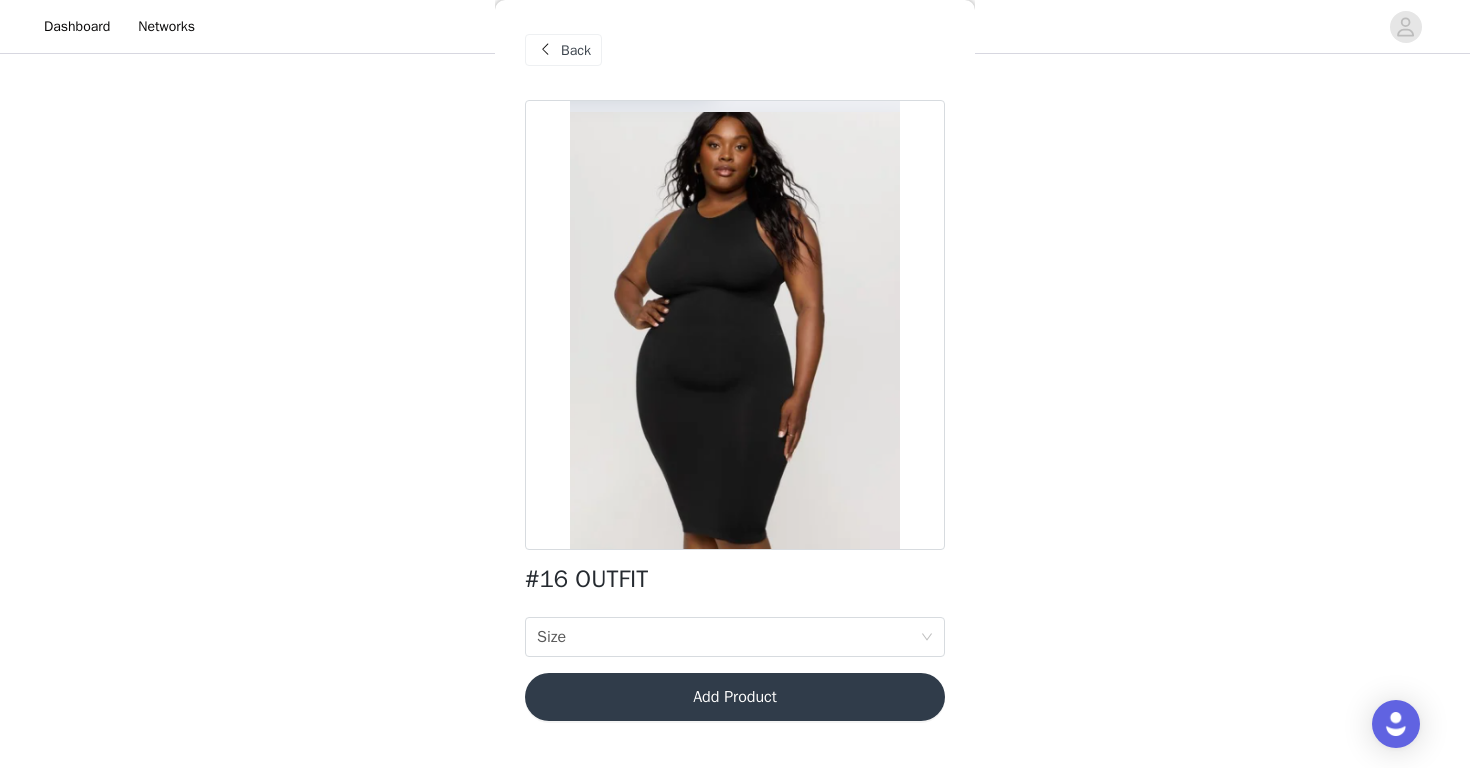click on "#16 OUTFIT               Size Size     Add Product" at bounding box center (735, 422) 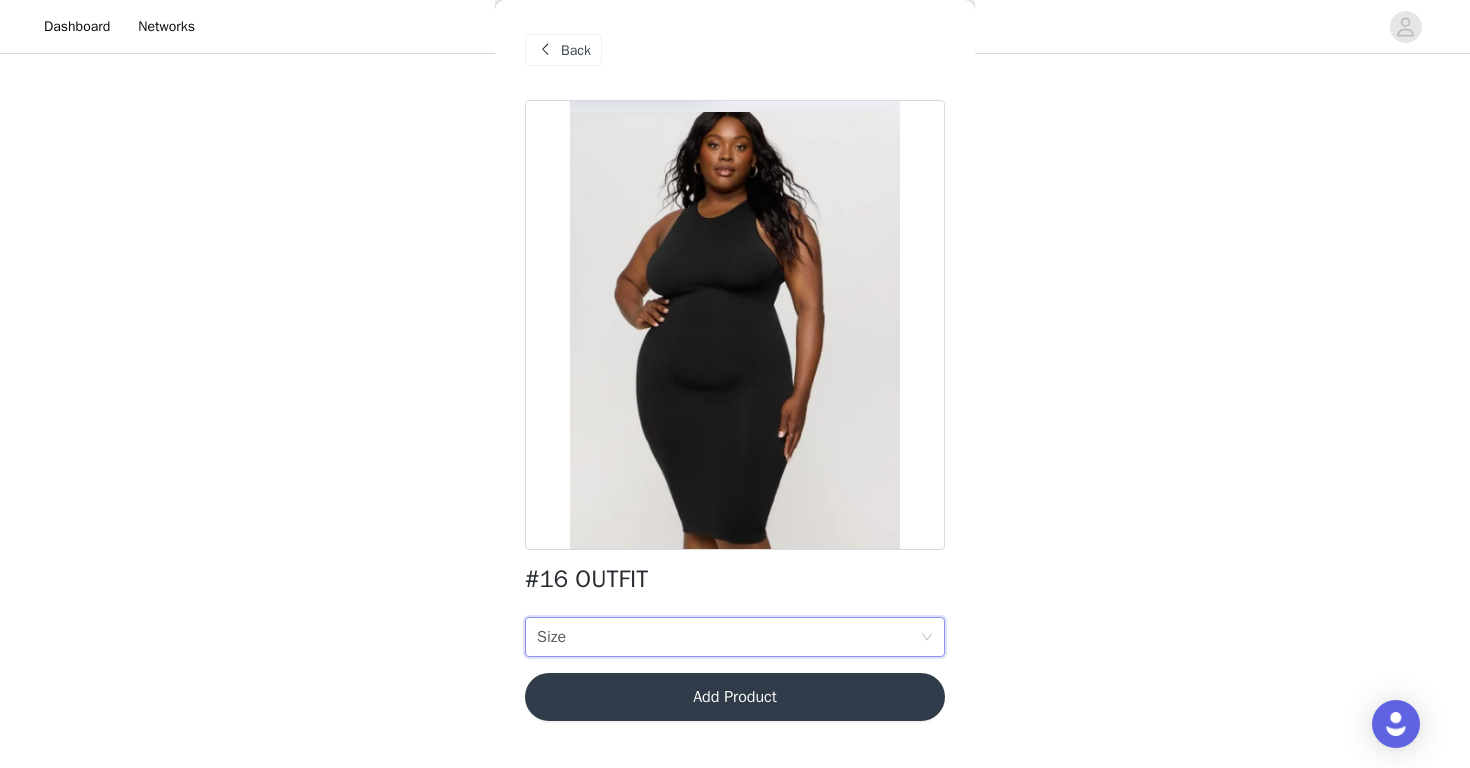 click on "Size Size" at bounding box center [728, 637] 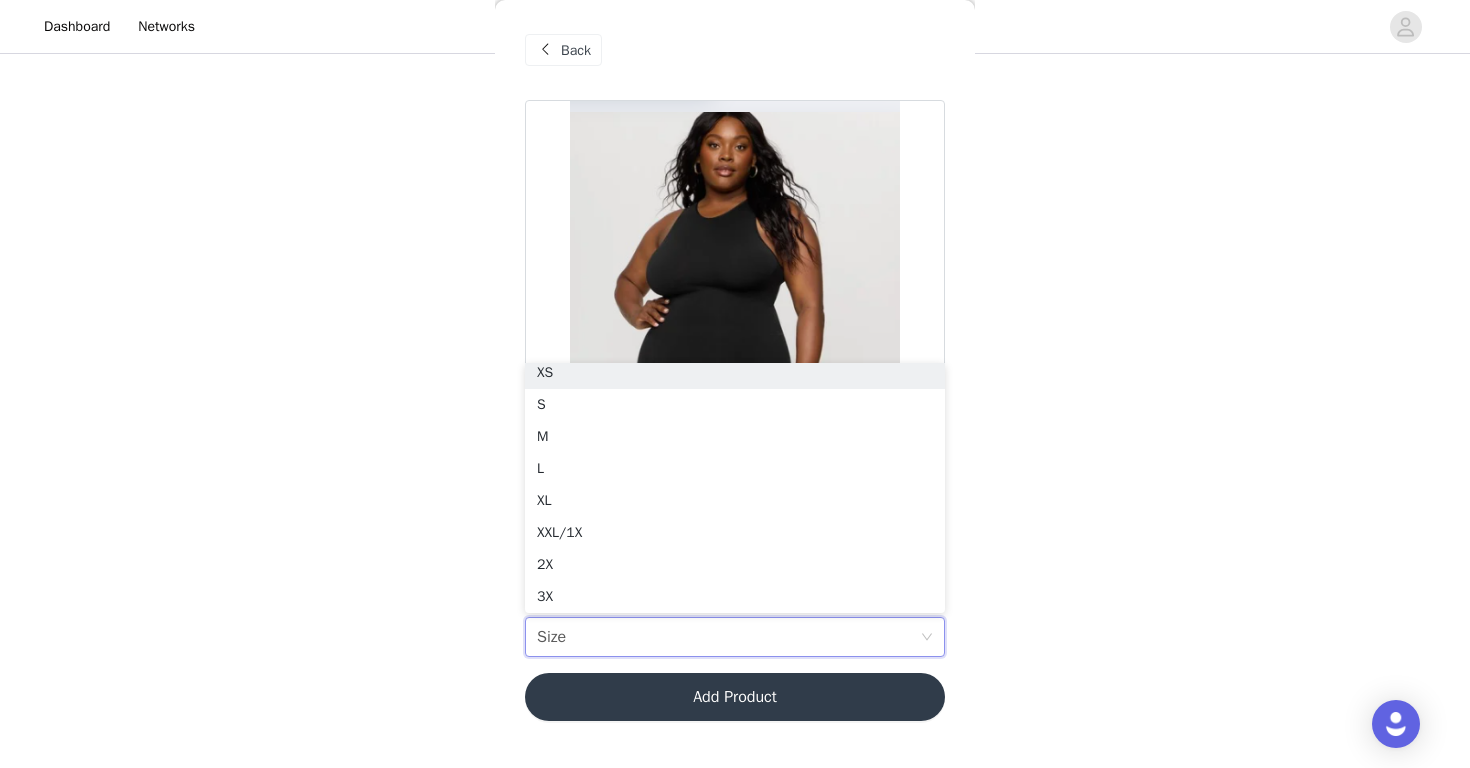 scroll, scrollTop: 4, scrollLeft: 0, axis: vertical 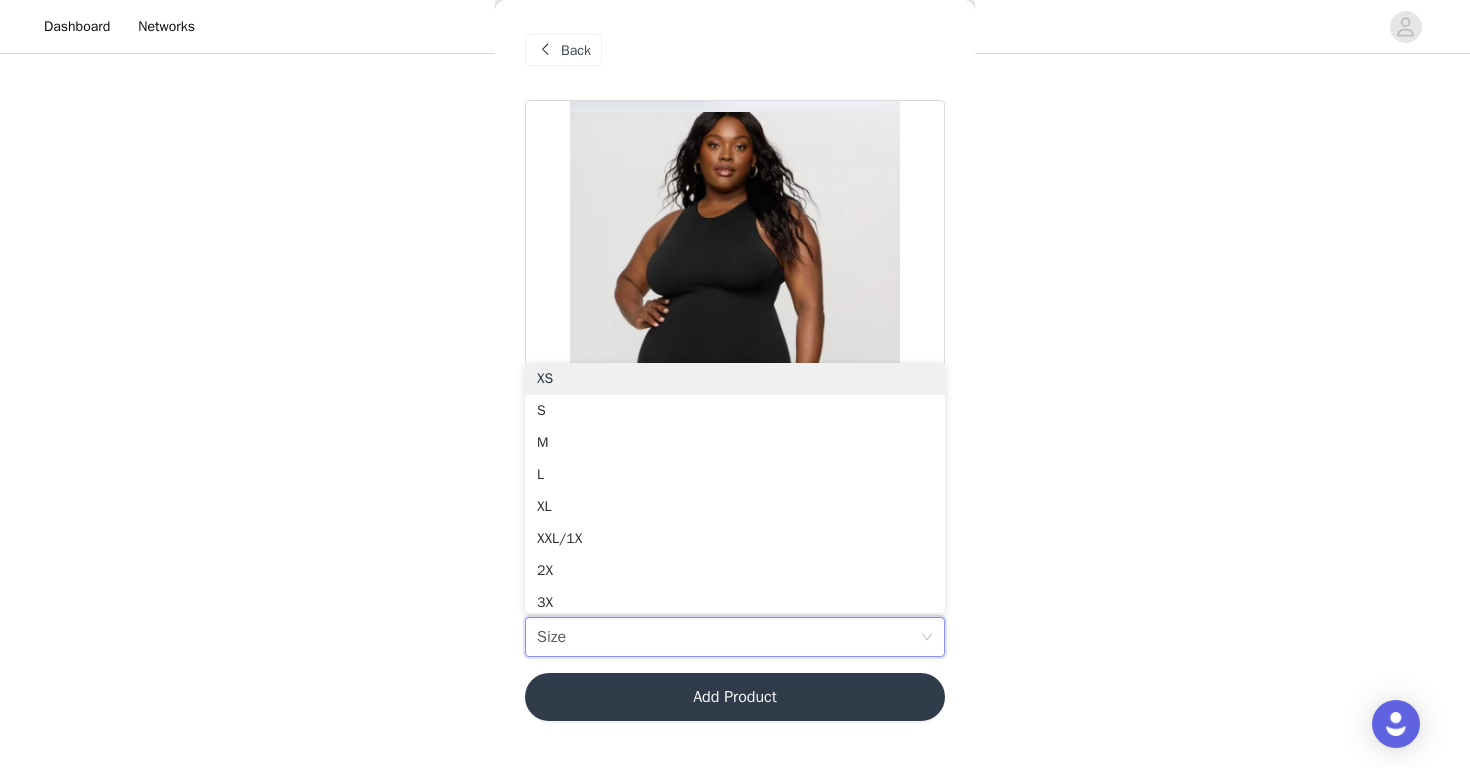 click on "Back" at bounding box center (563, 50) 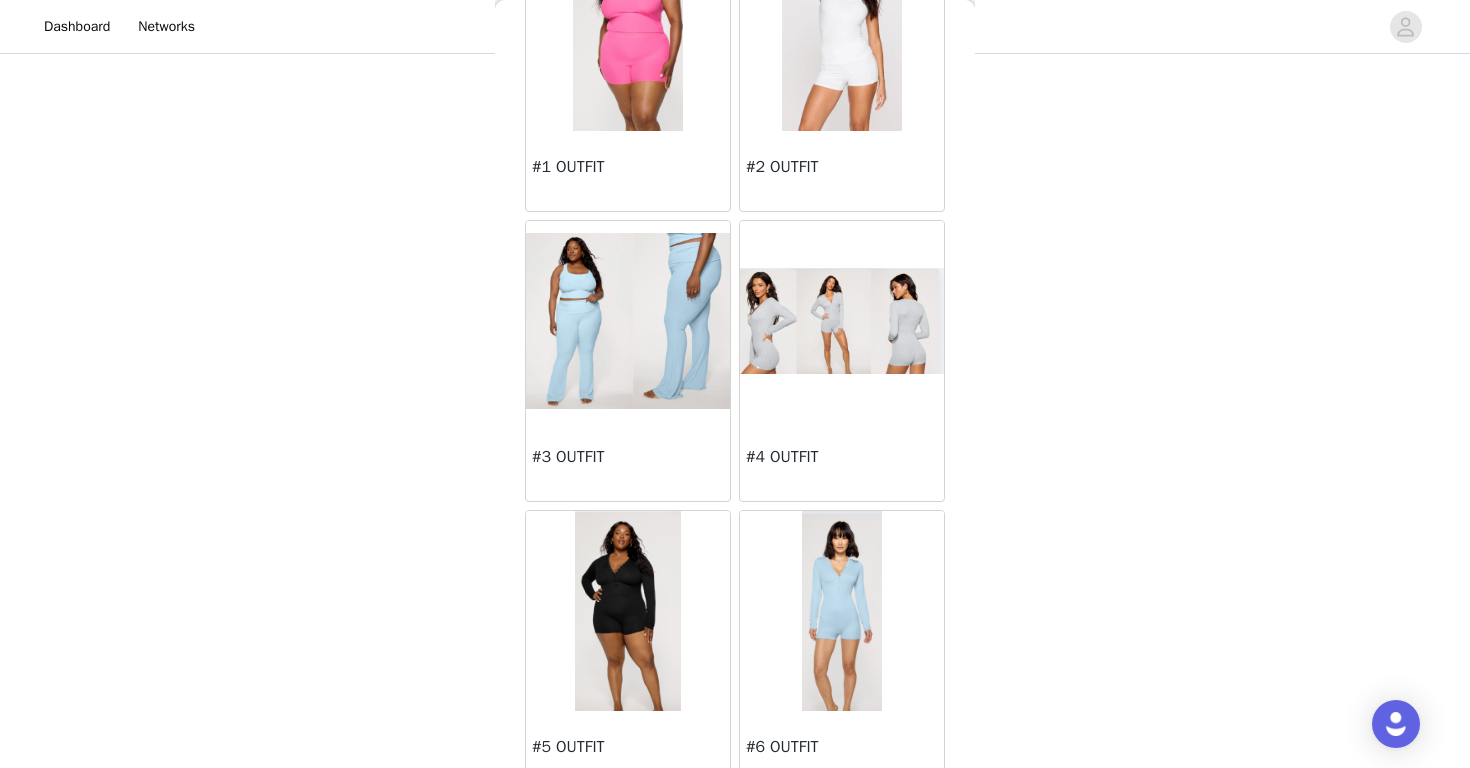 scroll, scrollTop: 242, scrollLeft: 0, axis: vertical 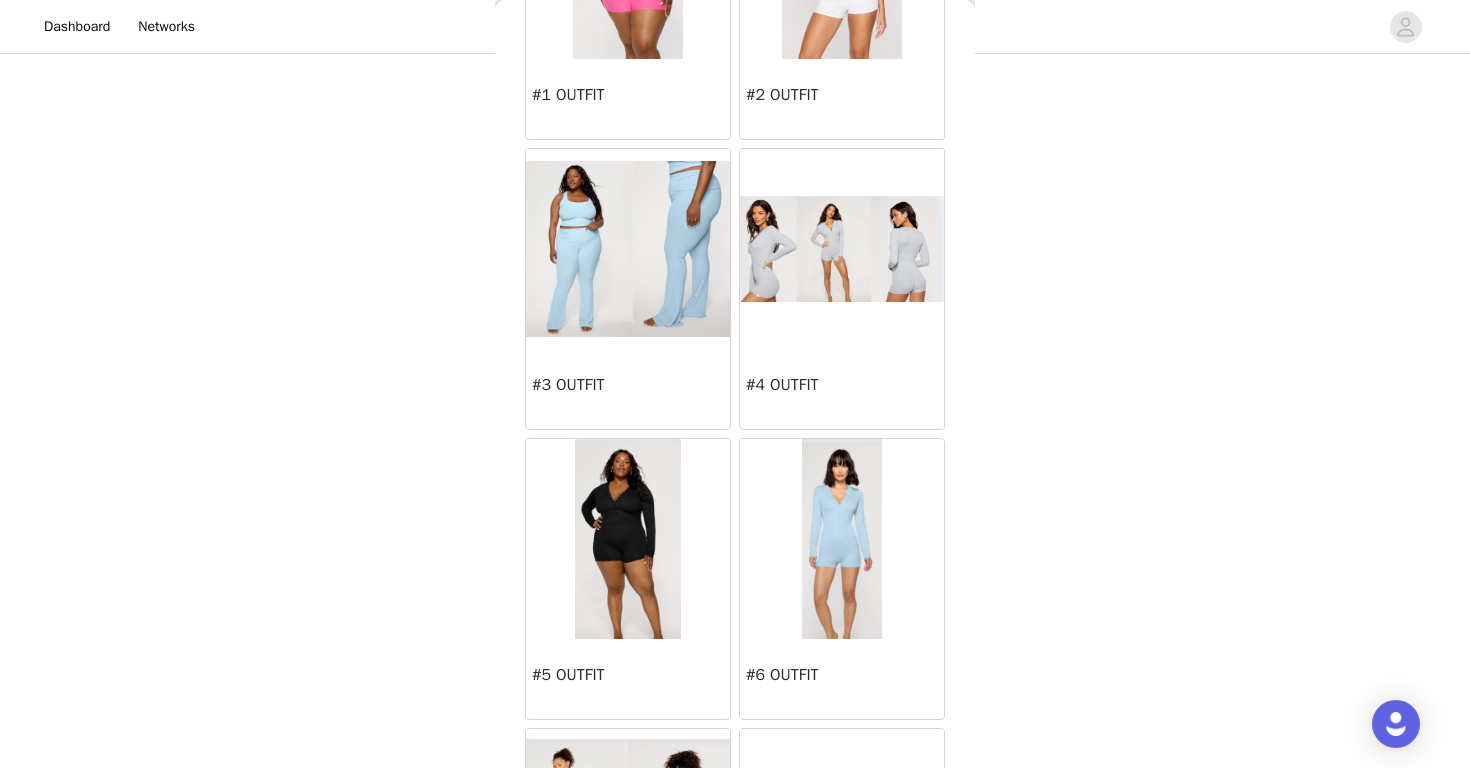 click at bounding box center [842, 249] 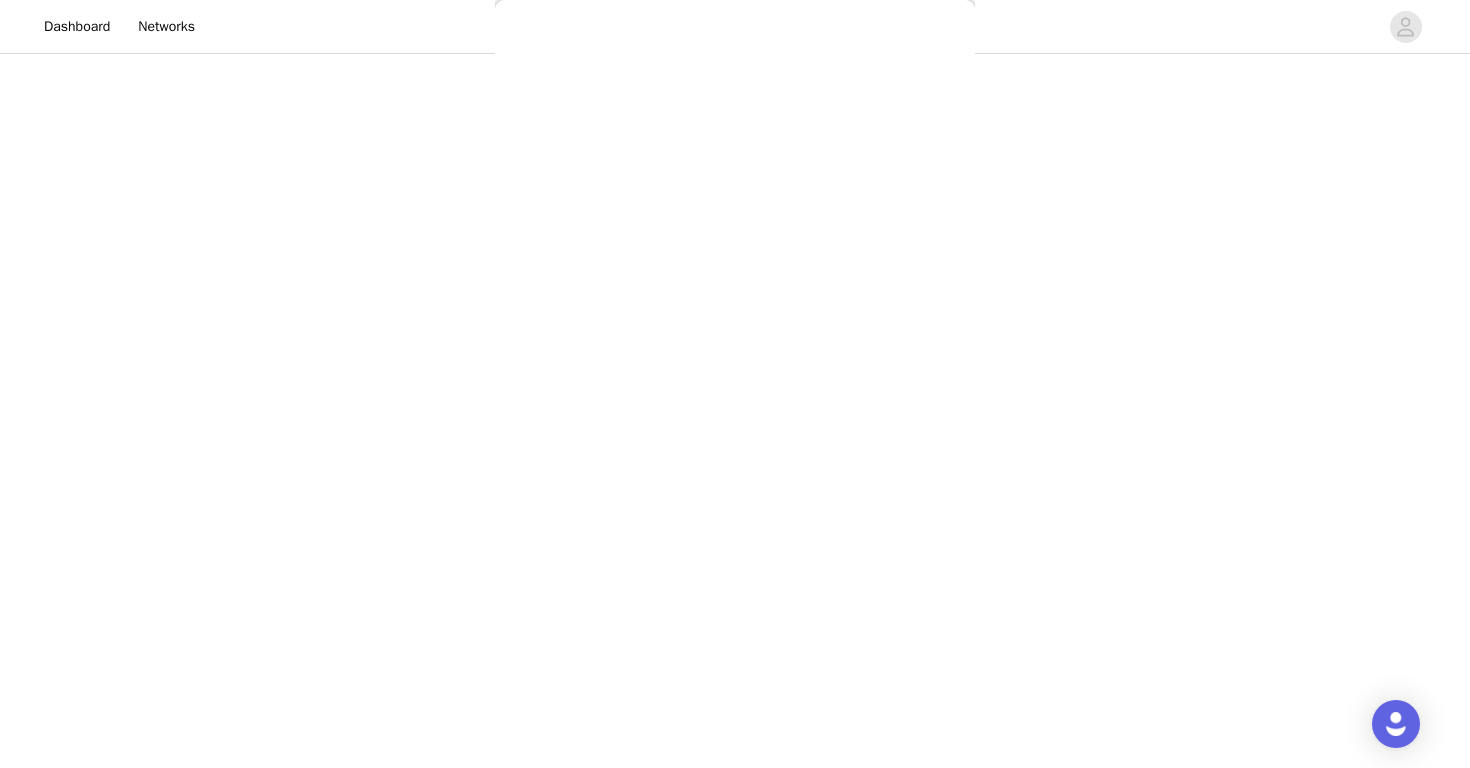 scroll, scrollTop: 0, scrollLeft: 0, axis: both 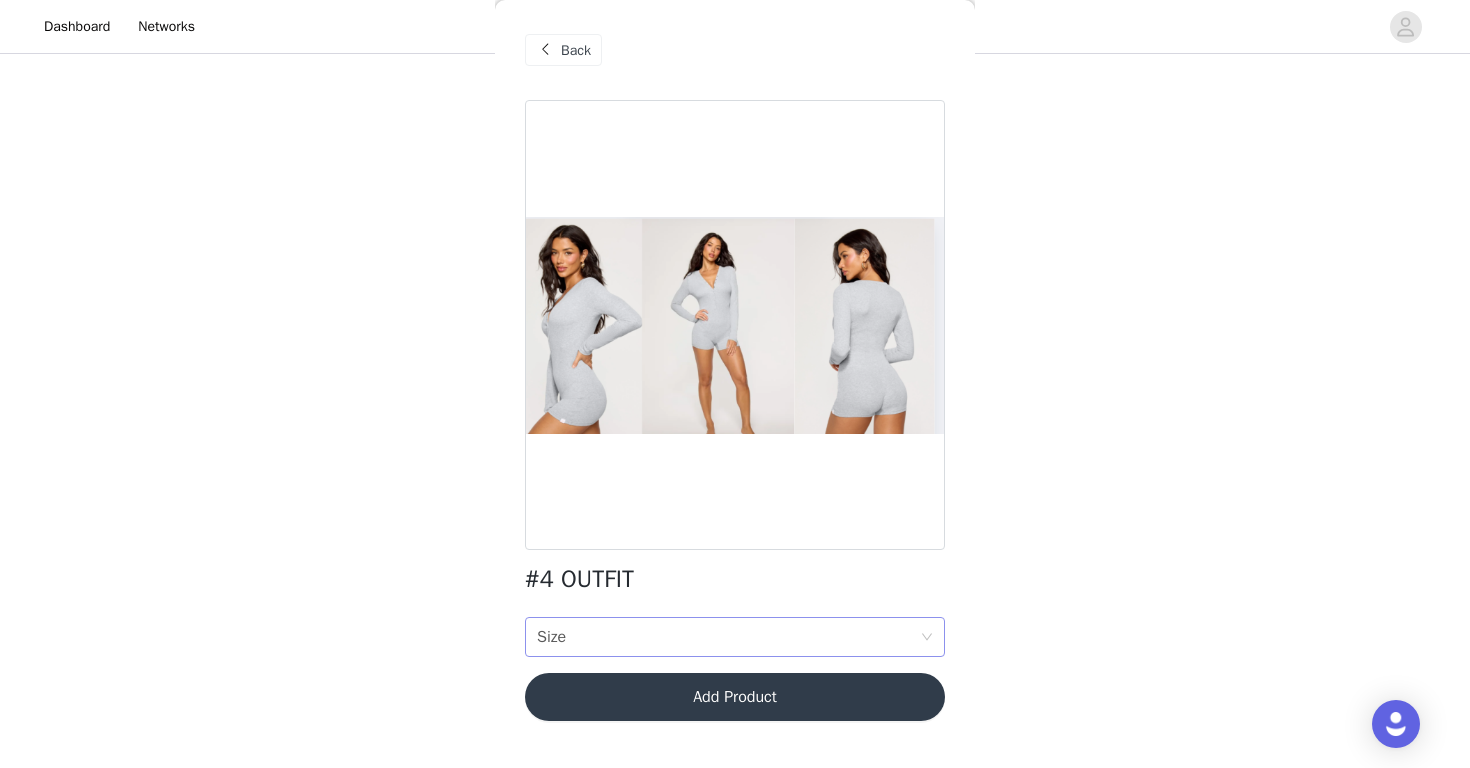 click on "Size Size" at bounding box center (728, 637) 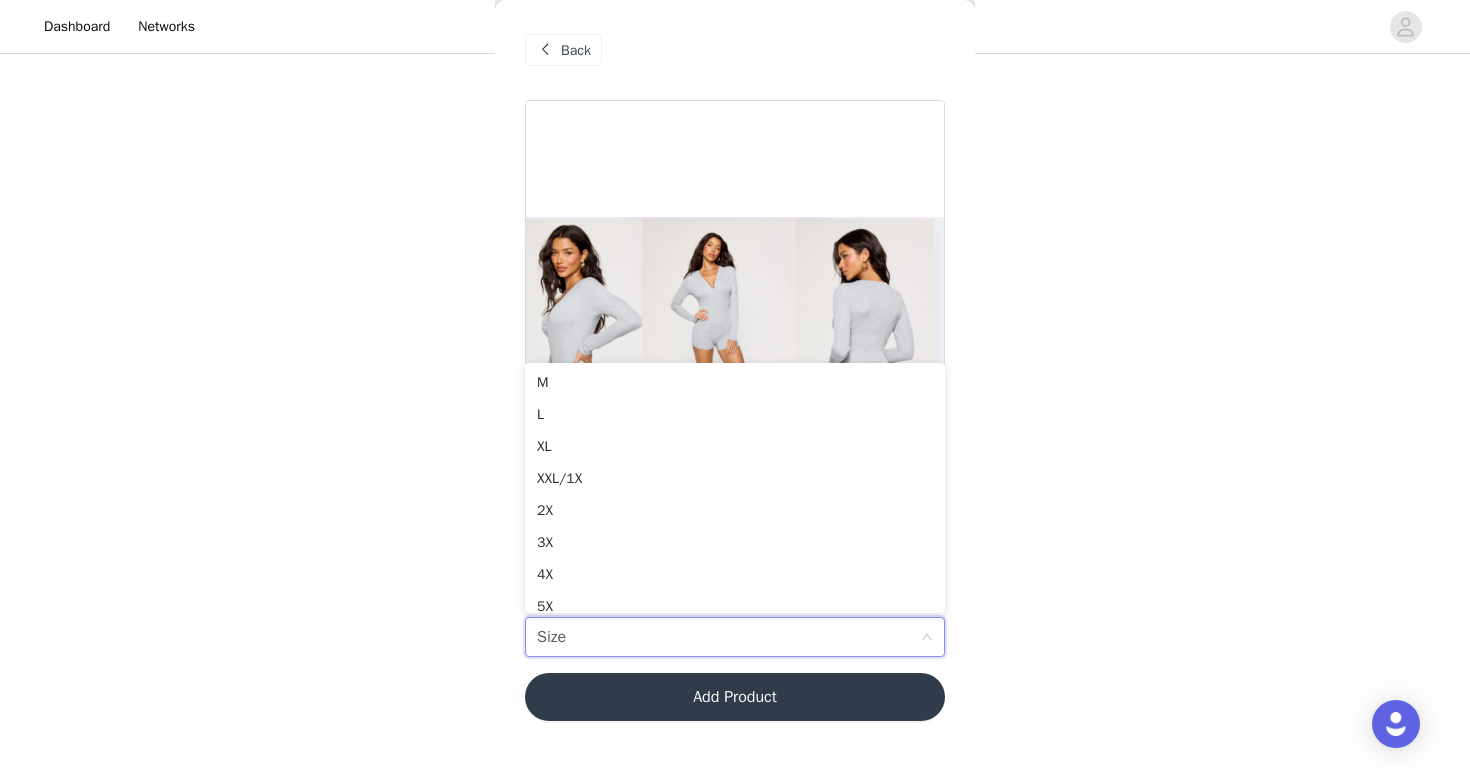 scroll, scrollTop: 0, scrollLeft: 0, axis: both 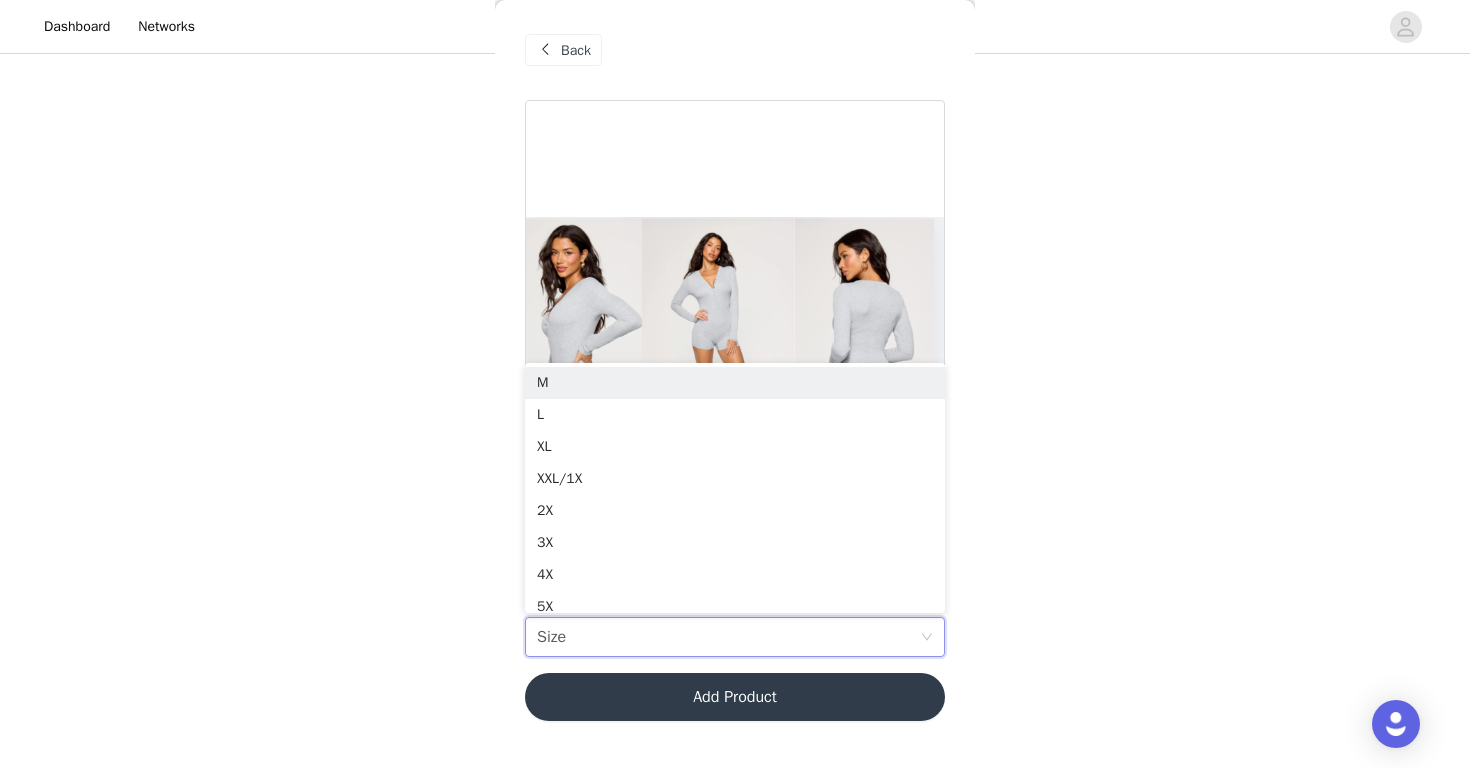 click on "Back" at bounding box center [735, 50] 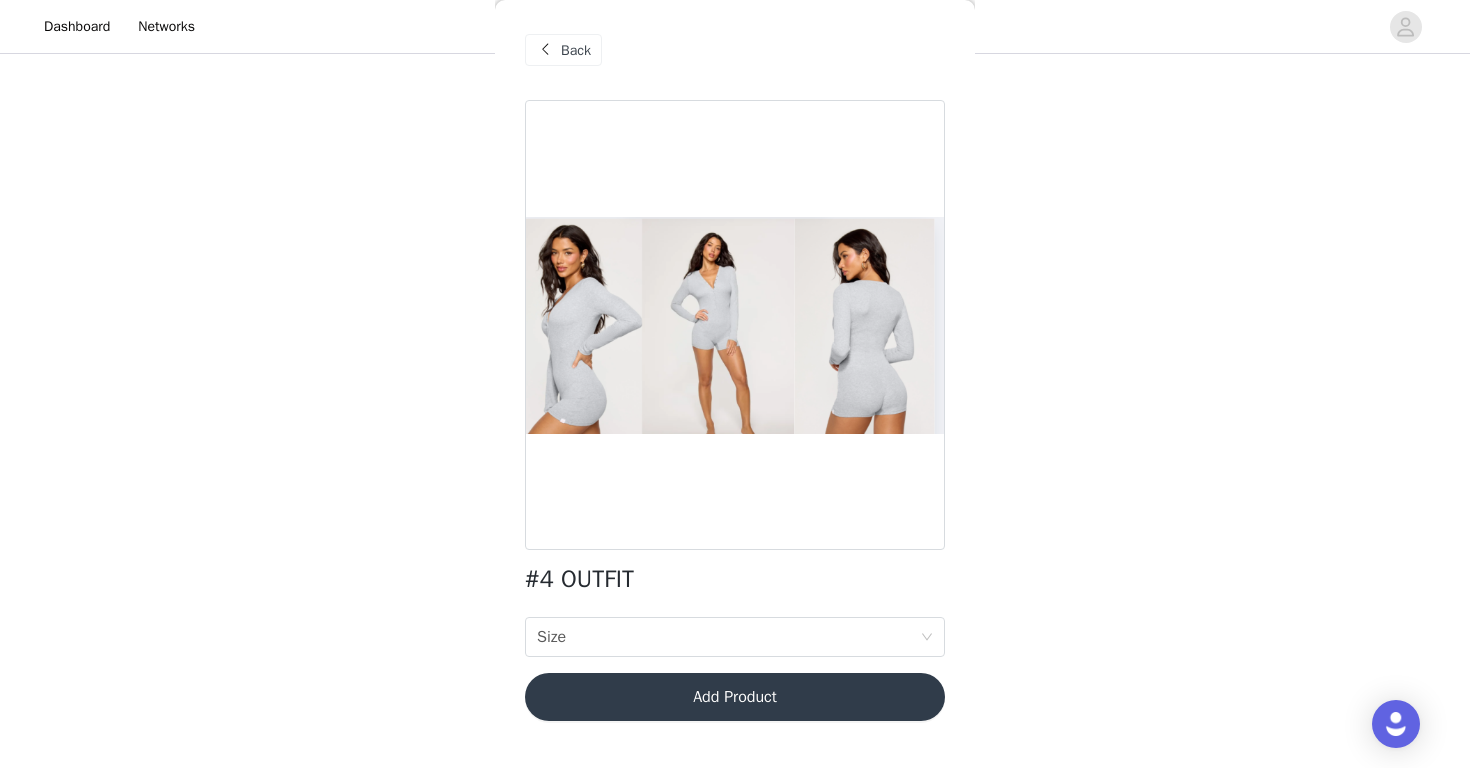 click on "Back" at bounding box center (735, 50) 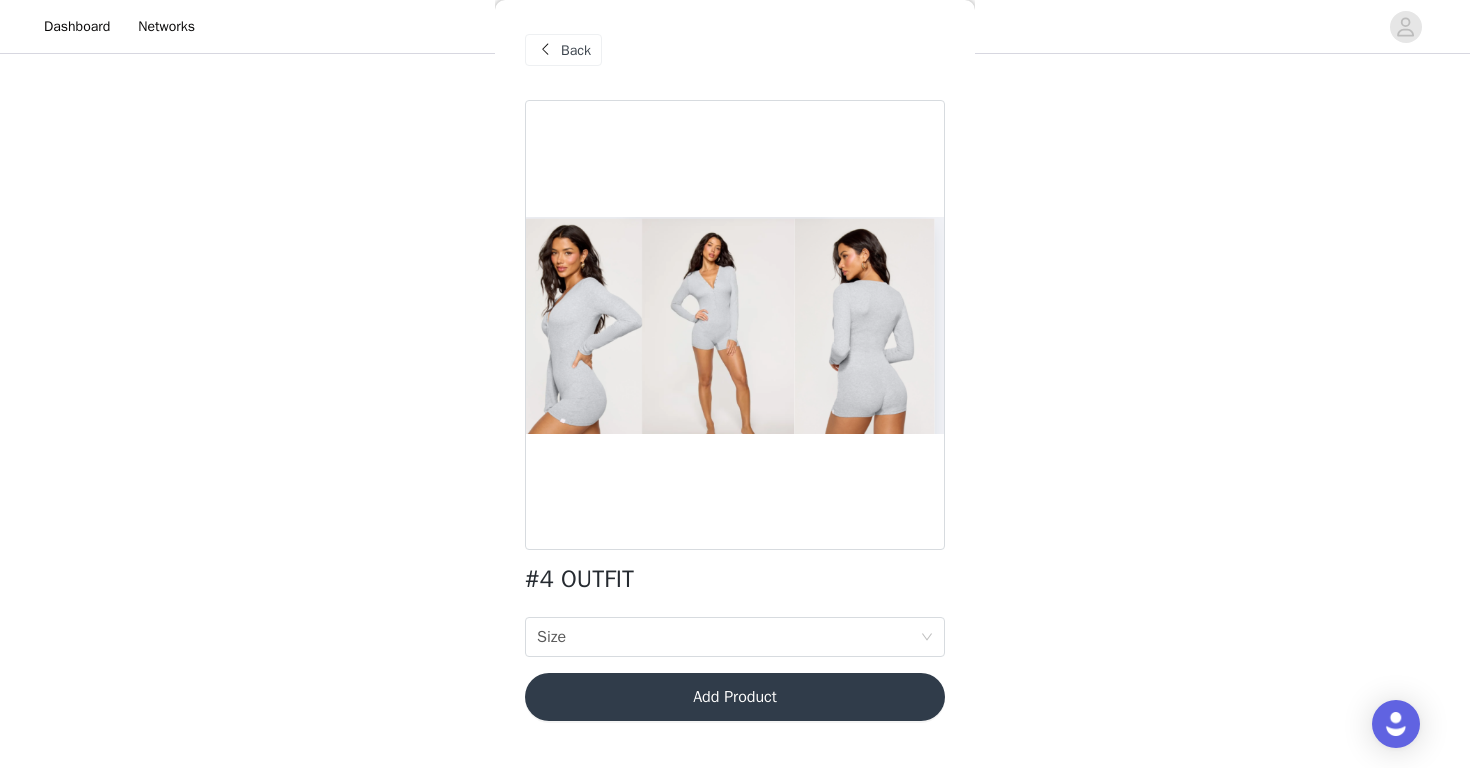 click on "Back" at bounding box center (576, 50) 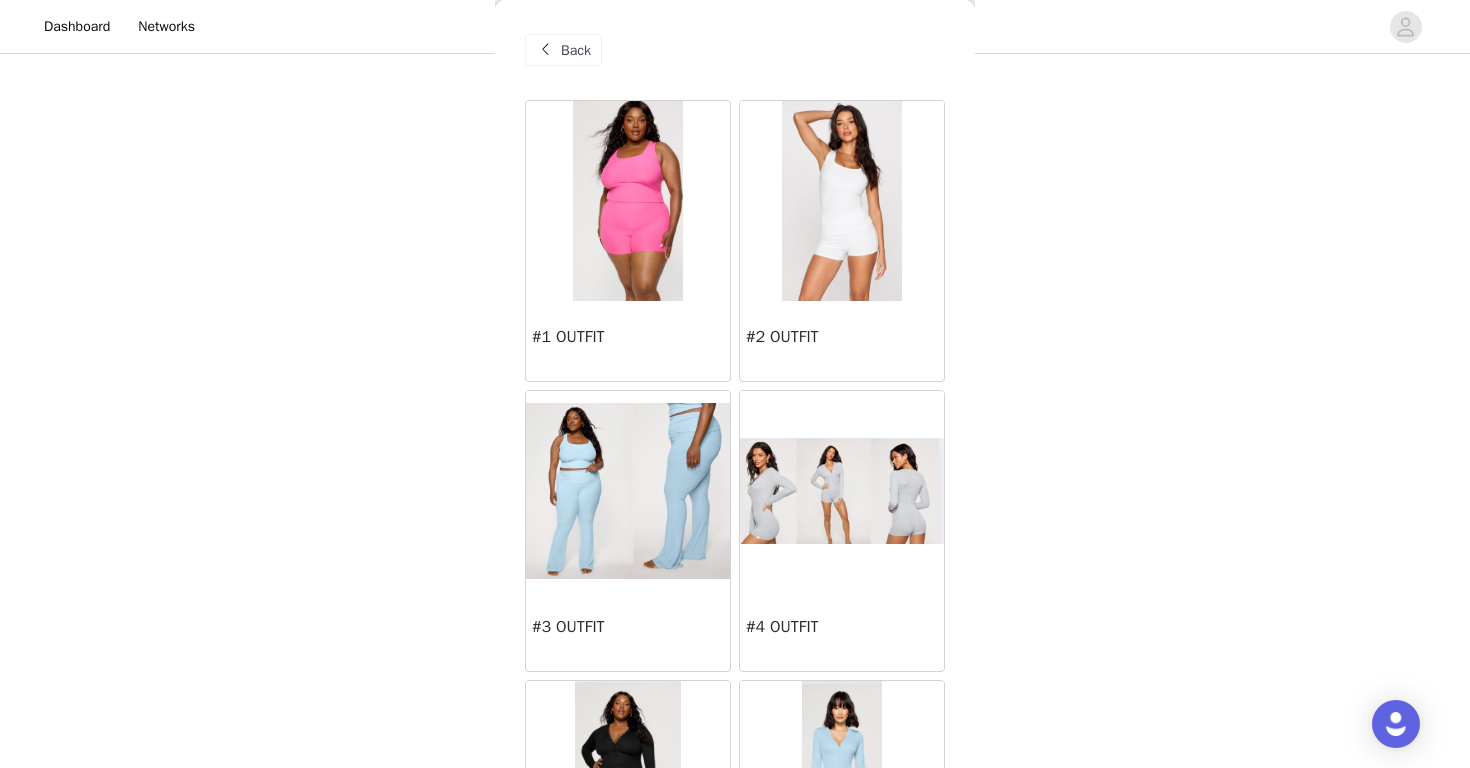 scroll, scrollTop: 0, scrollLeft: 0, axis: both 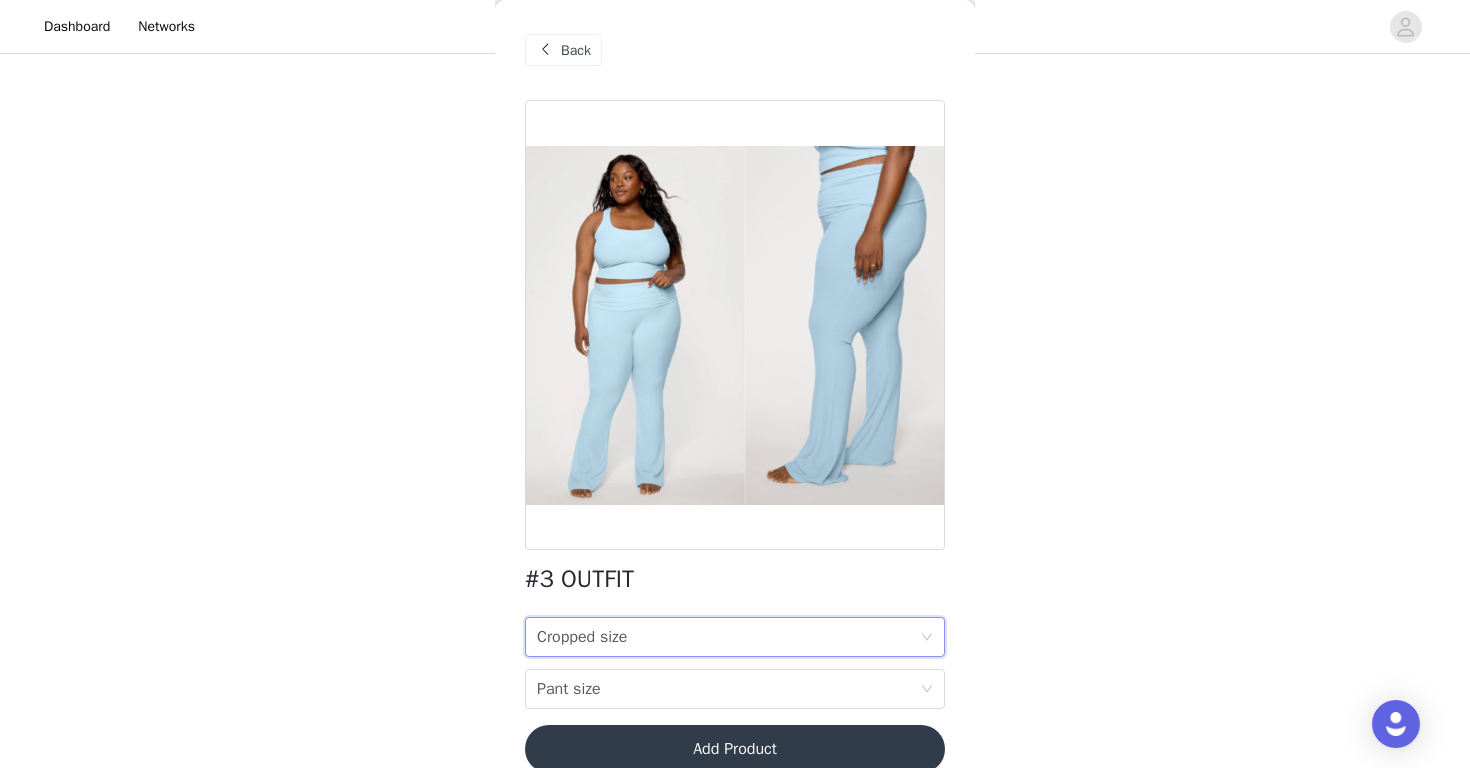click on "Cropped size" at bounding box center [582, 637] 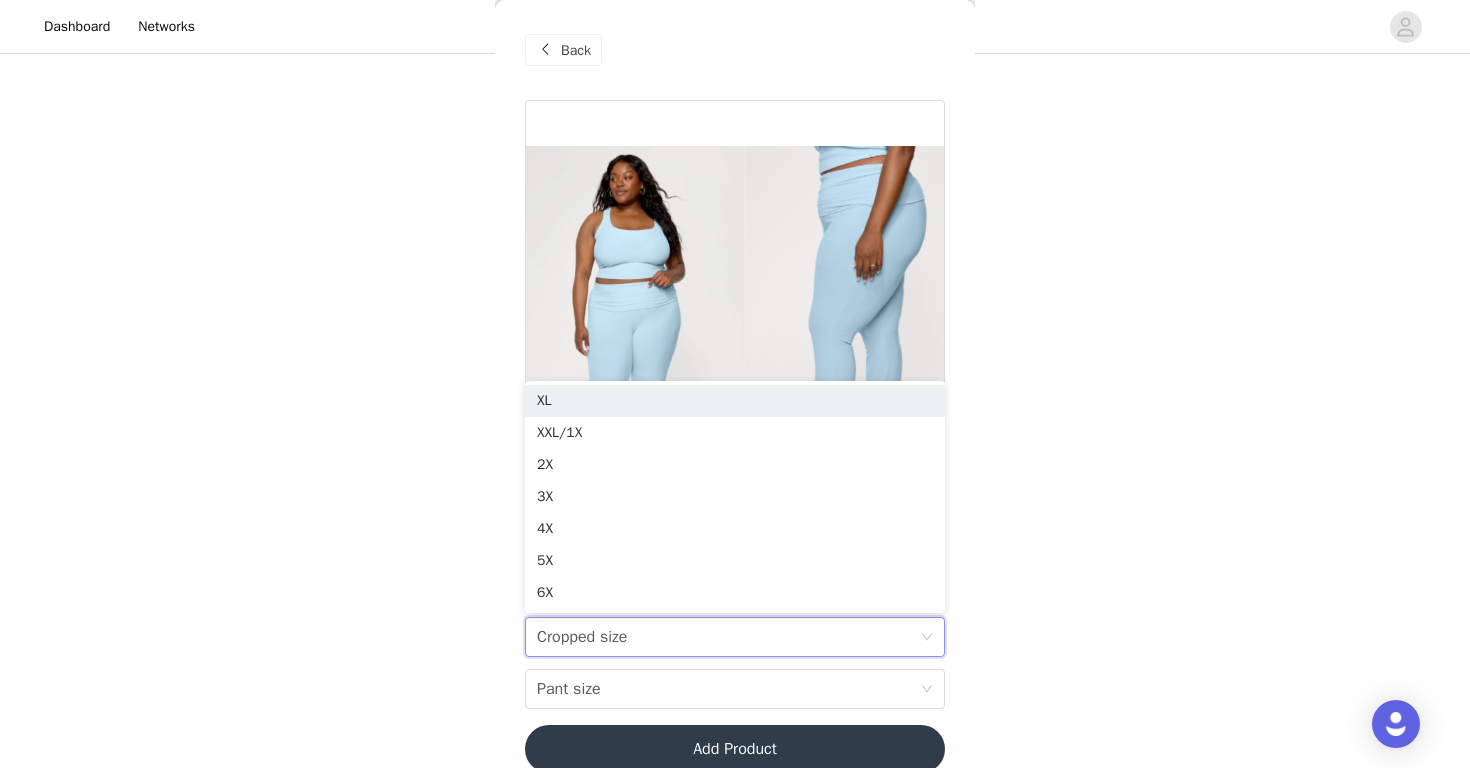 click on "Back" at bounding box center [576, 50] 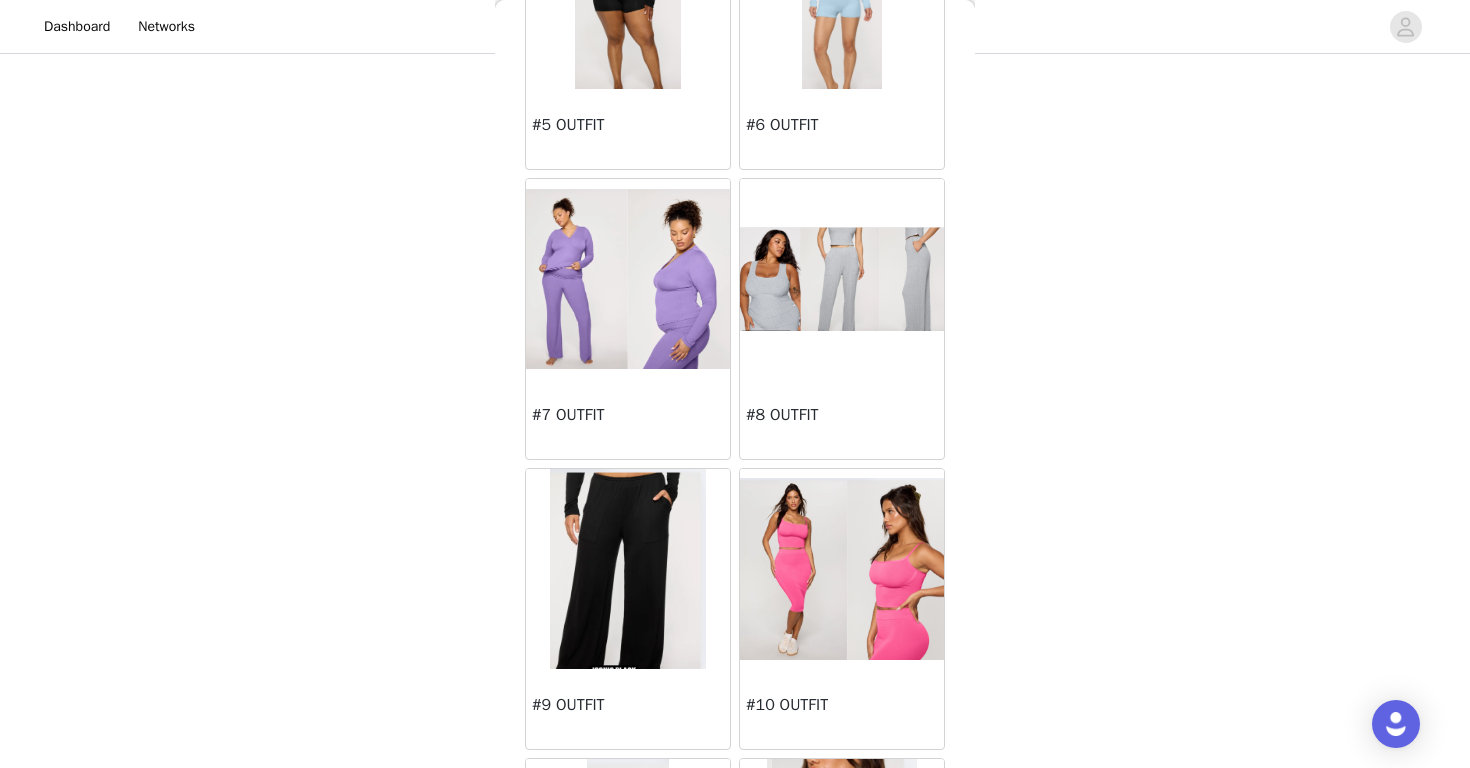 scroll, scrollTop: 795, scrollLeft: 0, axis: vertical 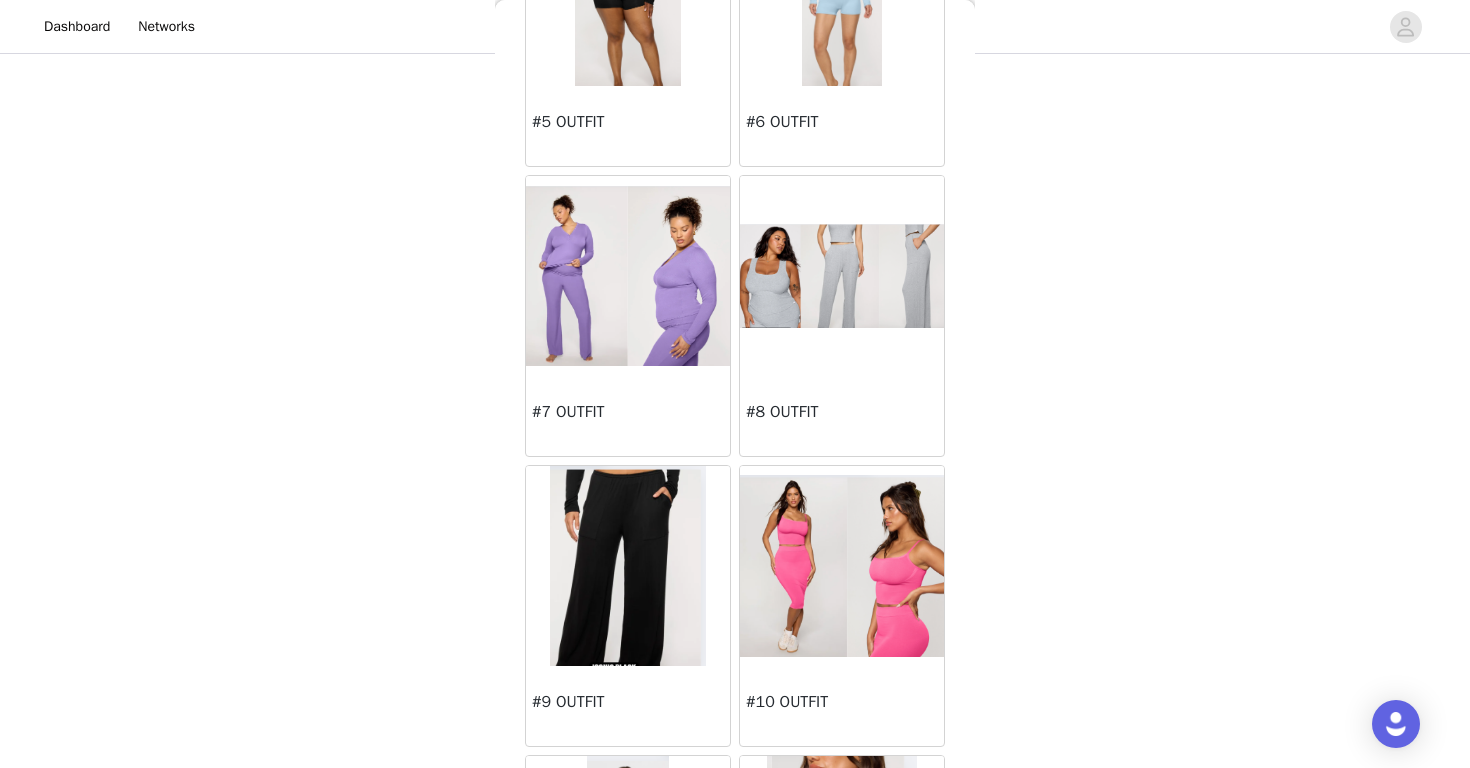 click at bounding box center (842, 276) 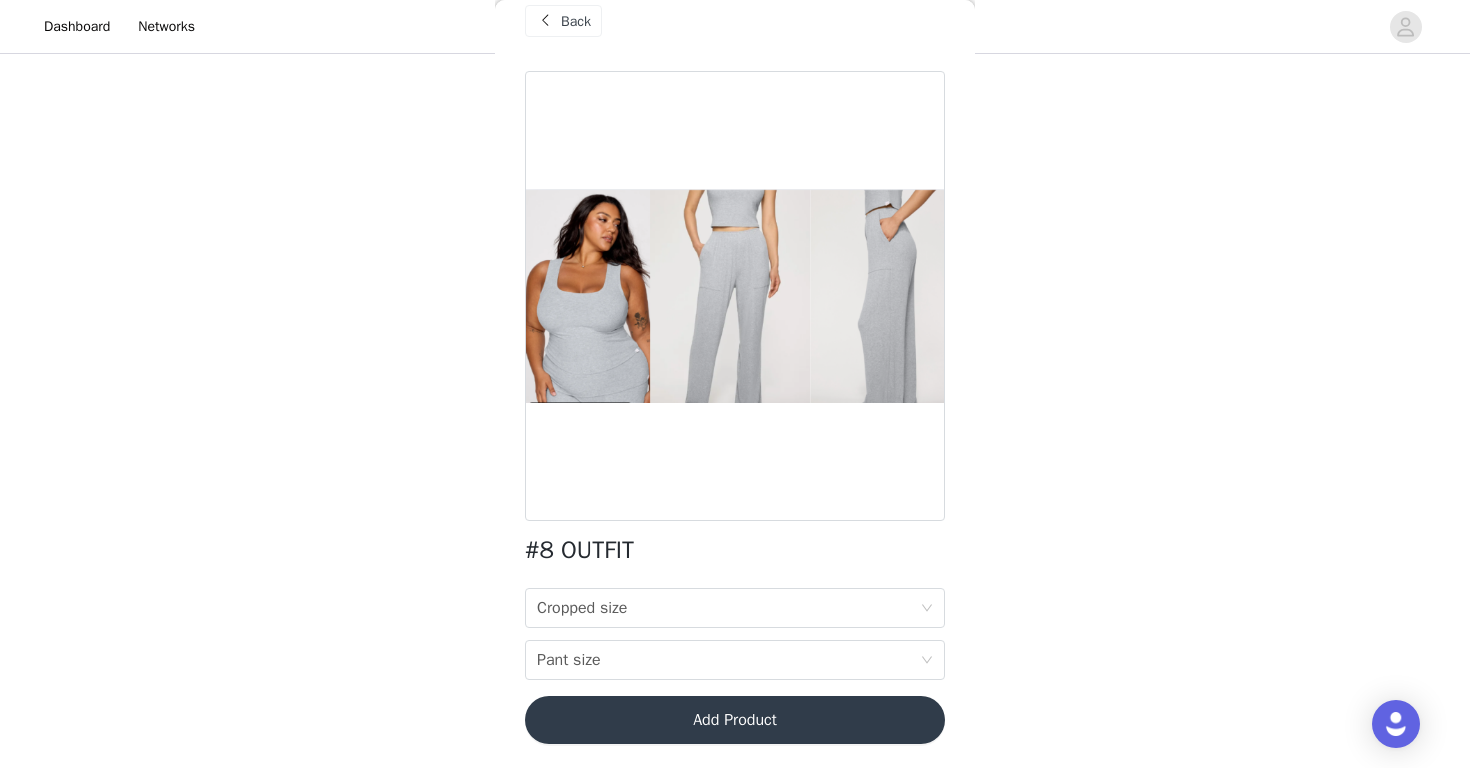scroll, scrollTop: 29, scrollLeft: 0, axis: vertical 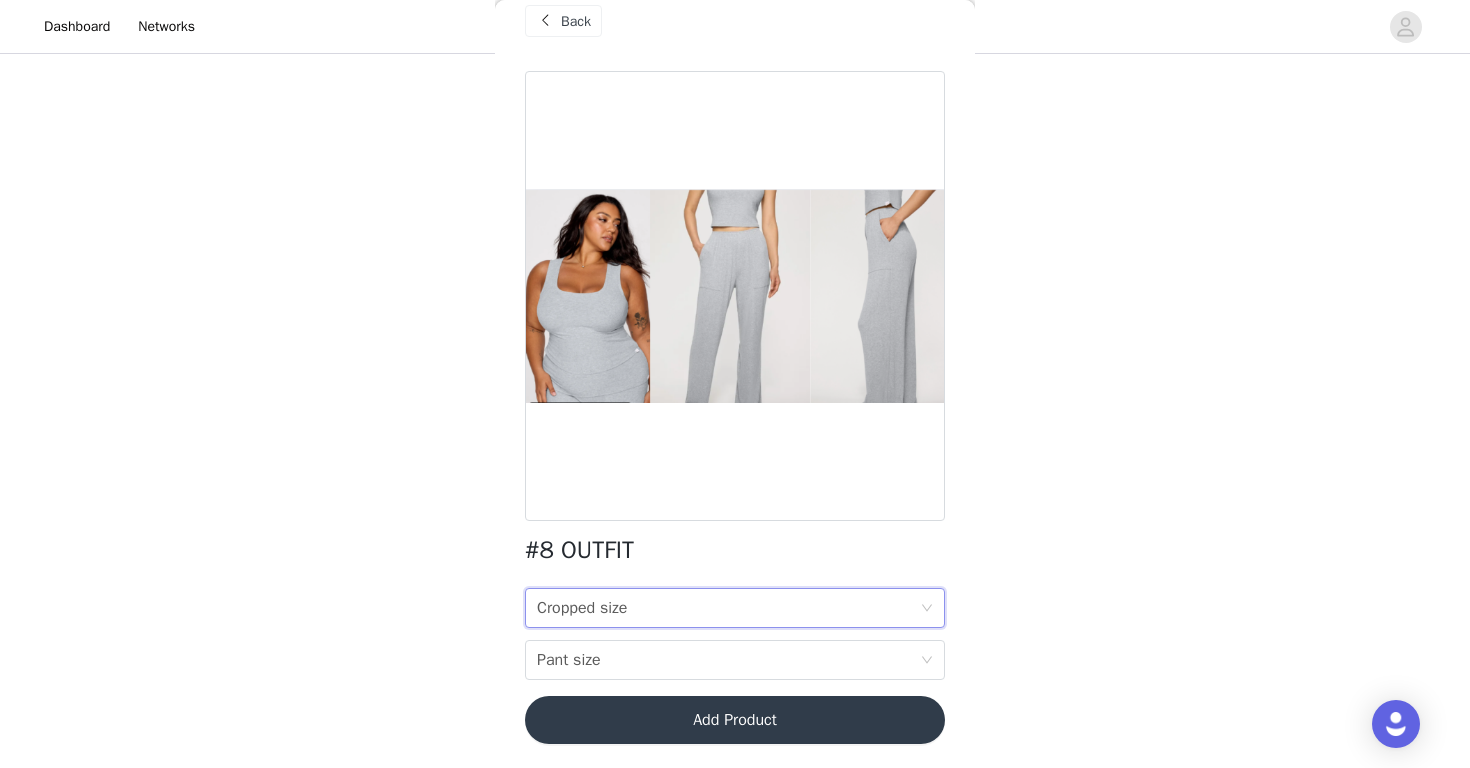 click on "Cropped size Cropped size" at bounding box center (728, 608) 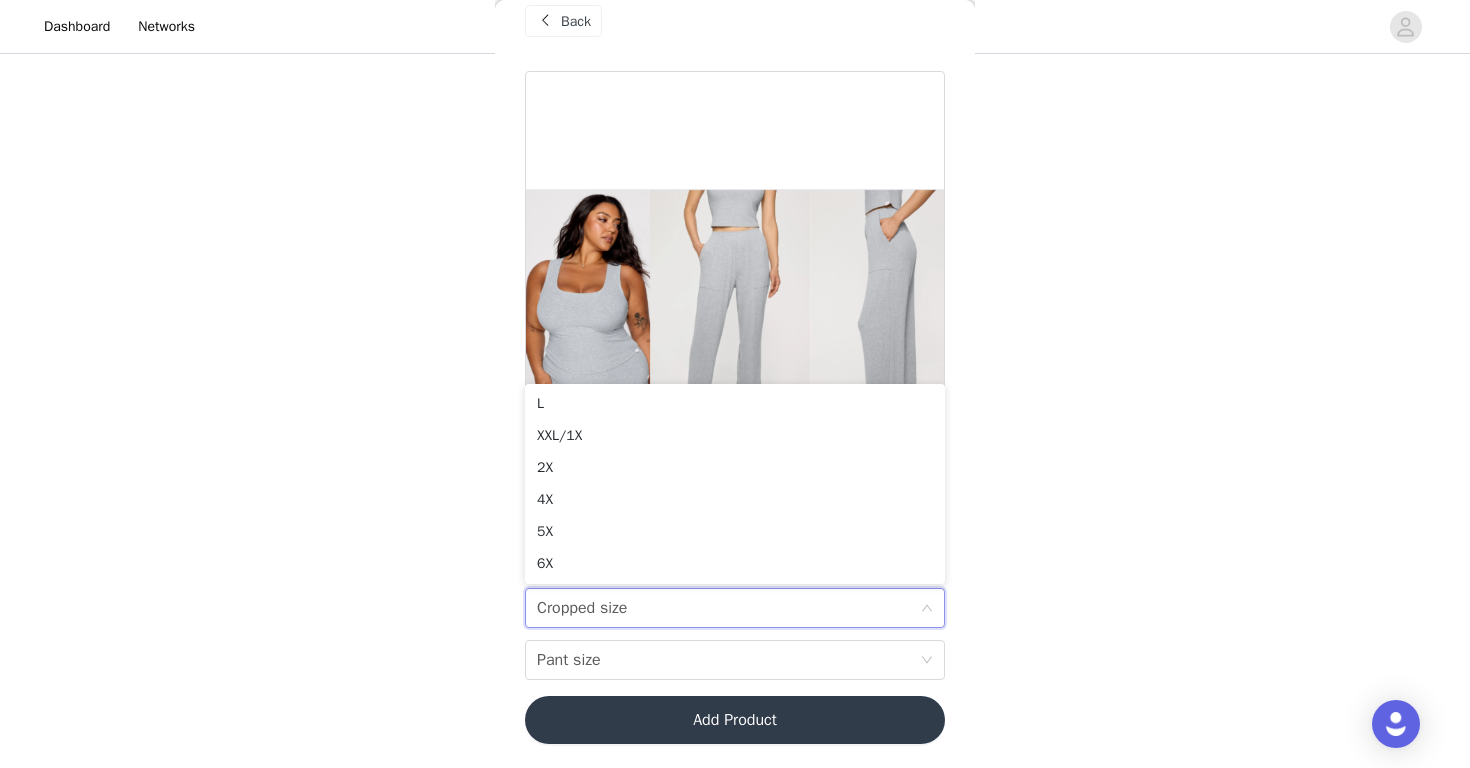 click at bounding box center [545, 21] 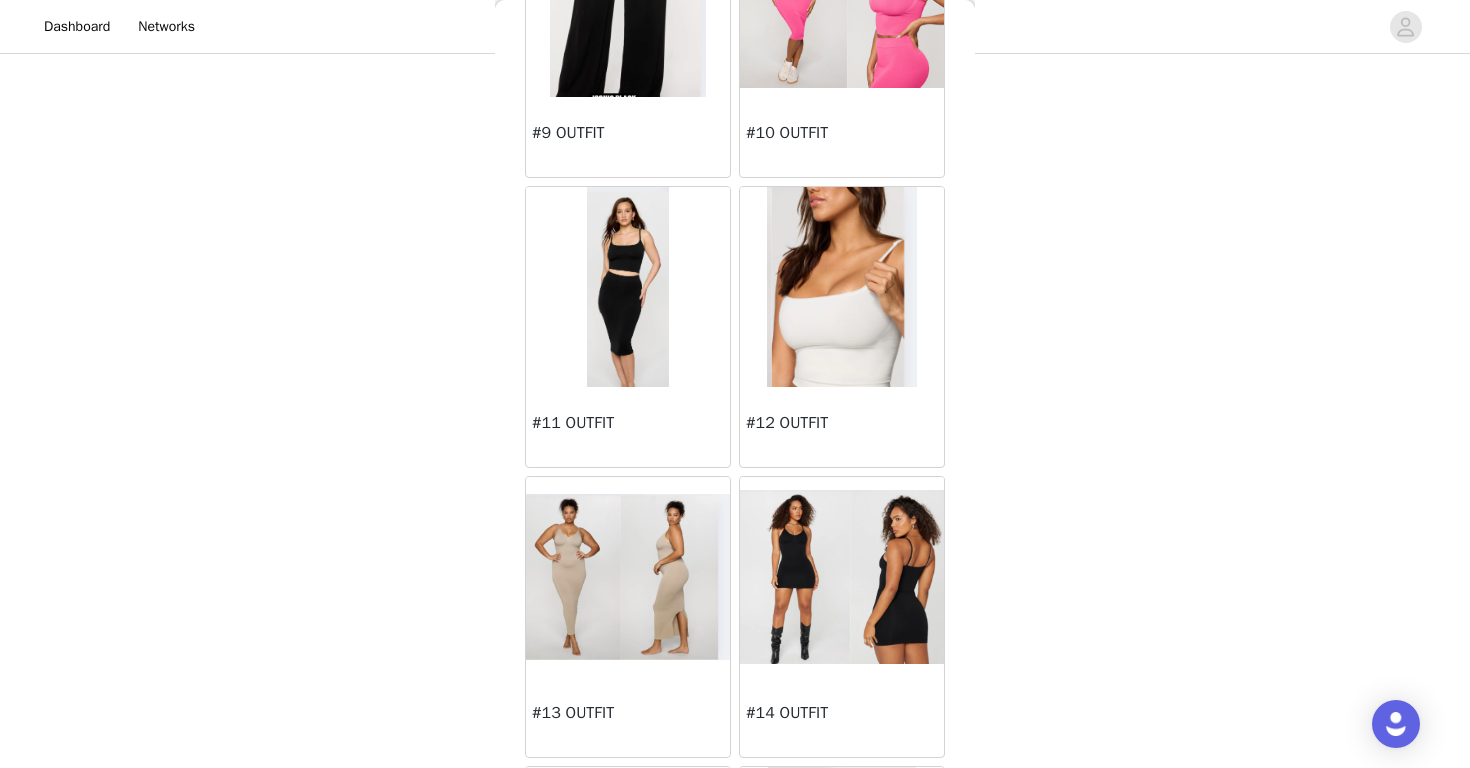 scroll, scrollTop: 1373, scrollLeft: 0, axis: vertical 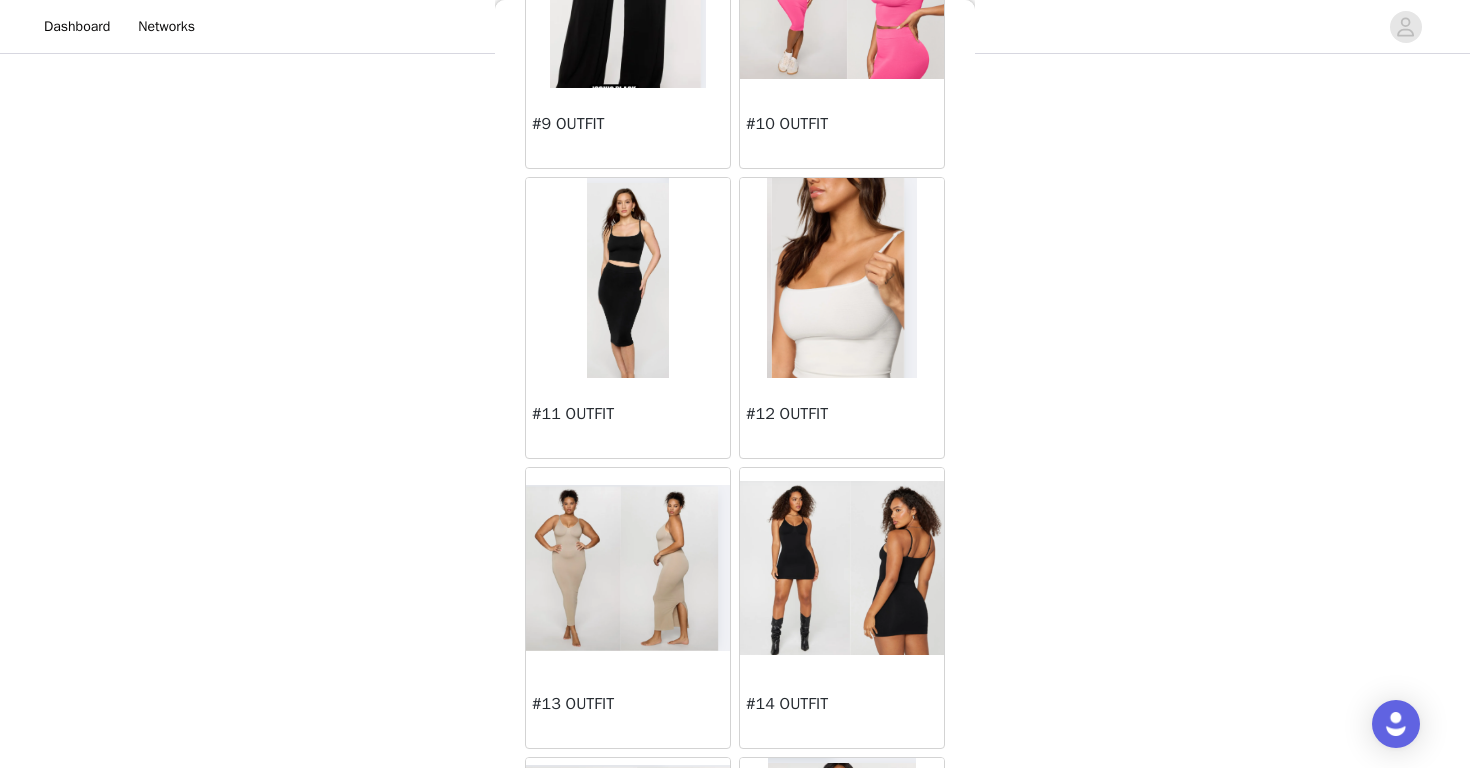 click at bounding box center [628, 567] 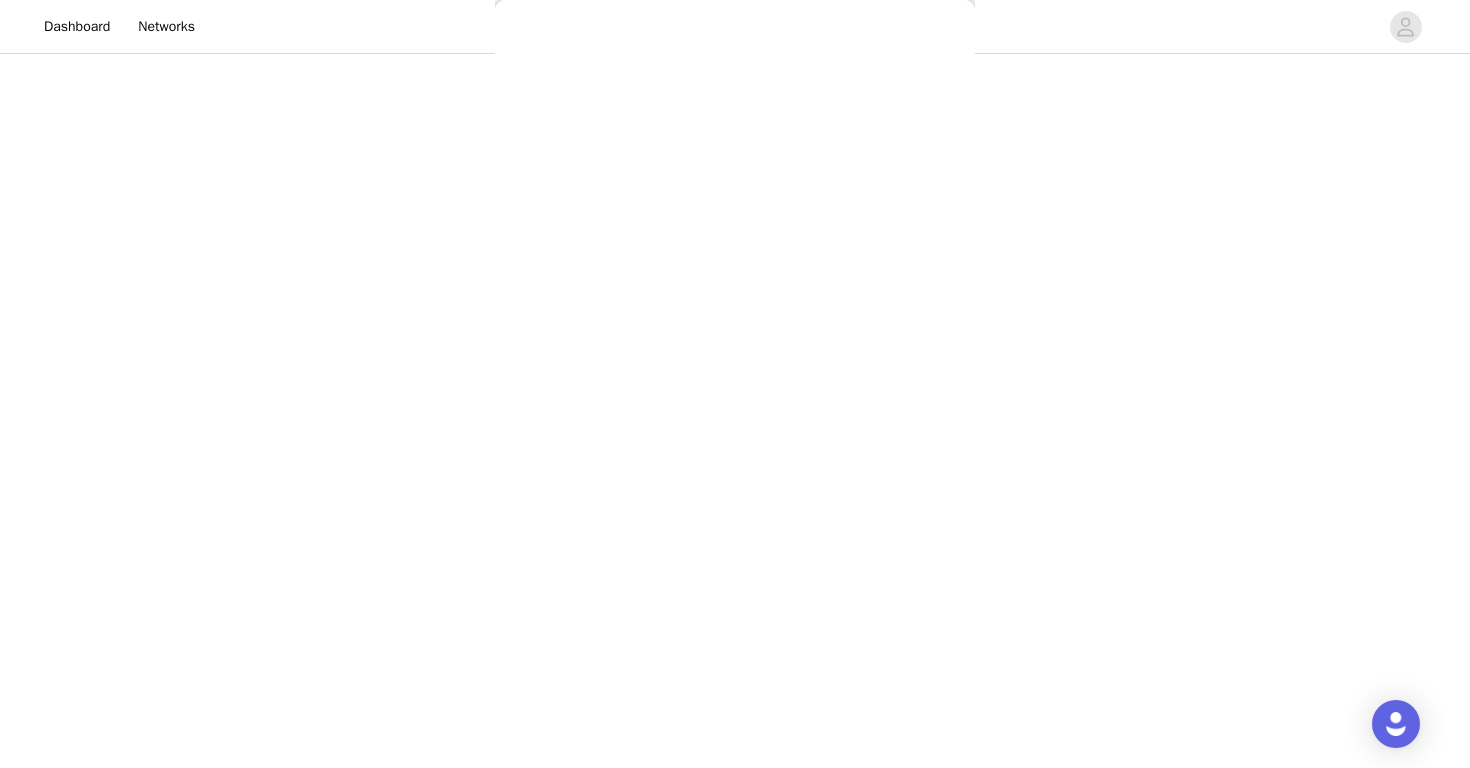 scroll, scrollTop: 0, scrollLeft: 0, axis: both 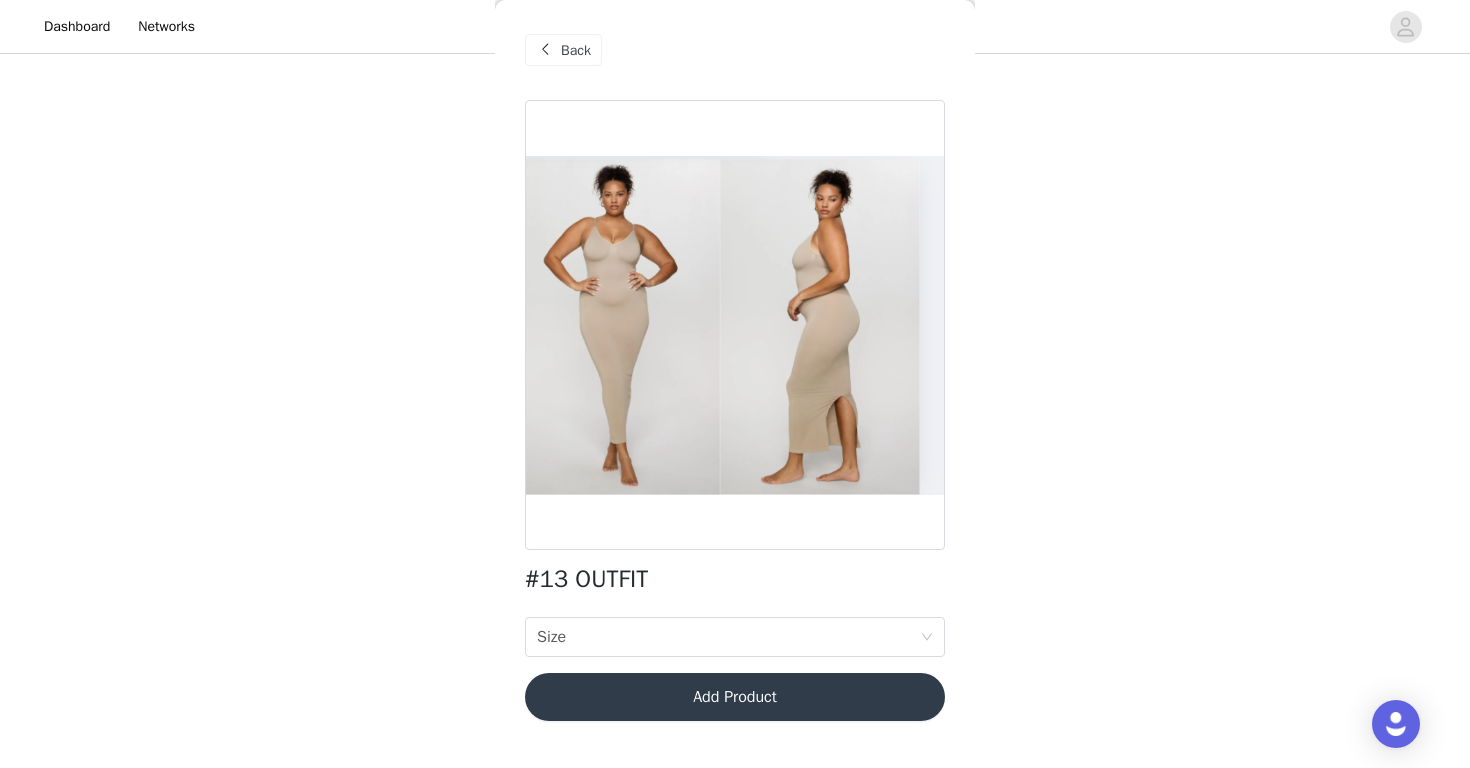 click on "Back" at bounding box center (576, 50) 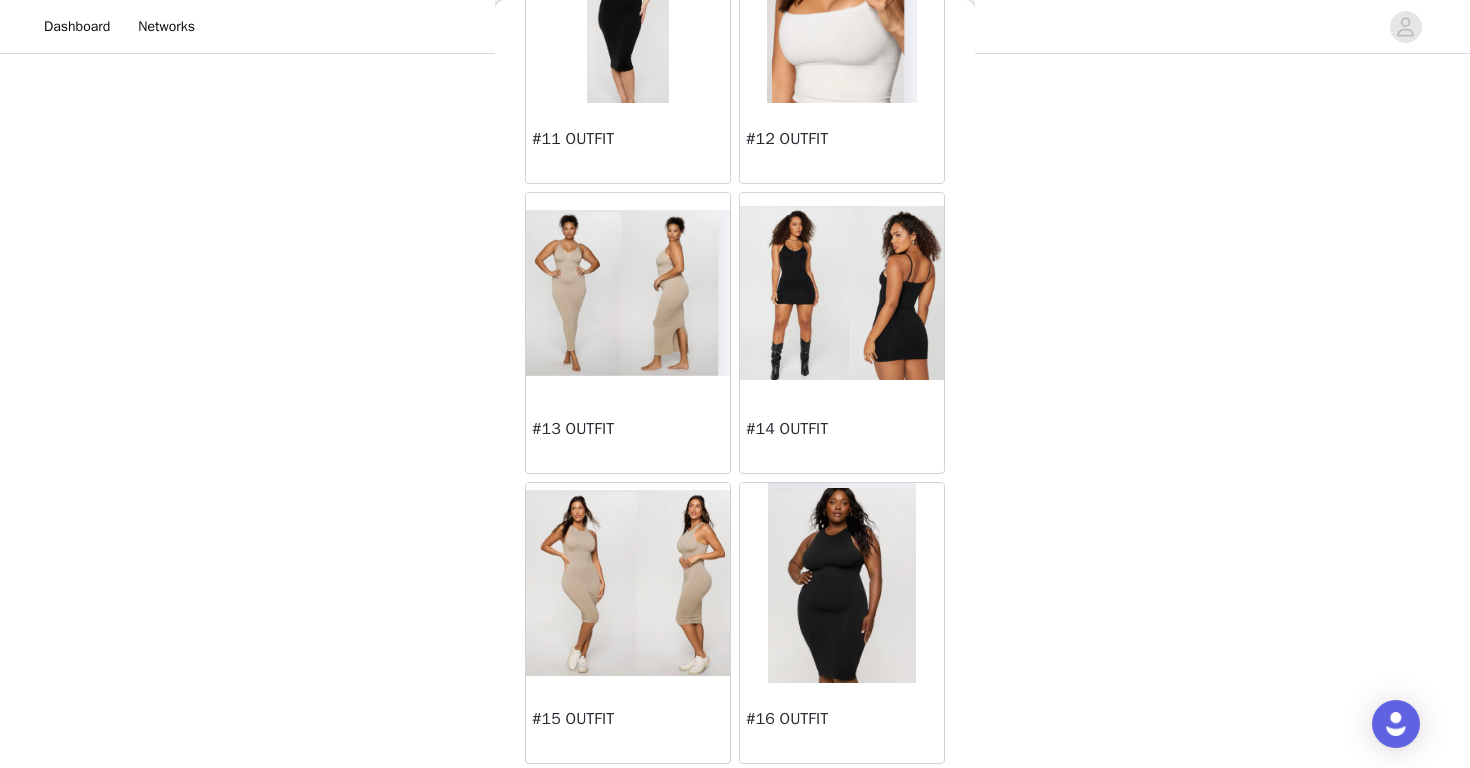 scroll, scrollTop: 1648, scrollLeft: 0, axis: vertical 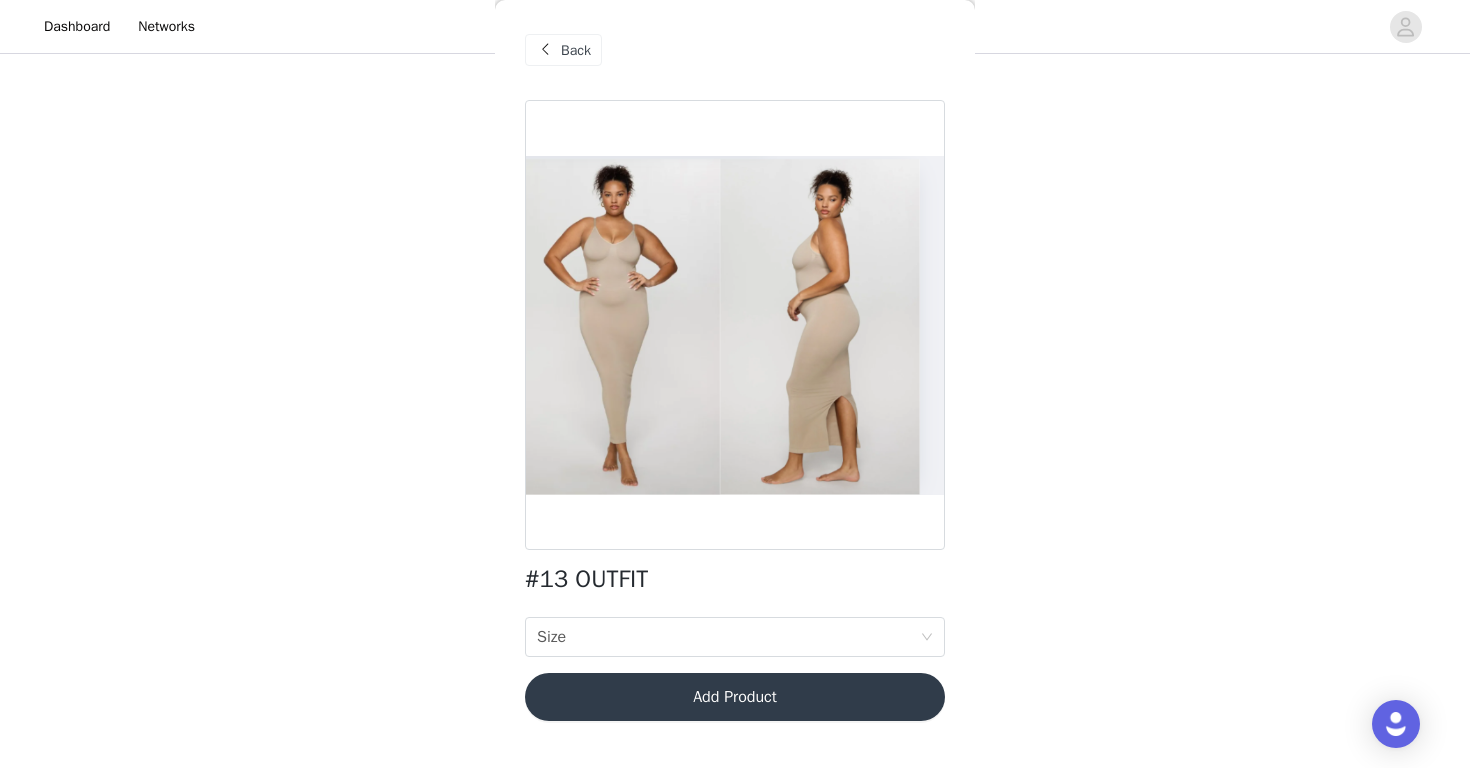 click on "Back" at bounding box center [563, 50] 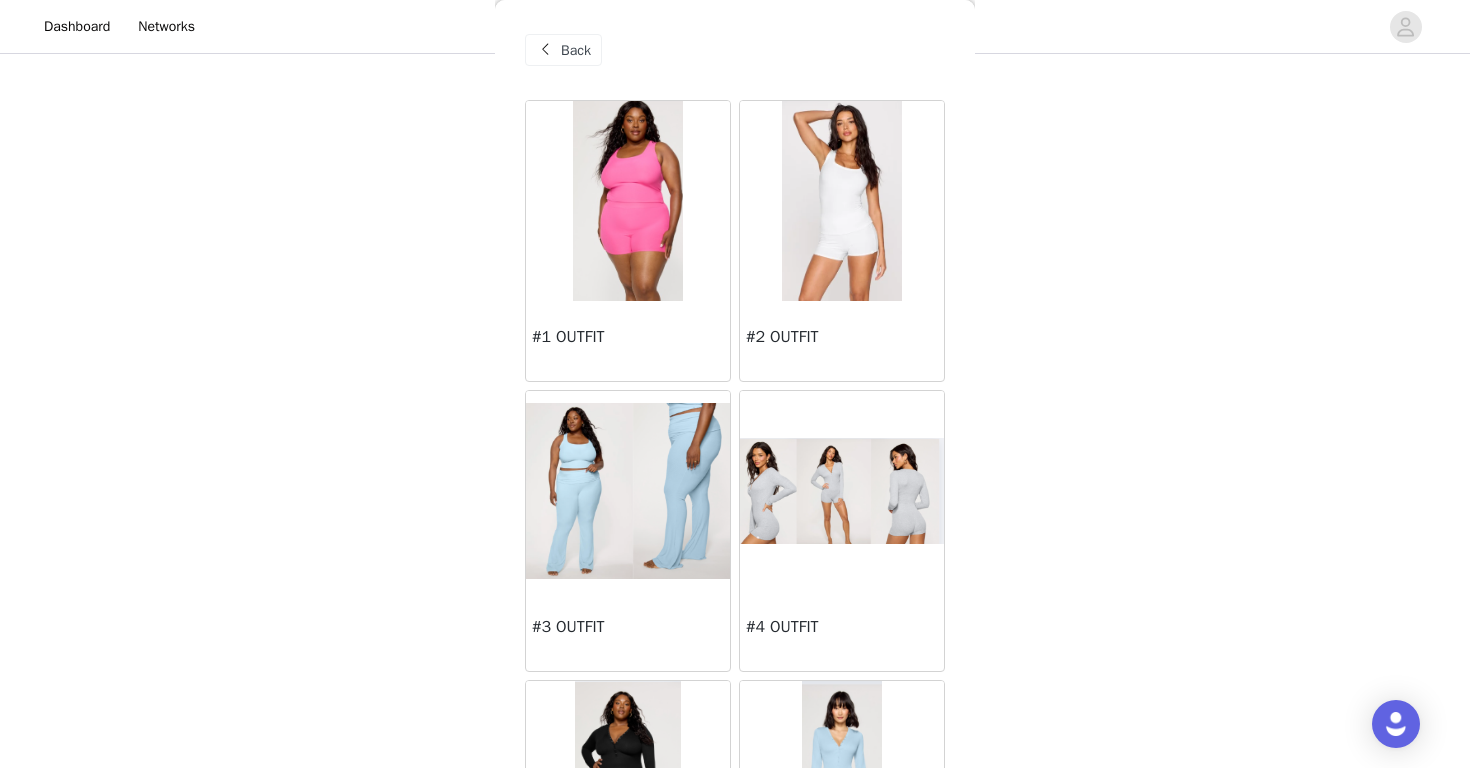 scroll, scrollTop: 0, scrollLeft: 0, axis: both 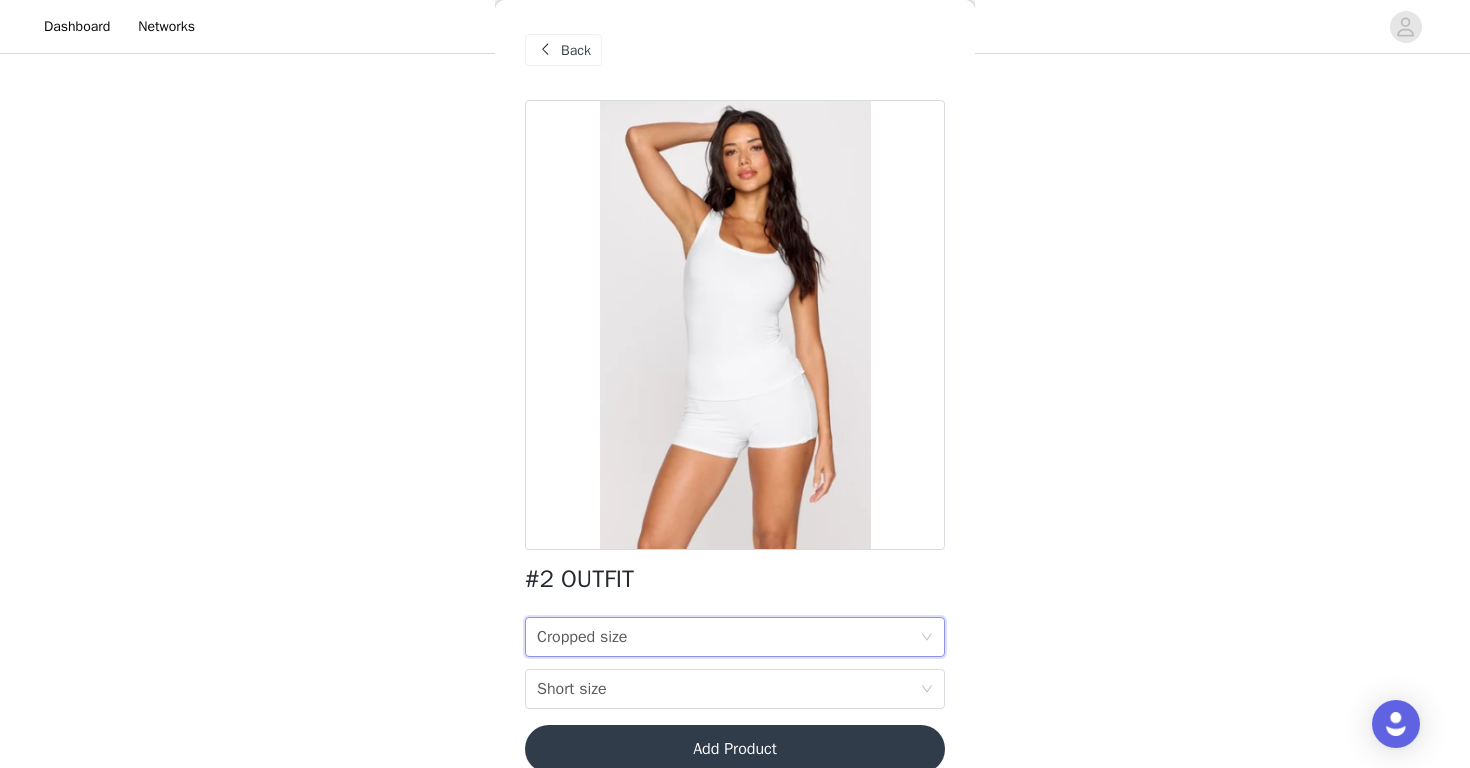 click on "Cropped size Cropped size" at bounding box center (728, 637) 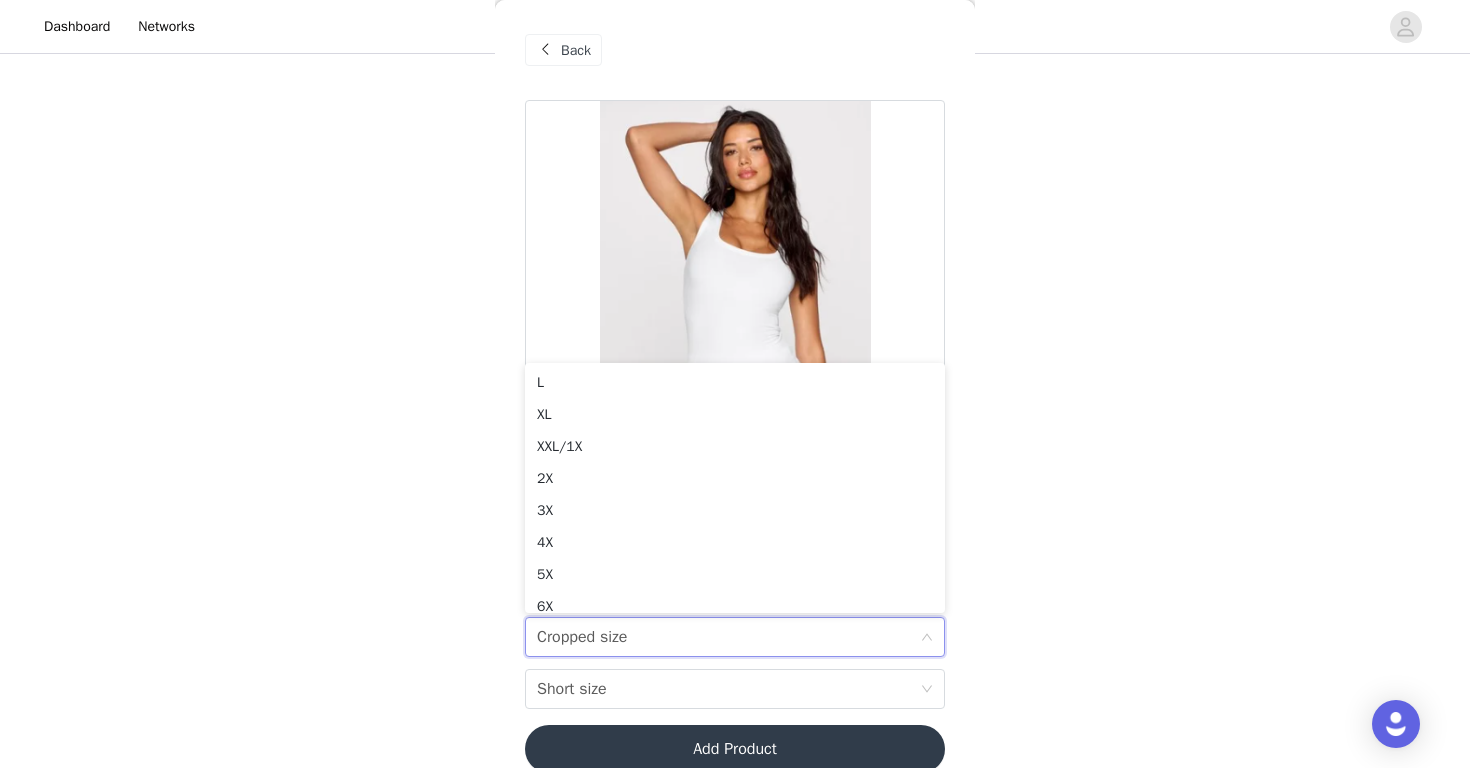 click on "Back" at bounding box center (576, 50) 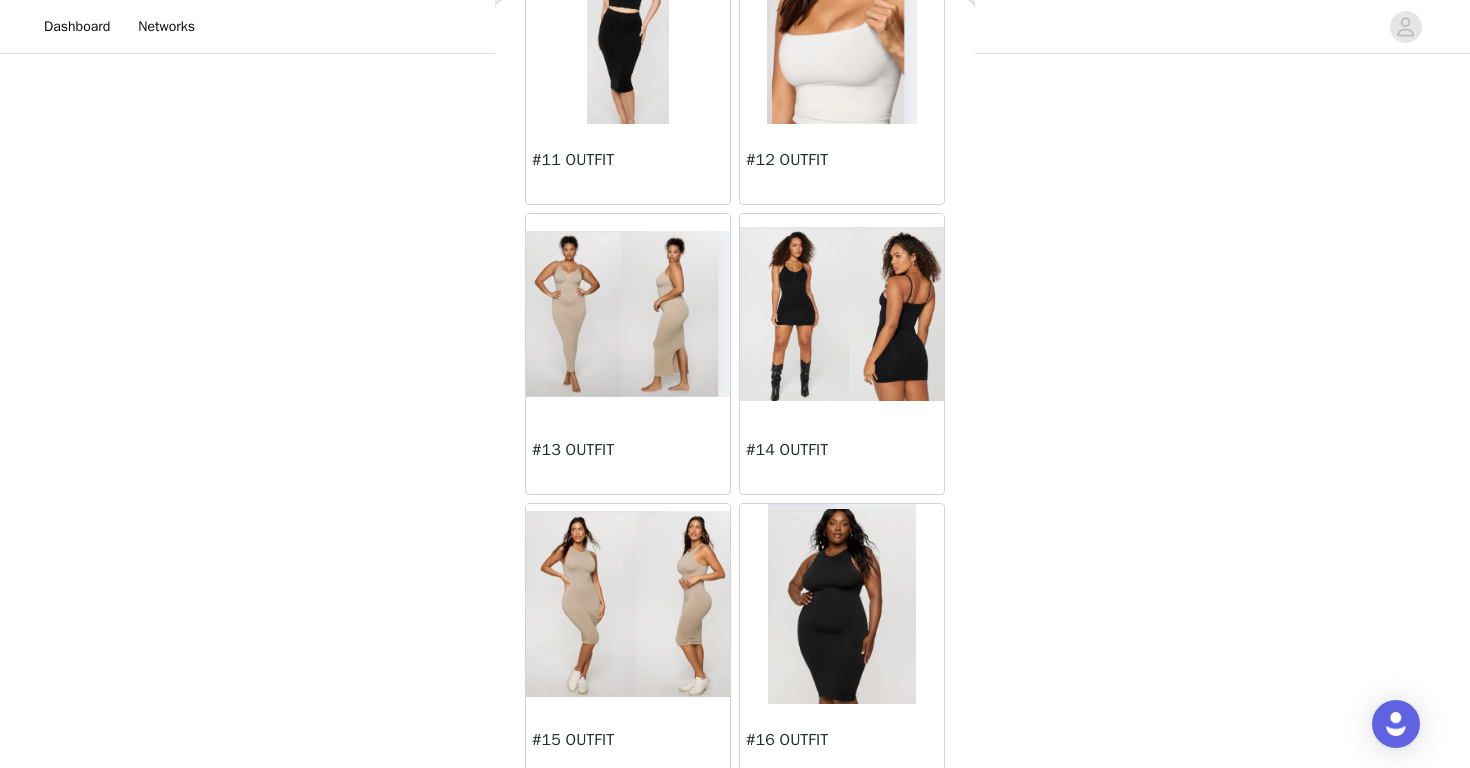 scroll, scrollTop: 1648, scrollLeft: 0, axis: vertical 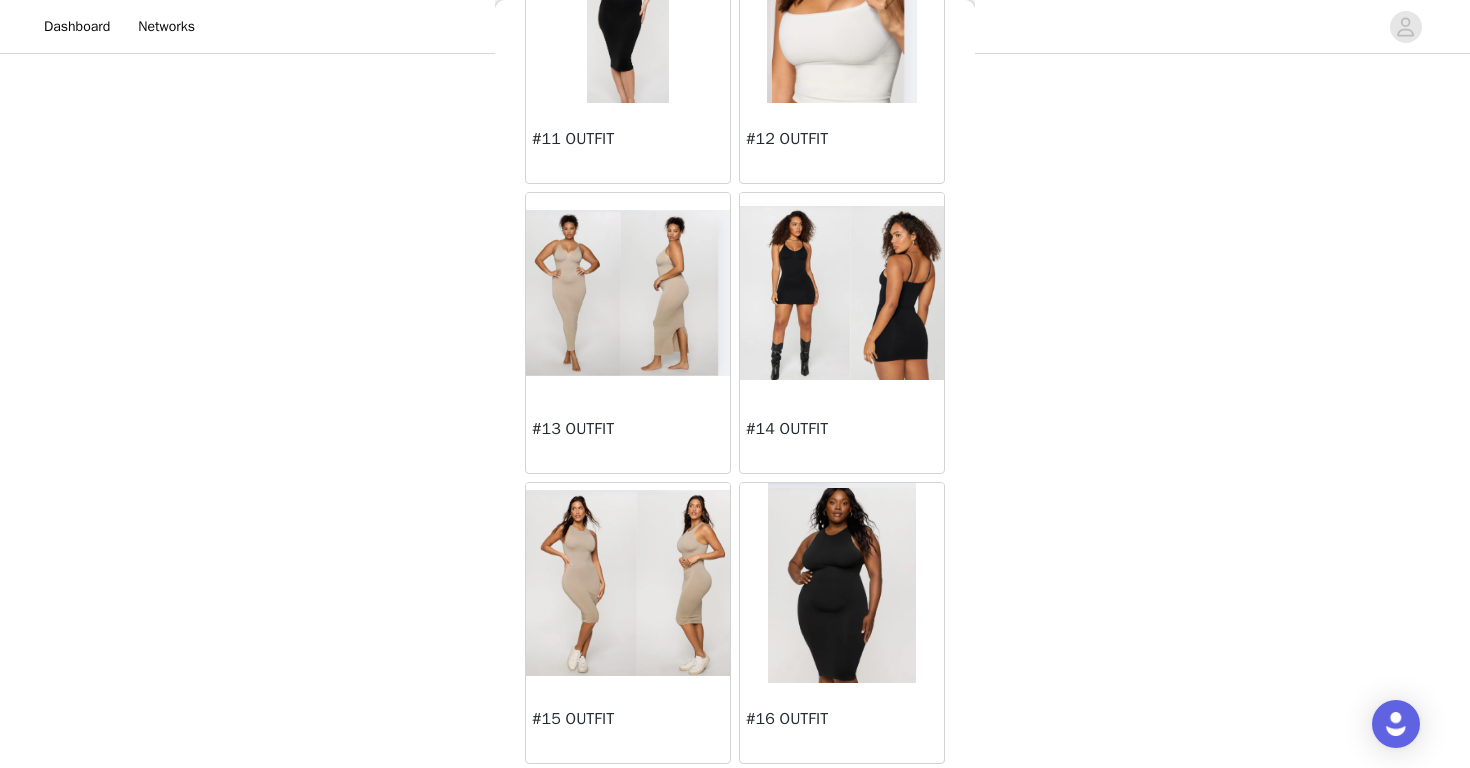 click at bounding box center [628, 292] 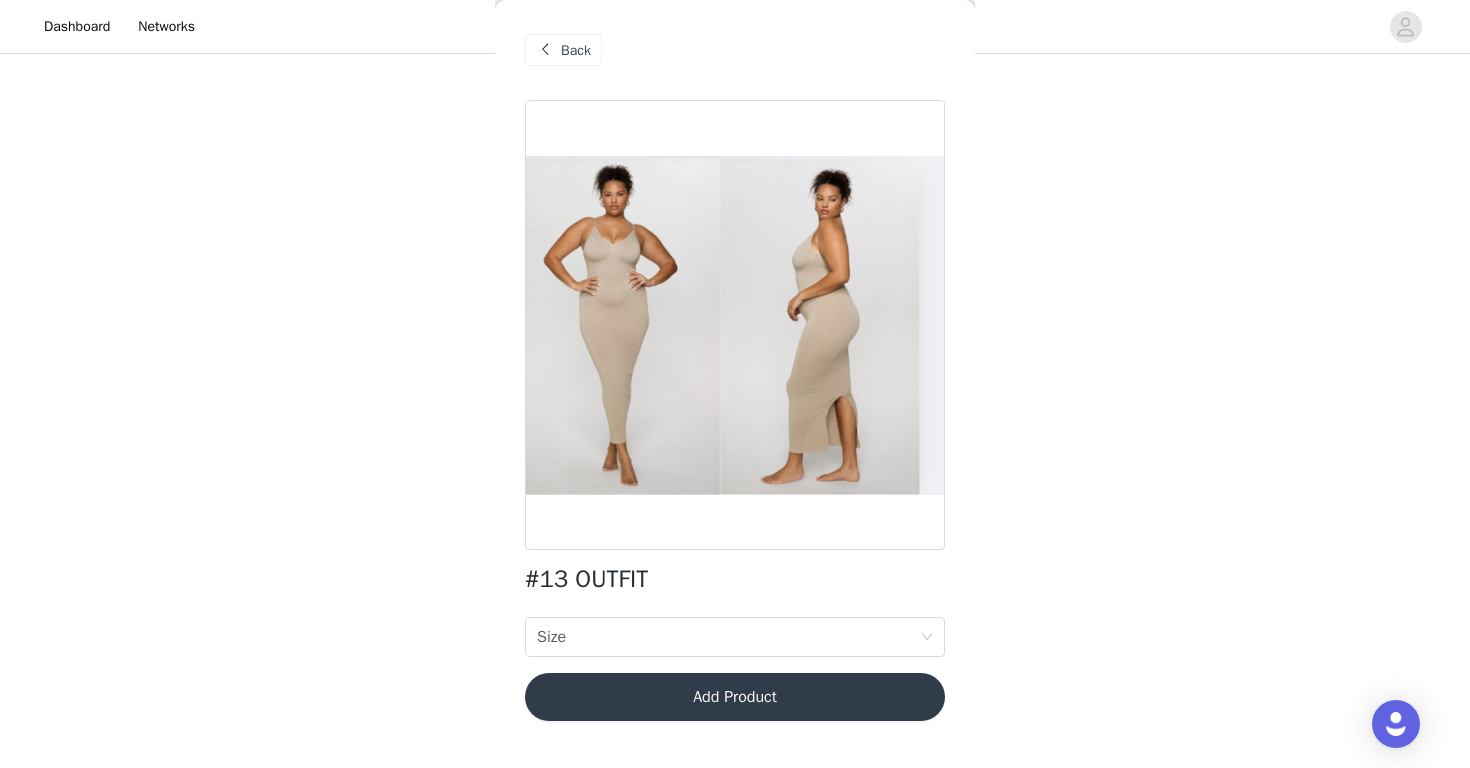 scroll, scrollTop: 0, scrollLeft: 0, axis: both 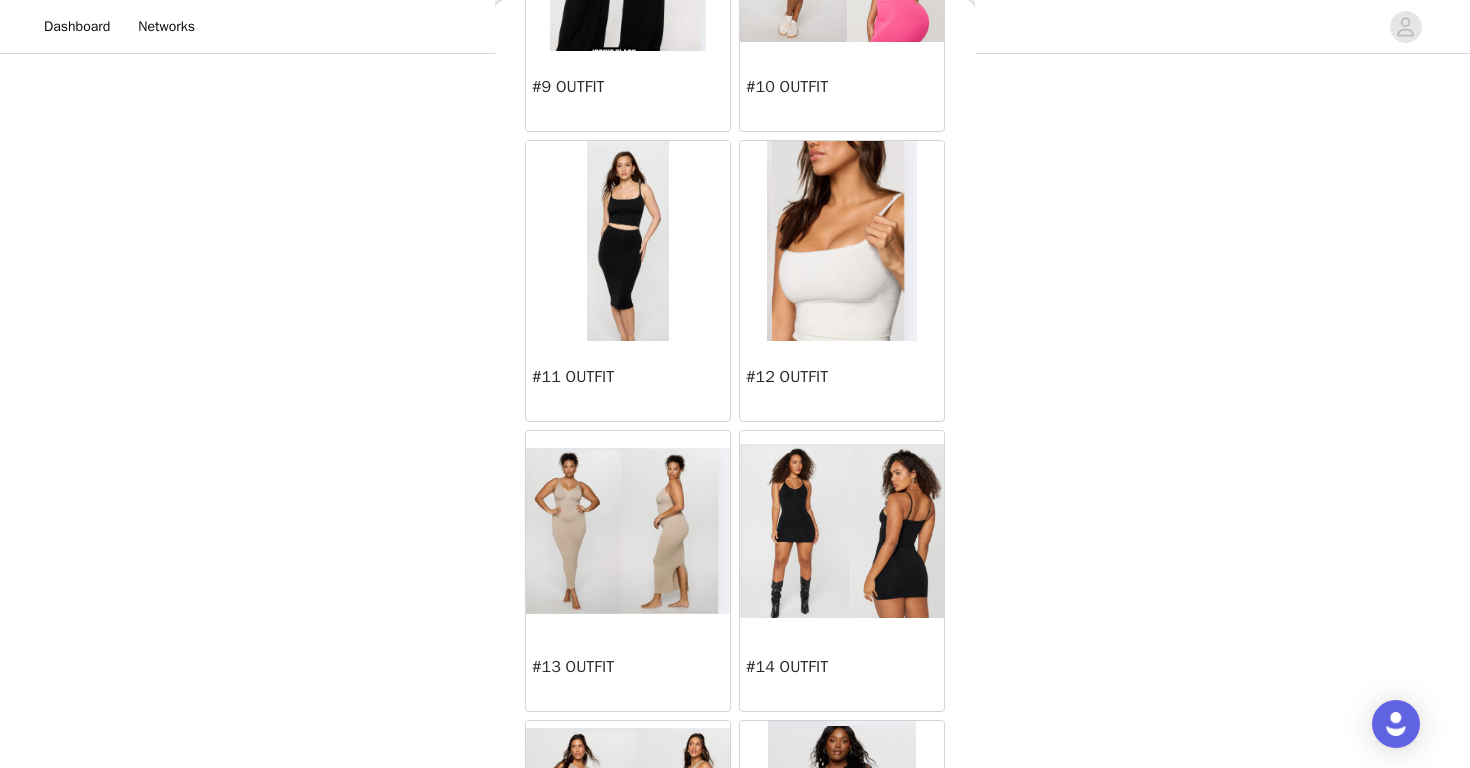 click at bounding box center (842, 531) 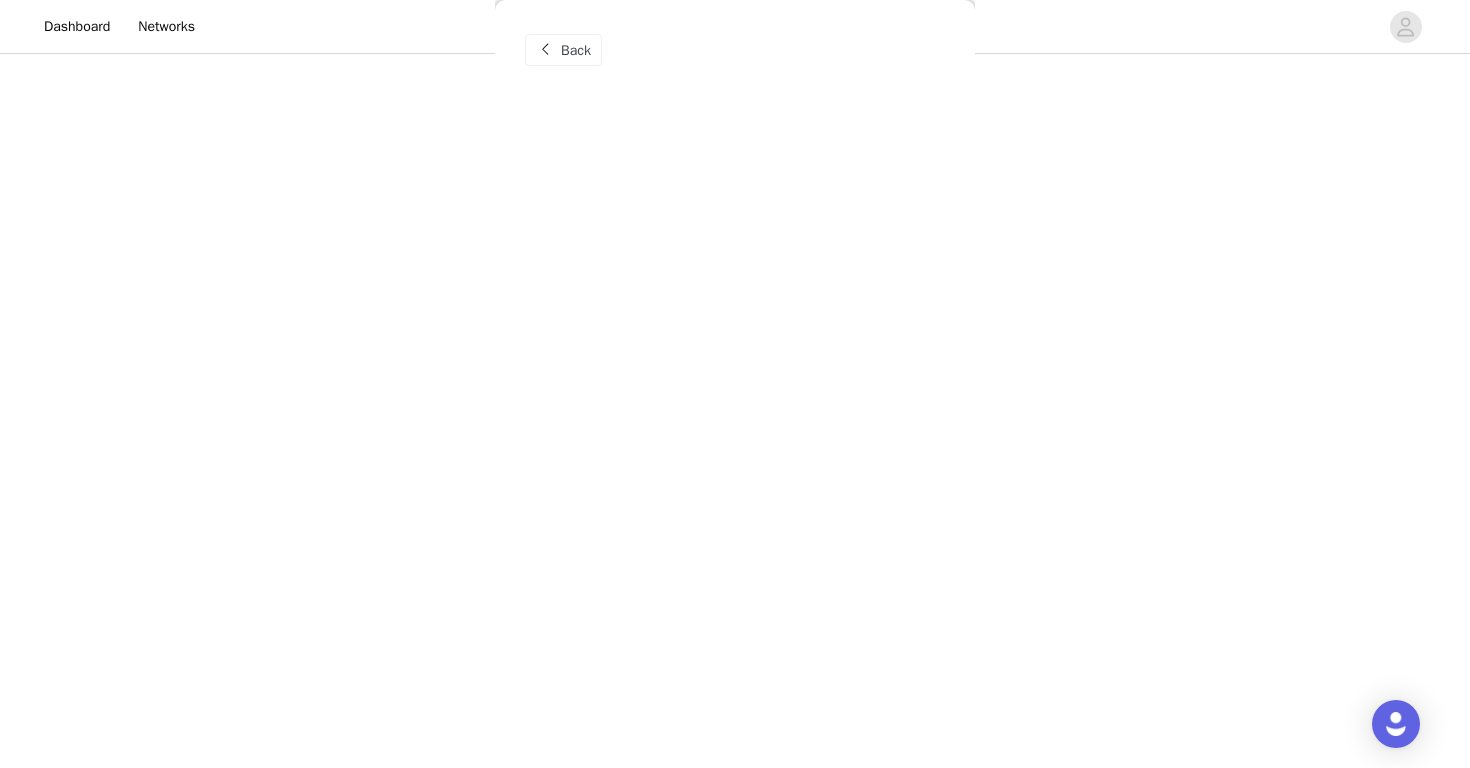 scroll, scrollTop: 0, scrollLeft: 0, axis: both 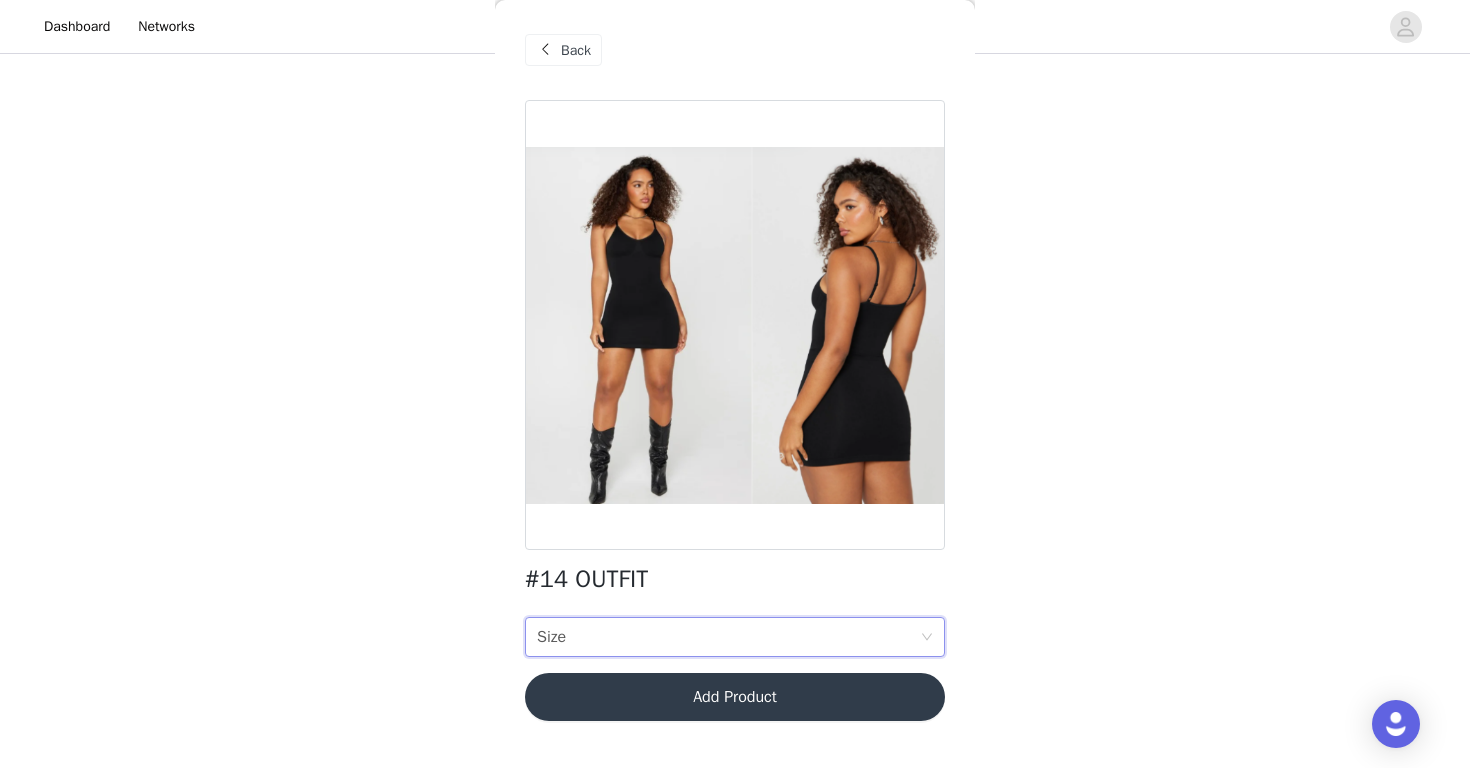 click on "Size Size" at bounding box center [728, 637] 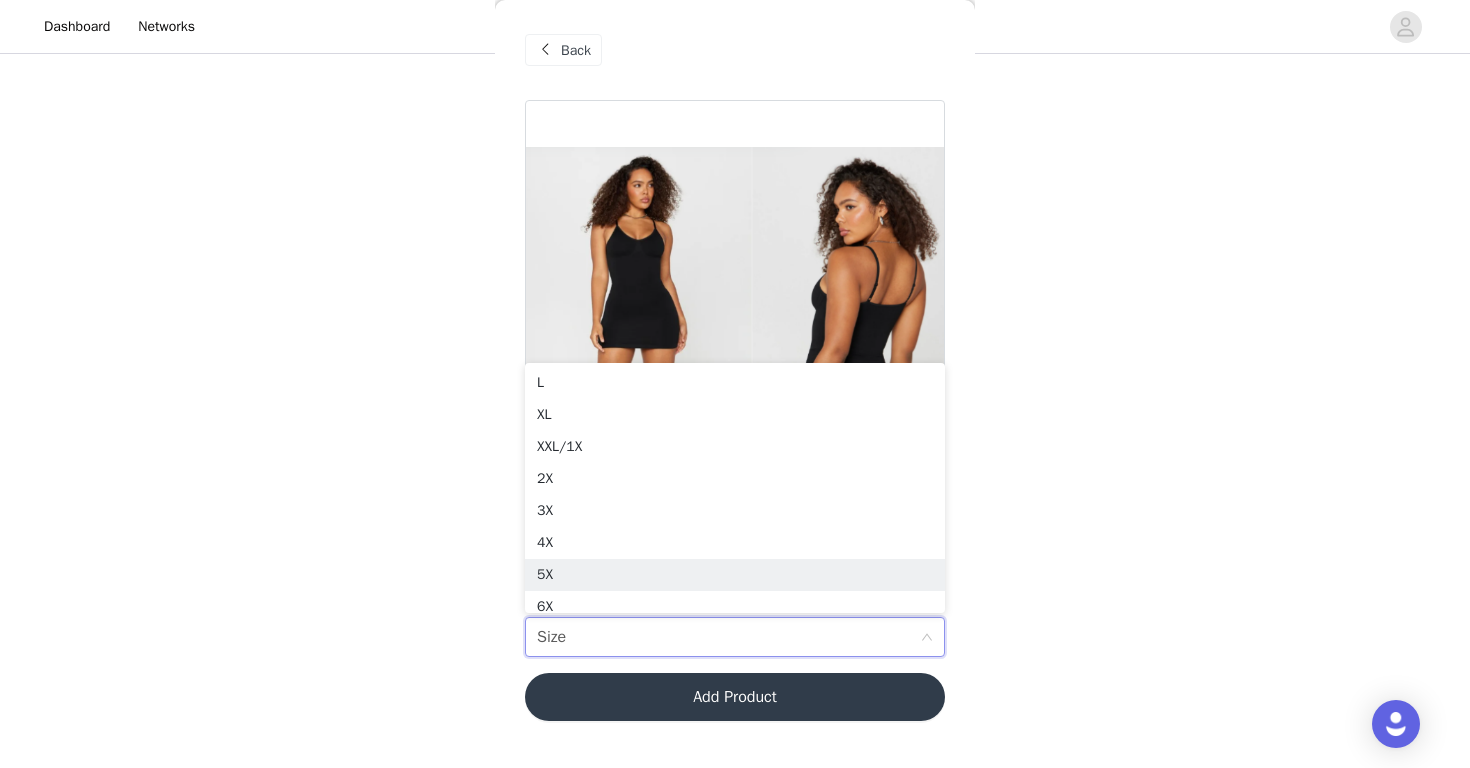 scroll, scrollTop: 10, scrollLeft: 0, axis: vertical 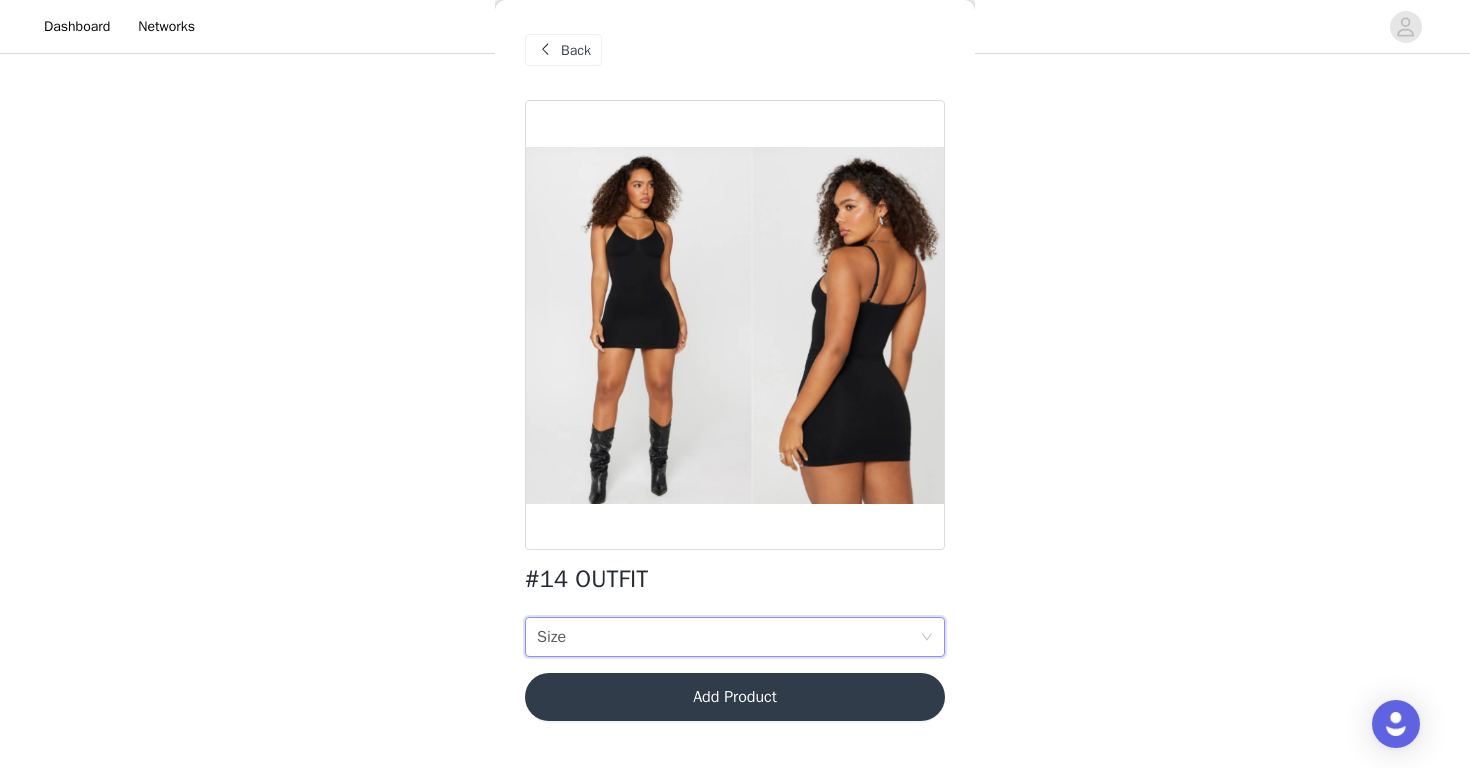 click at bounding box center [545, 50] 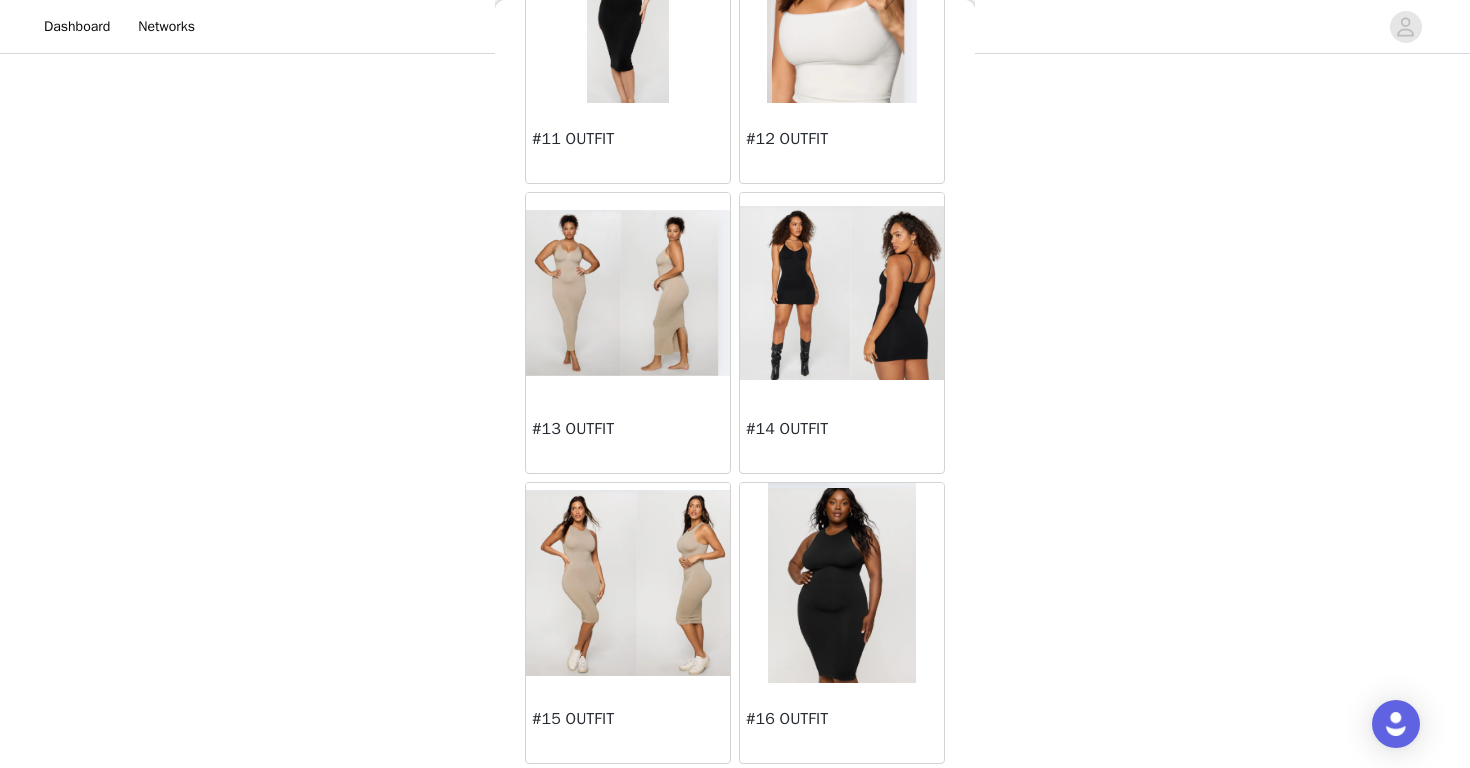 scroll, scrollTop: 1648, scrollLeft: 0, axis: vertical 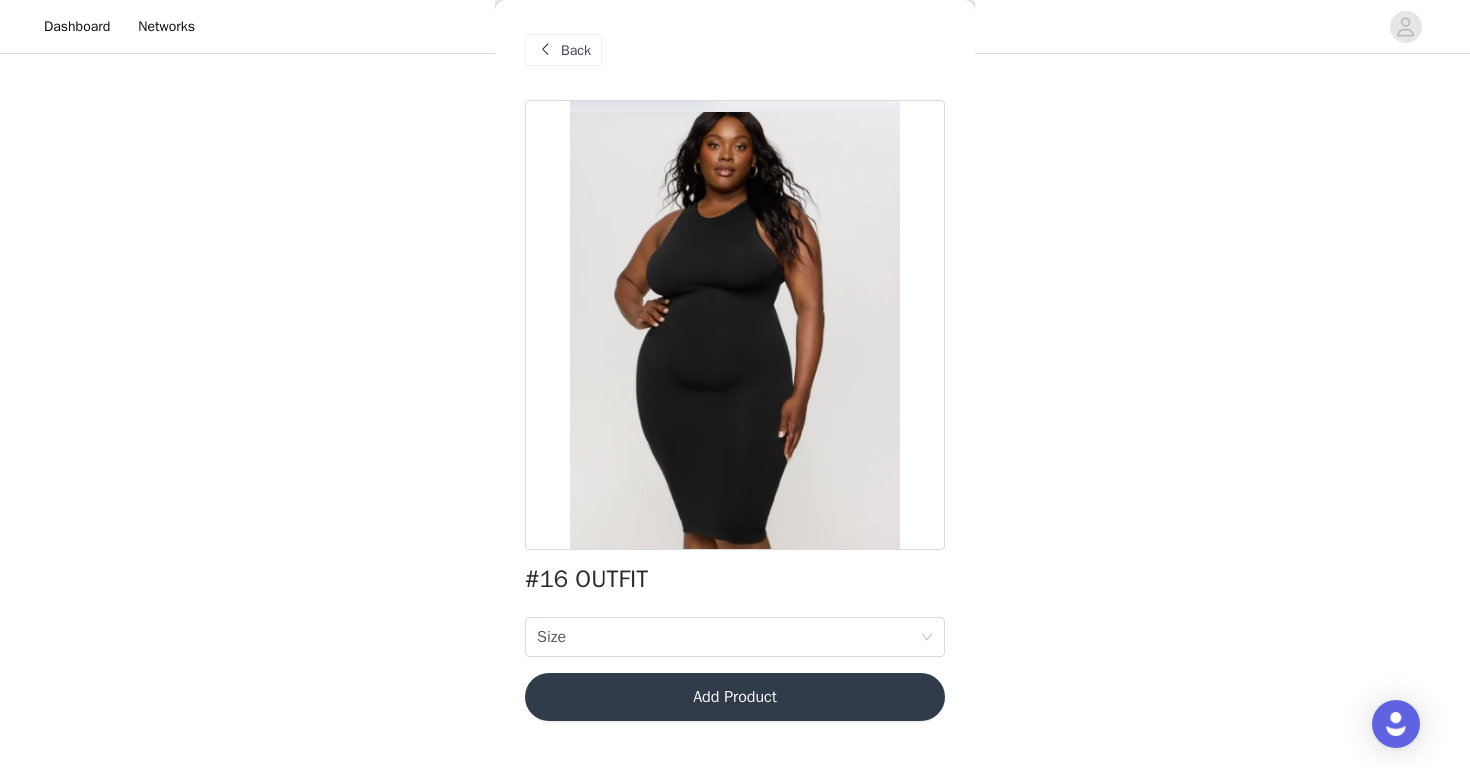 click on "Back" at bounding box center [563, 50] 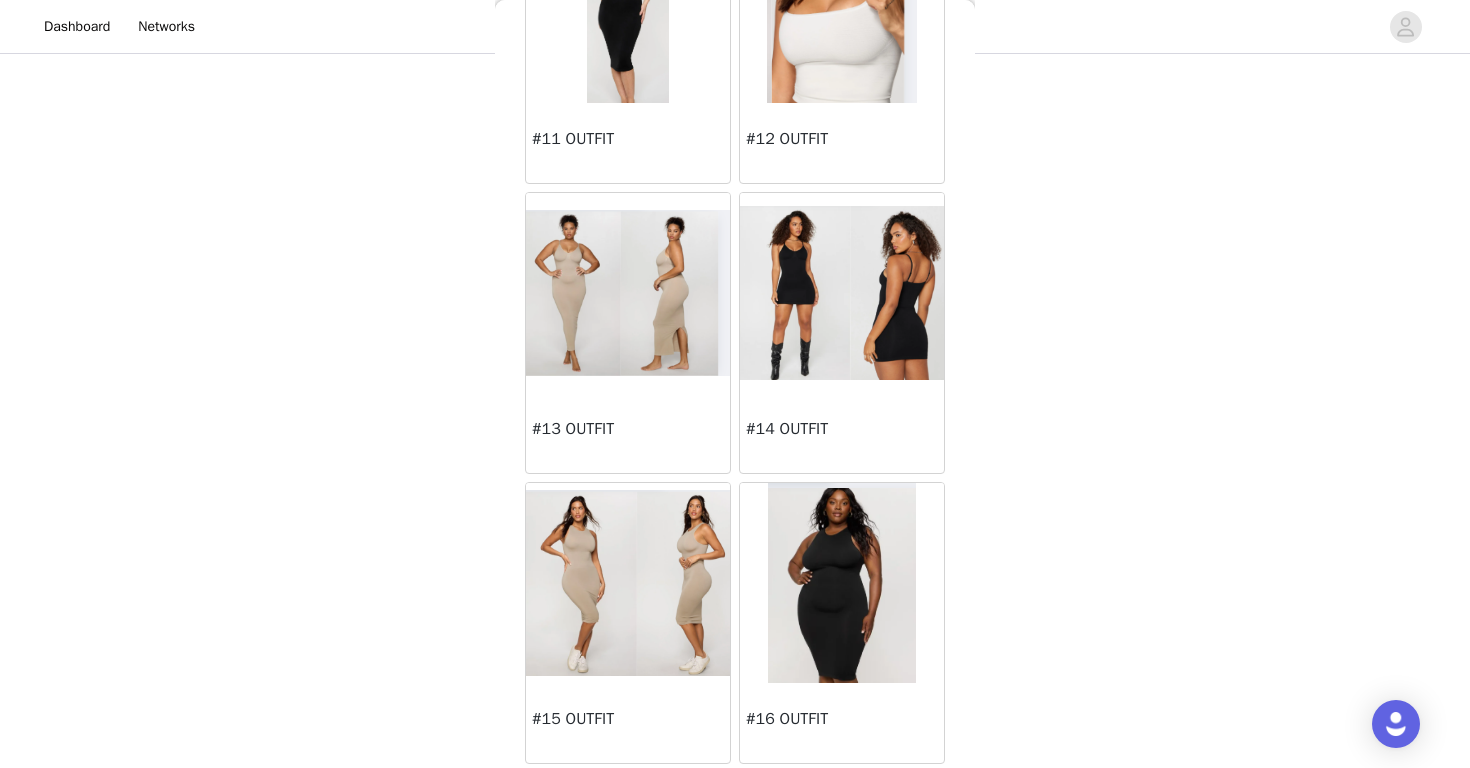 scroll, scrollTop: 1648, scrollLeft: 0, axis: vertical 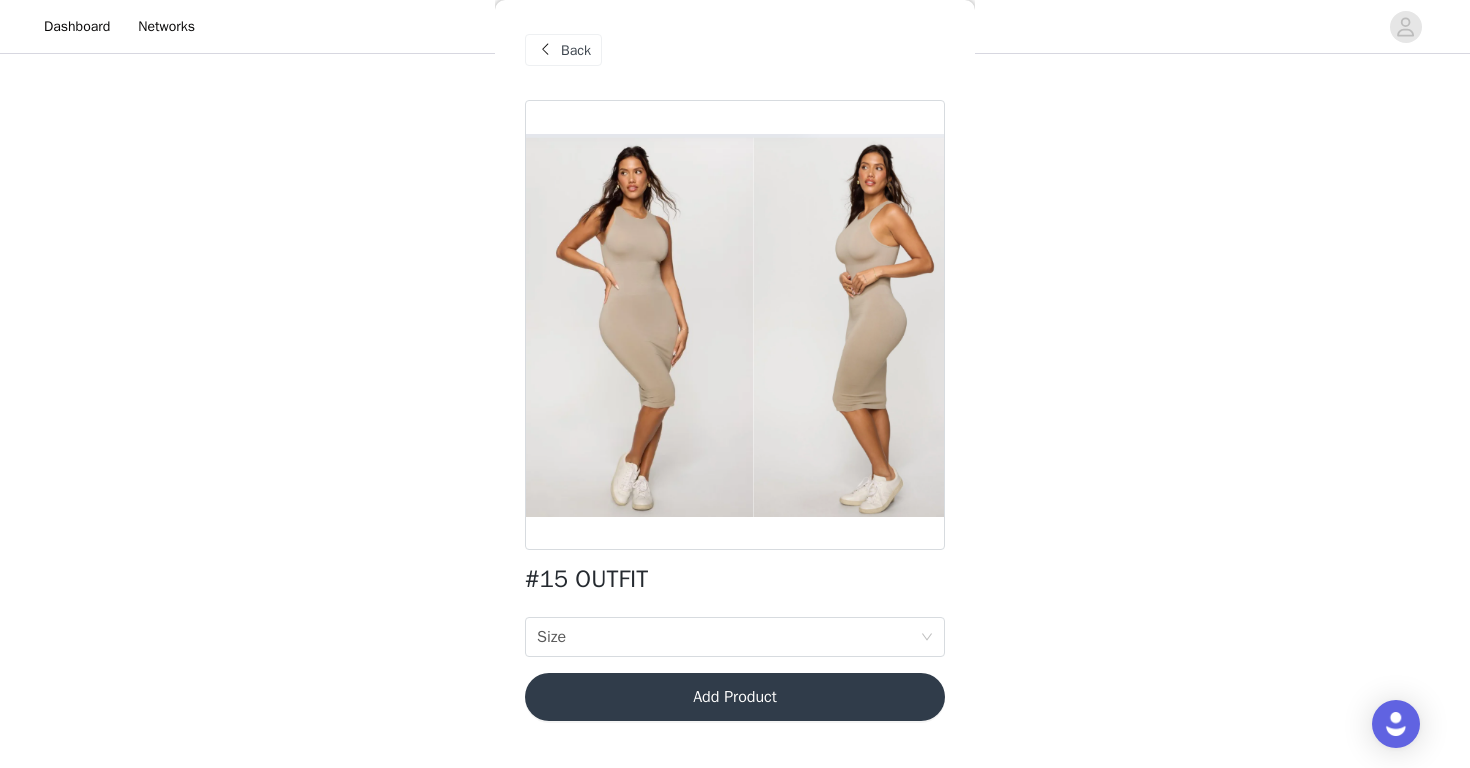 click on "Back" at bounding box center [735, 50] 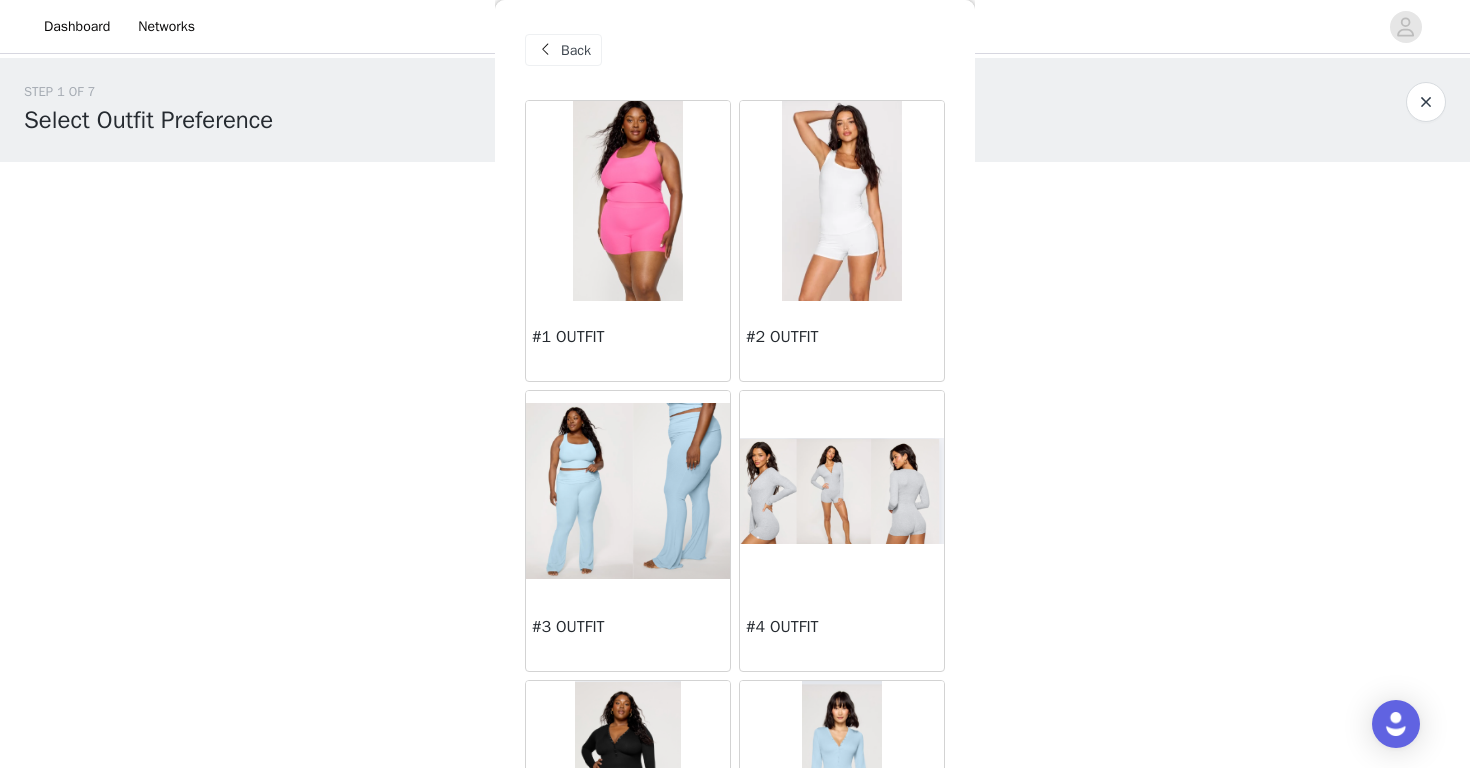 scroll, scrollTop: -1, scrollLeft: 0, axis: vertical 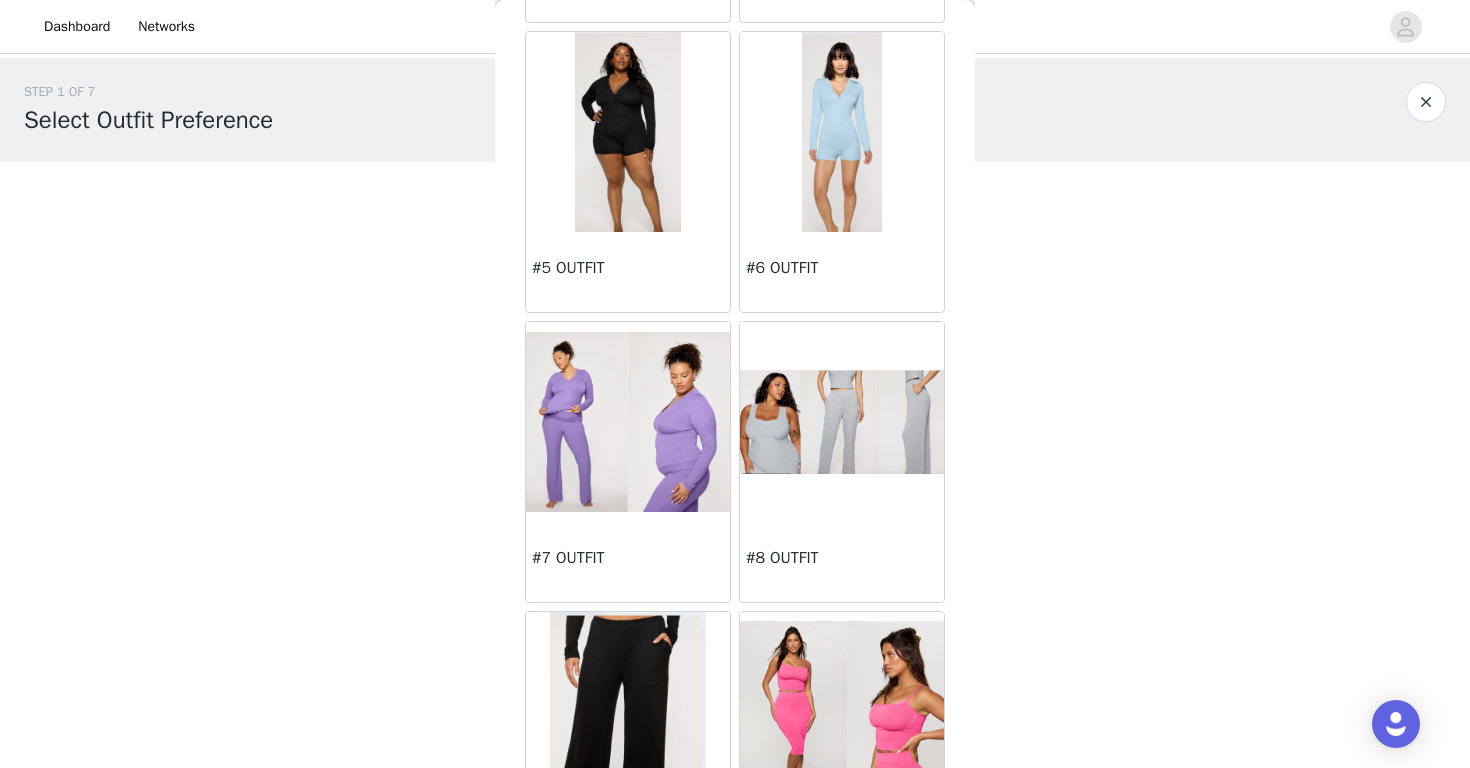 click at bounding box center (842, 422) 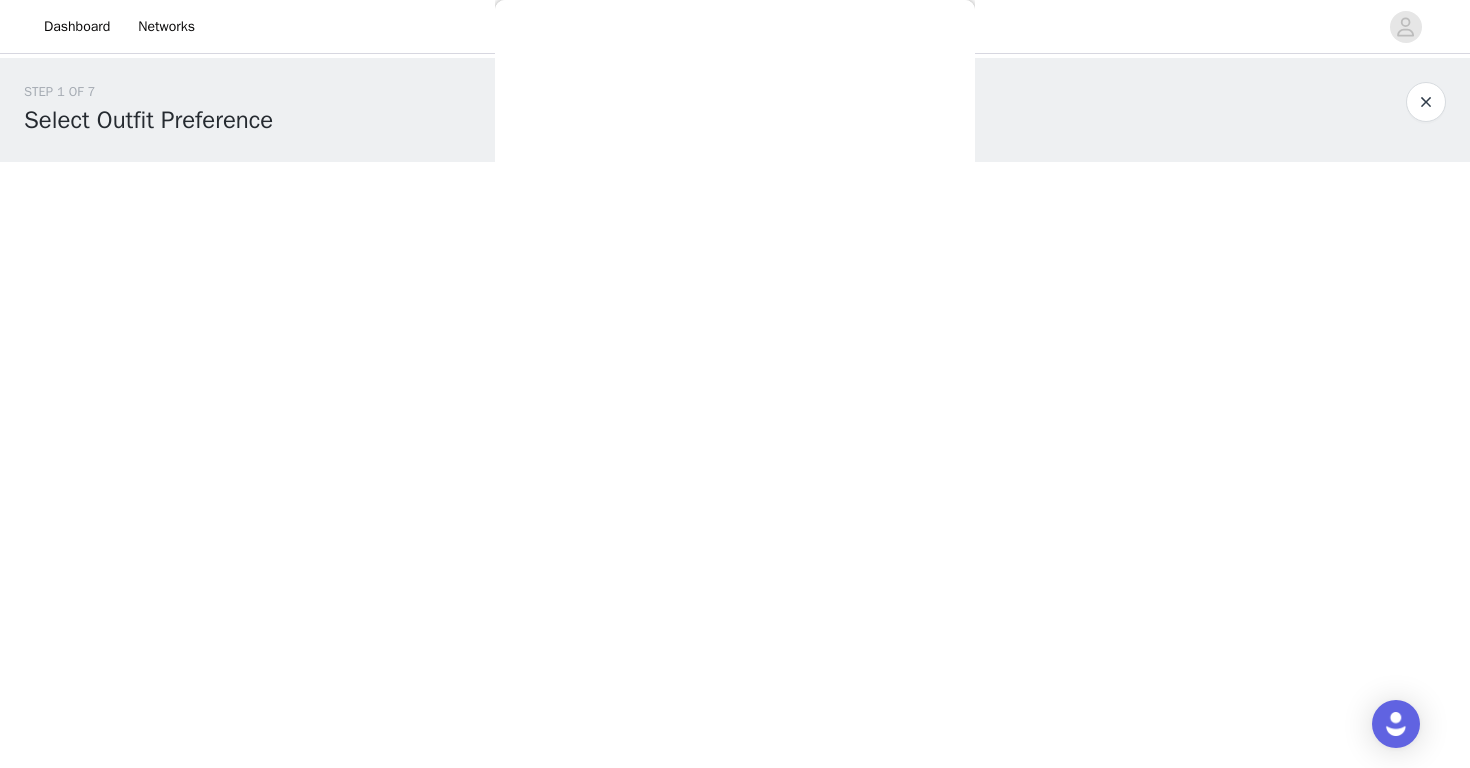 scroll, scrollTop: 29, scrollLeft: 0, axis: vertical 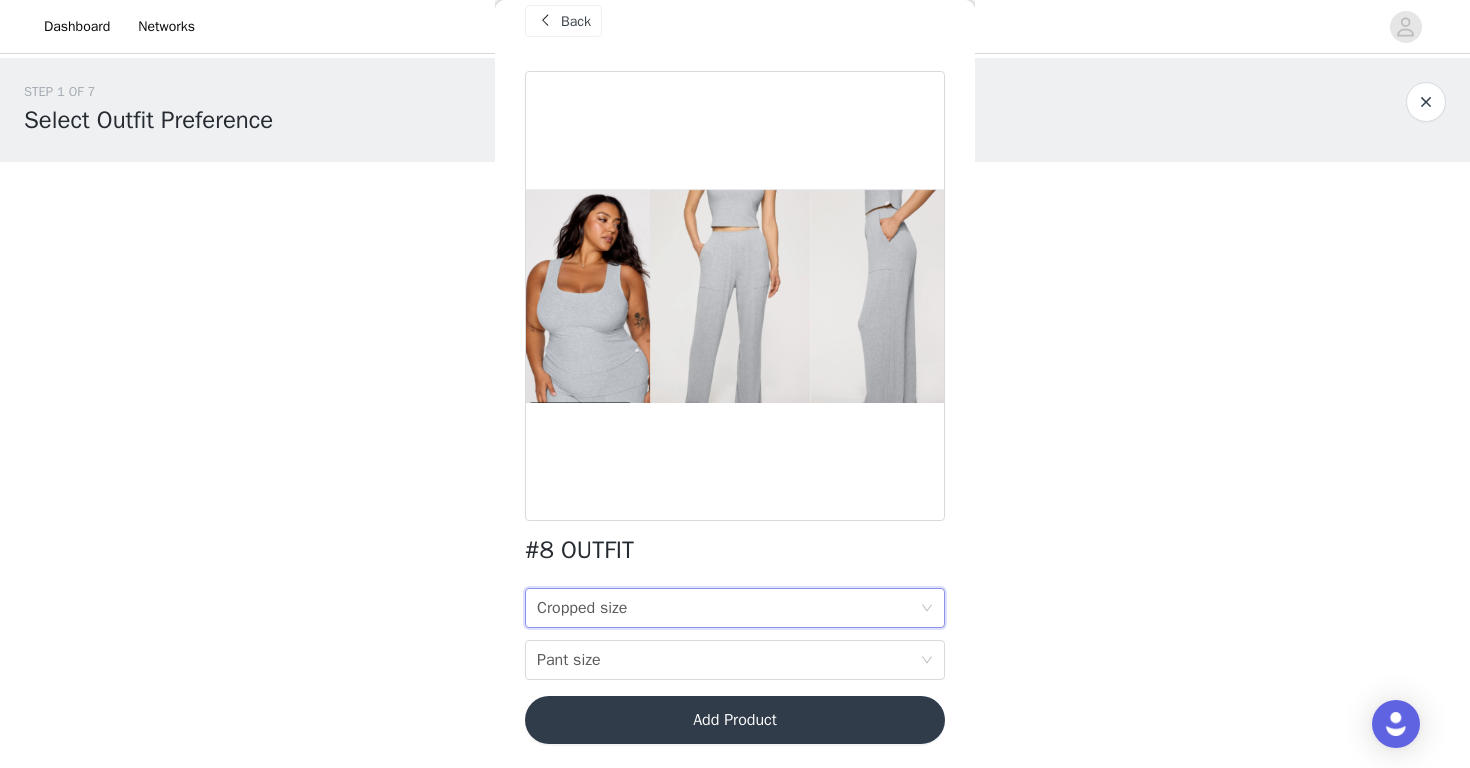 click on "Cropped size Cropped size" at bounding box center [728, 608] 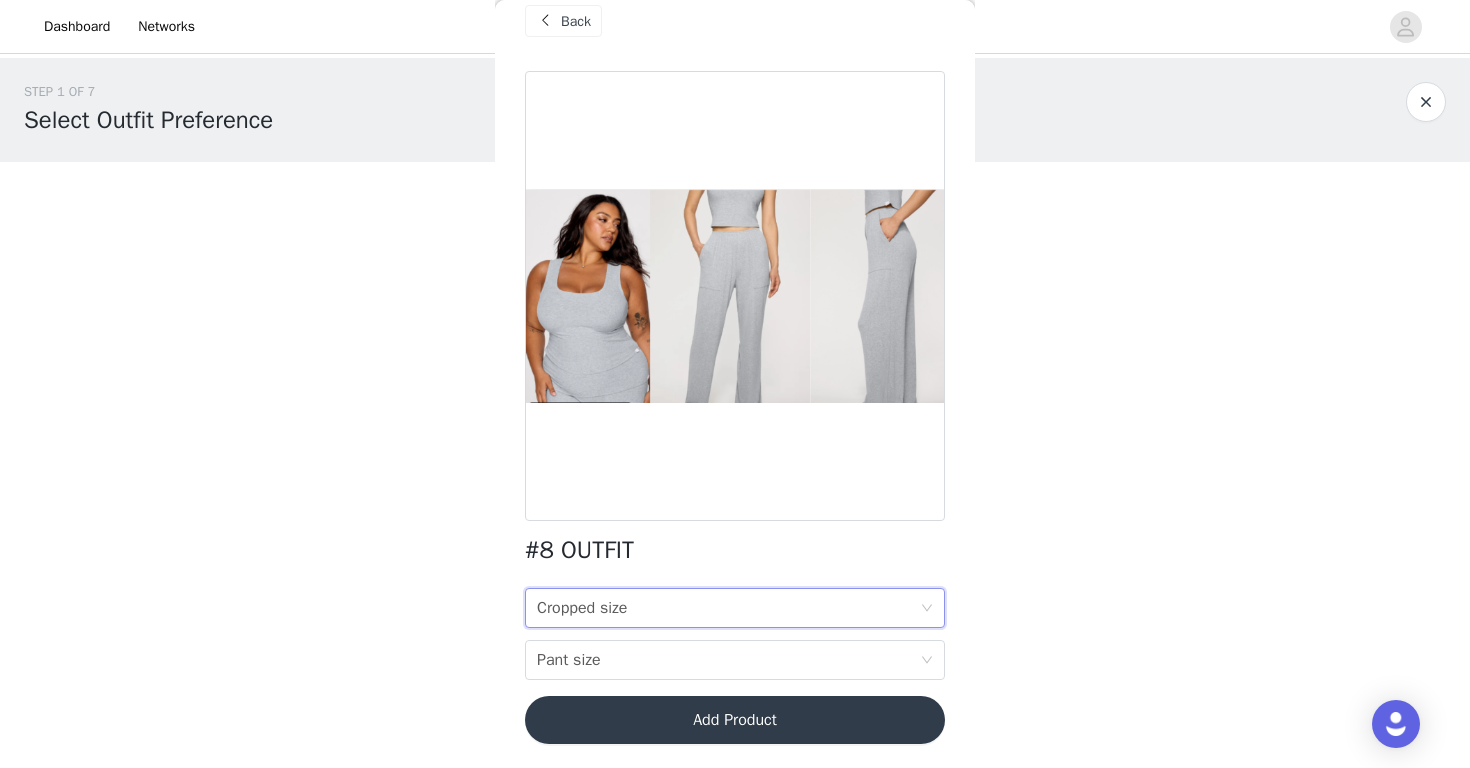 click on "Back" at bounding box center [576, 21] 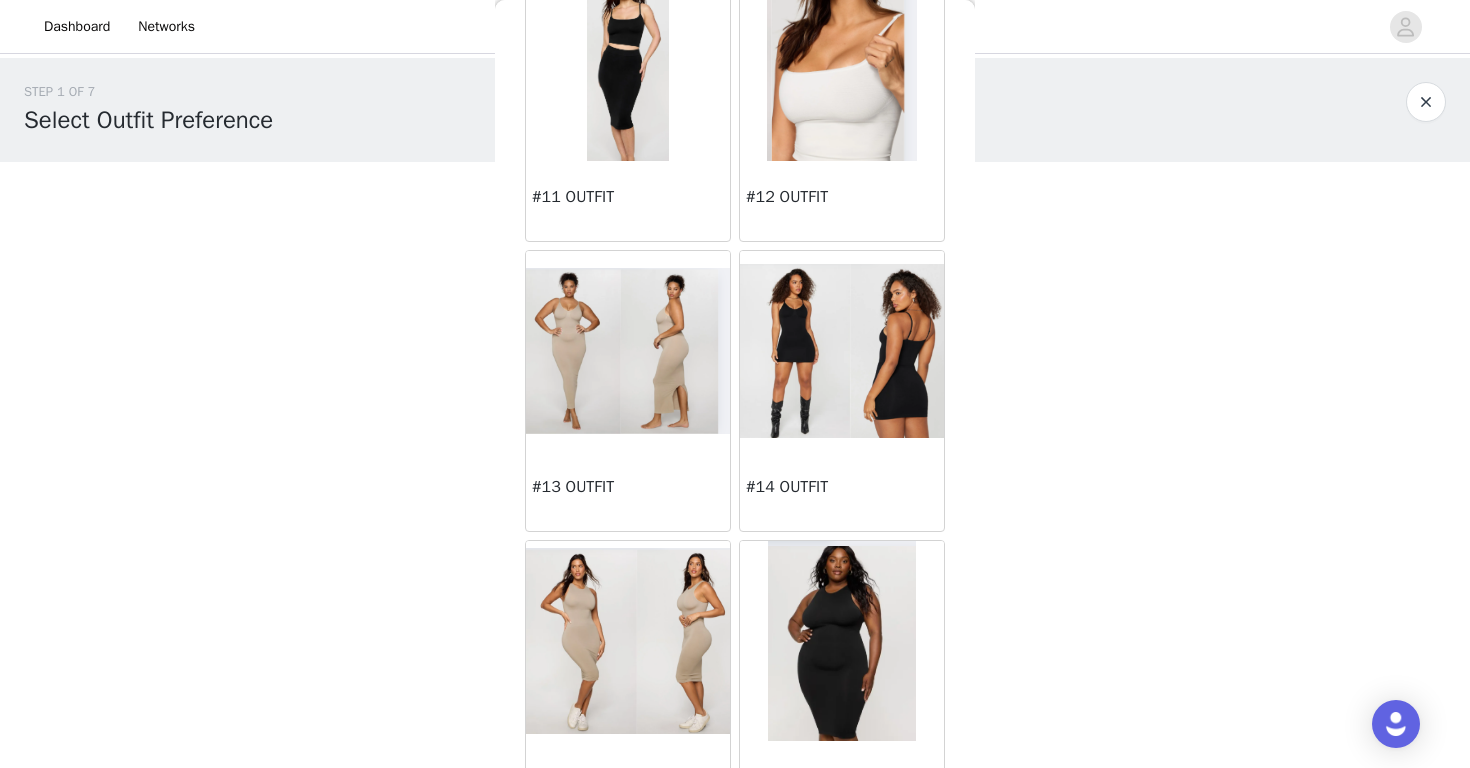 scroll, scrollTop: 1590, scrollLeft: 0, axis: vertical 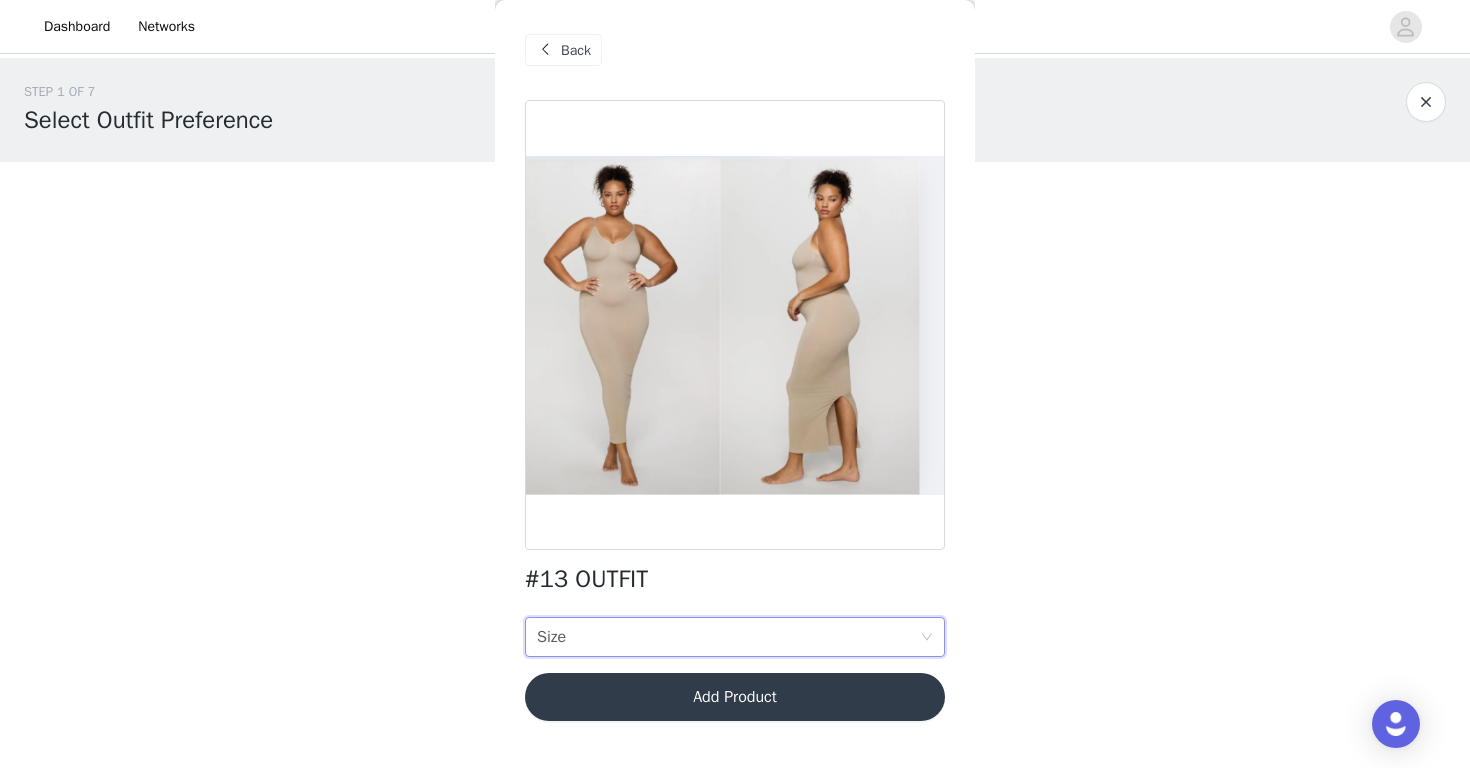 click on "Size Size" at bounding box center [728, 637] 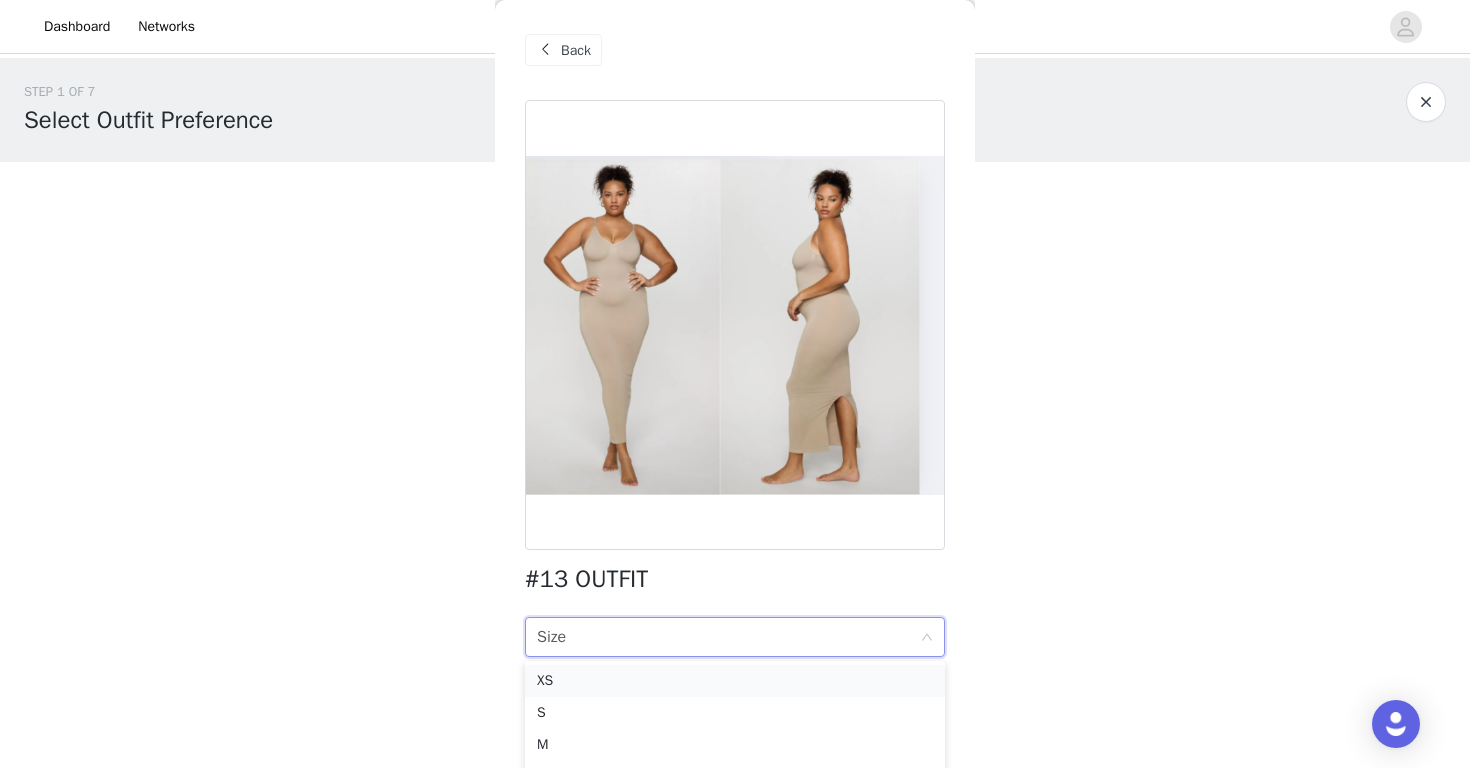 click on "XS" at bounding box center [735, 681] 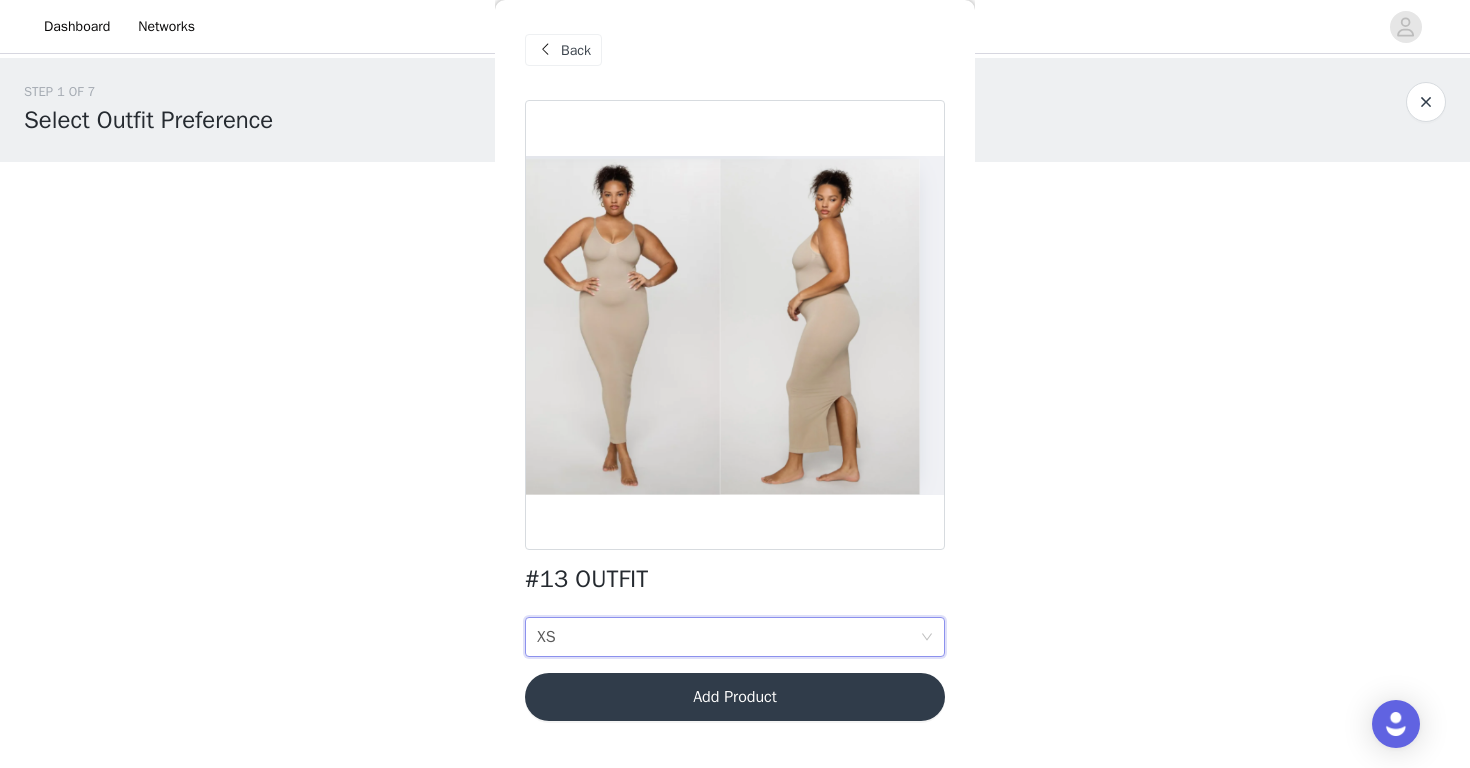 click on "Back" at bounding box center (563, 50) 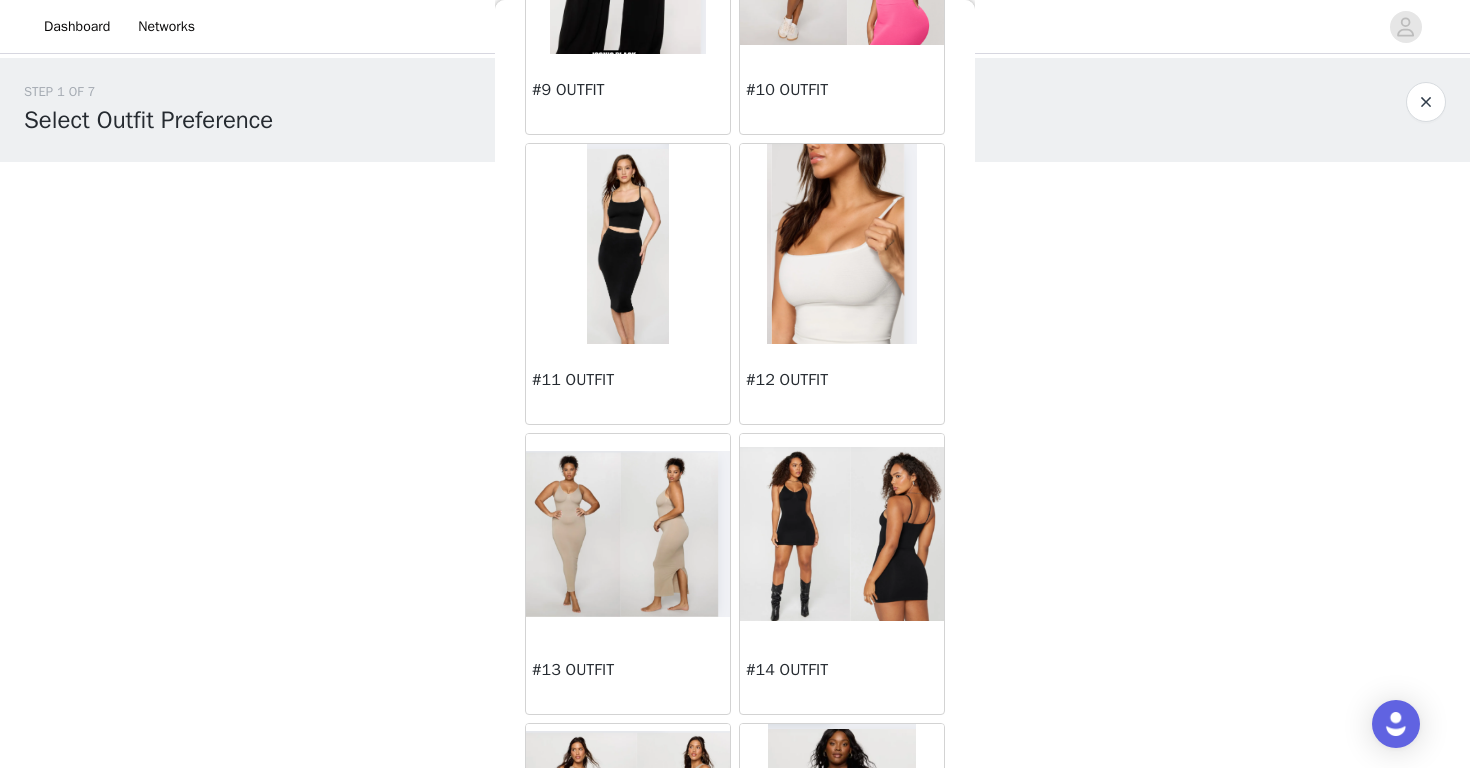 scroll, scrollTop: 1406, scrollLeft: 0, axis: vertical 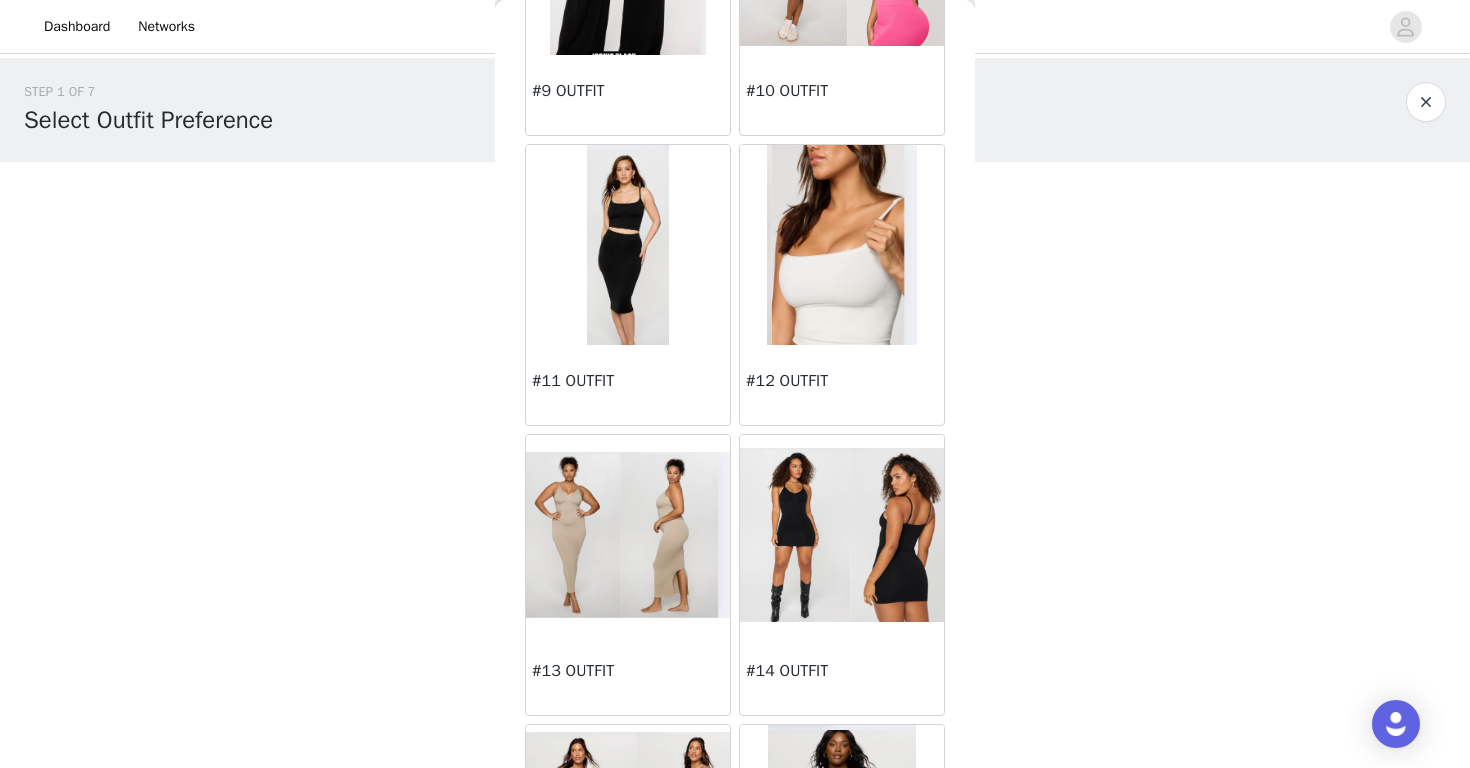 click at bounding box center (628, 245) 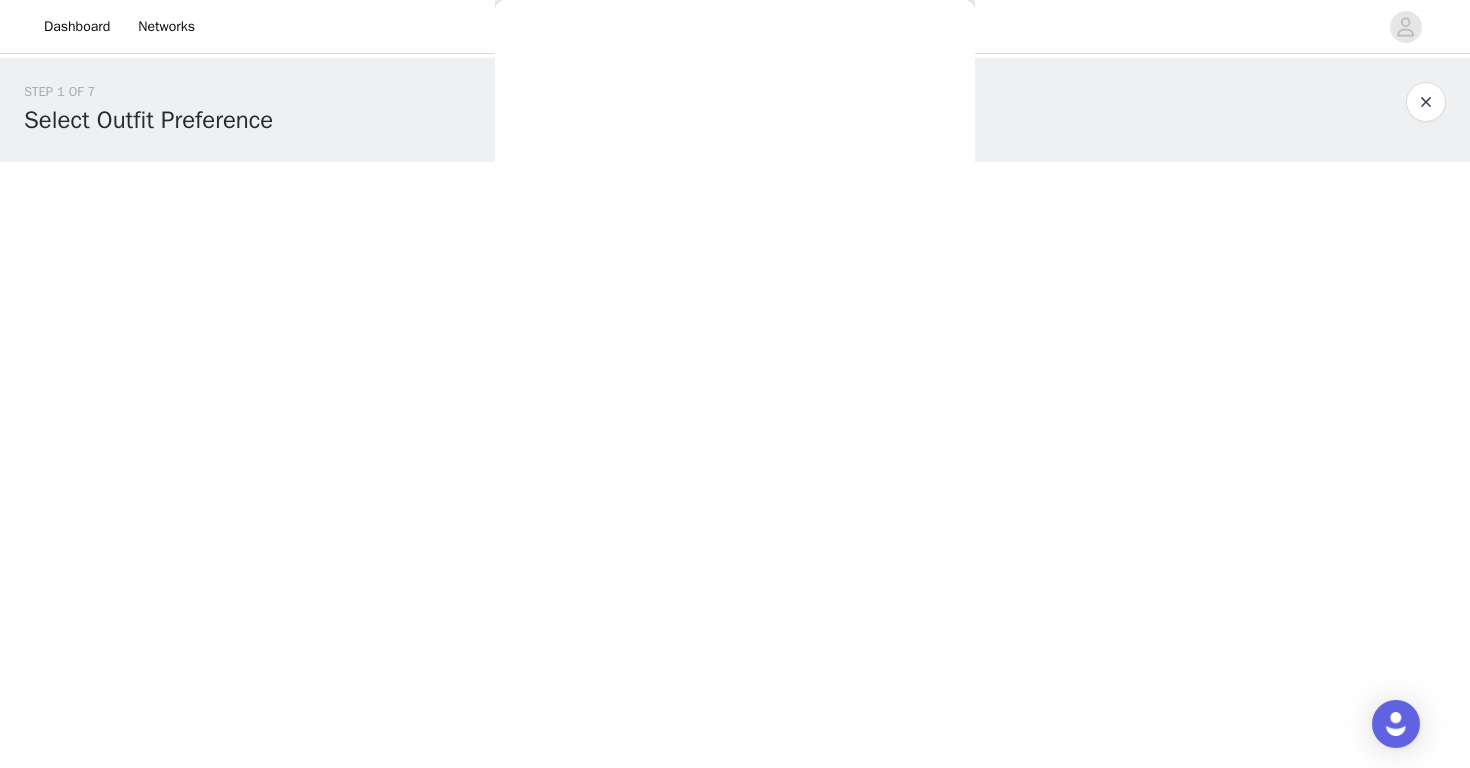 scroll, scrollTop: 0, scrollLeft: 0, axis: both 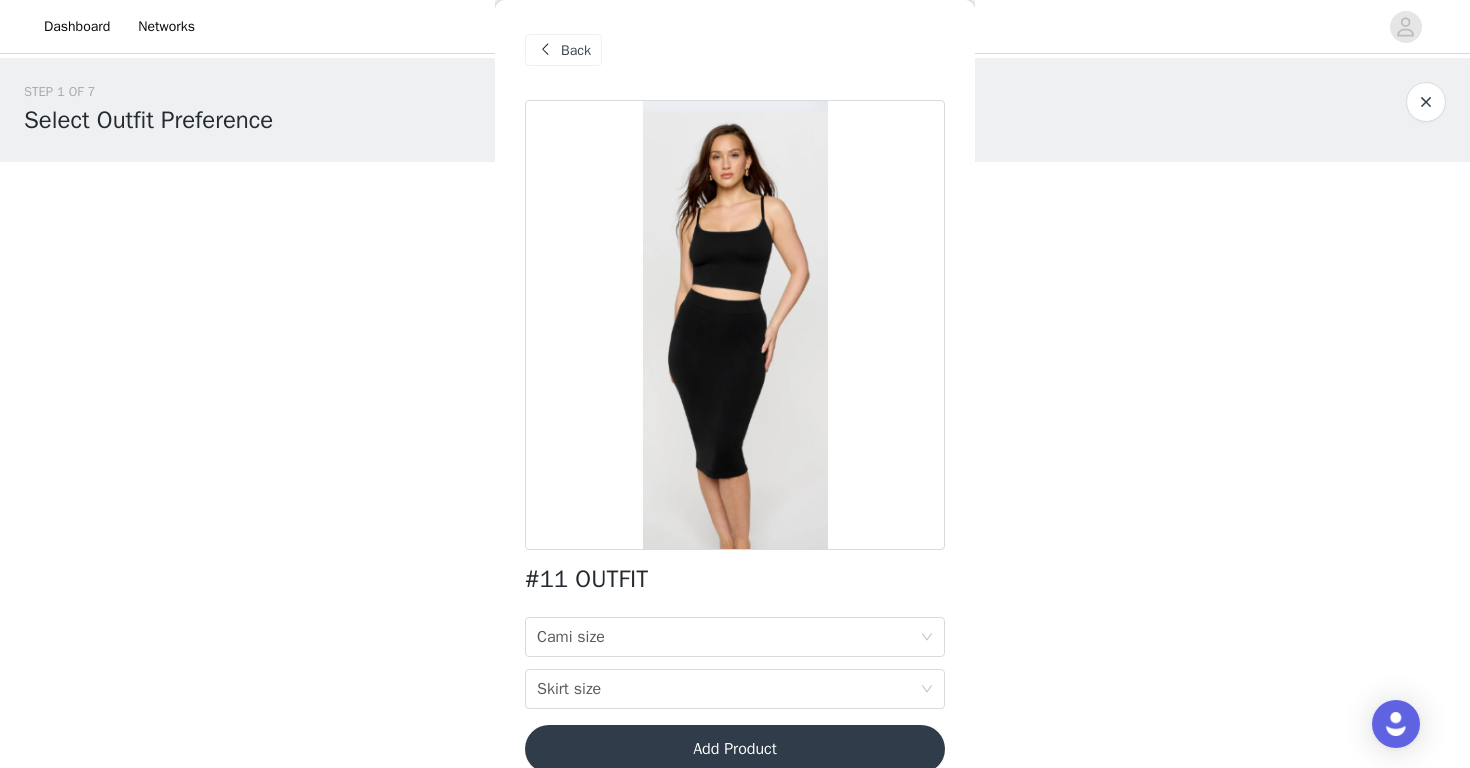 click on "Back" at bounding box center [576, 50] 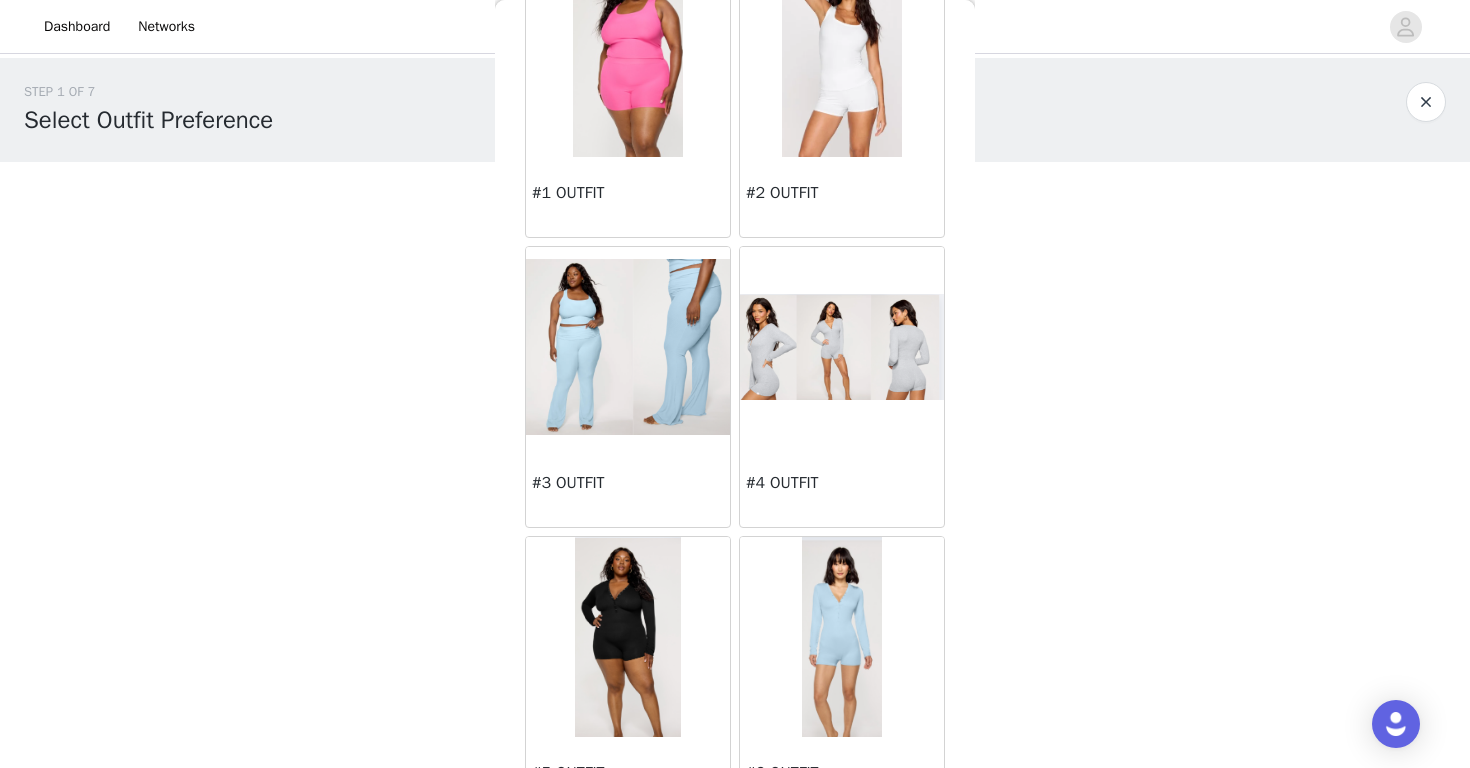 scroll, scrollTop: 0, scrollLeft: 0, axis: both 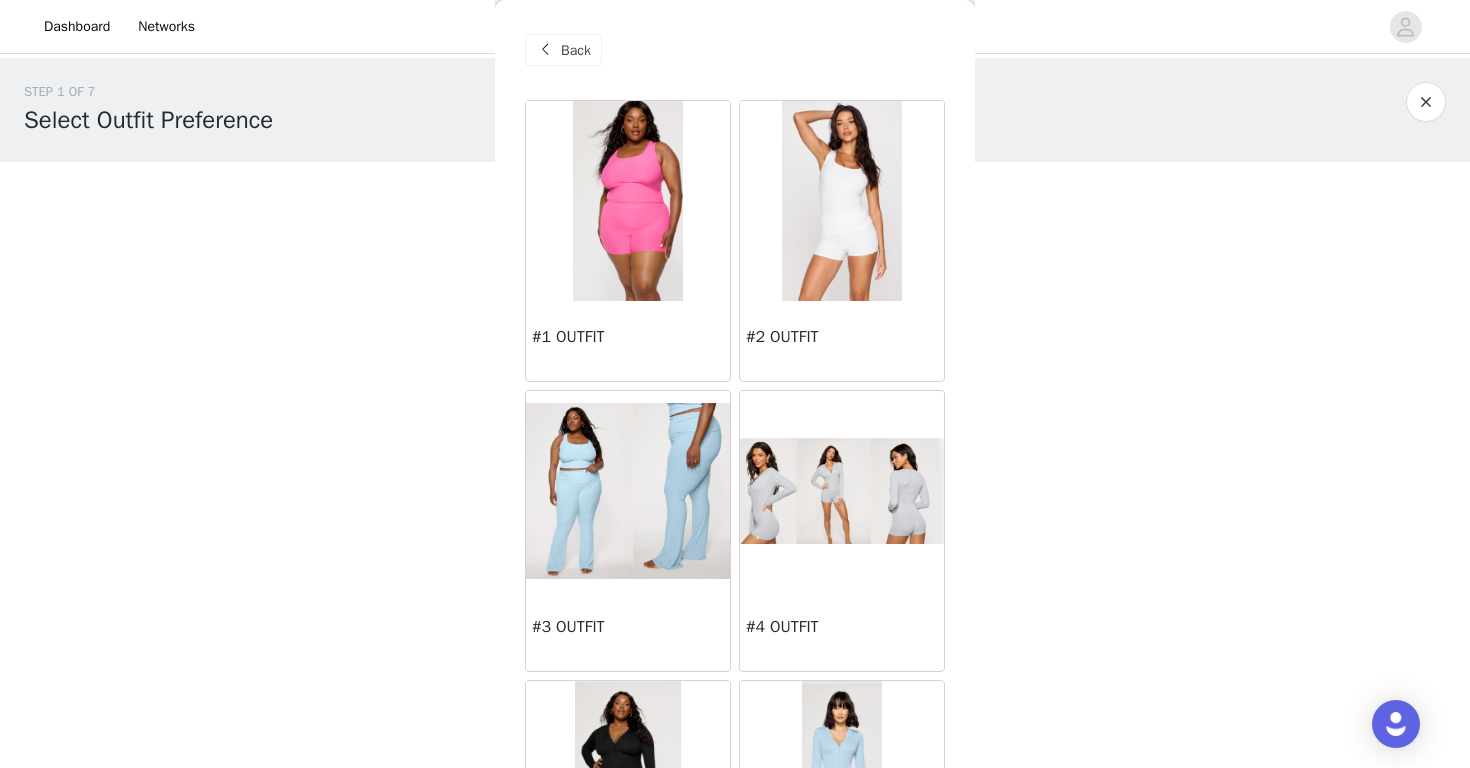 click at bounding box center [842, 491] 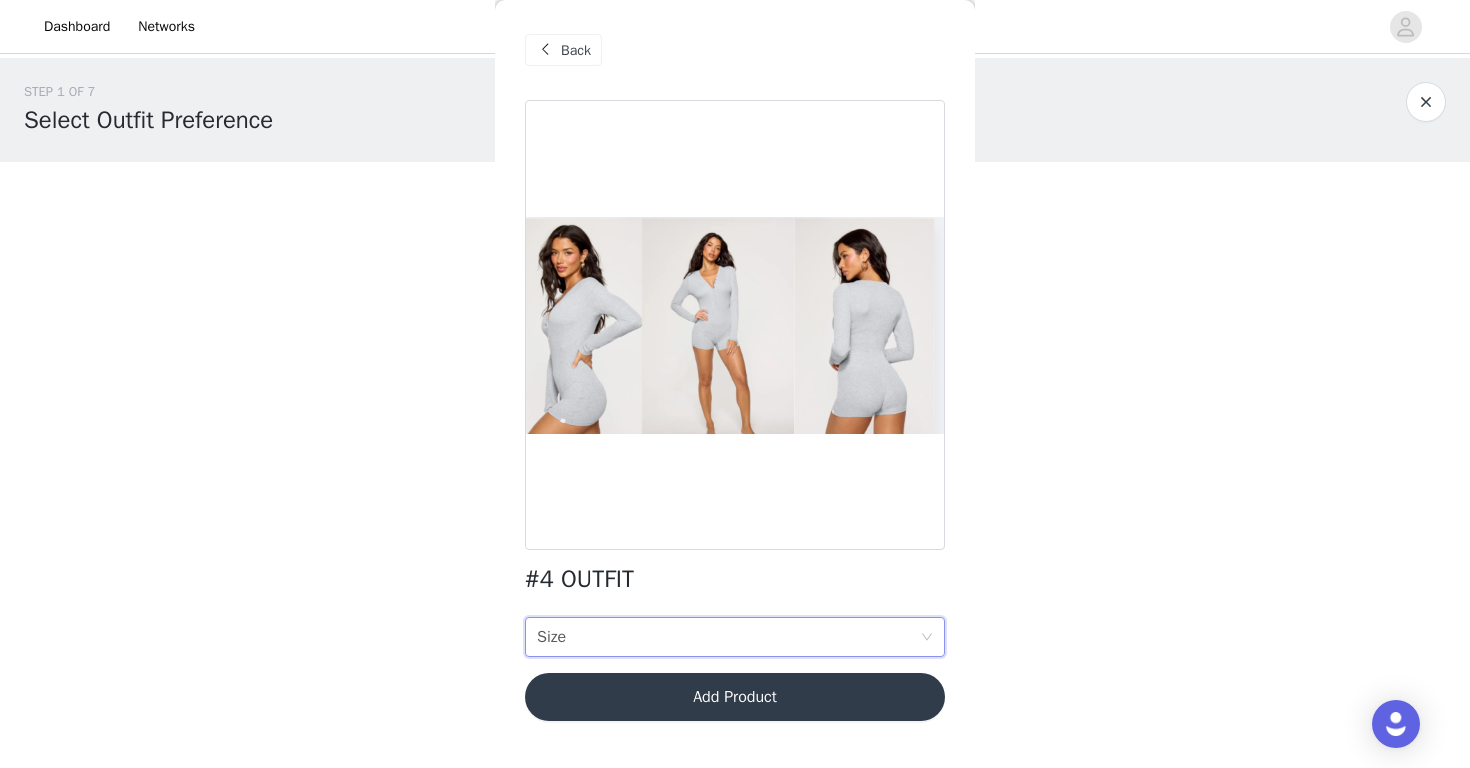 click on "Size Size" at bounding box center (728, 637) 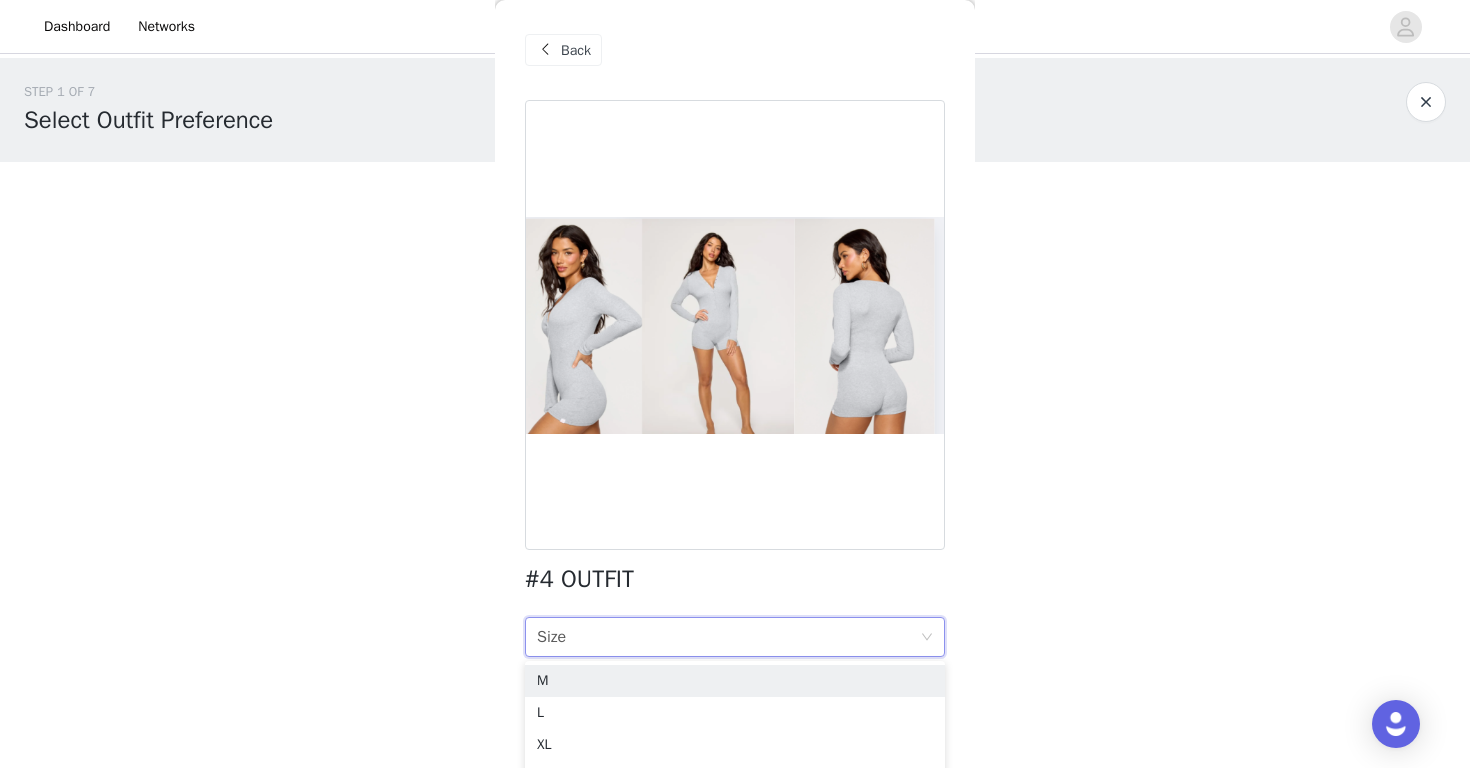 click on "Back" at bounding box center [576, 50] 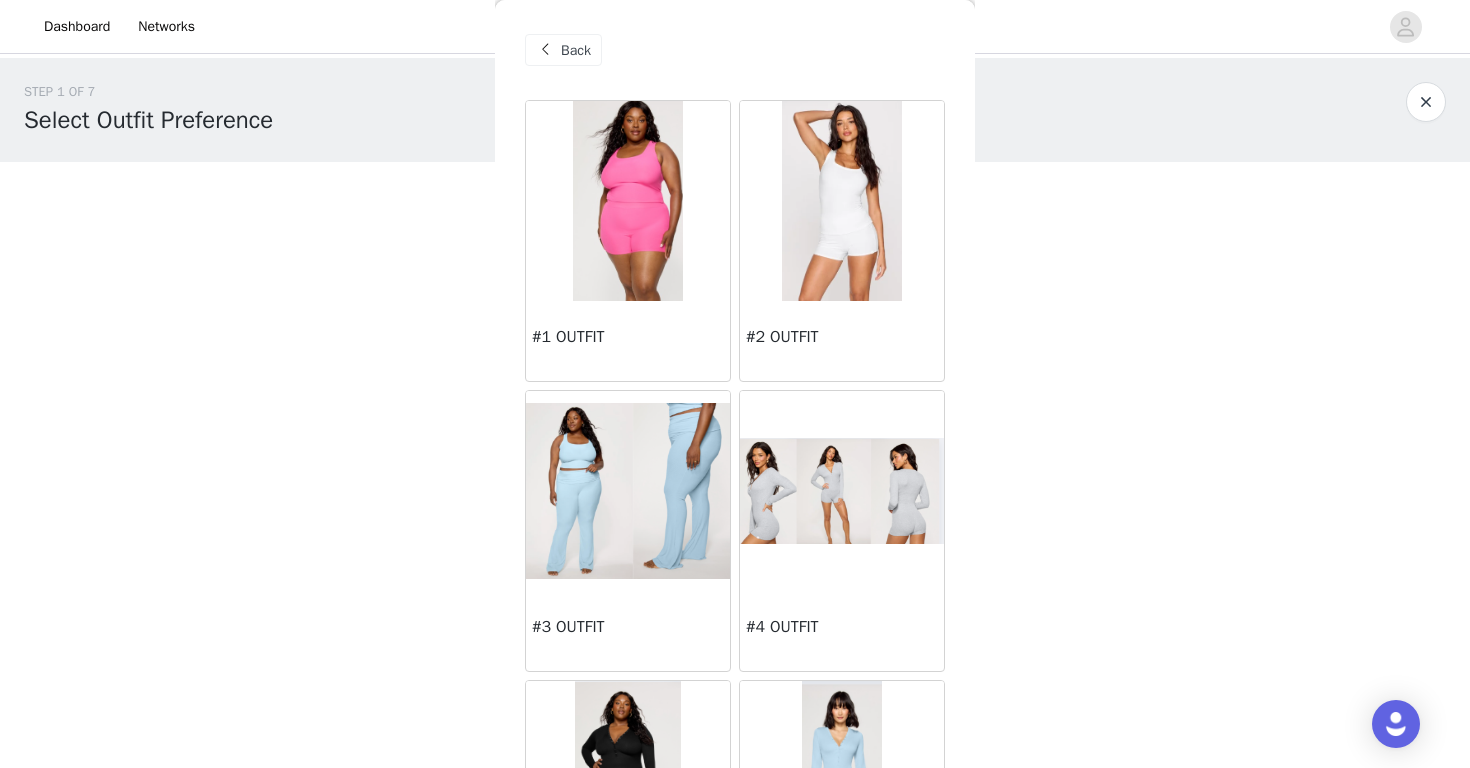 click at bounding box center [628, 490] 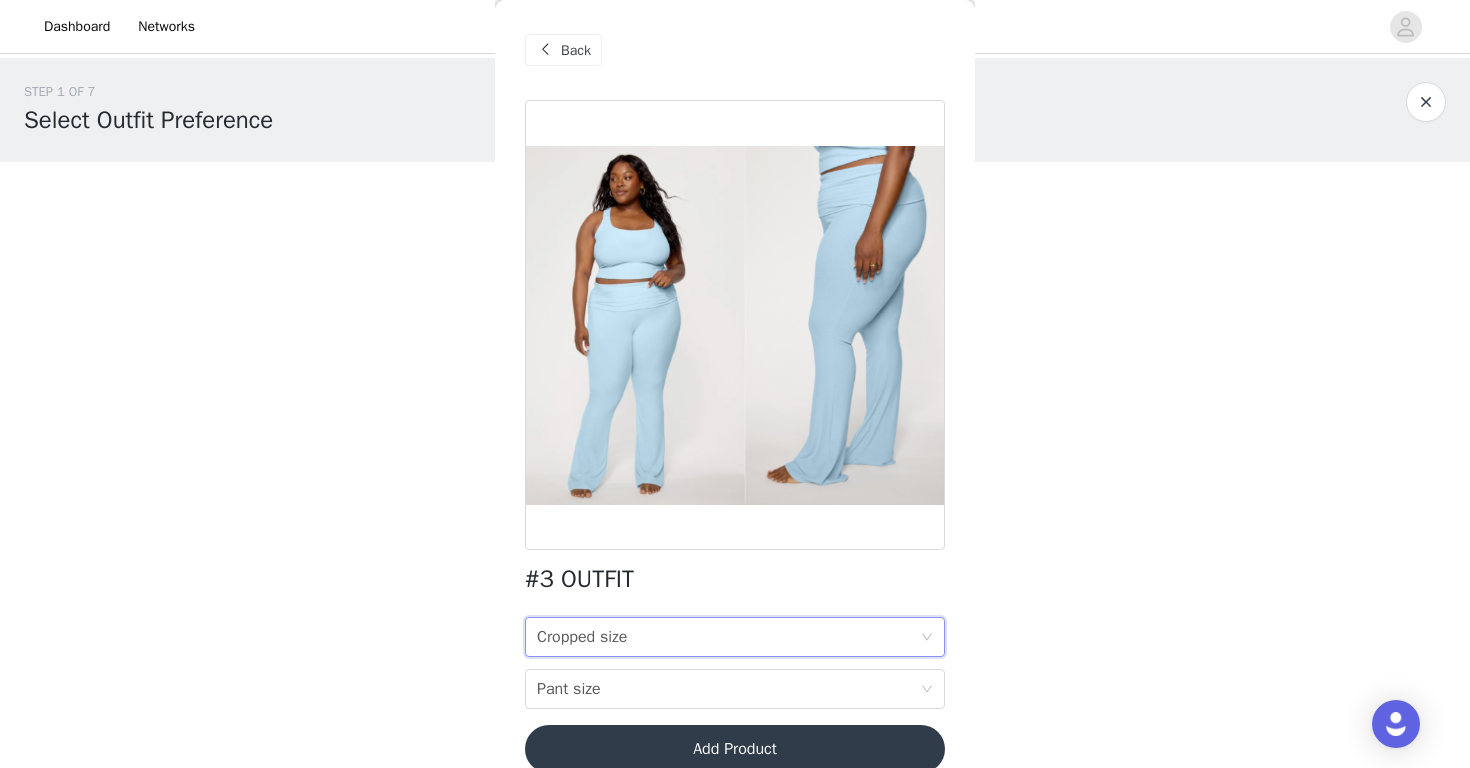 click on "Cropped size" at bounding box center (582, 637) 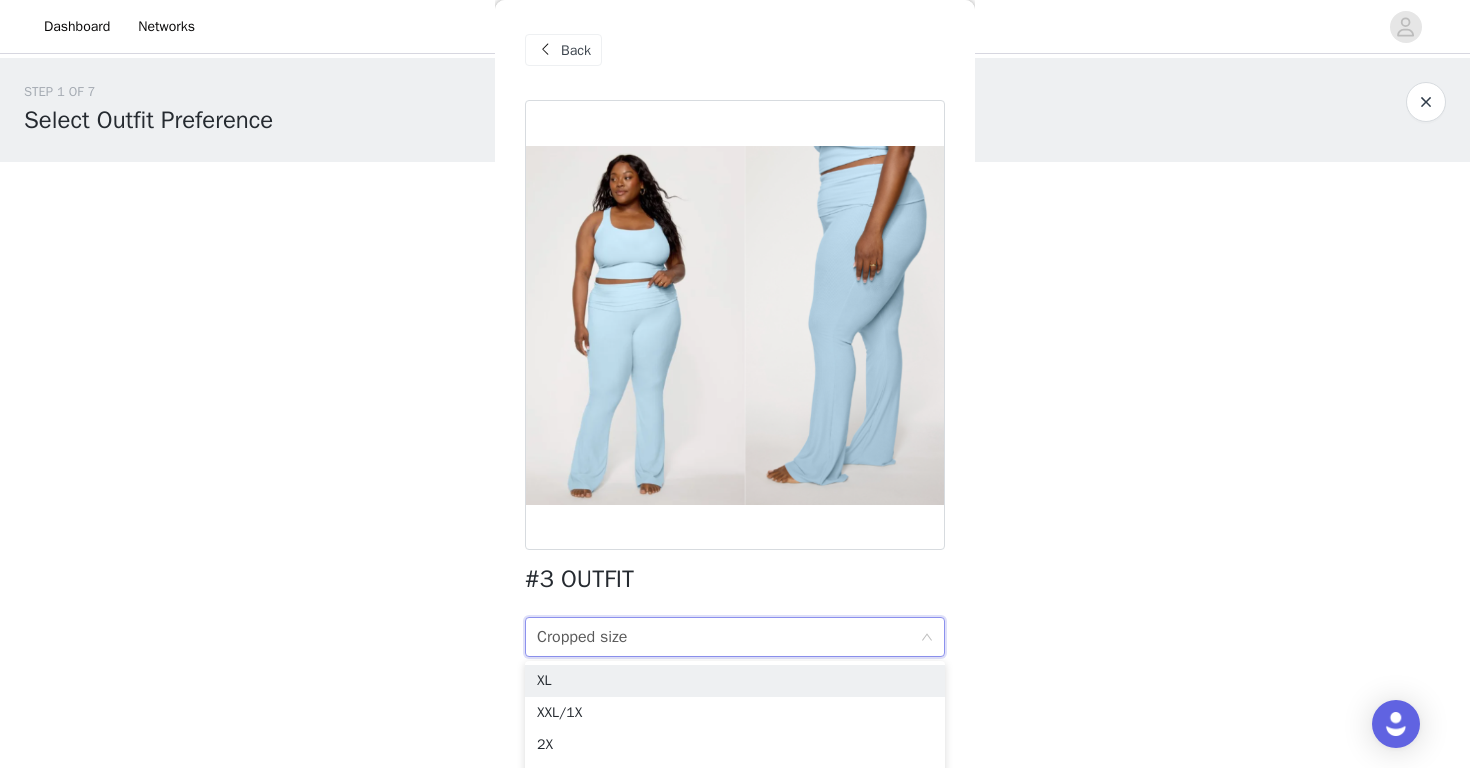 click at bounding box center (545, 50) 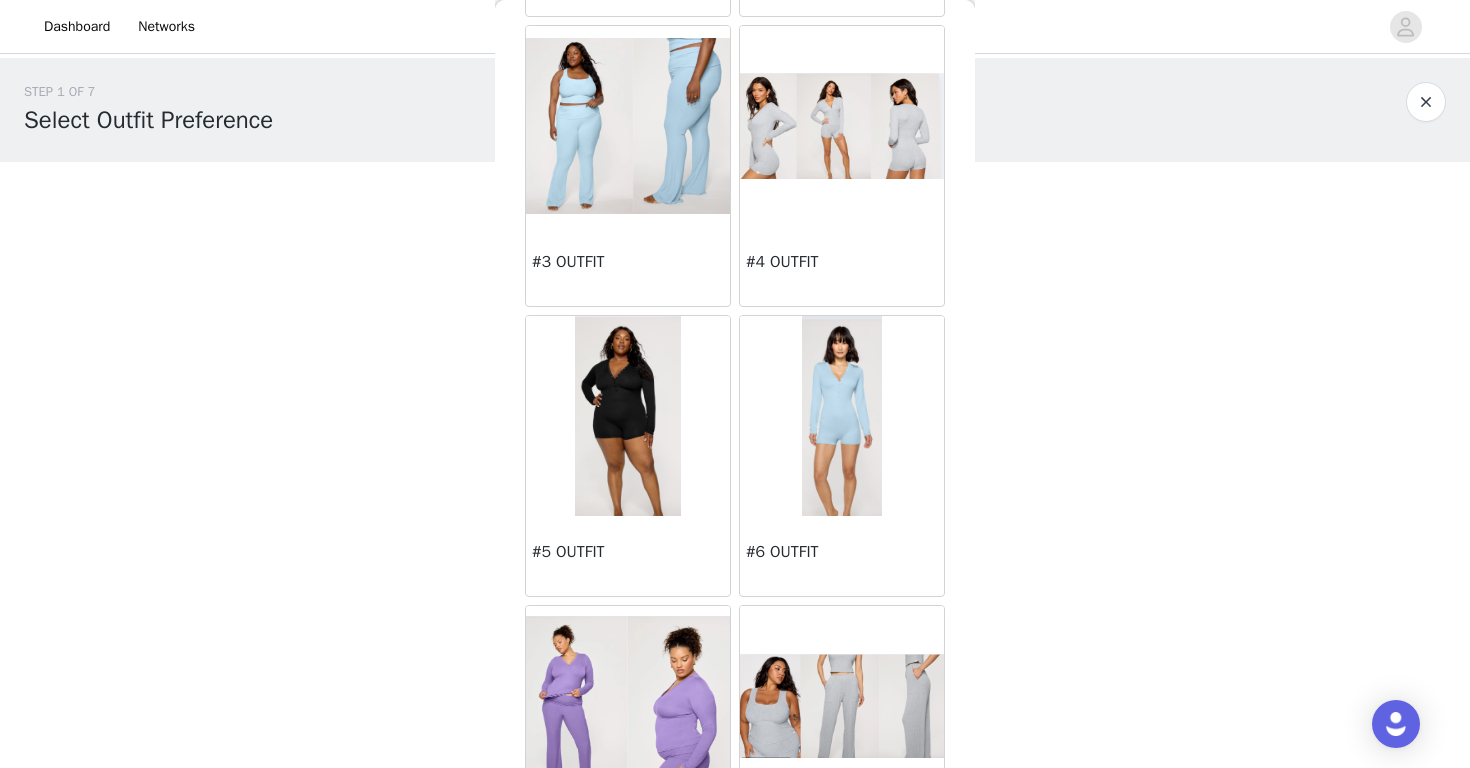 scroll, scrollTop: 363, scrollLeft: 0, axis: vertical 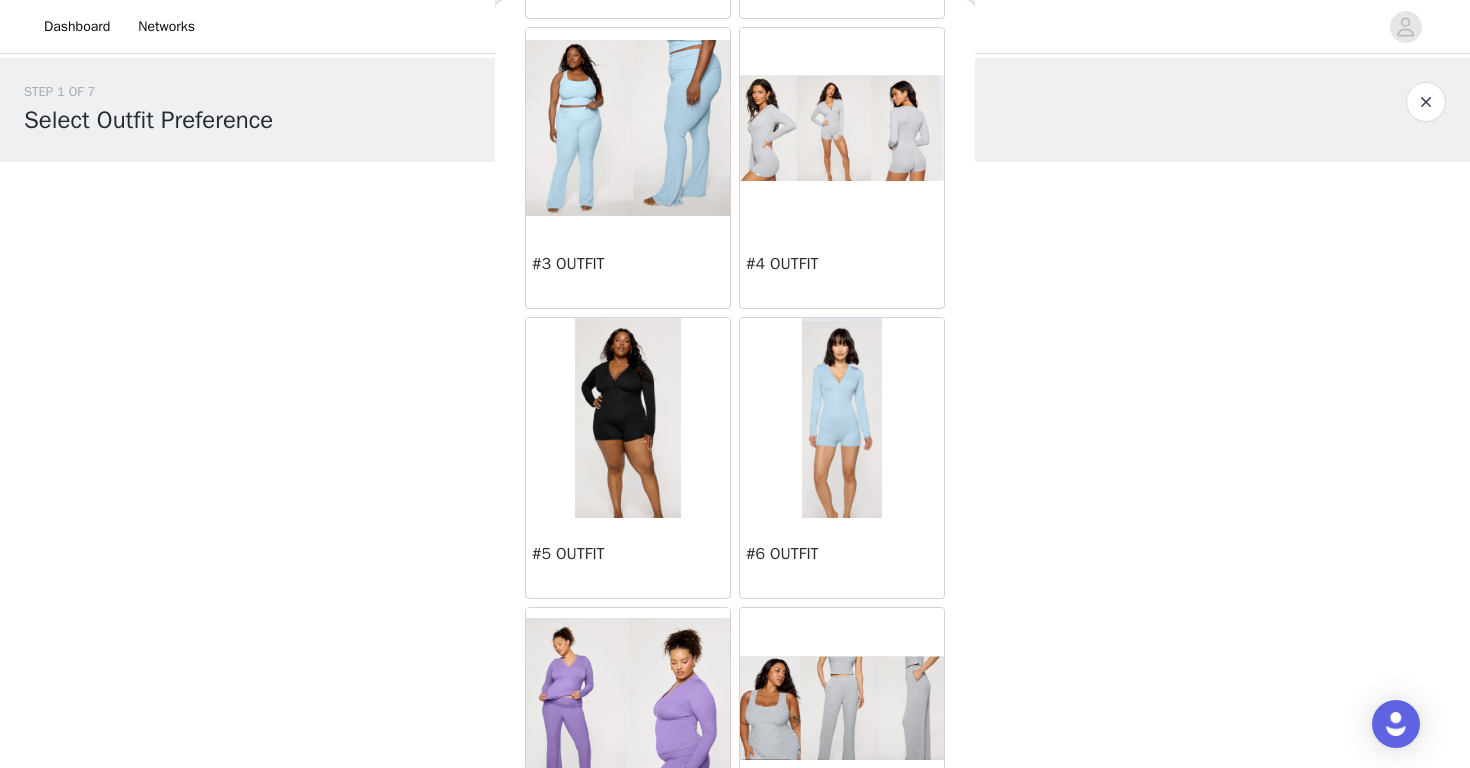 click on "#6 OUTFIT" at bounding box center (842, 554) 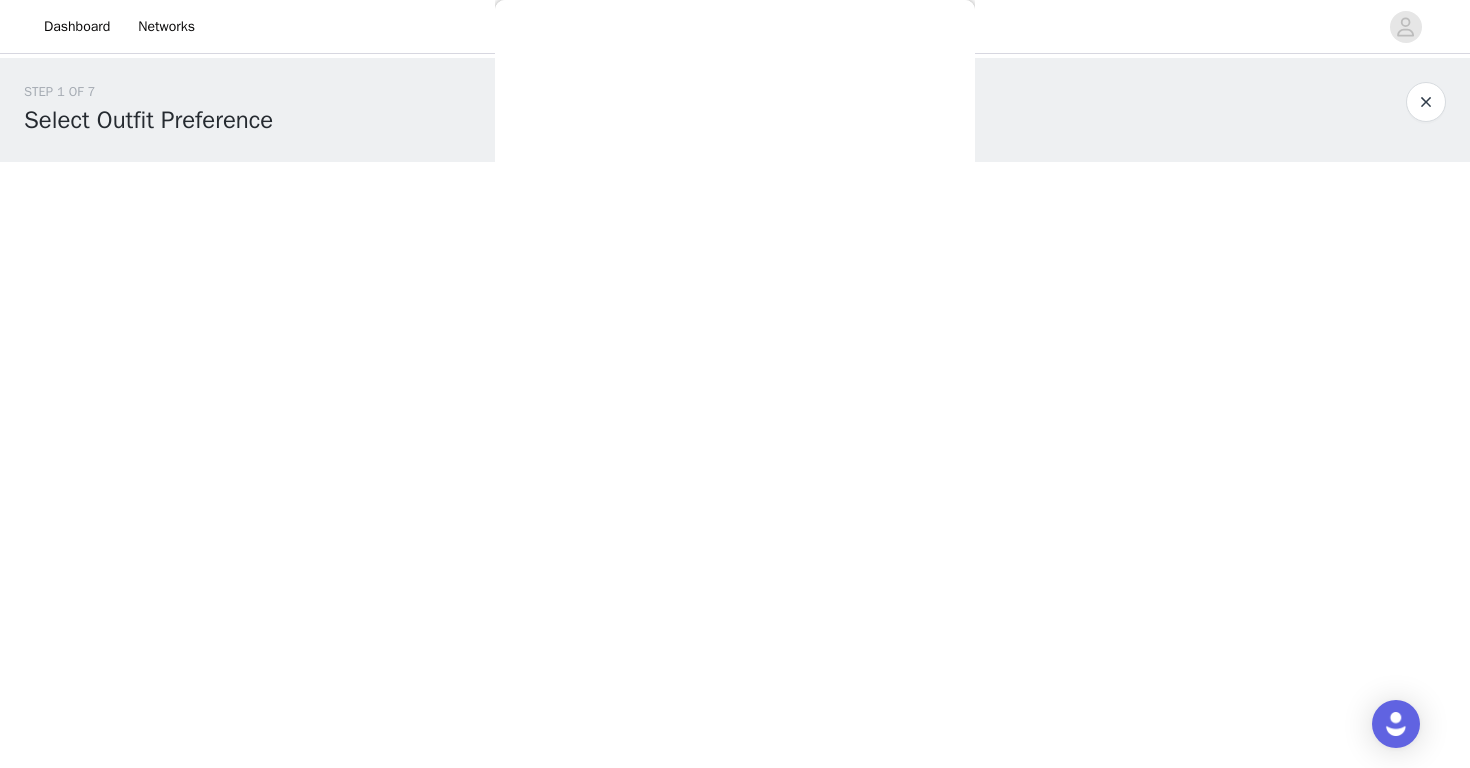 scroll, scrollTop: 0, scrollLeft: 0, axis: both 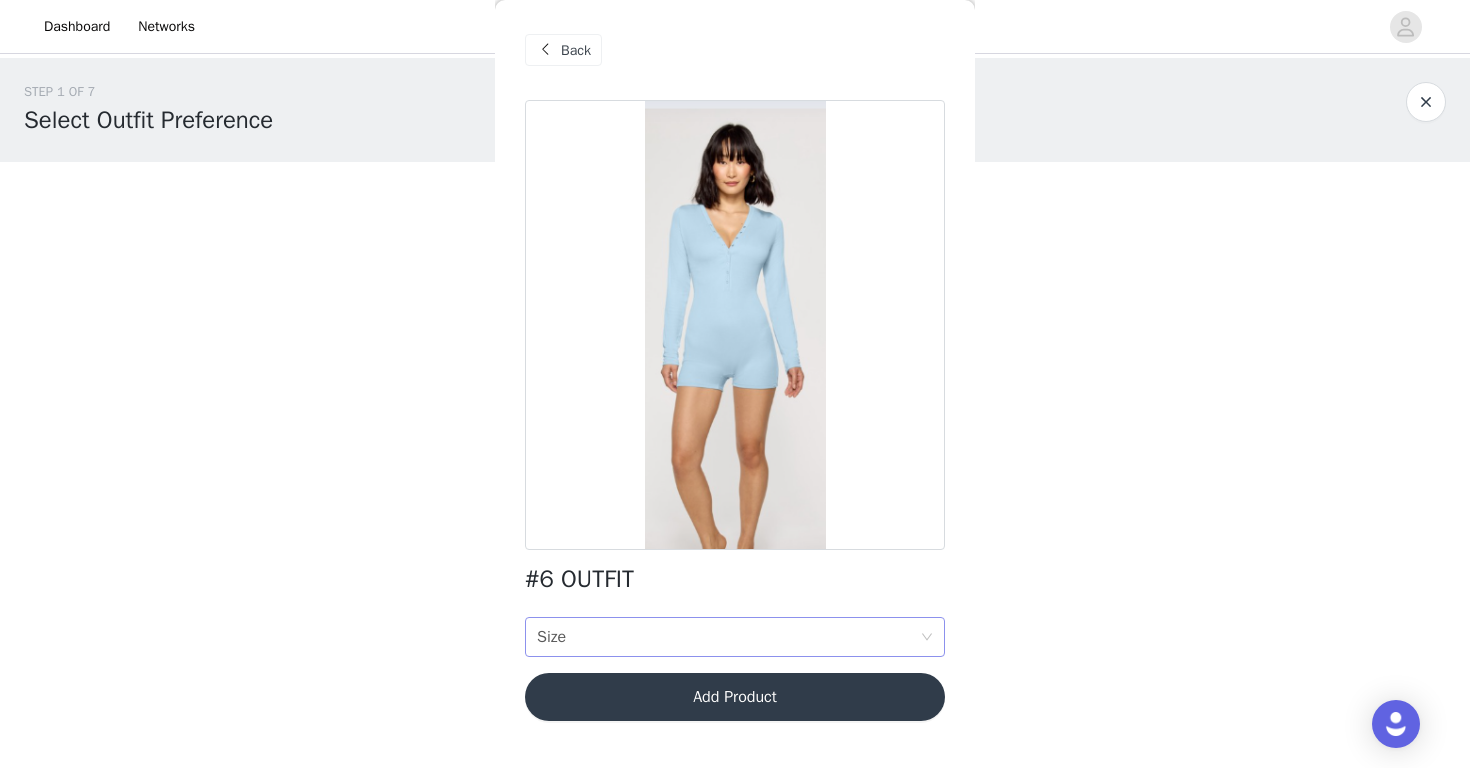 click on "Size Size" at bounding box center (728, 637) 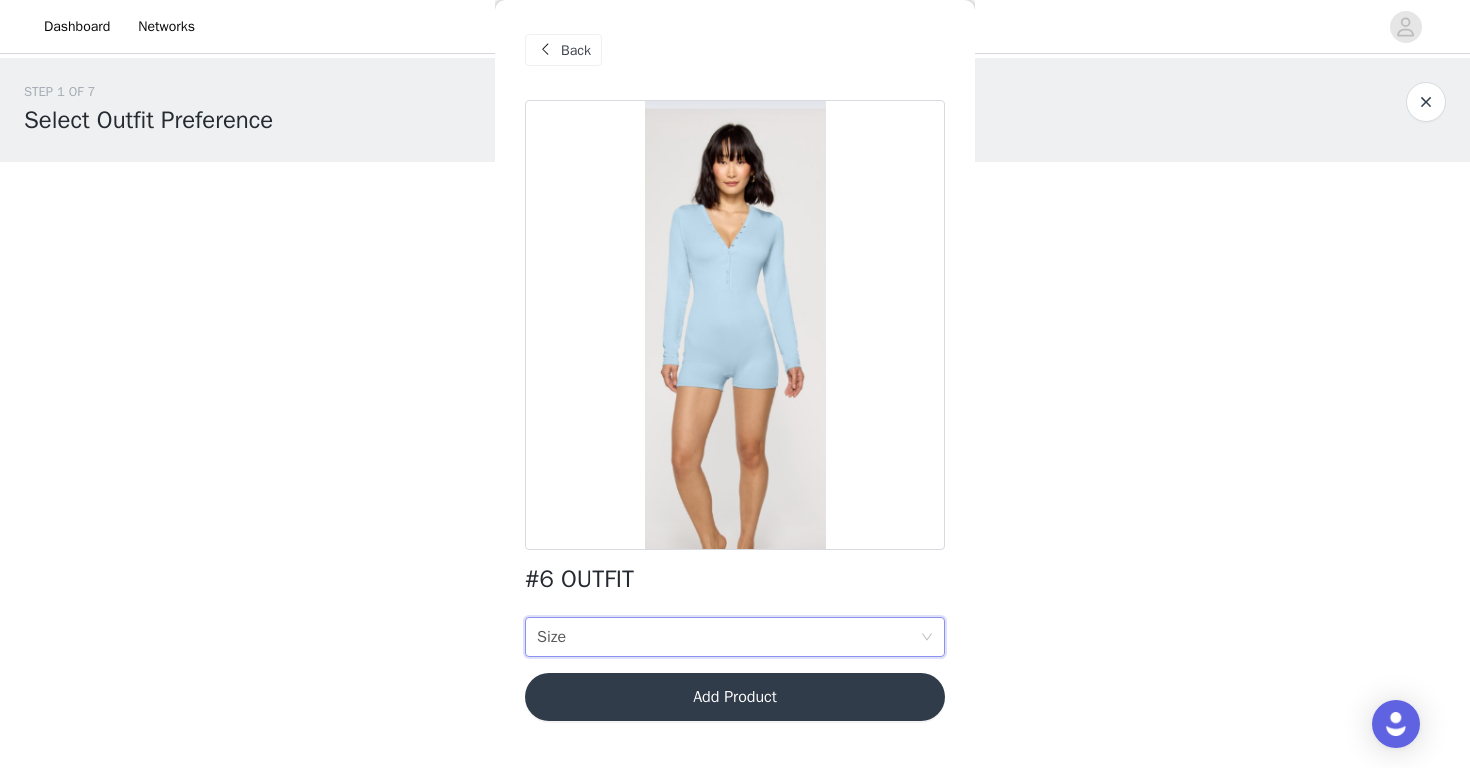 click on "Back" at bounding box center (576, 50) 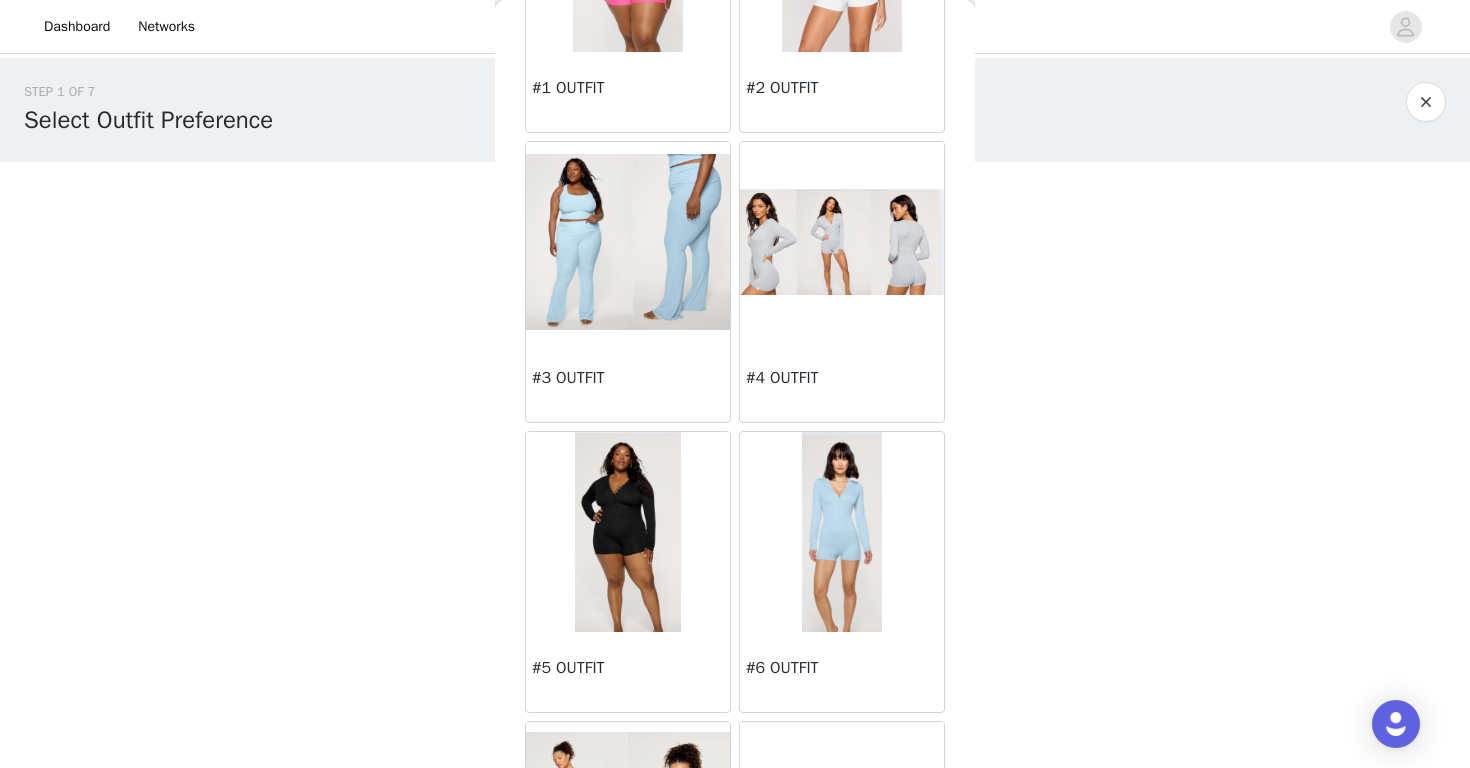 scroll, scrollTop: 264, scrollLeft: 0, axis: vertical 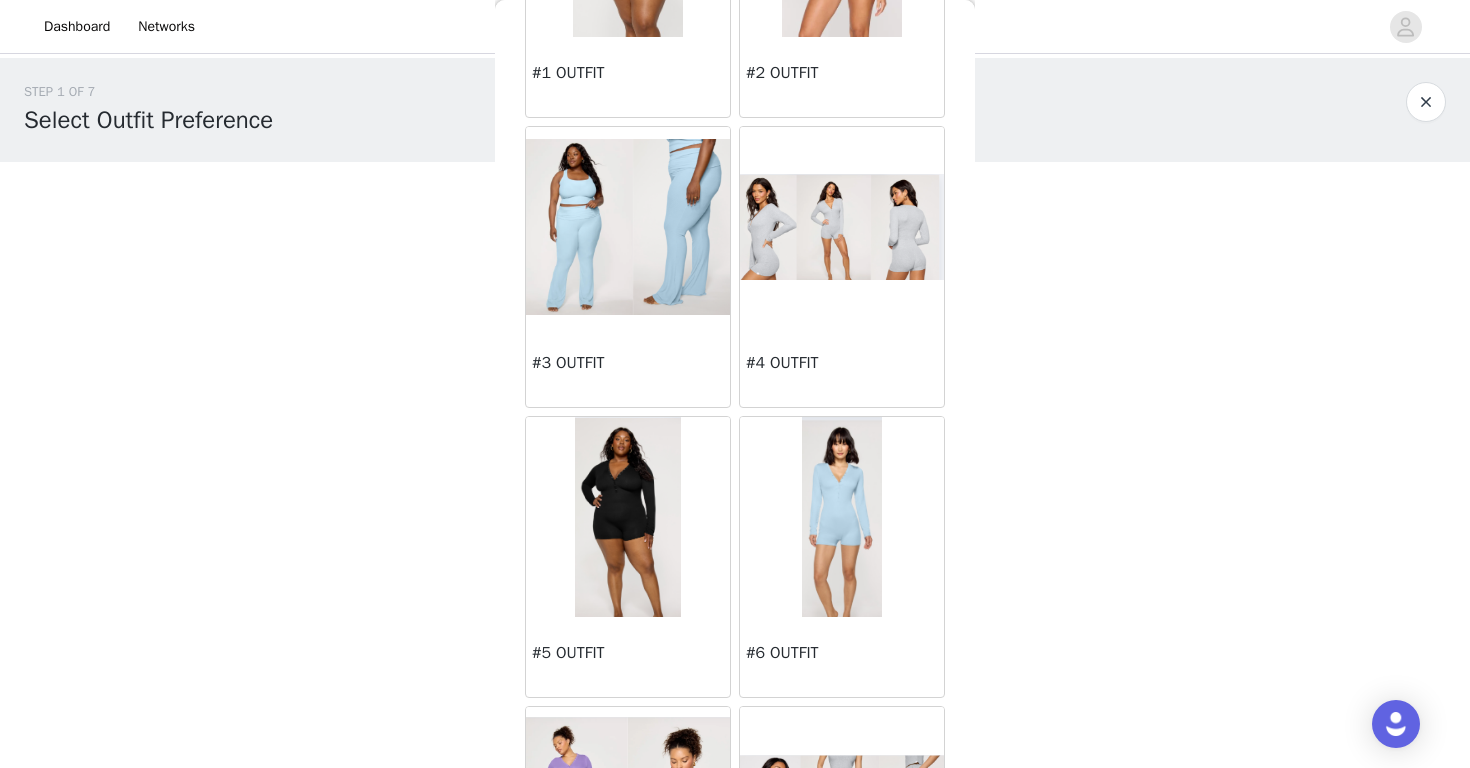 click at bounding box center (628, 517) 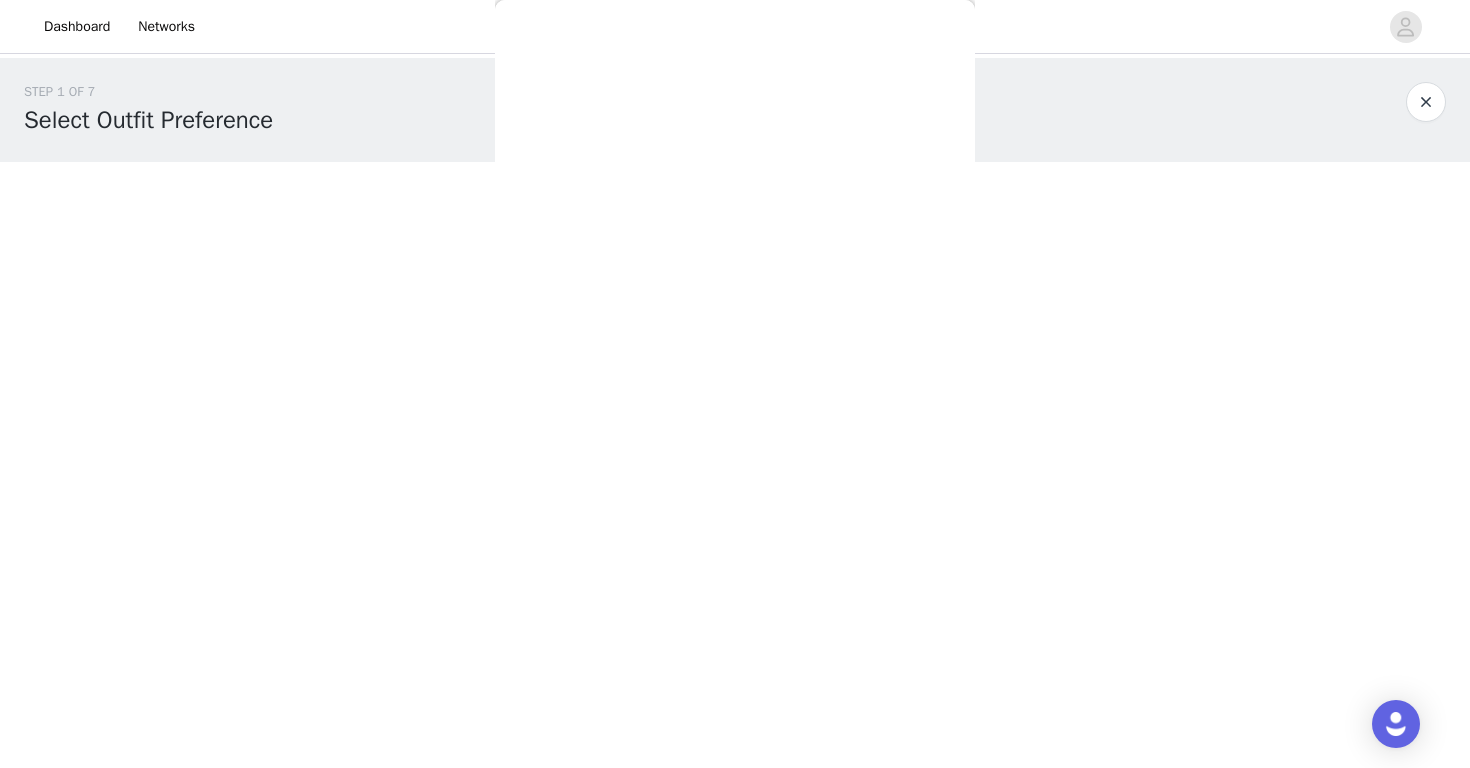 scroll, scrollTop: 0, scrollLeft: 0, axis: both 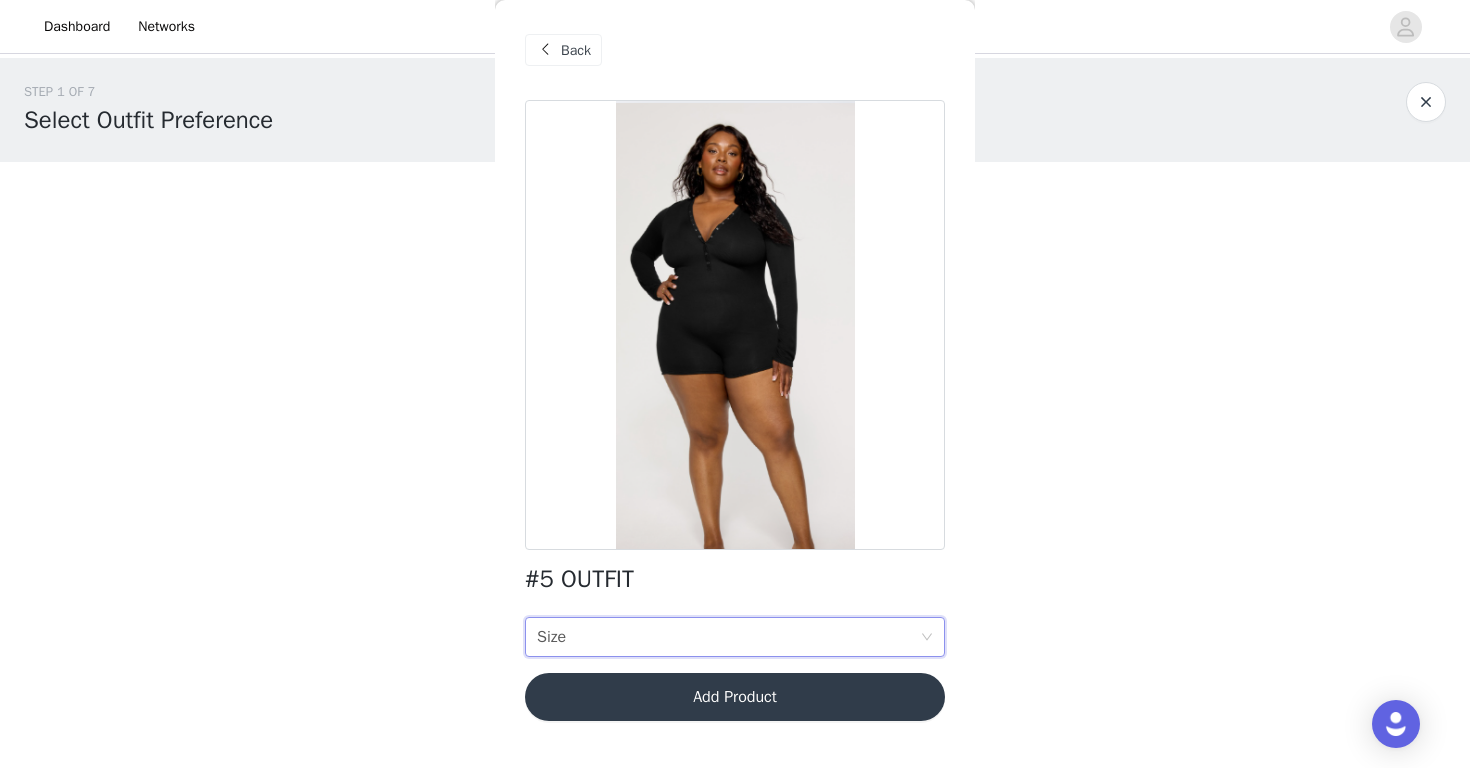 click on "Size Size" at bounding box center (728, 637) 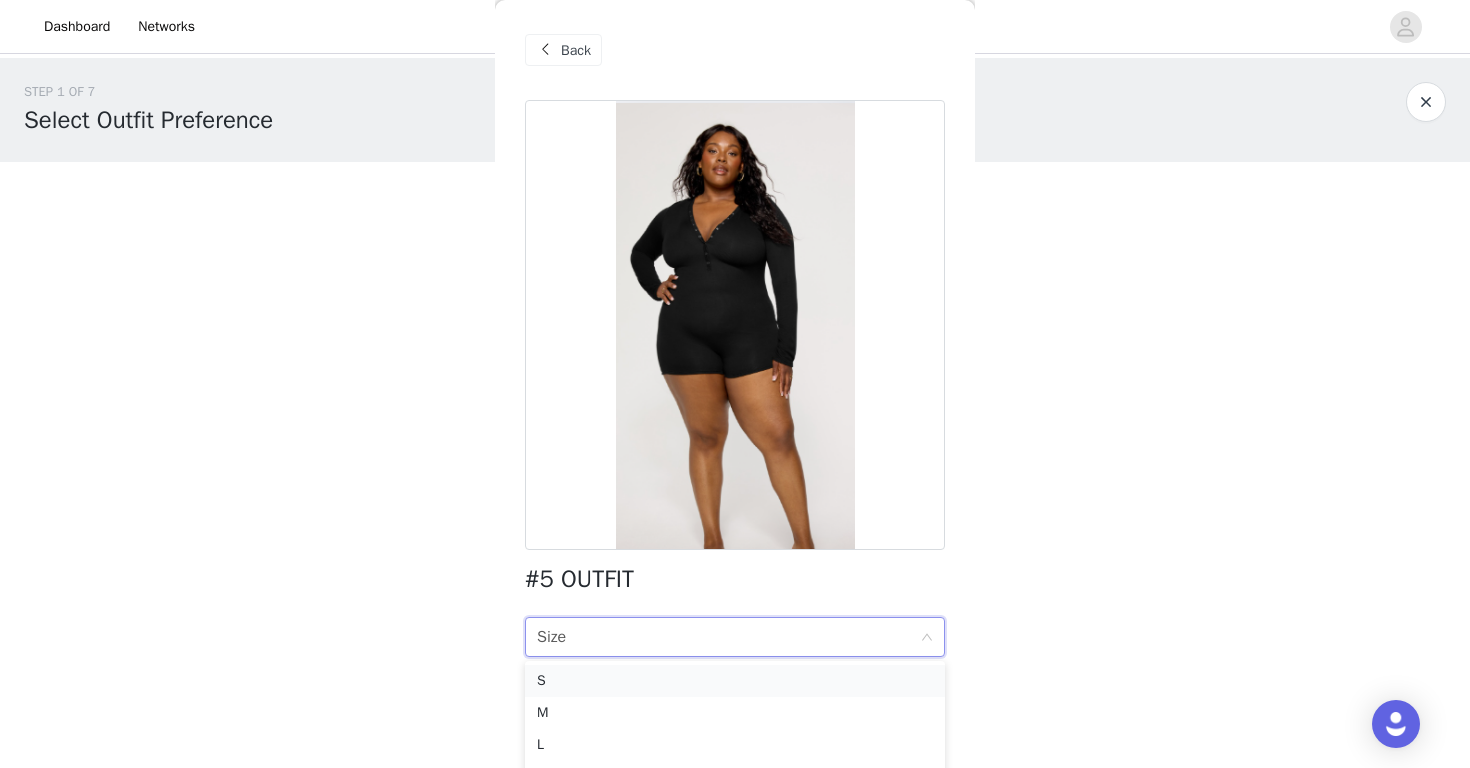 click on "S" at bounding box center (735, 681) 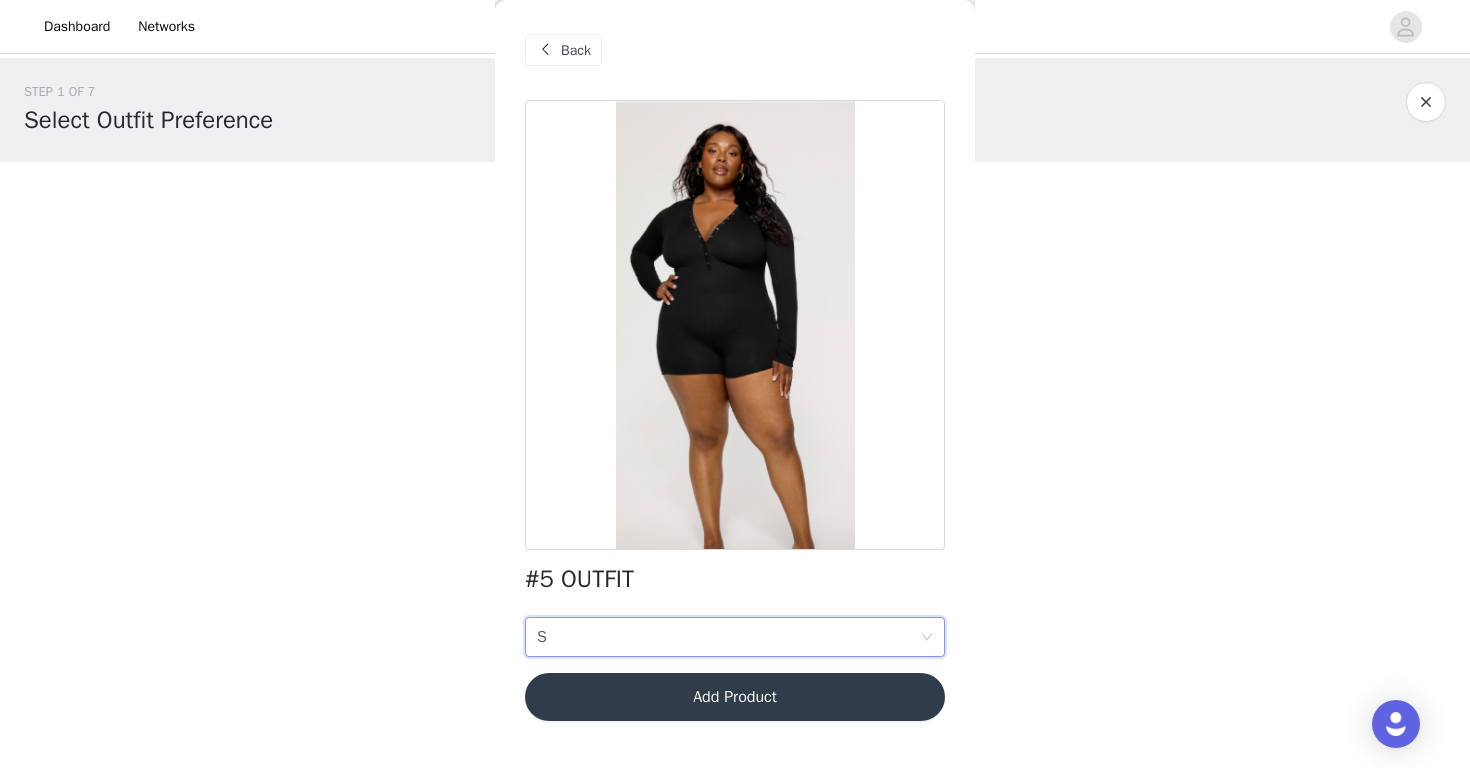 click on "Back" at bounding box center (563, 50) 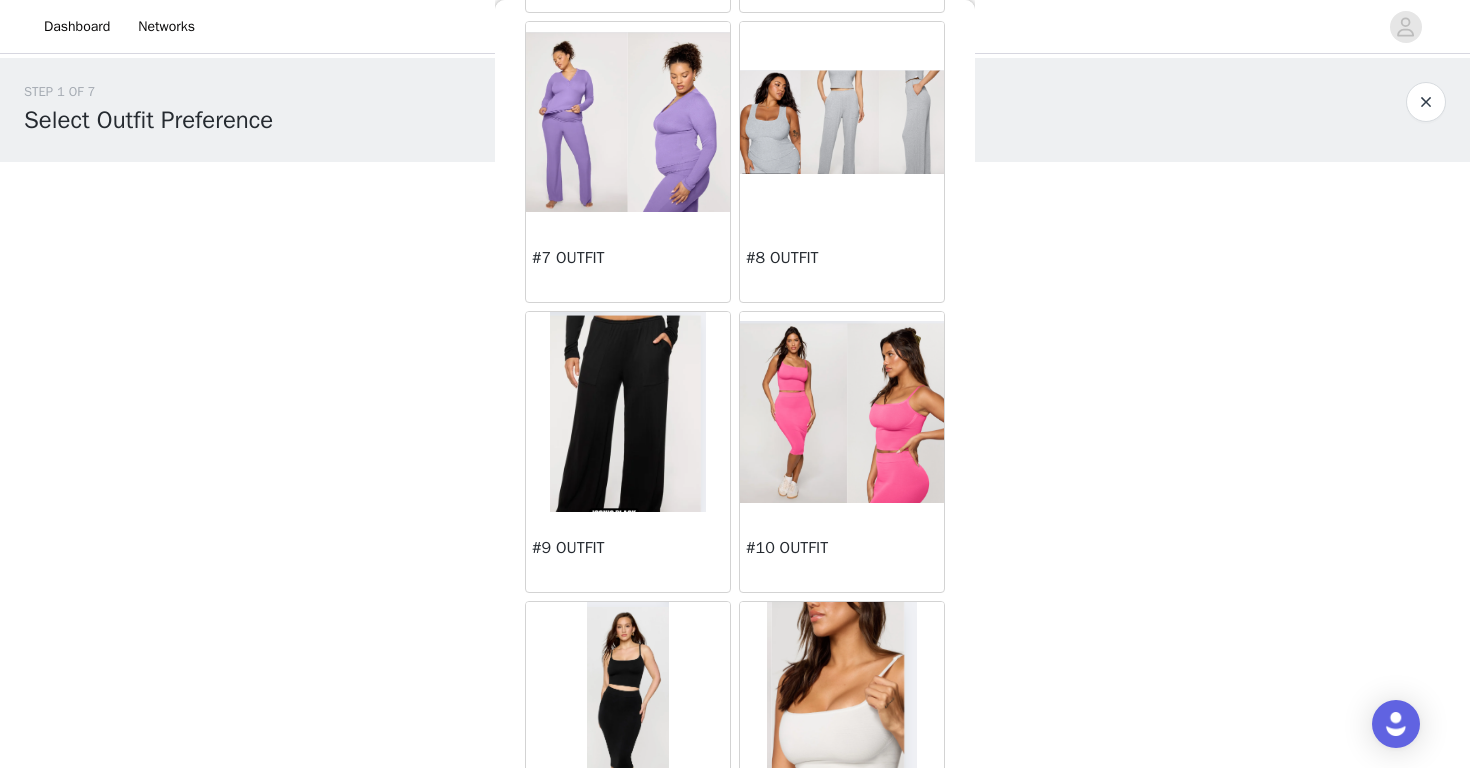scroll, scrollTop: 950, scrollLeft: 0, axis: vertical 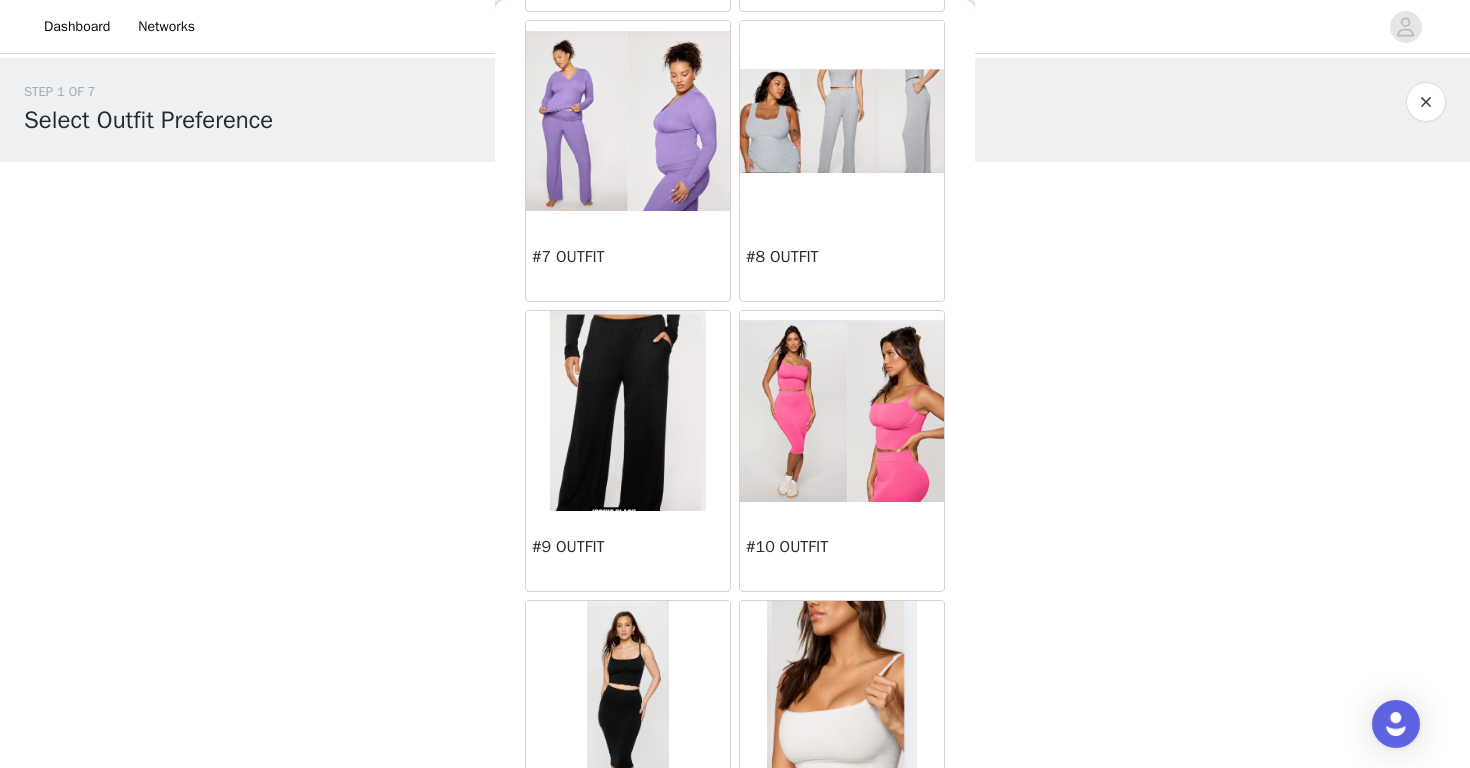click at bounding box center (842, 411) 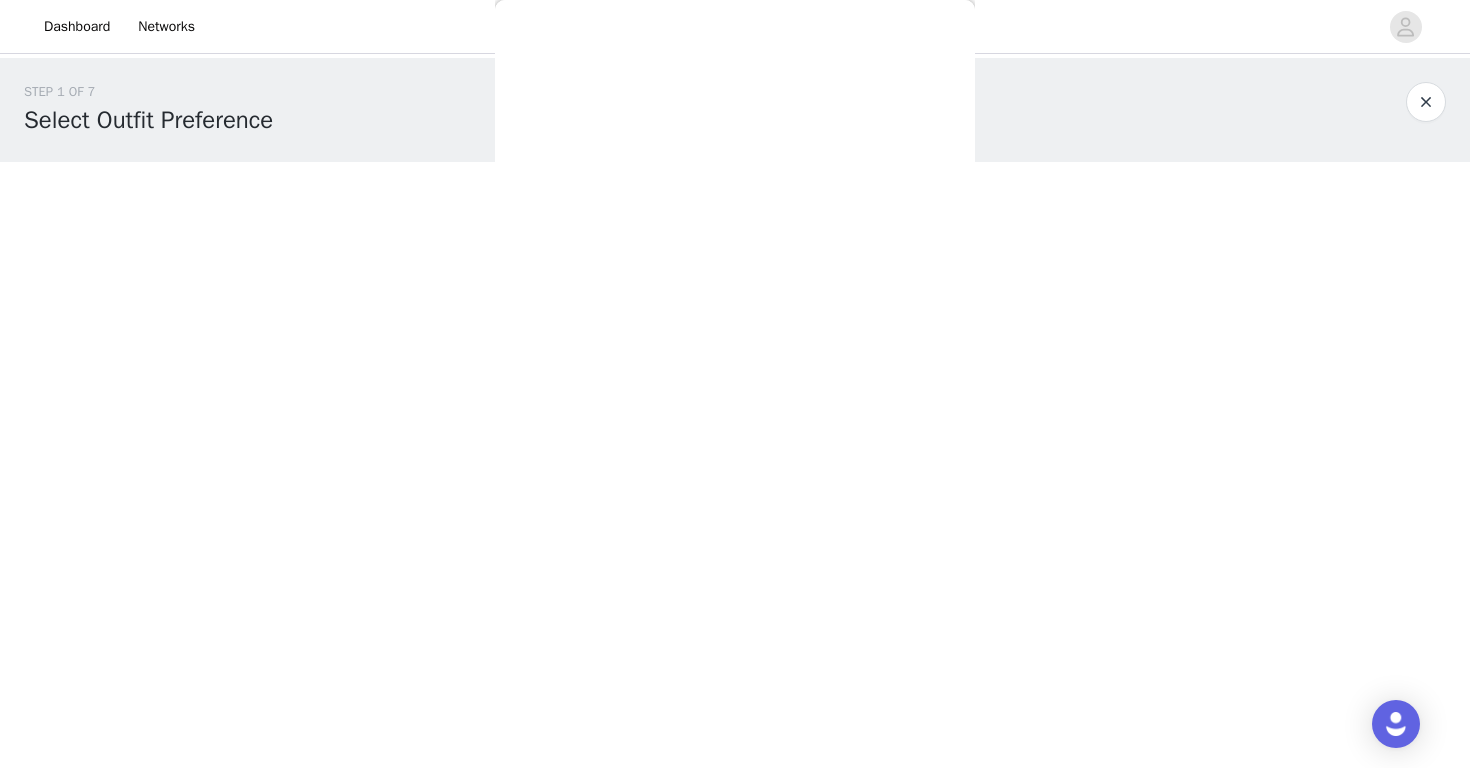 scroll, scrollTop: 0, scrollLeft: 0, axis: both 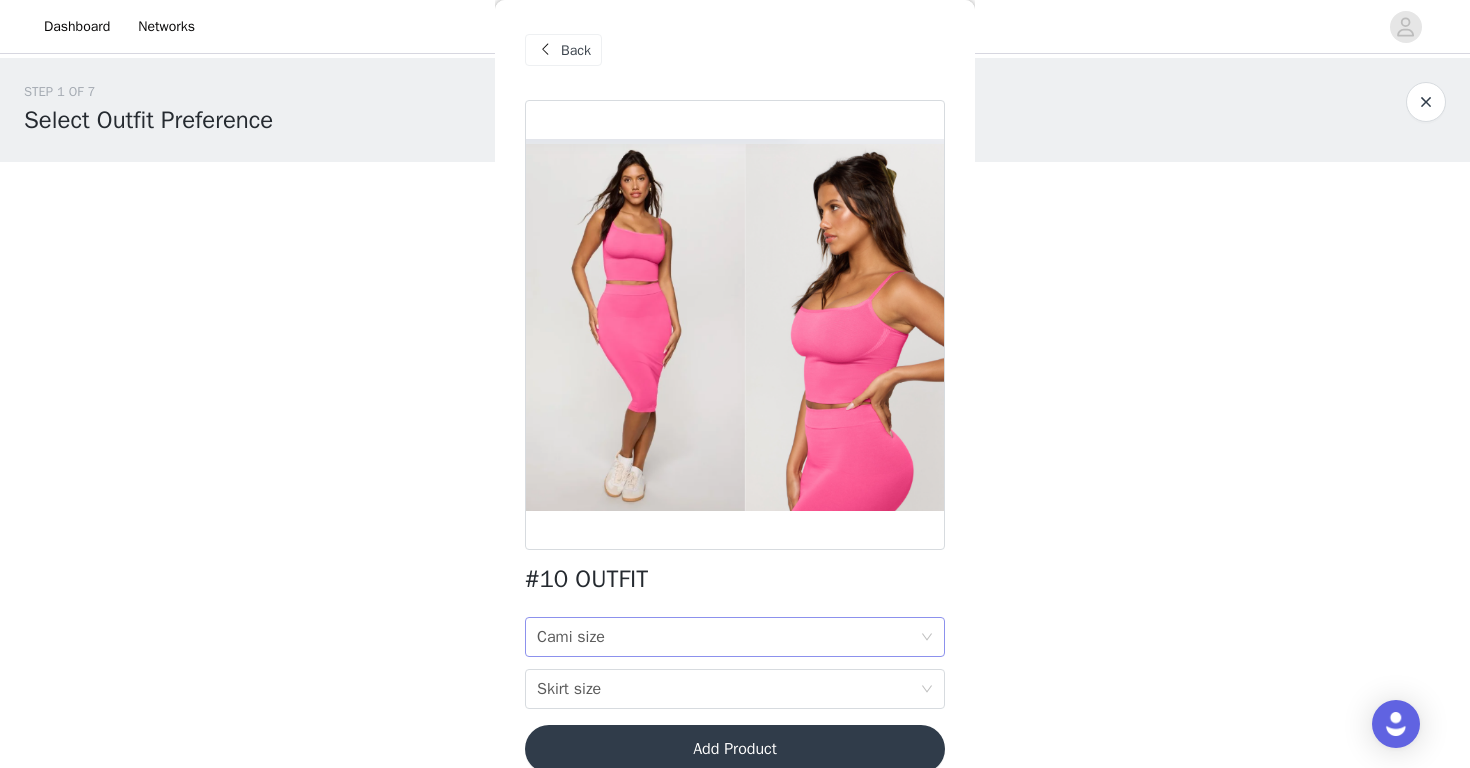 click on "Cami size Cami size" at bounding box center (728, 637) 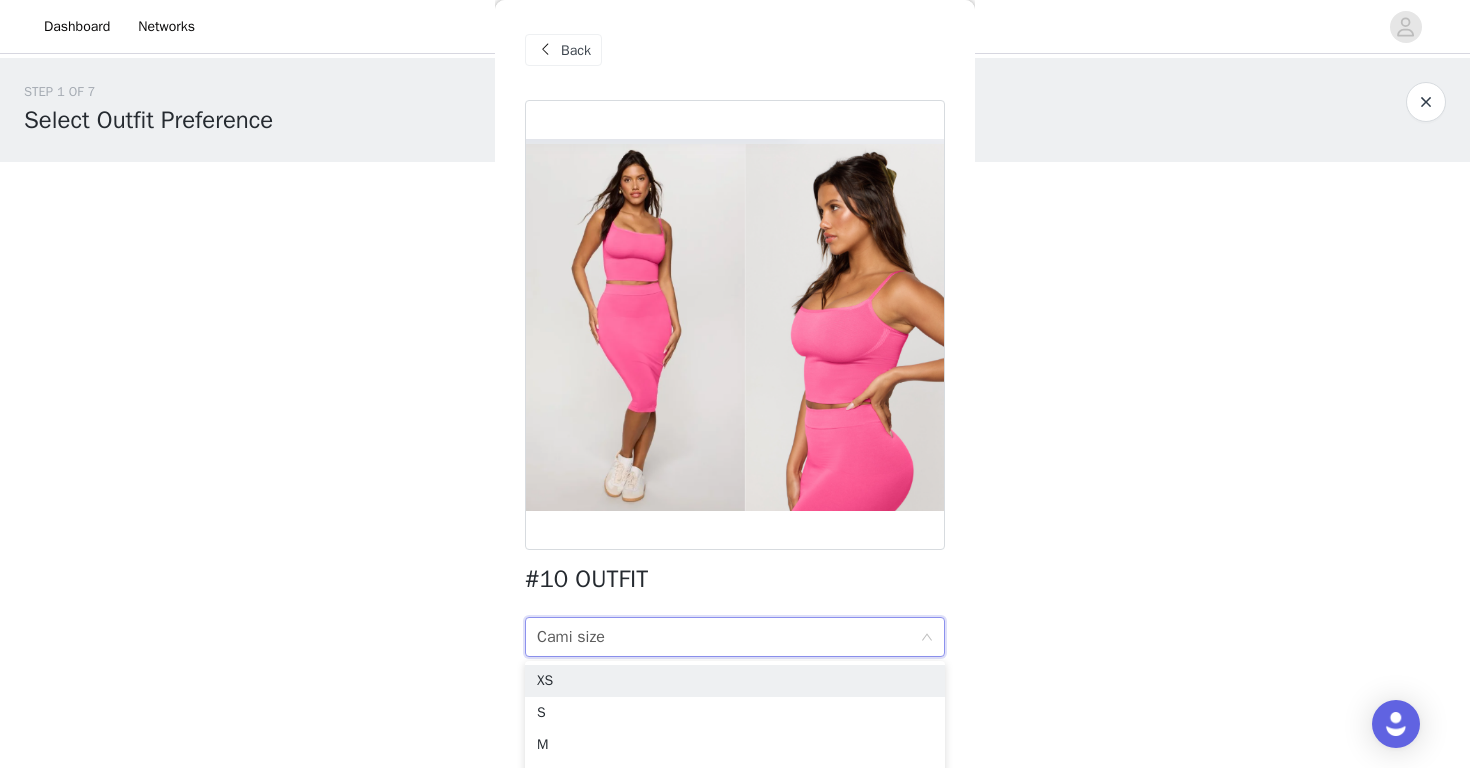 click on "Back" at bounding box center [563, 50] 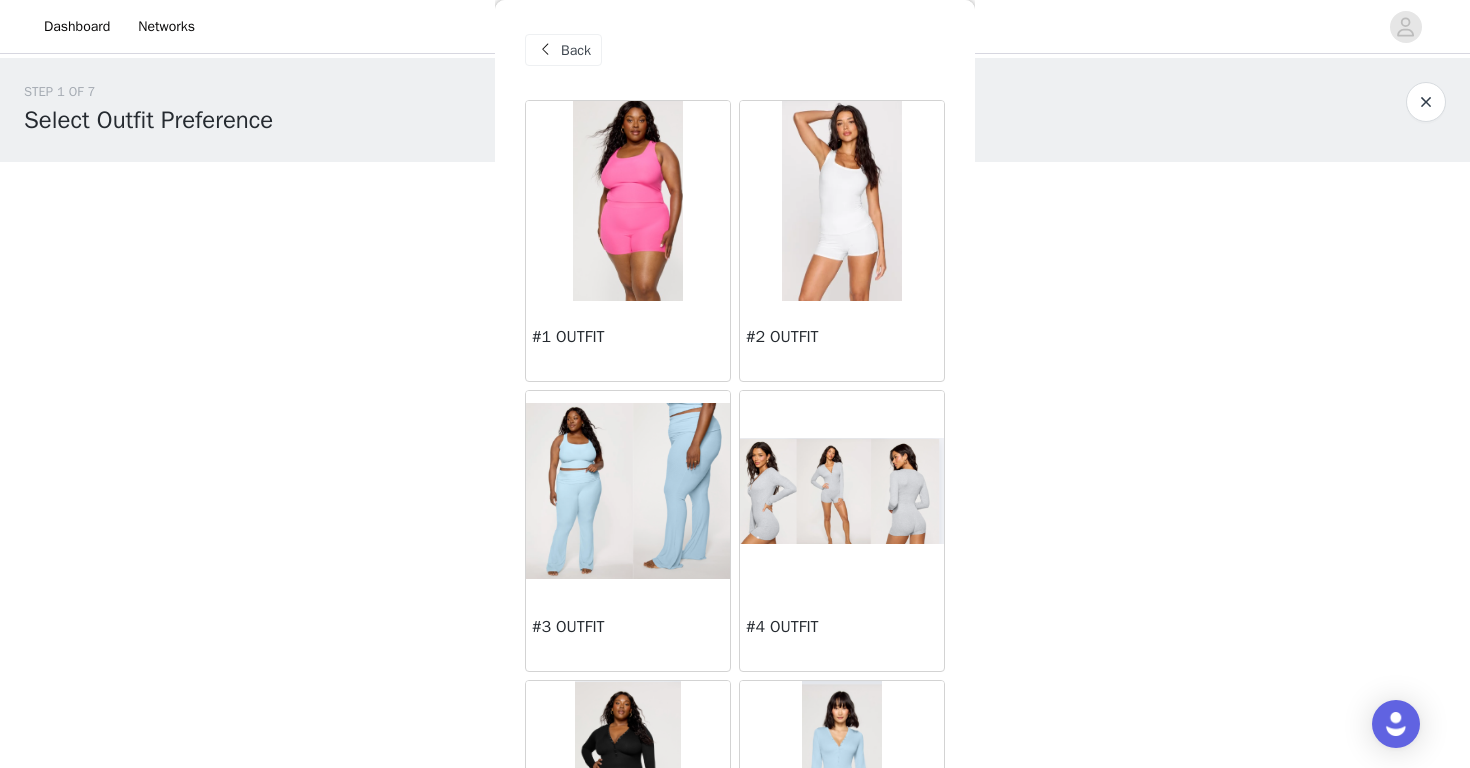 scroll, scrollTop: 0, scrollLeft: 0, axis: both 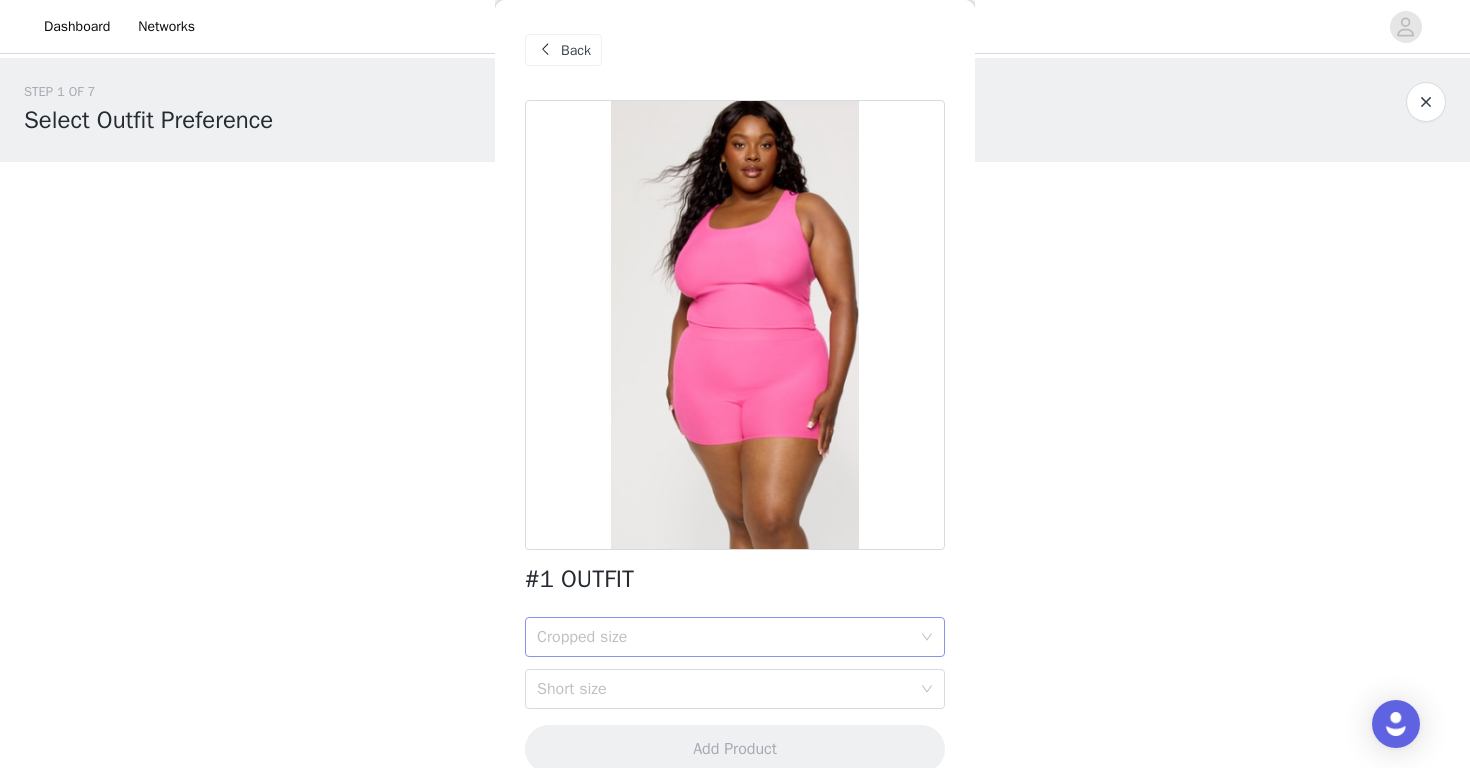 click on "Cropped size" at bounding box center (724, 637) 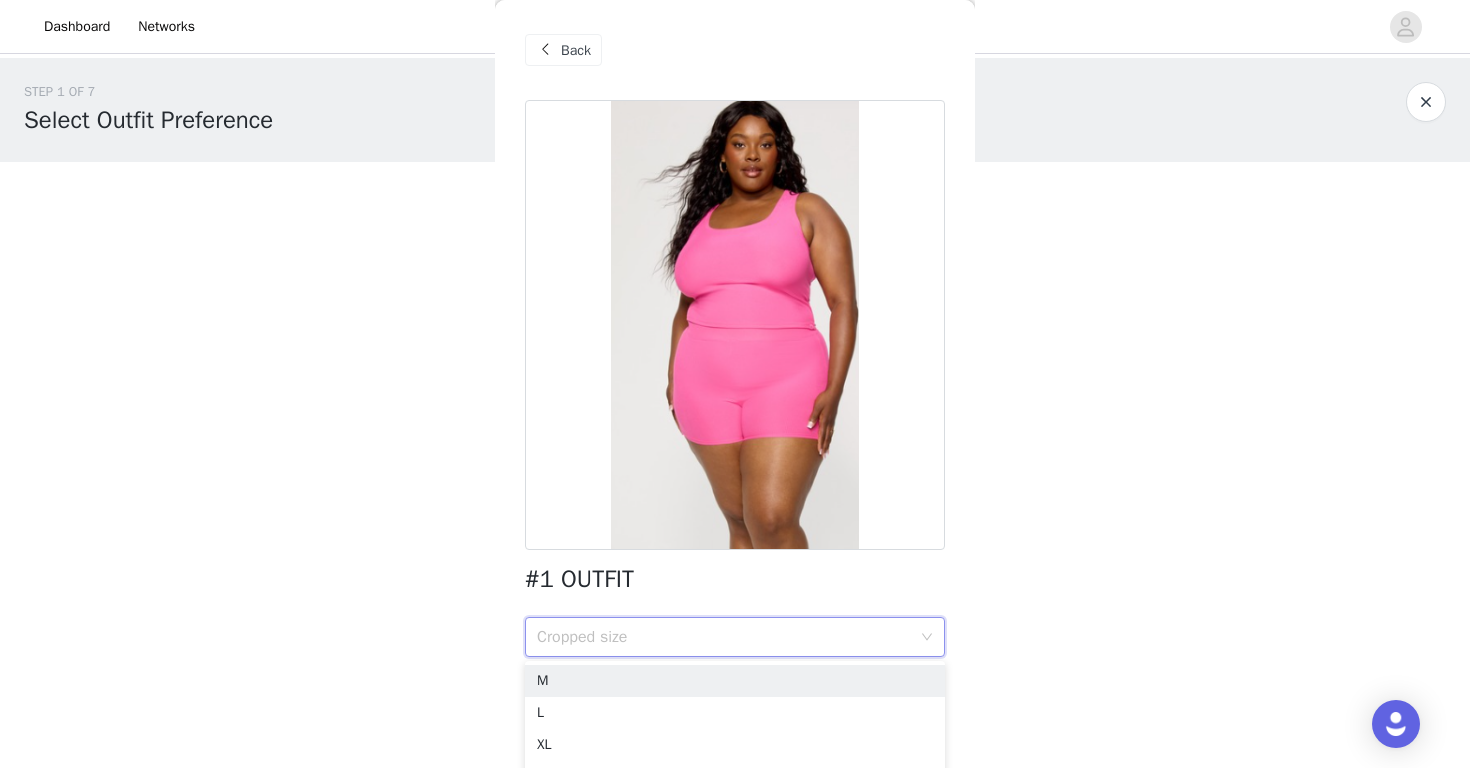 click at bounding box center (545, 50) 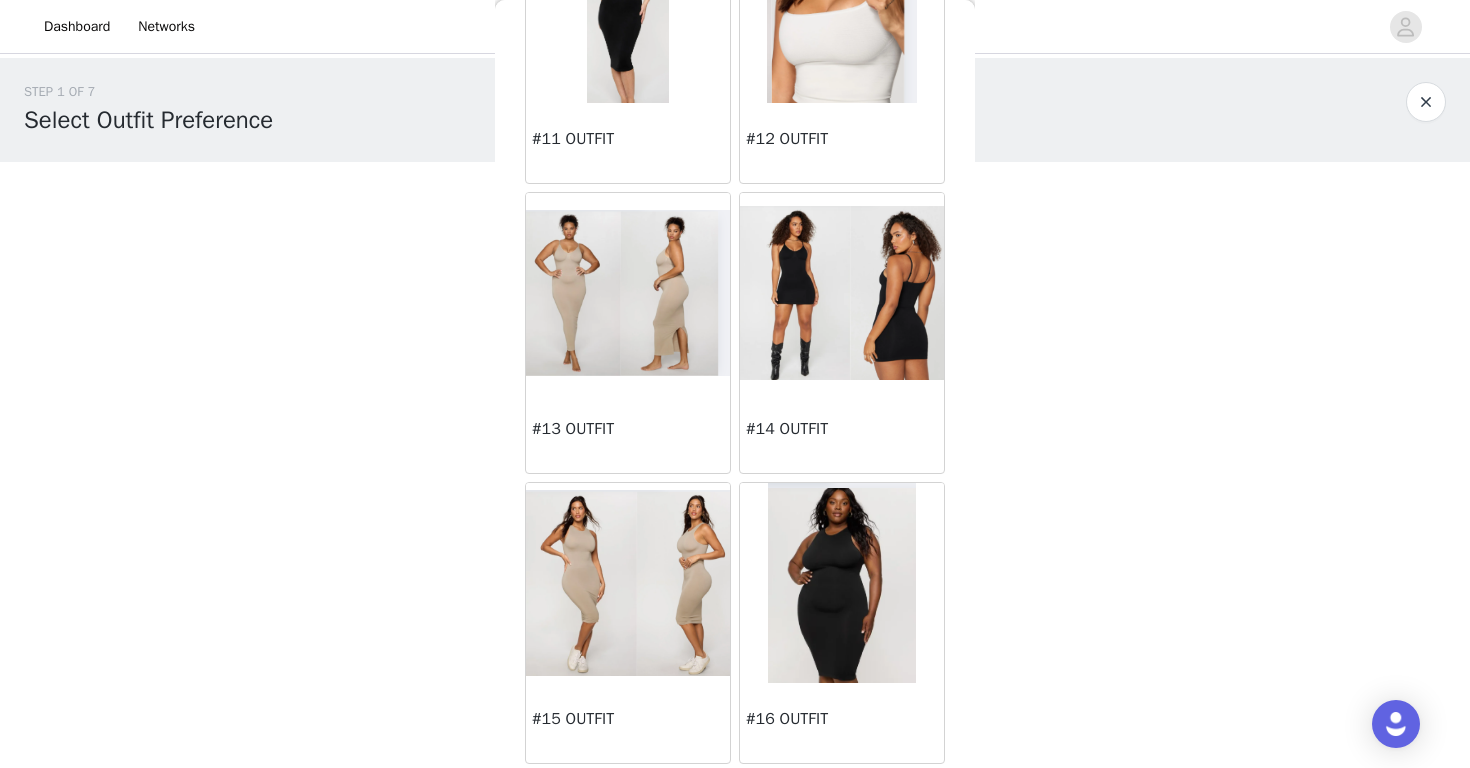 scroll, scrollTop: 1648, scrollLeft: 0, axis: vertical 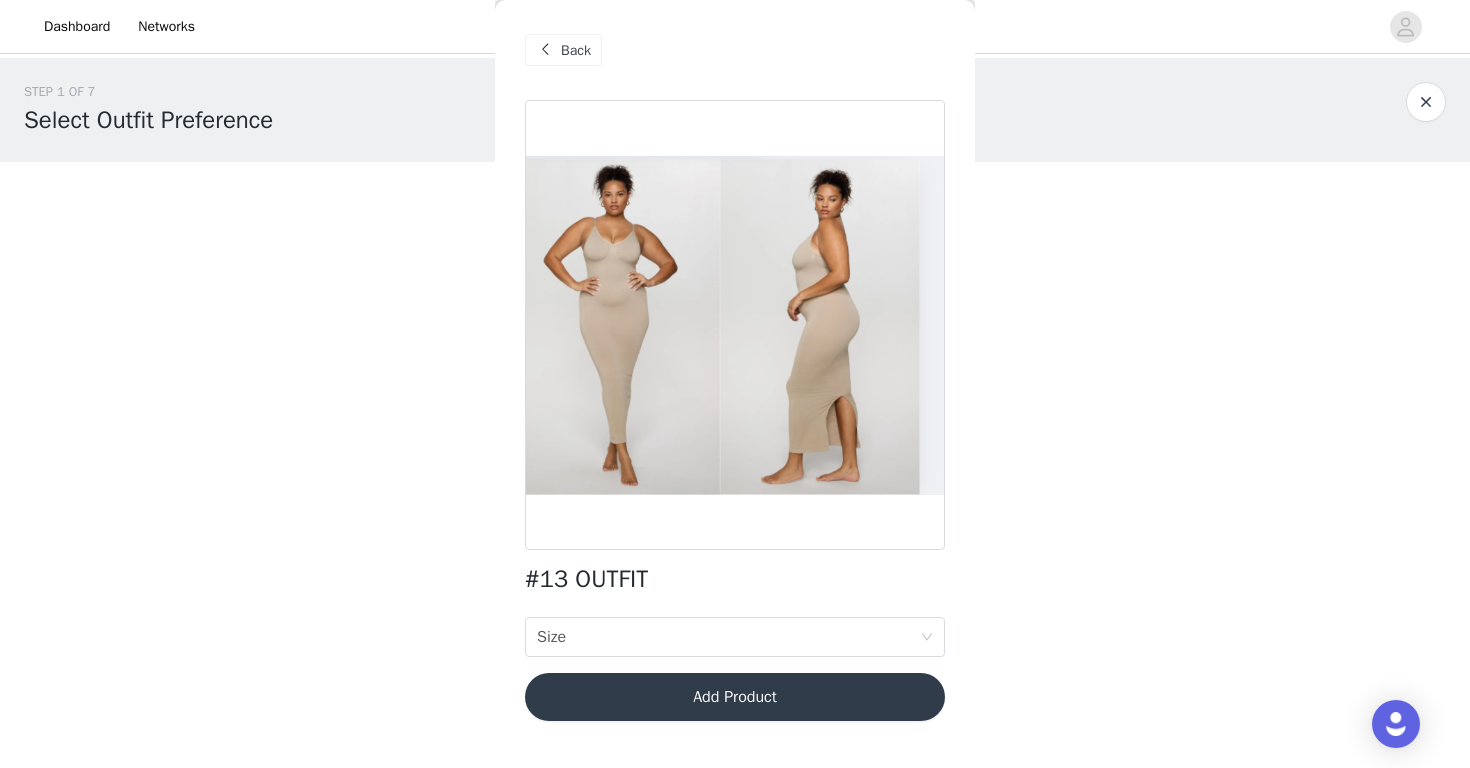 click on "Back" at bounding box center [576, 50] 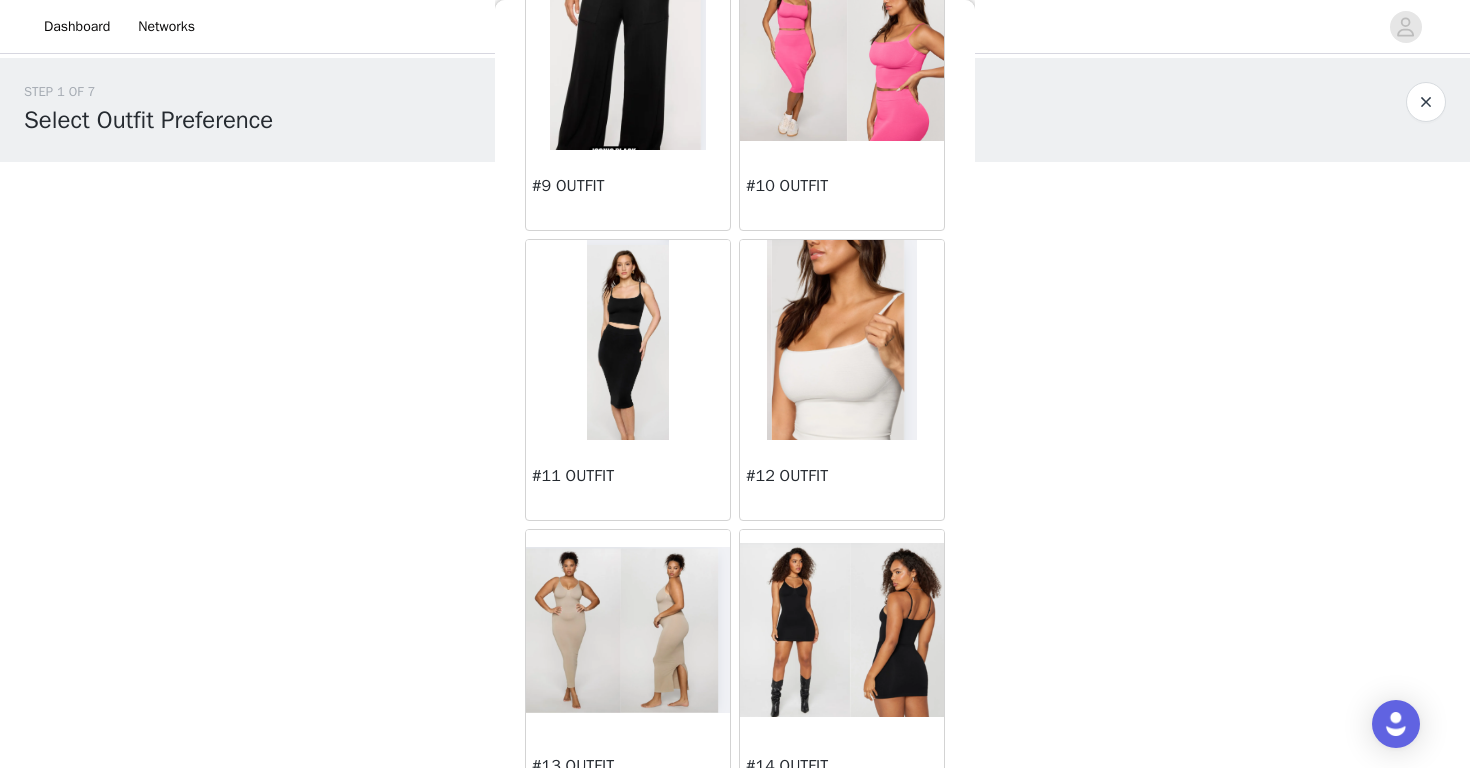 scroll, scrollTop: 1334, scrollLeft: 0, axis: vertical 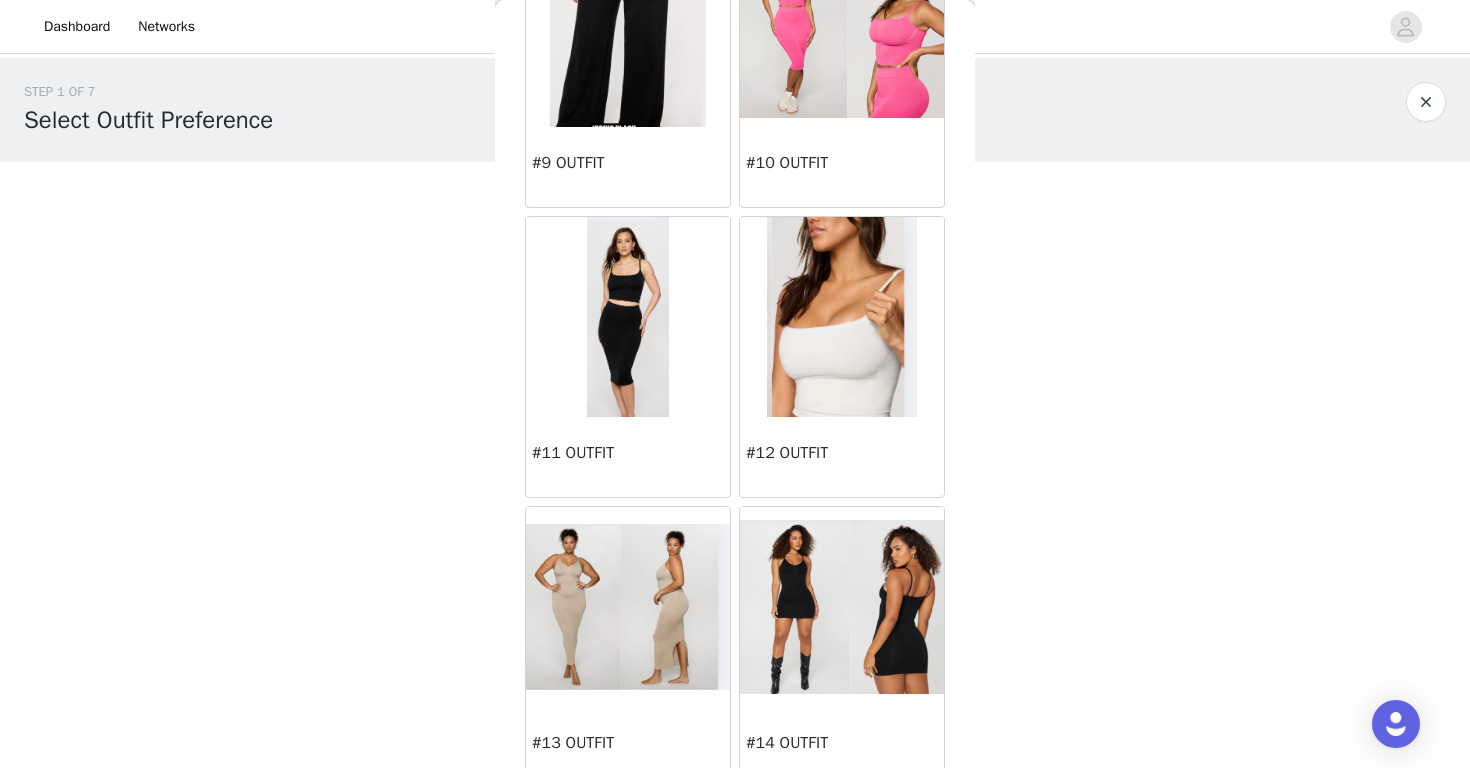 click at bounding box center (628, 317) 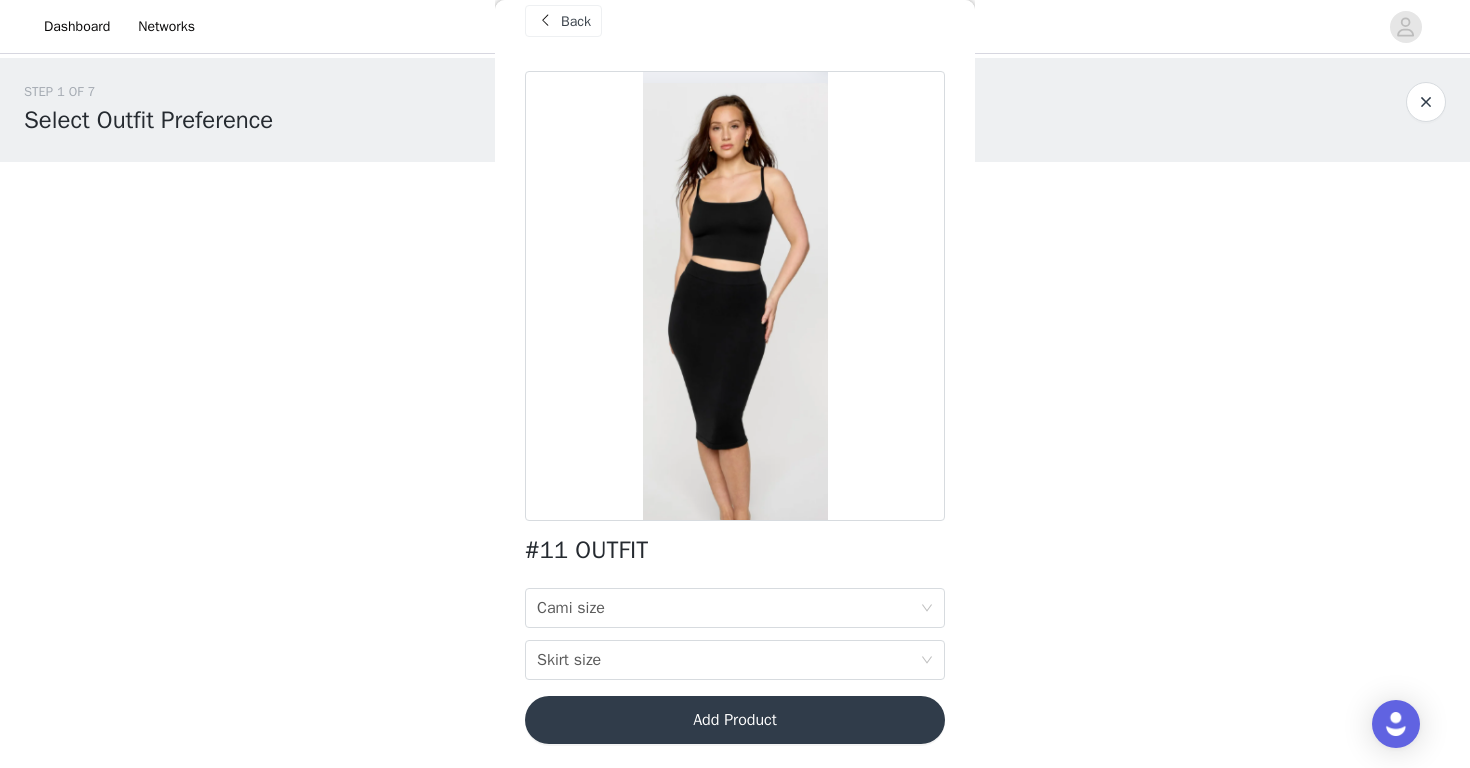 scroll, scrollTop: 29, scrollLeft: 0, axis: vertical 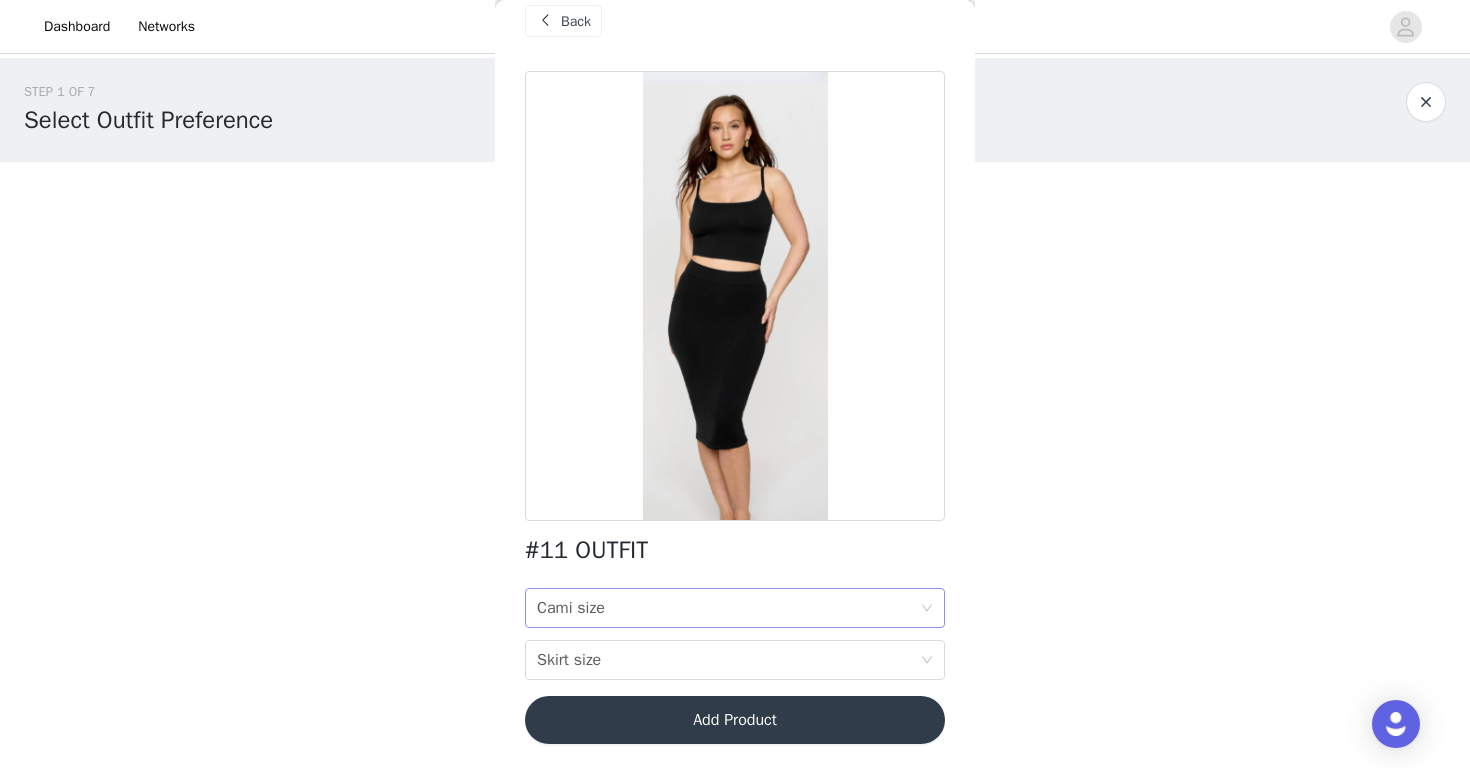 click on "Cami size Cami size" at bounding box center [728, 608] 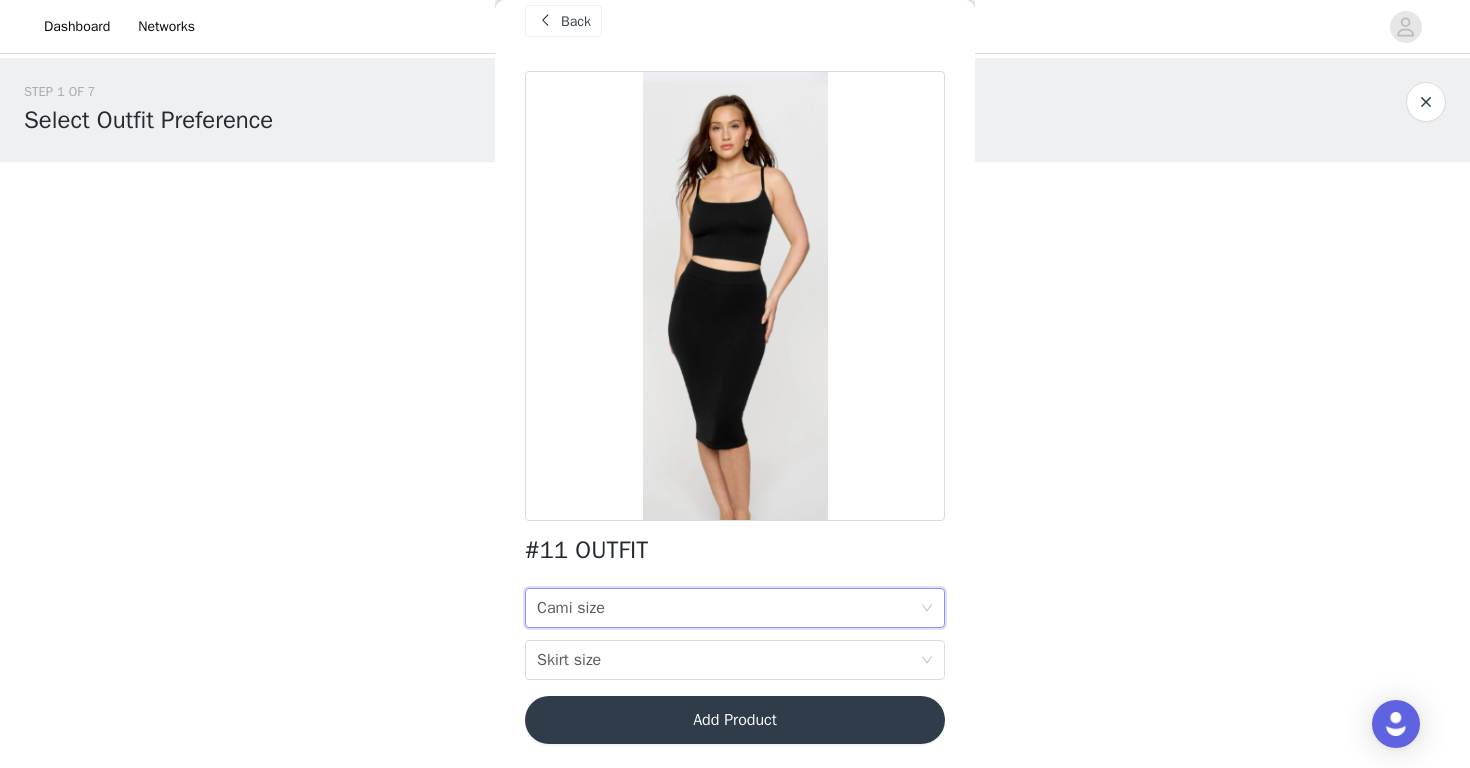 click on "Back" at bounding box center (576, 21) 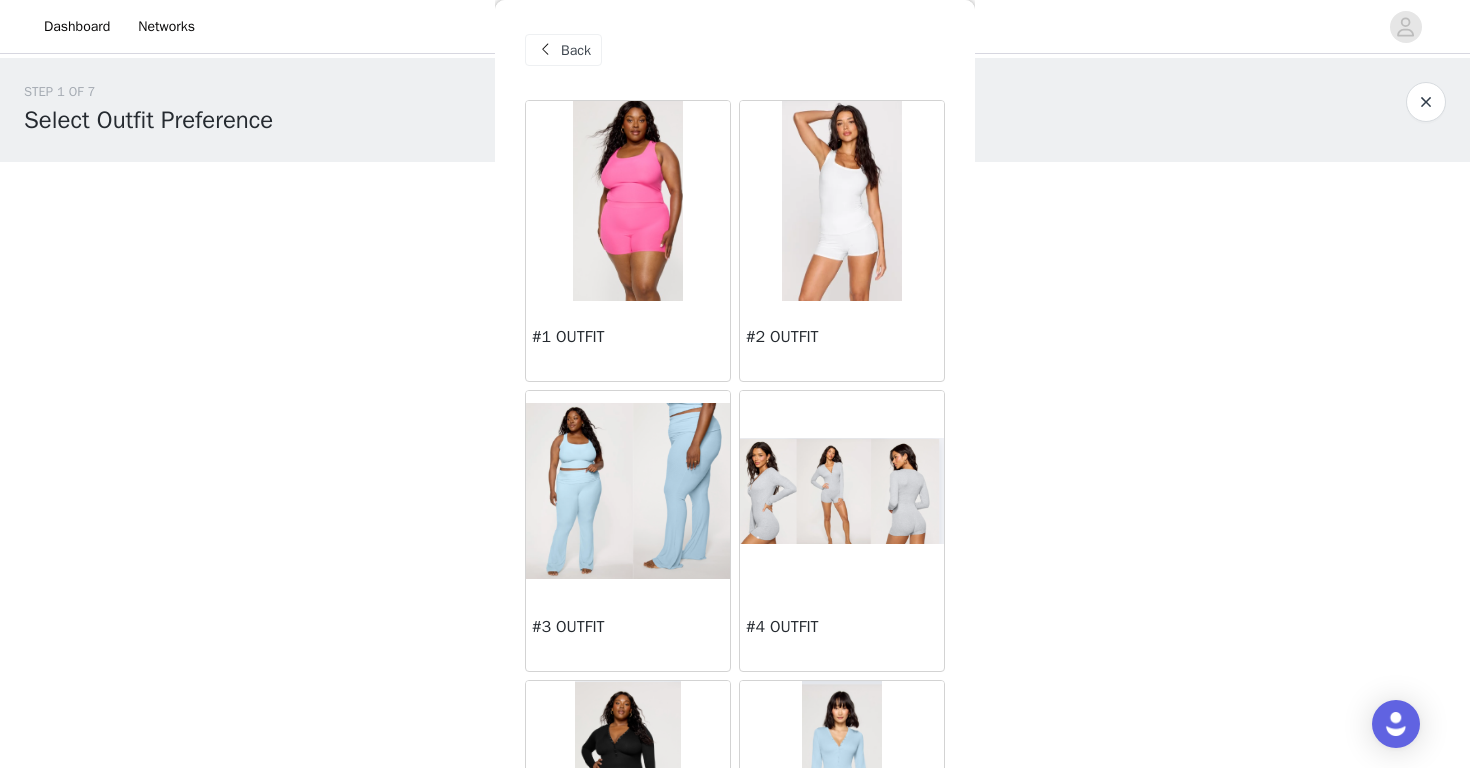 scroll, scrollTop: 0, scrollLeft: 0, axis: both 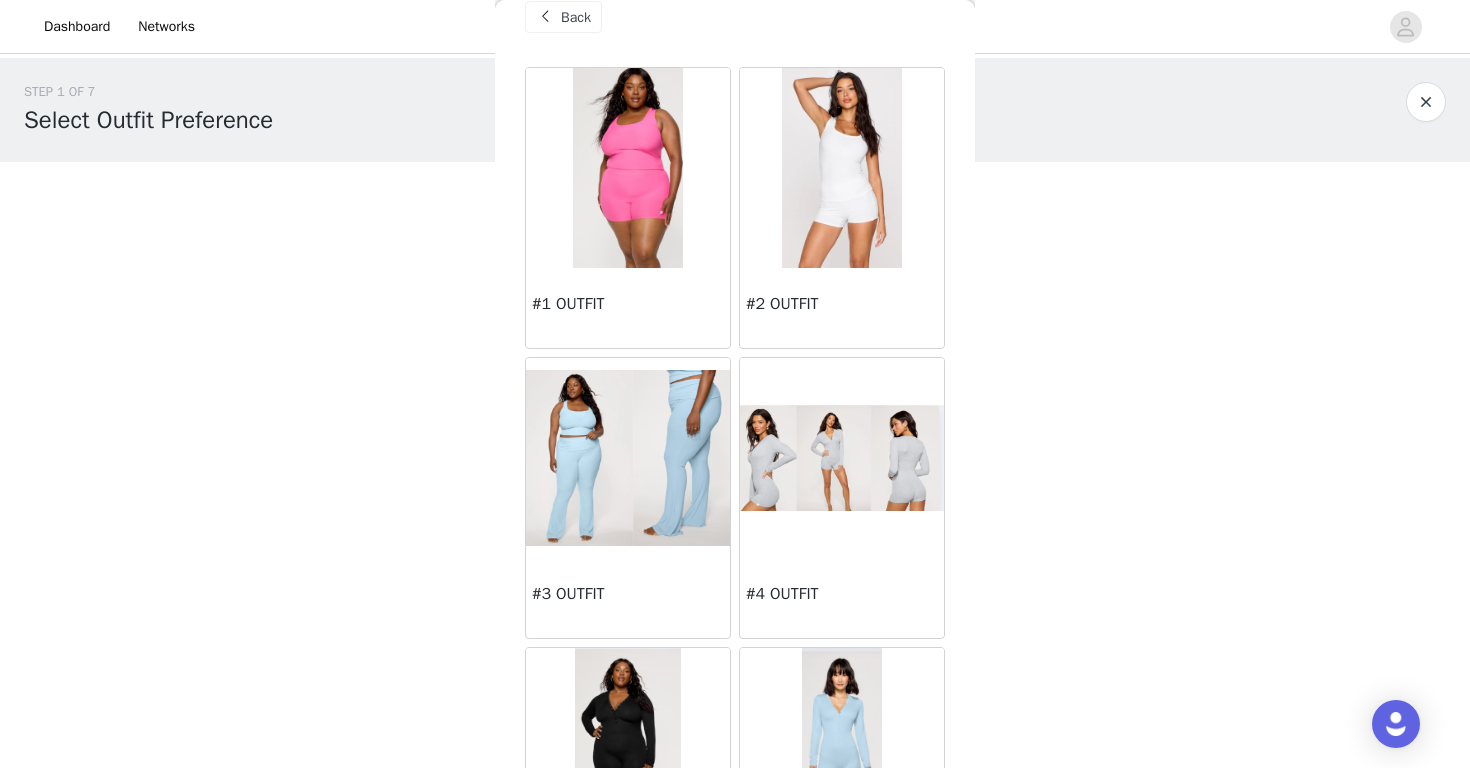 click at bounding box center (842, 168) 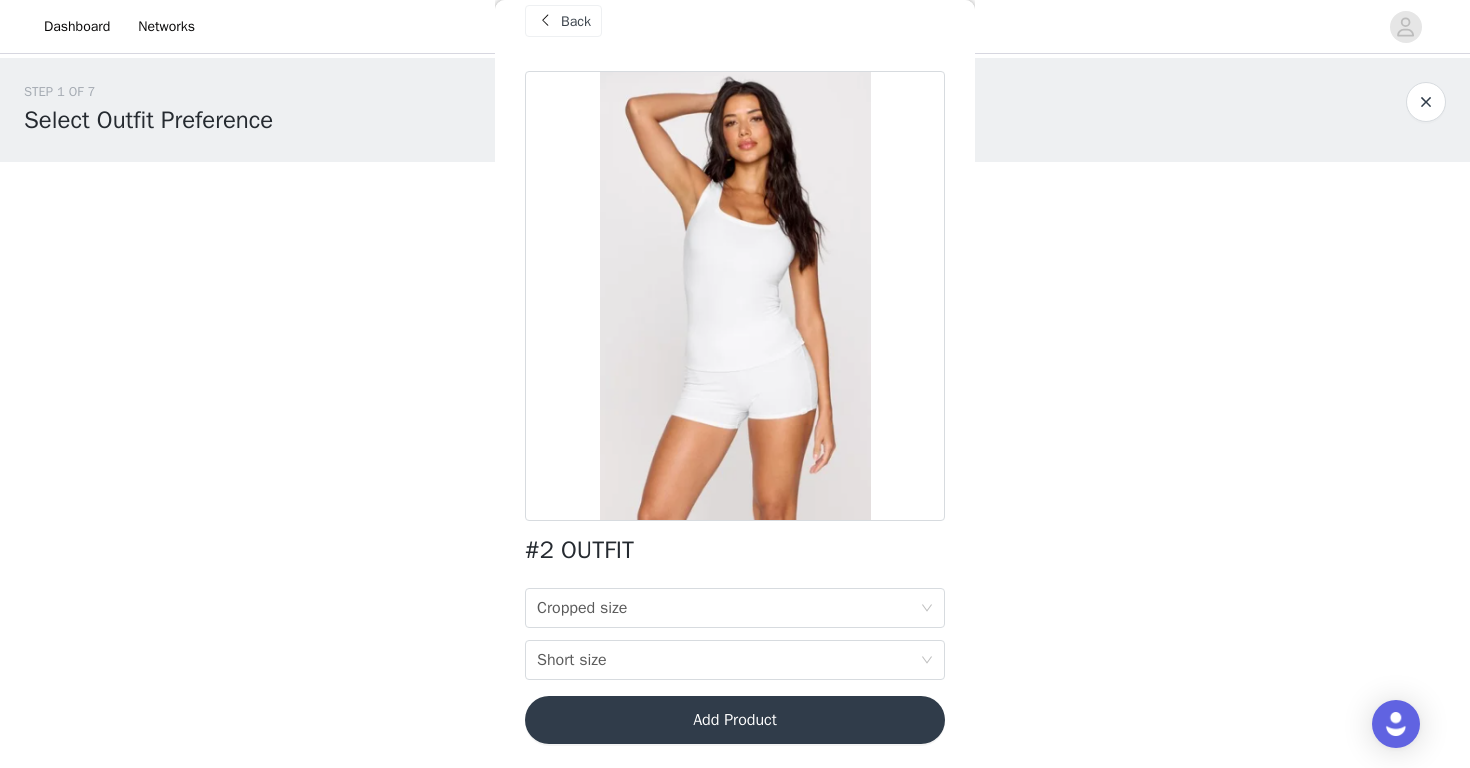 scroll, scrollTop: 29, scrollLeft: 0, axis: vertical 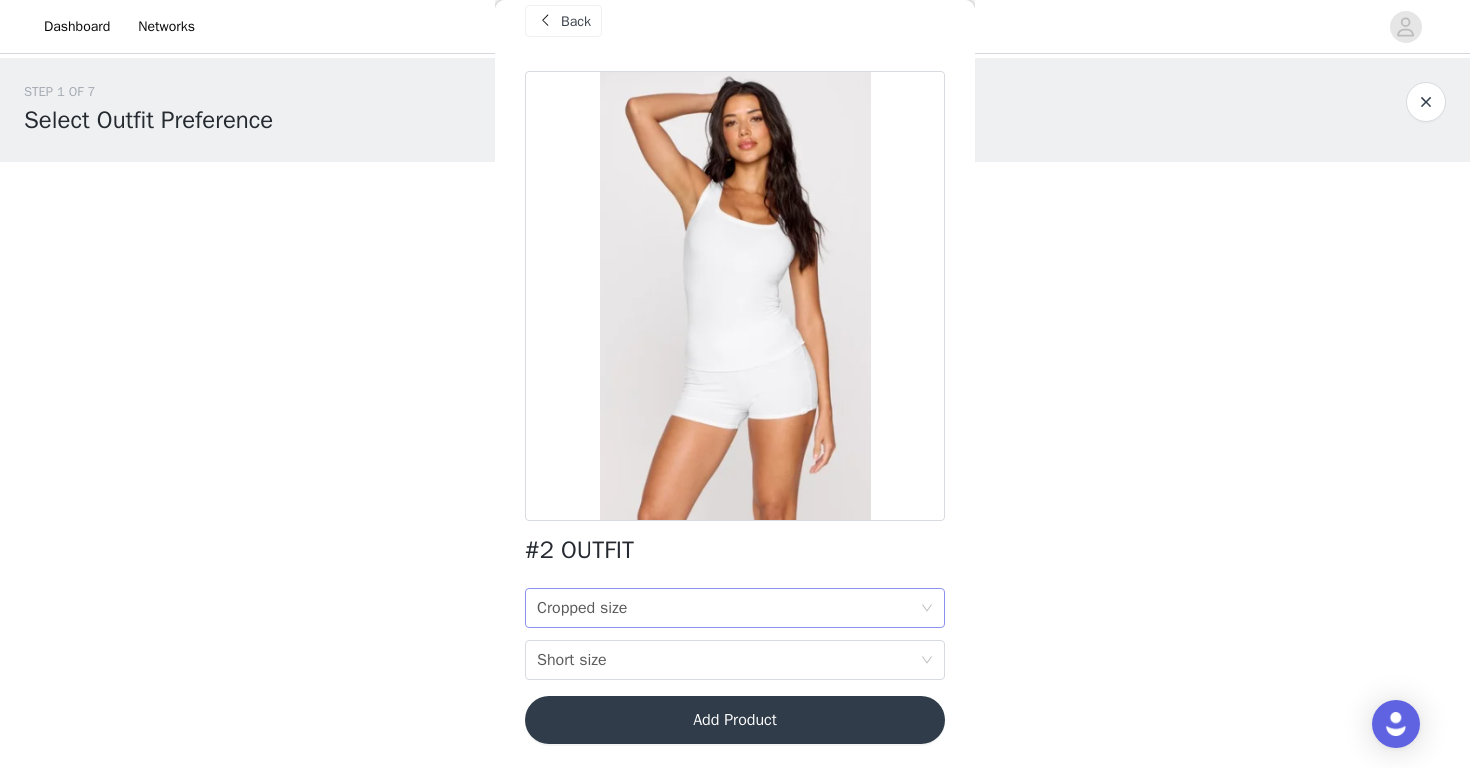click on "Cropped size" at bounding box center (582, 608) 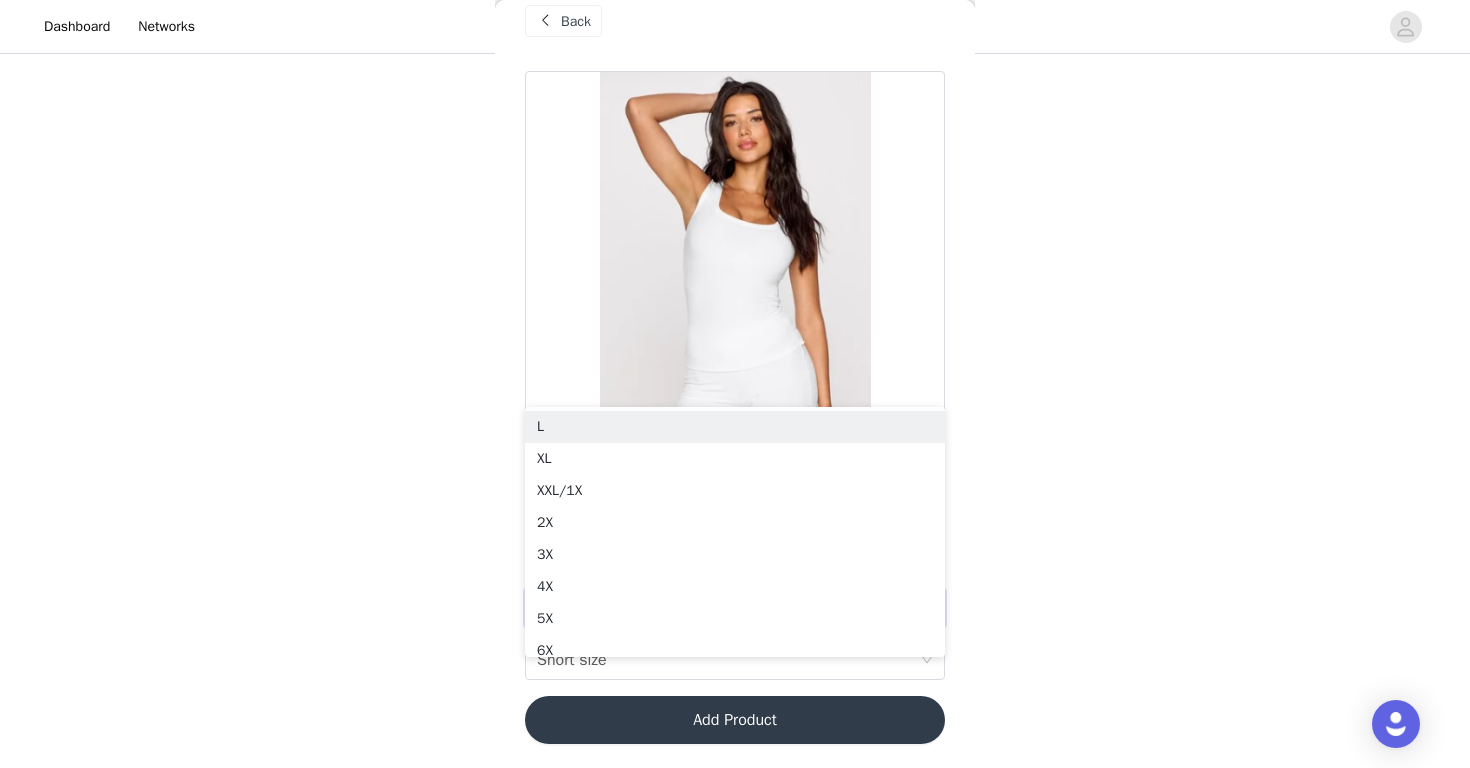 scroll, scrollTop: 223, scrollLeft: 0, axis: vertical 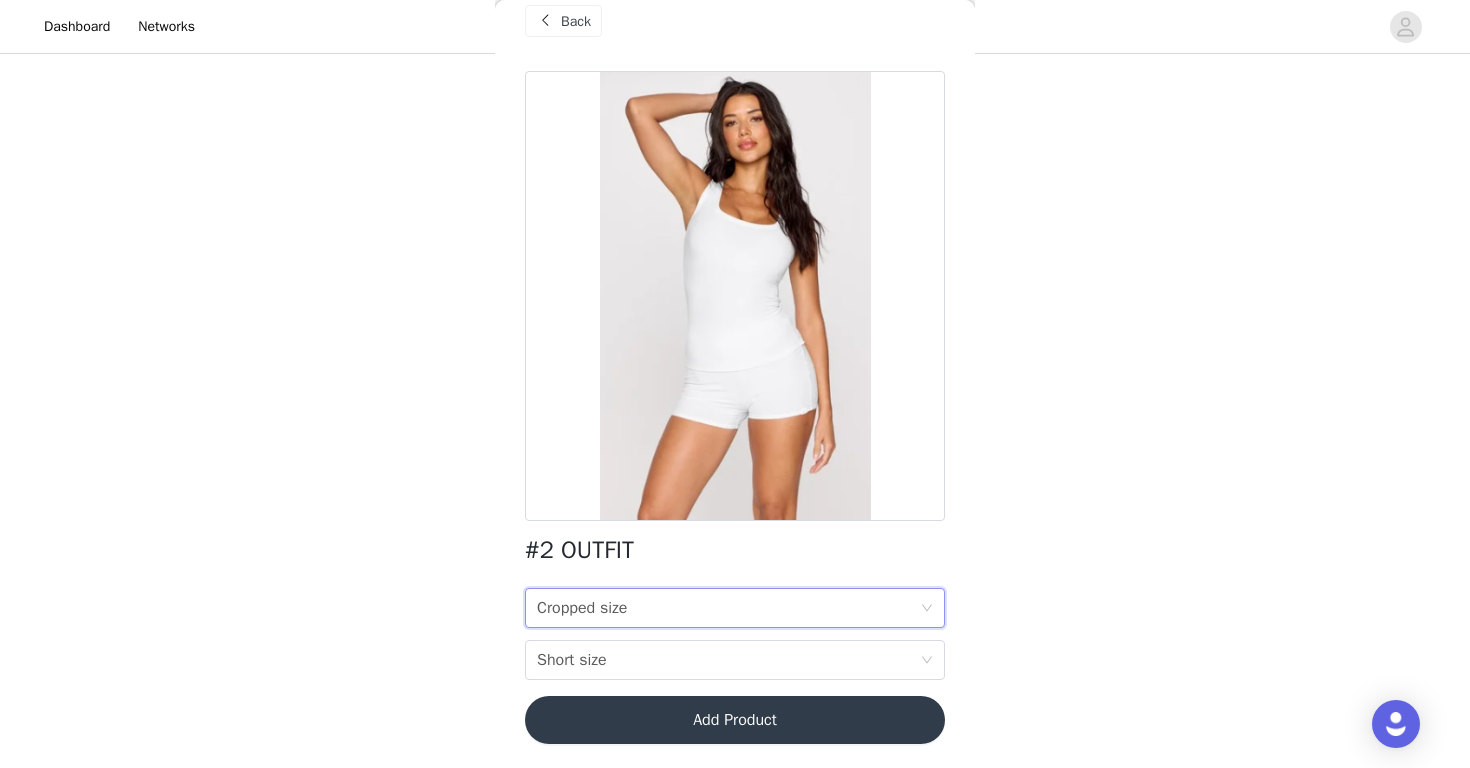 click on "Back" at bounding box center [576, 21] 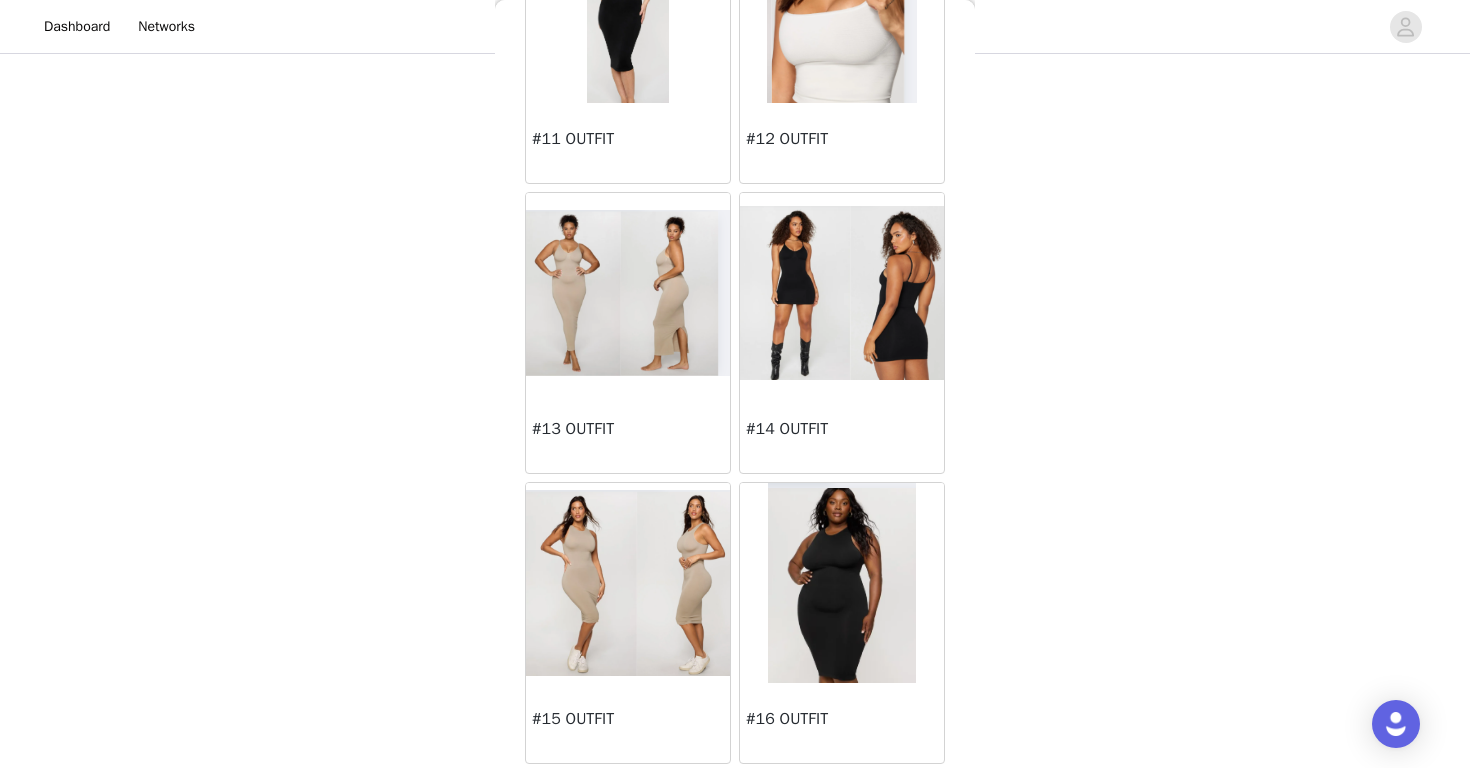 scroll, scrollTop: 1648, scrollLeft: 0, axis: vertical 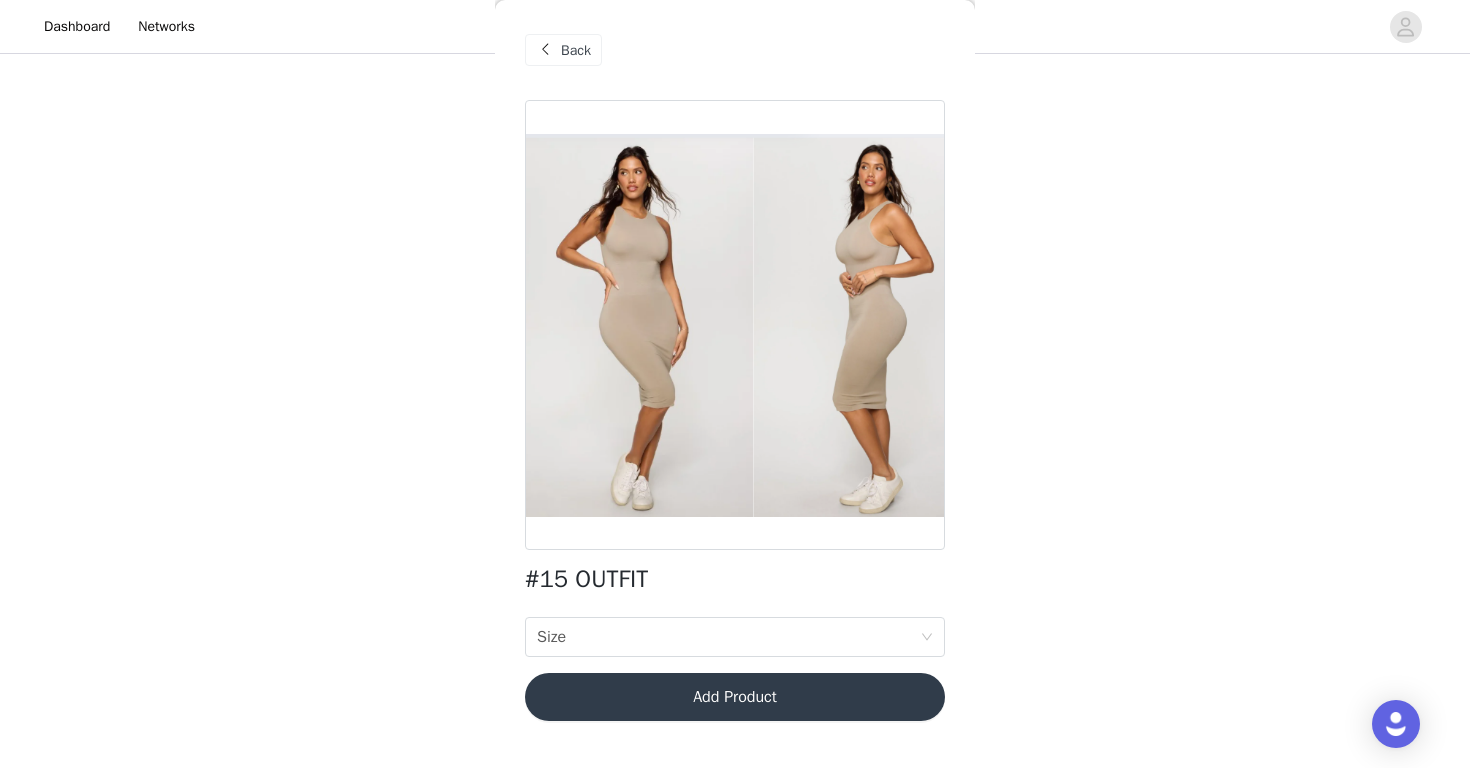 click on "Back" at bounding box center (576, 50) 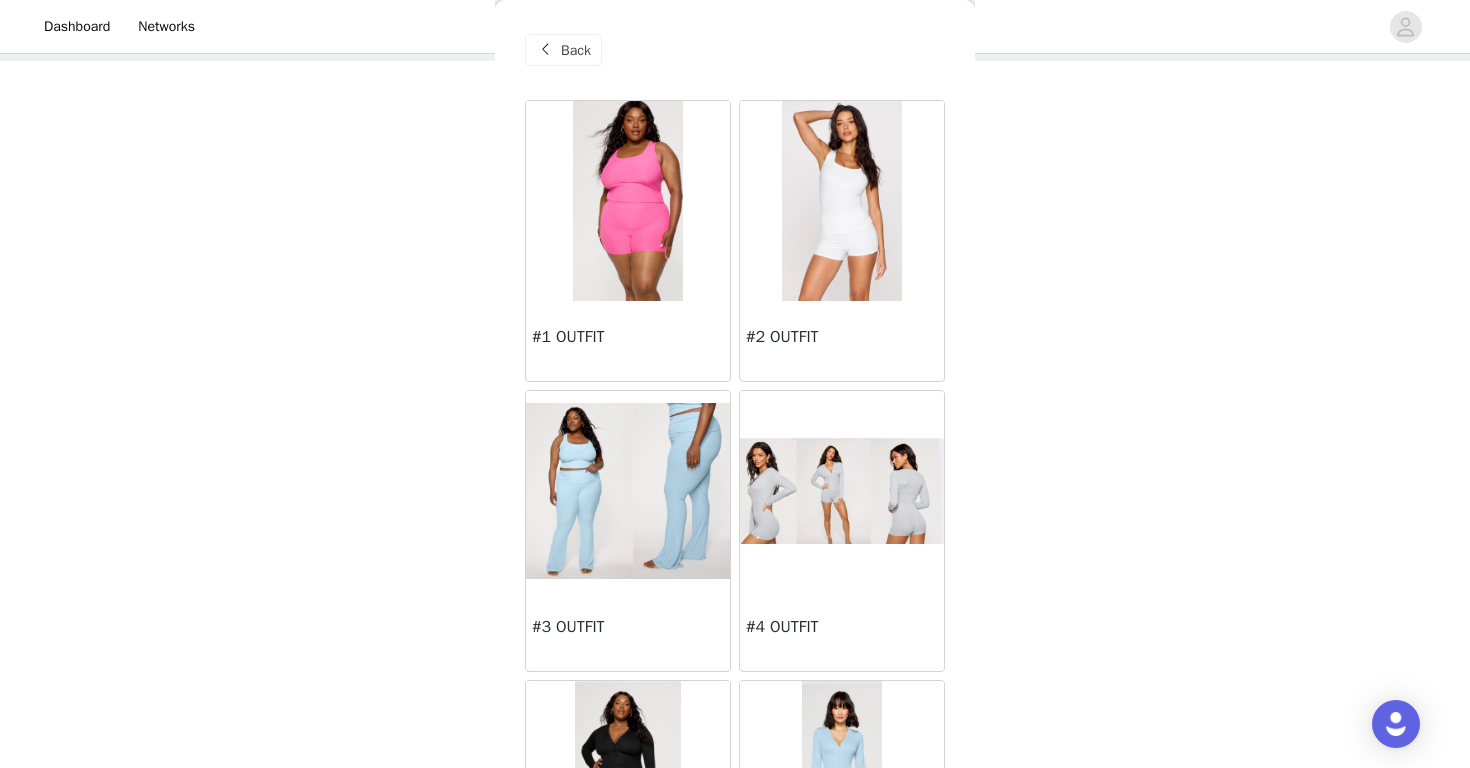 scroll, scrollTop: 86, scrollLeft: 0, axis: vertical 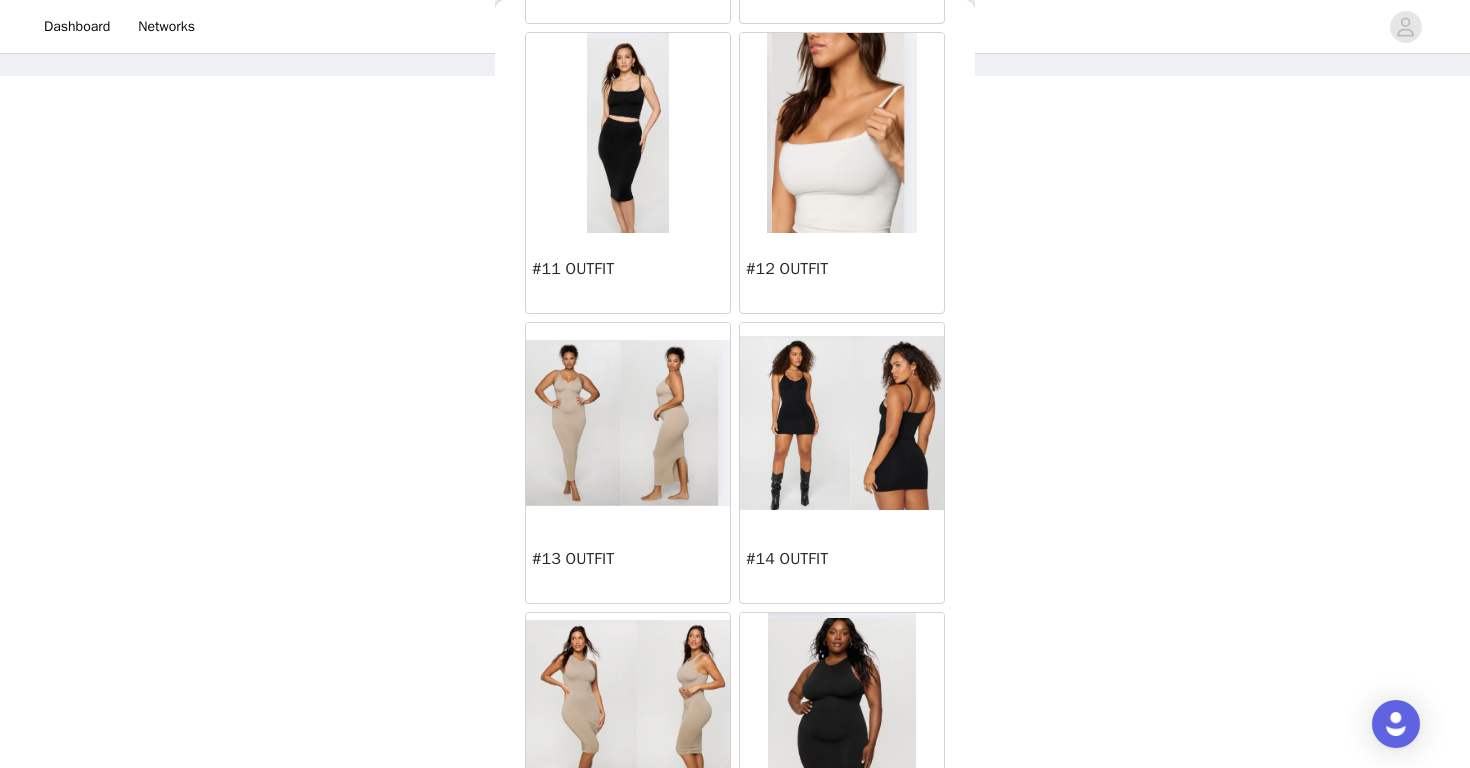 click at bounding box center [842, 423] 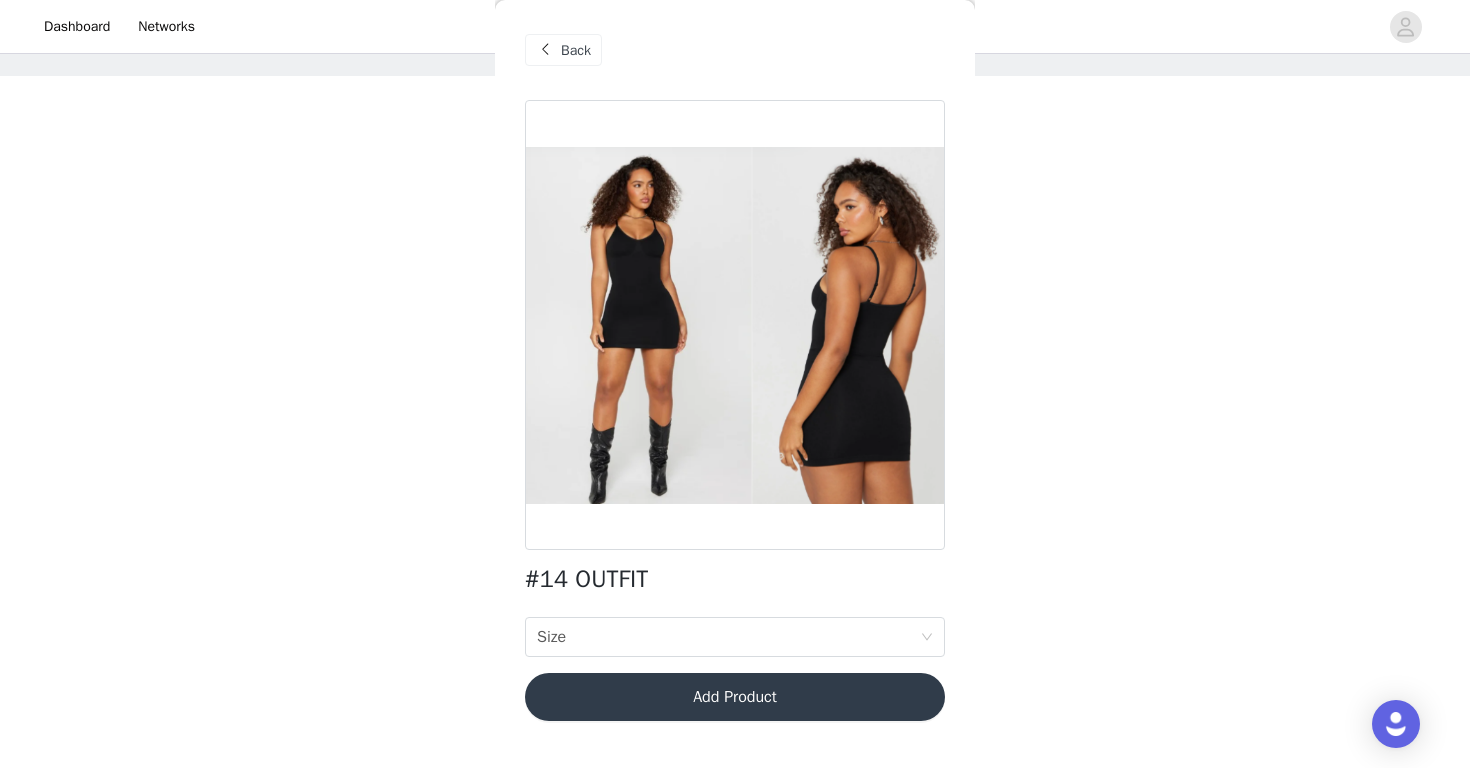 scroll, scrollTop: 0, scrollLeft: 0, axis: both 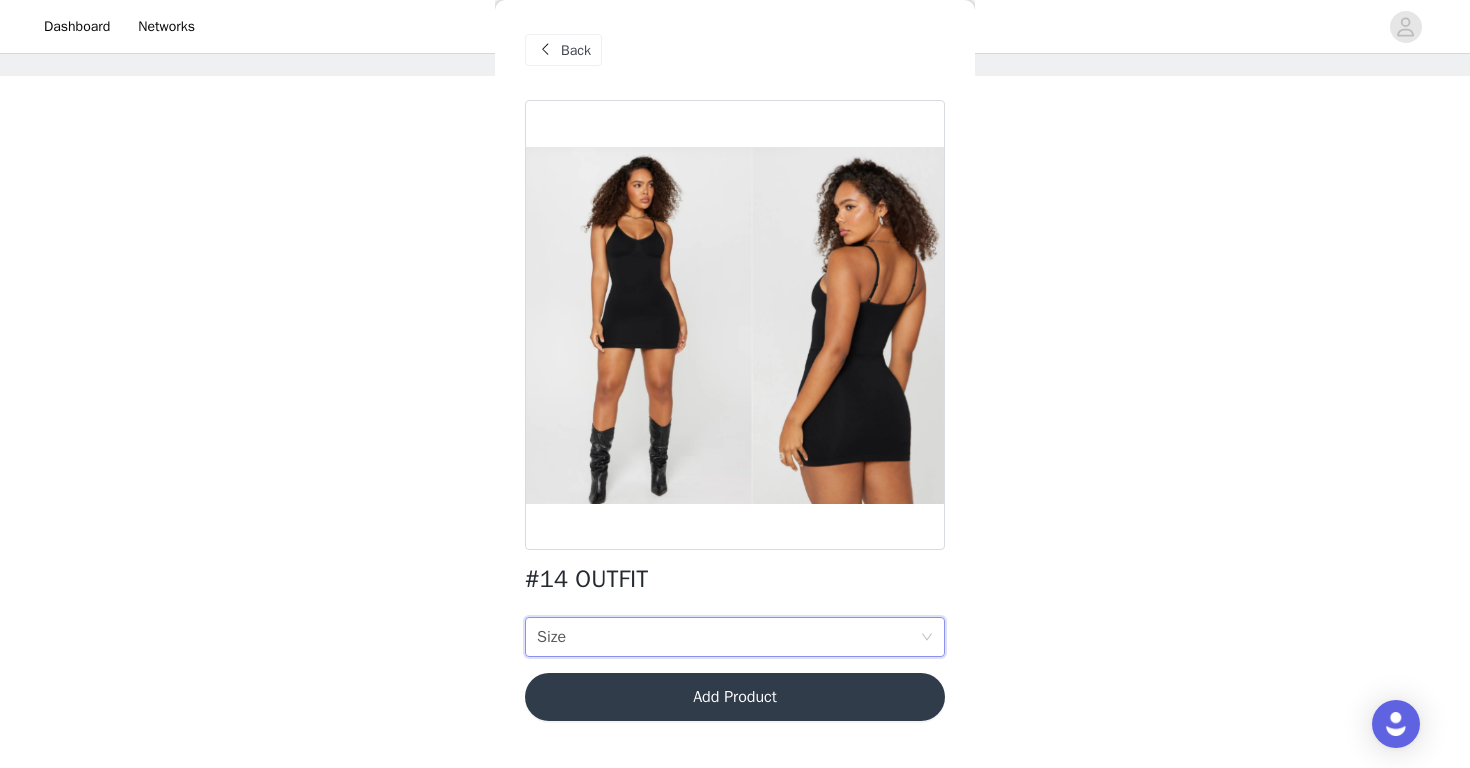 click on "Size Size" at bounding box center (728, 637) 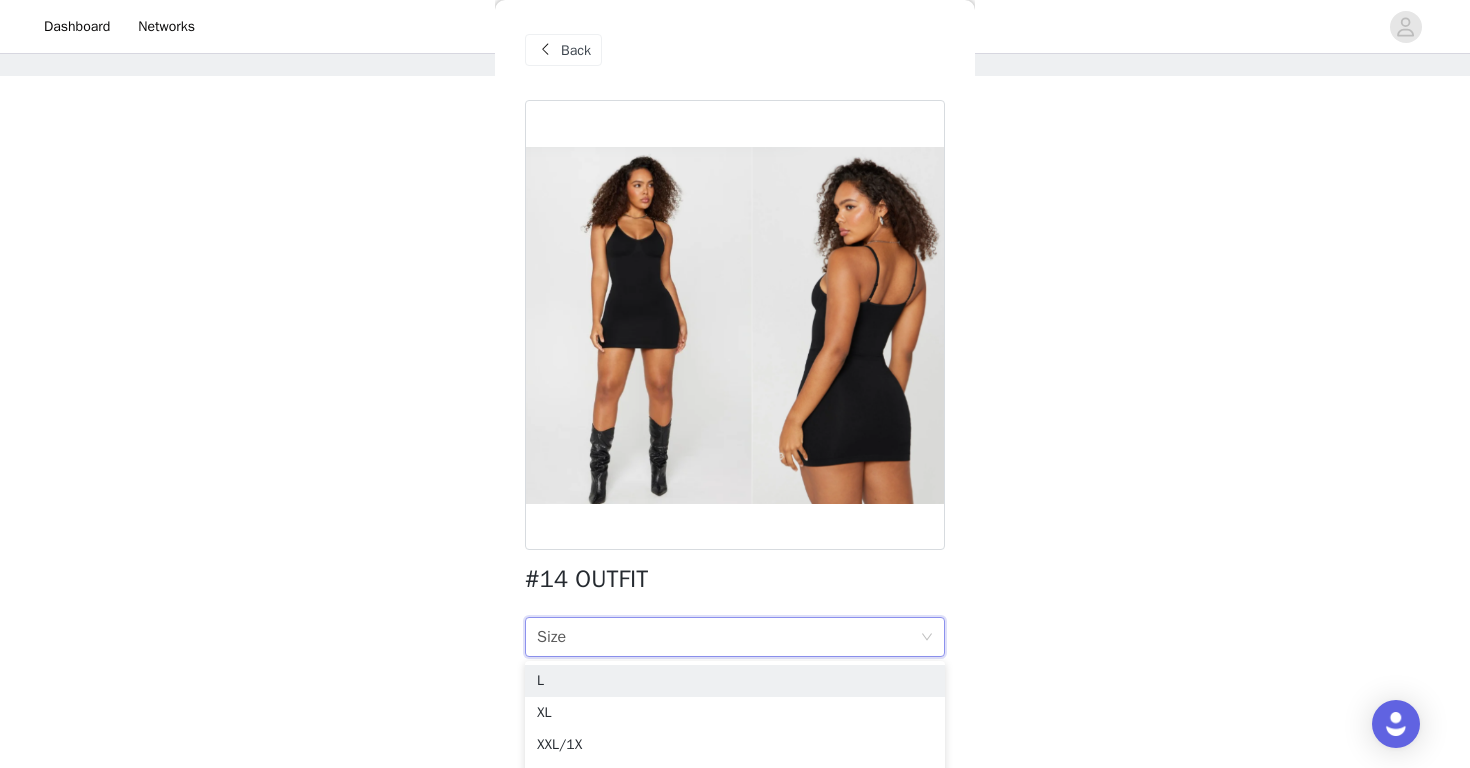 click on "Back" at bounding box center [735, 50] 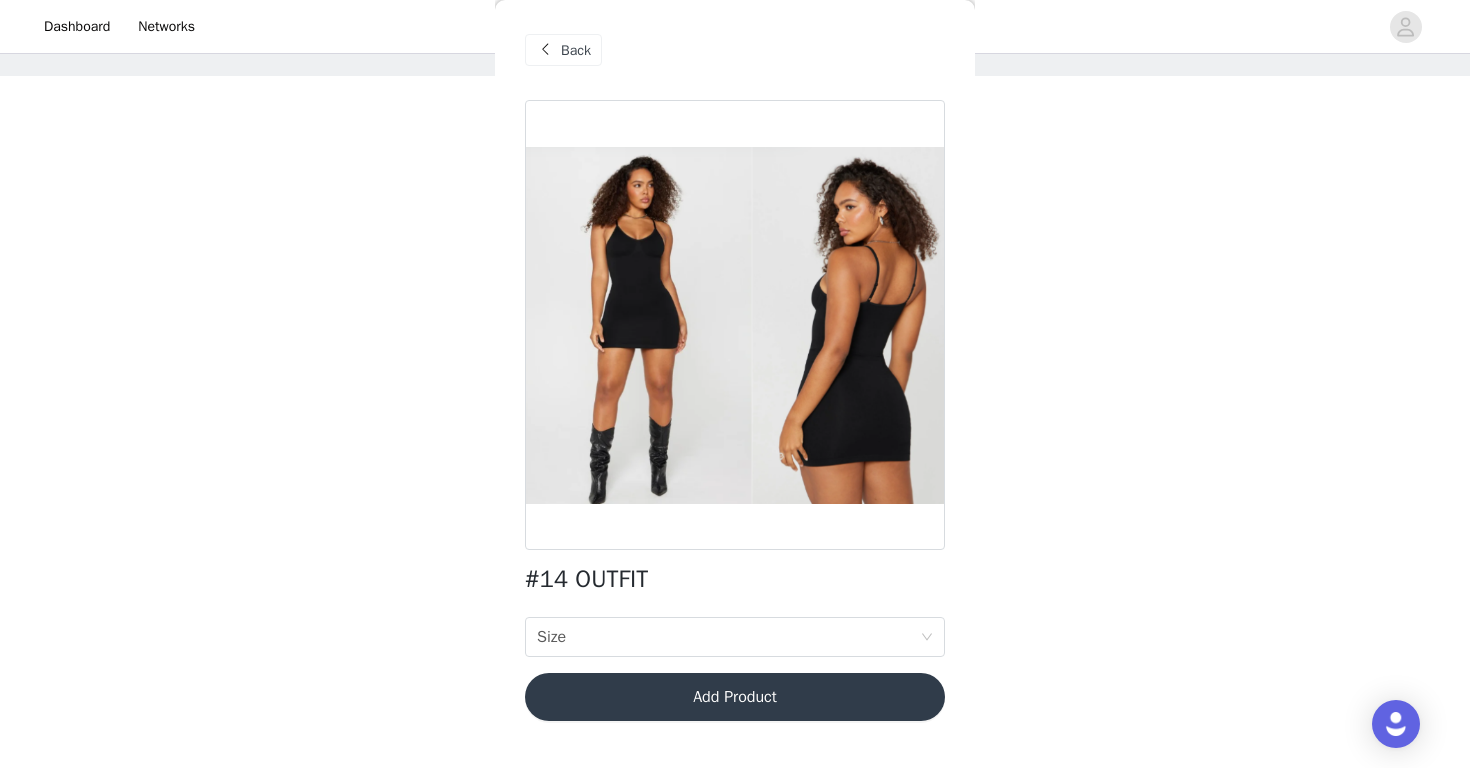 click at bounding box center (545, 50) 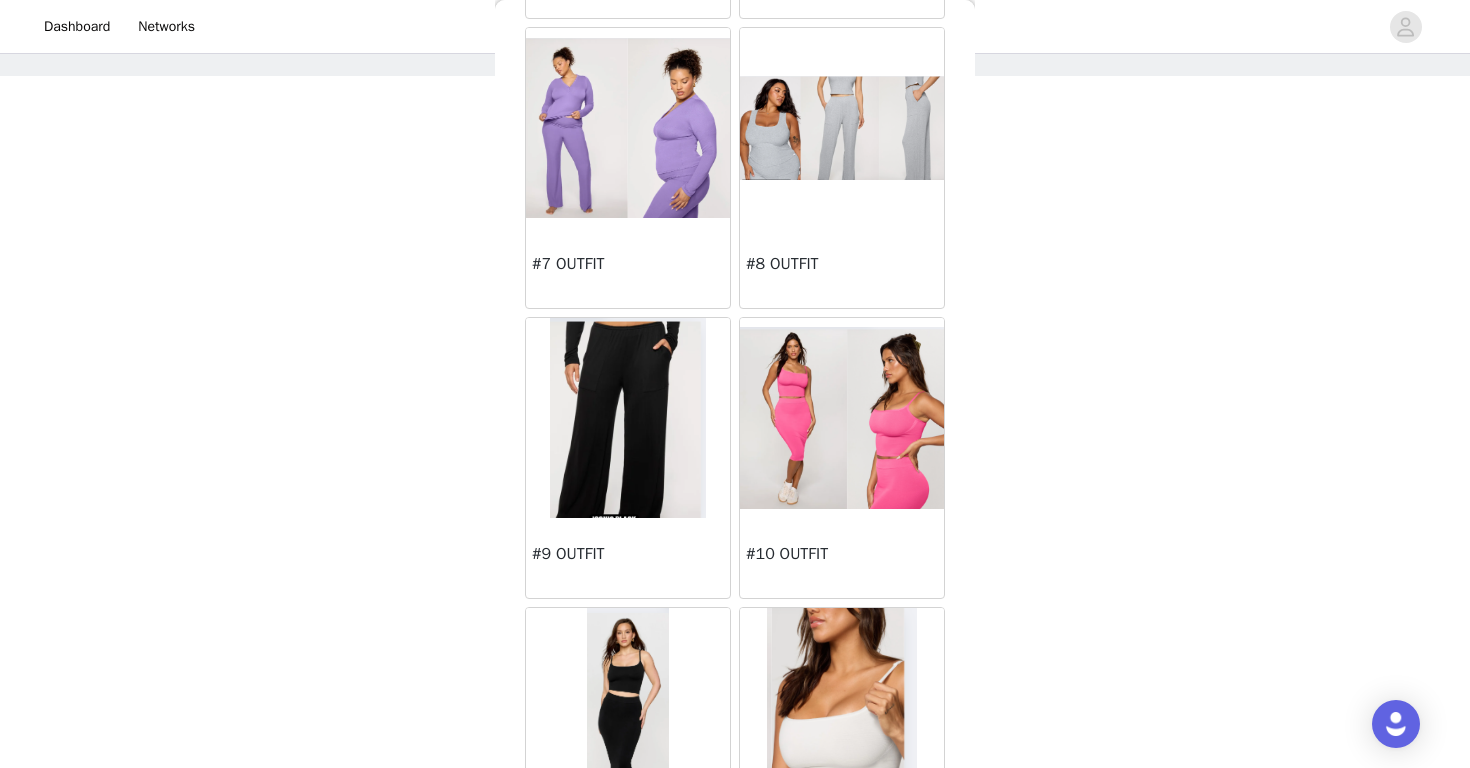 scroll, scrollTop: 939, scrollLeft: 0, axis: vertical 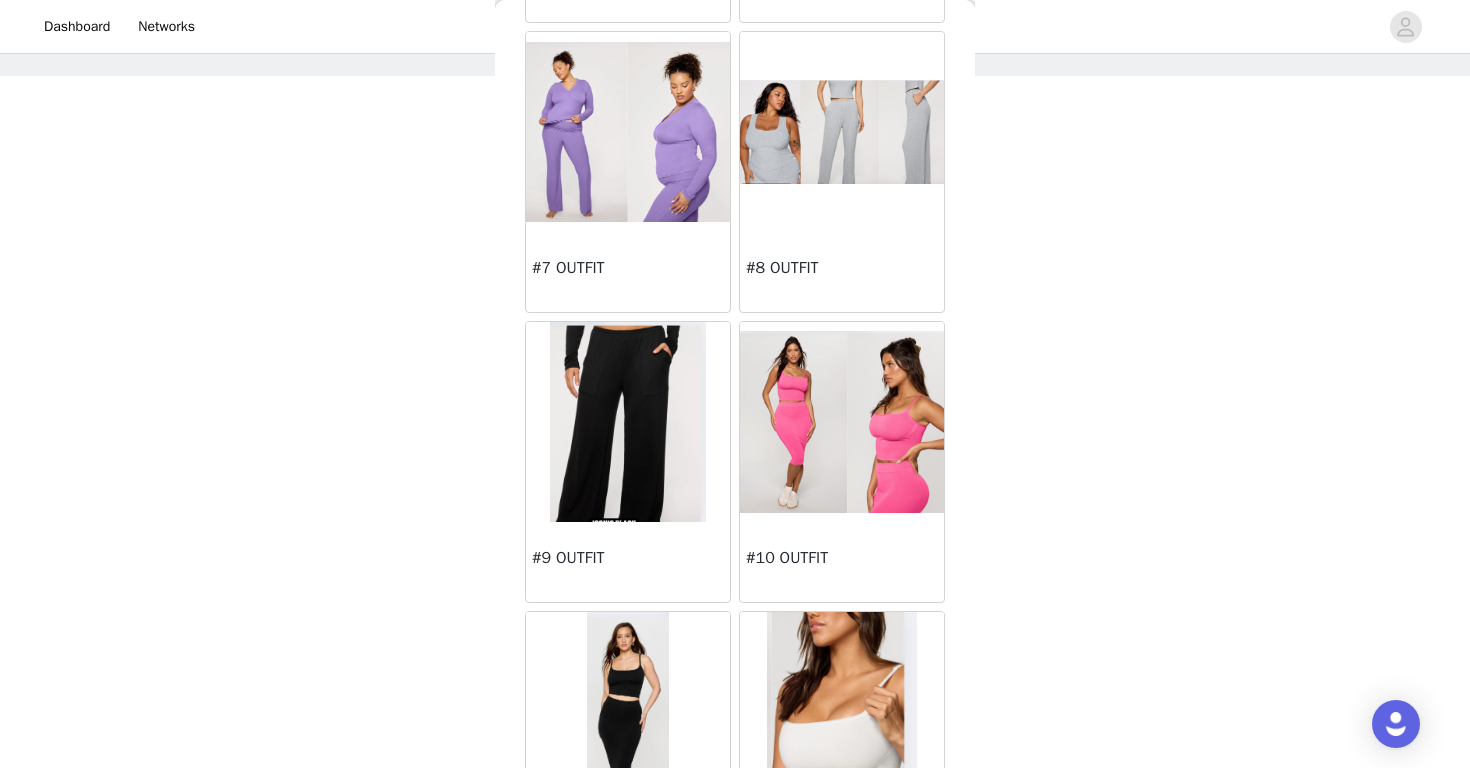 click at bounding box center [842, 132] 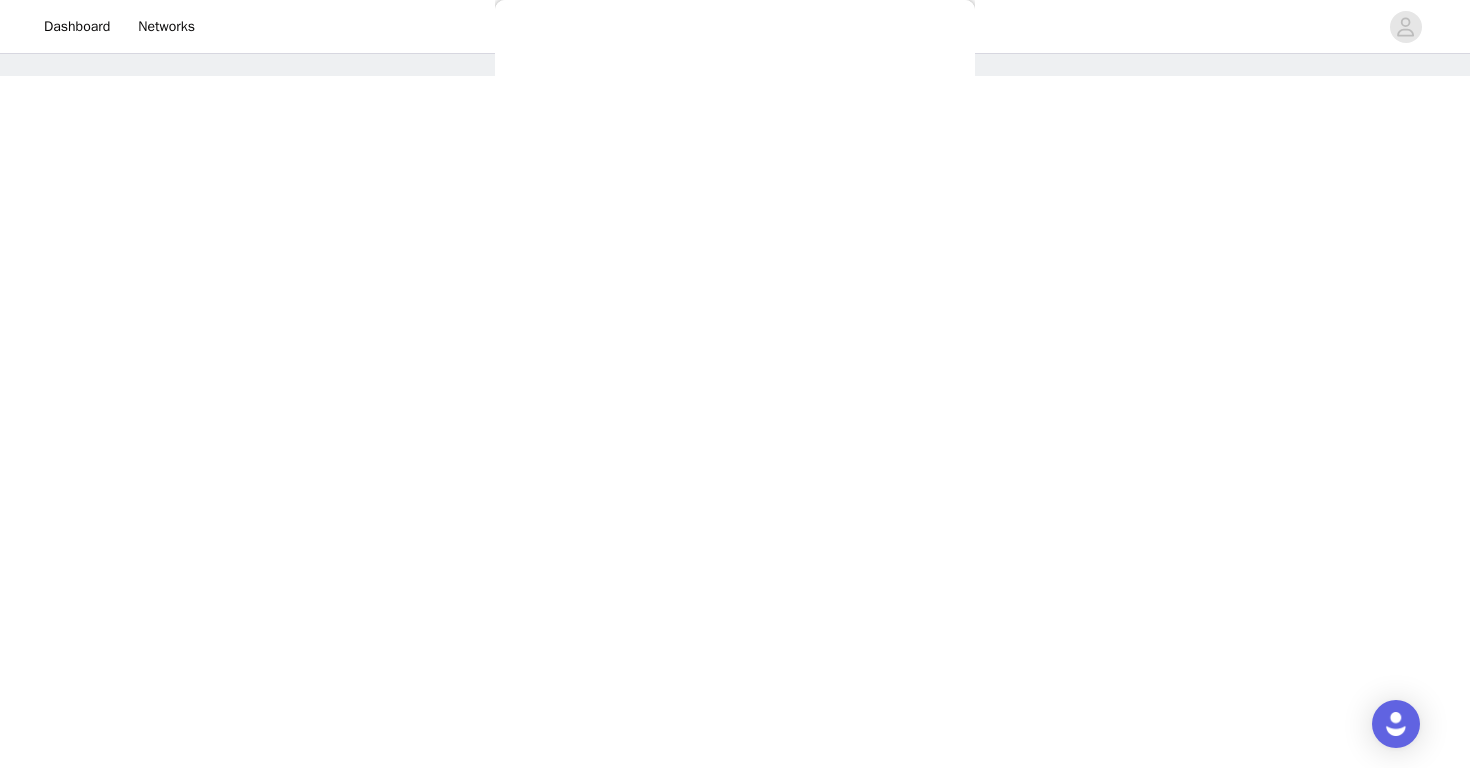 scroll, scrollTop: 29, scrollLeft: 0, axis: vertical 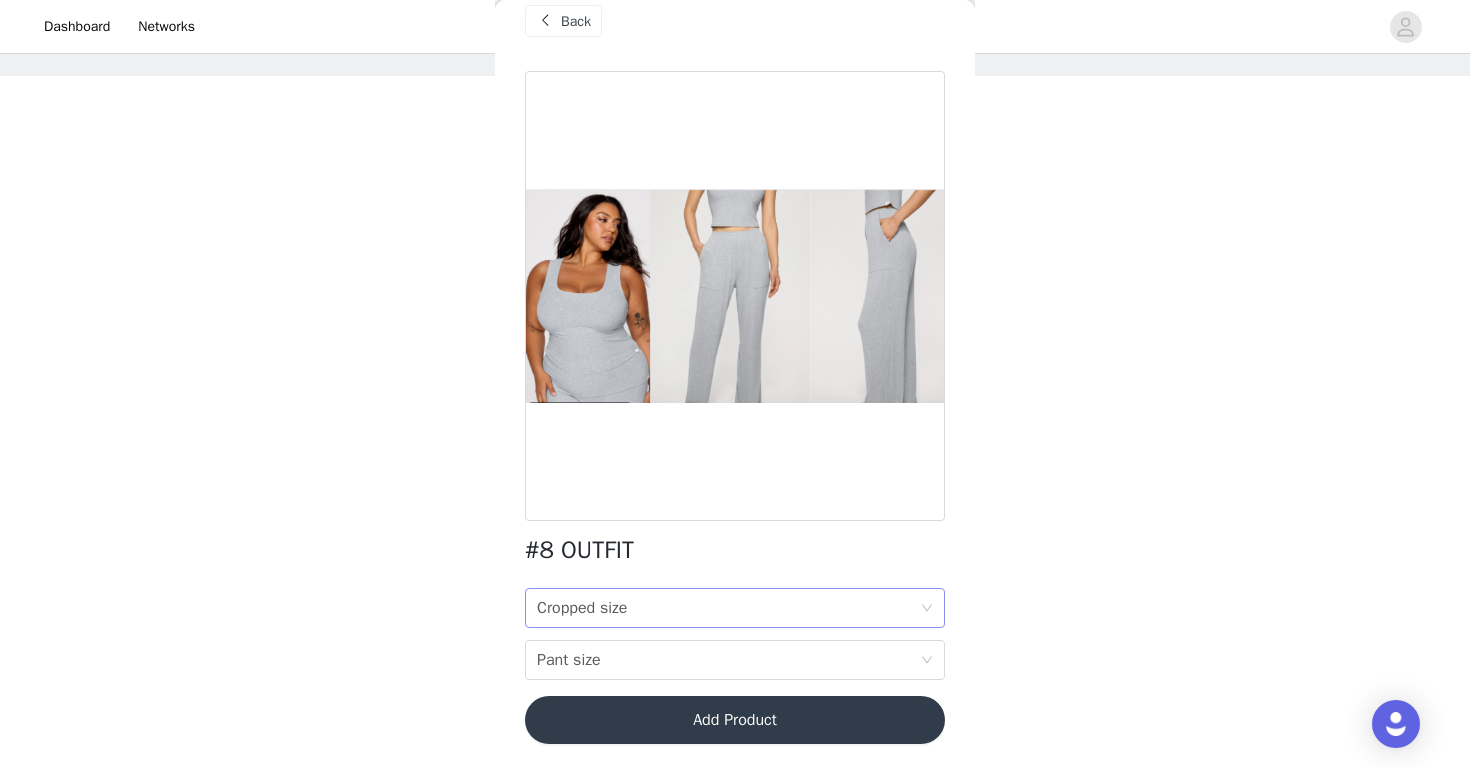 click on "Cropped size Cropped size" at bounding box center [728, 608] 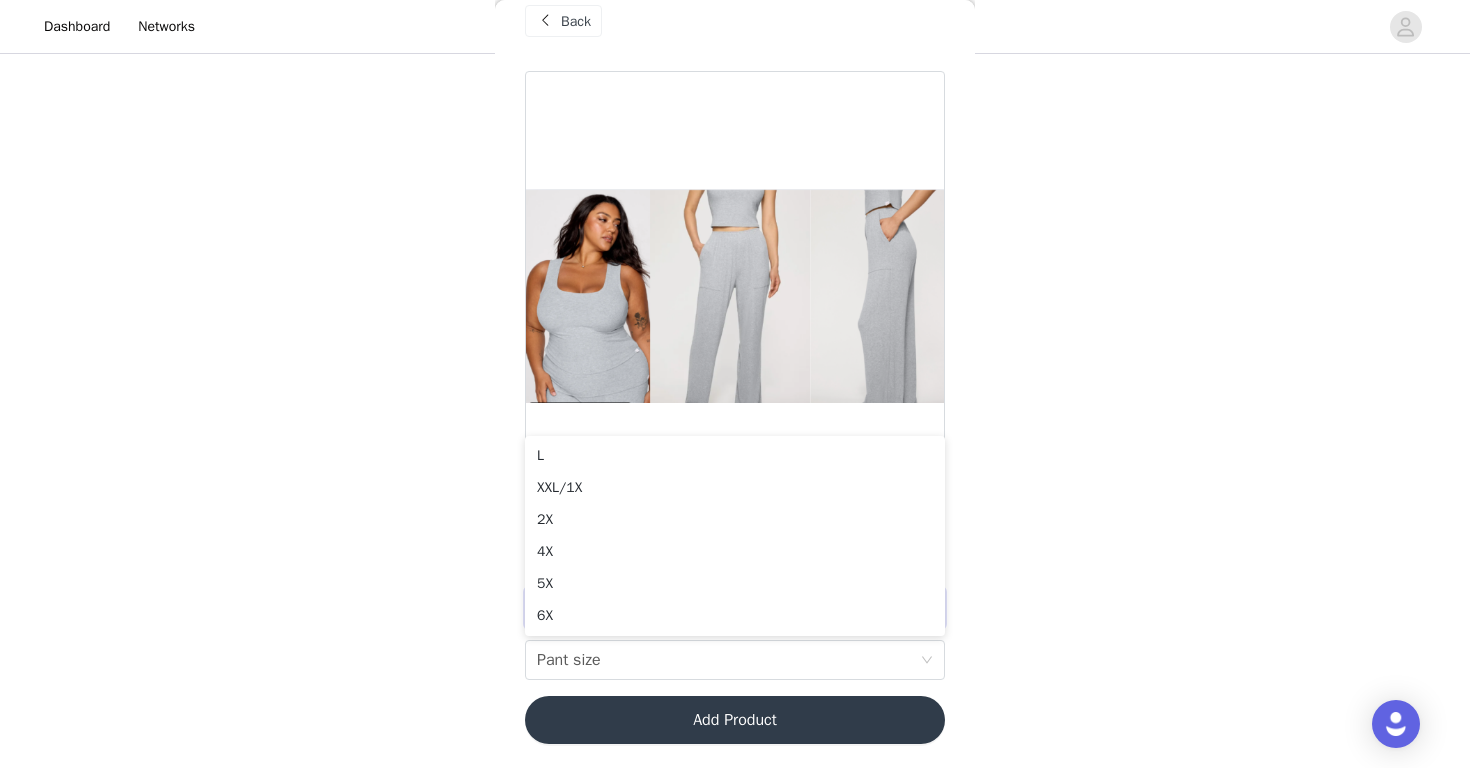 scroll, scrollTop: 281, scrollLeft: 0, axis: vertical 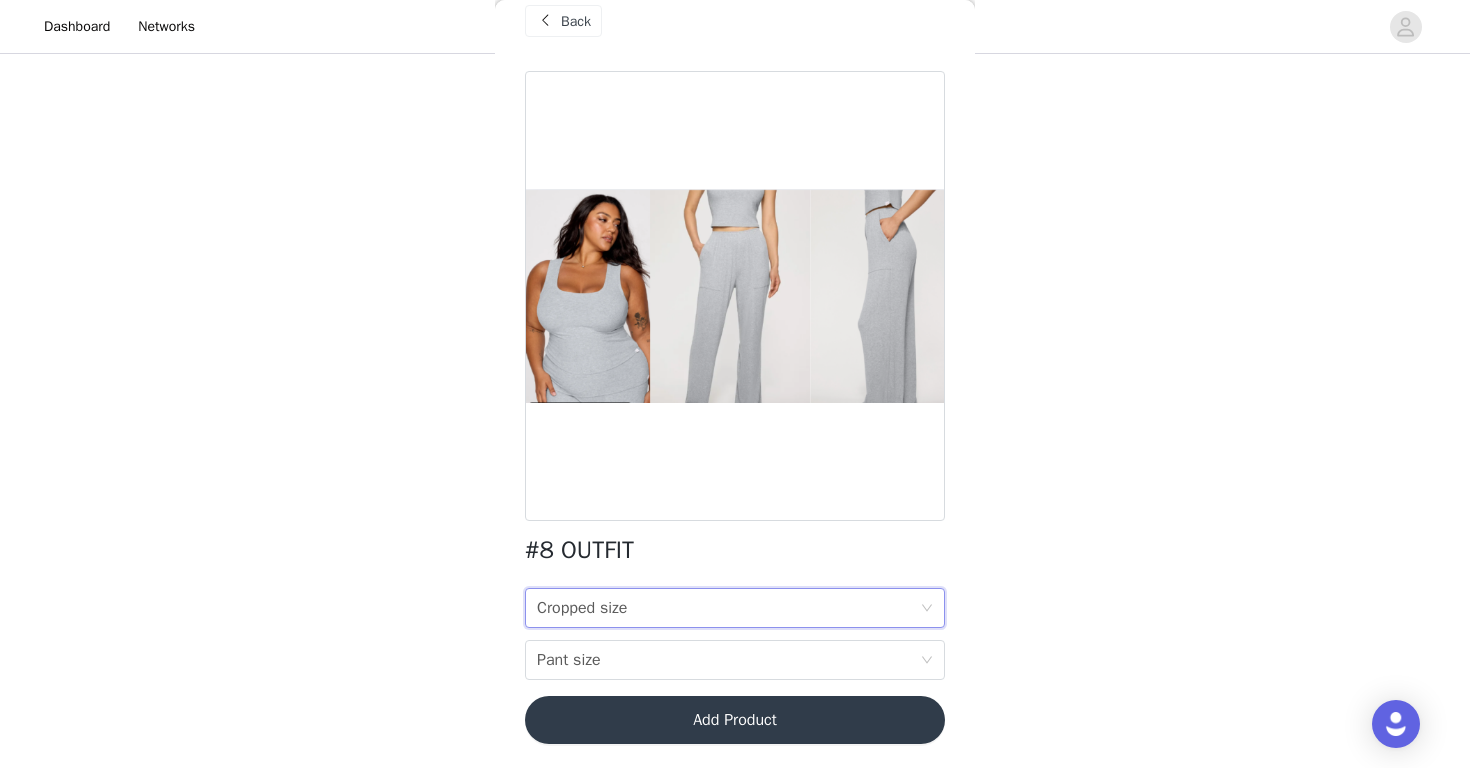 click at bounding box center [545, 21] 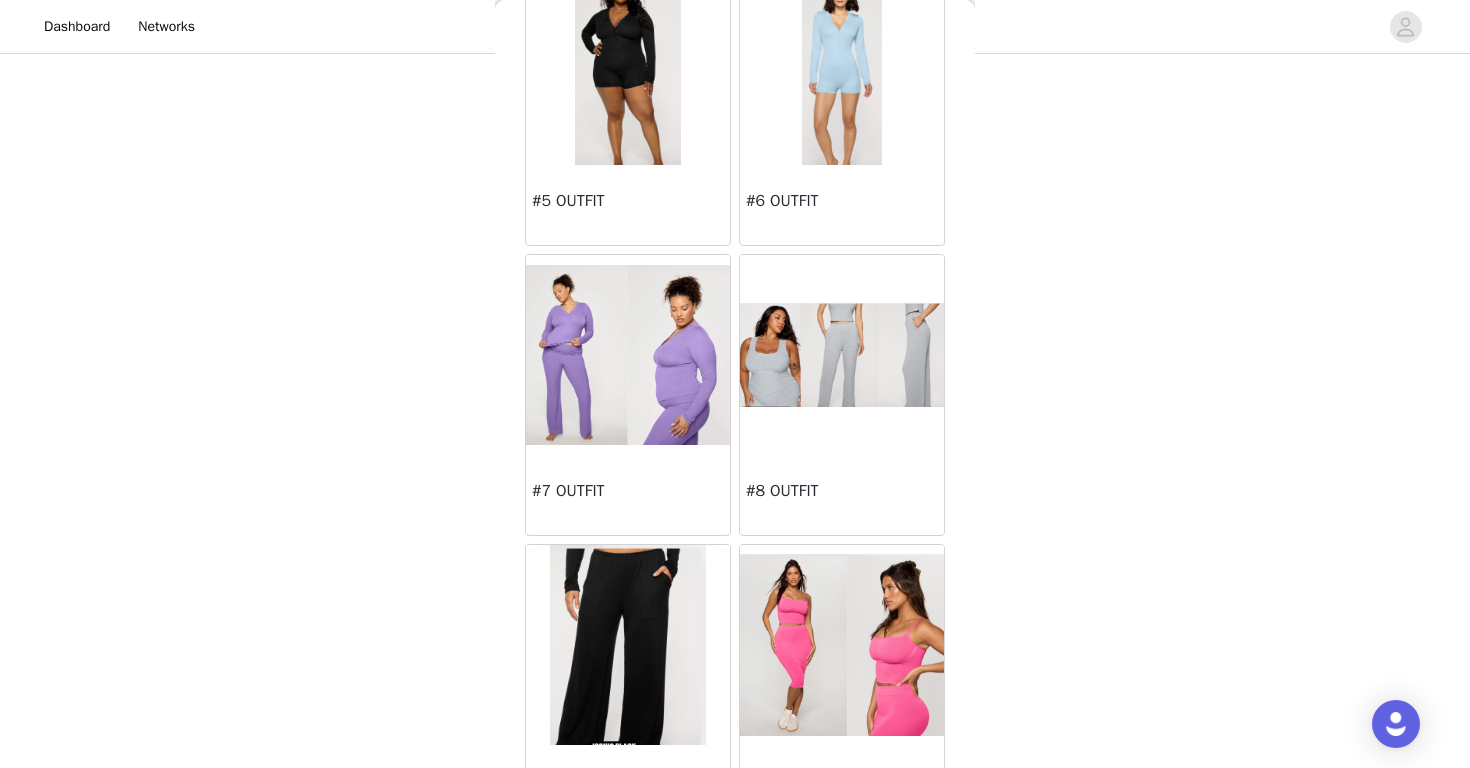 scroll, scrollTop: 691, scrollLeft: 0, axis: vertical 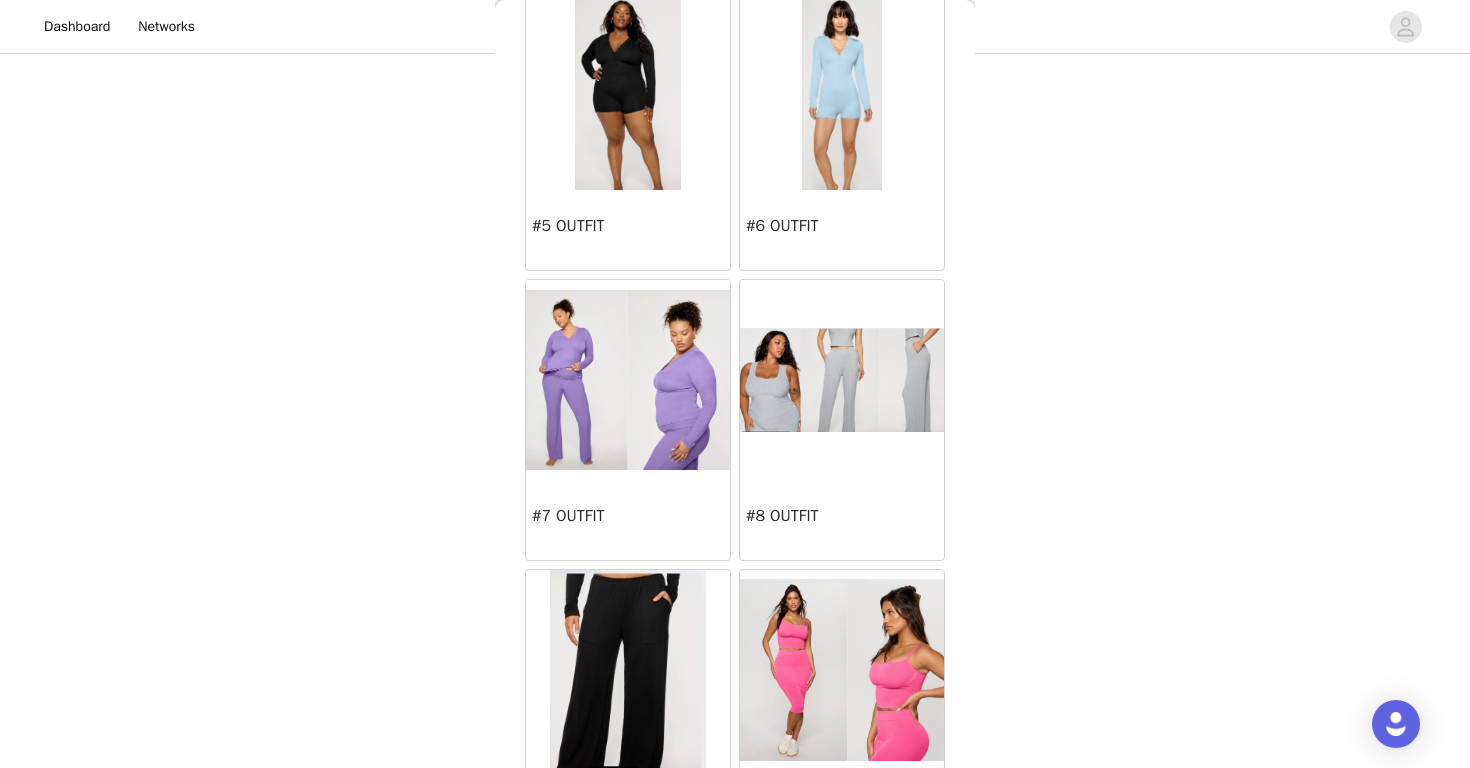 click at bounding box center [628, 380] 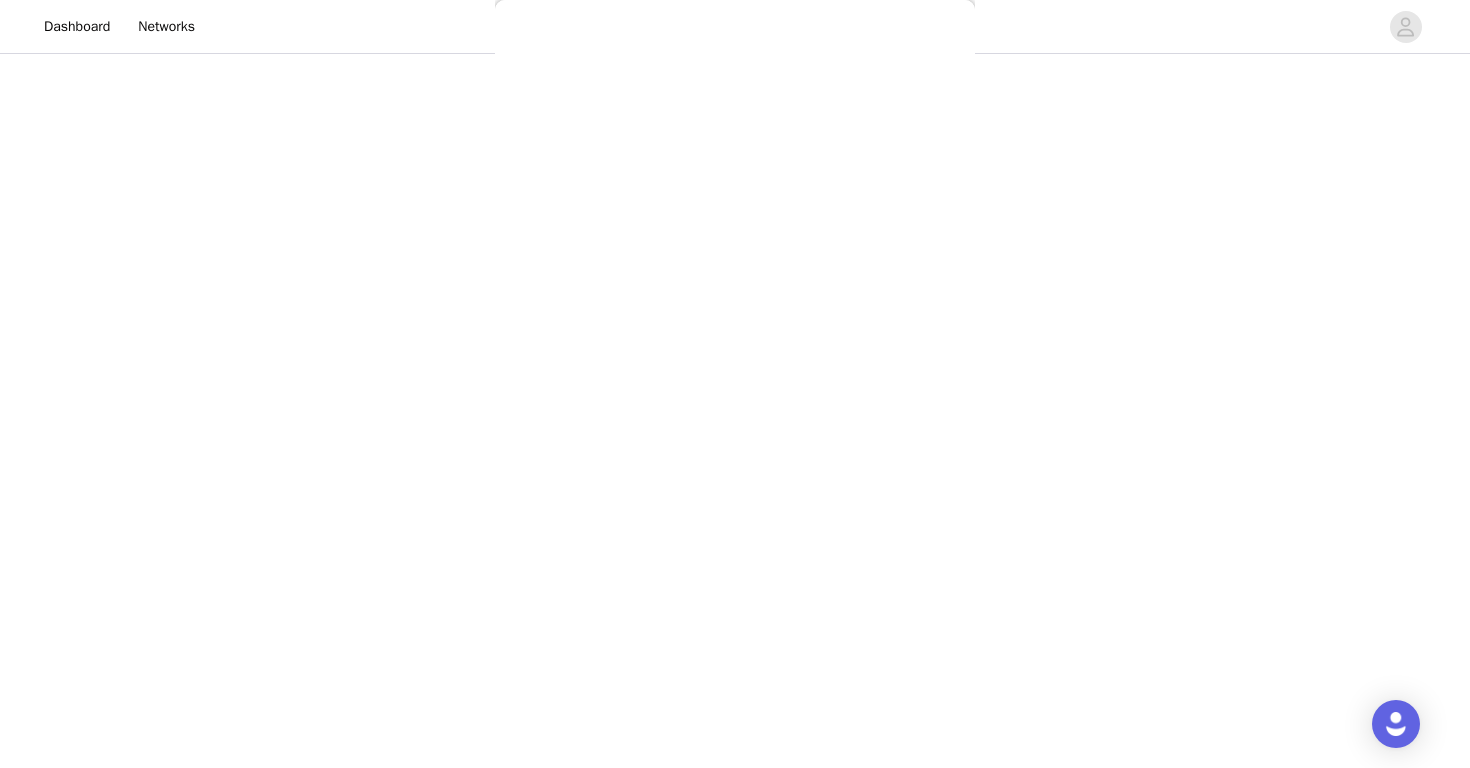 scroll, scrollTop: 29, scrollLeft: 0, axis: vertical 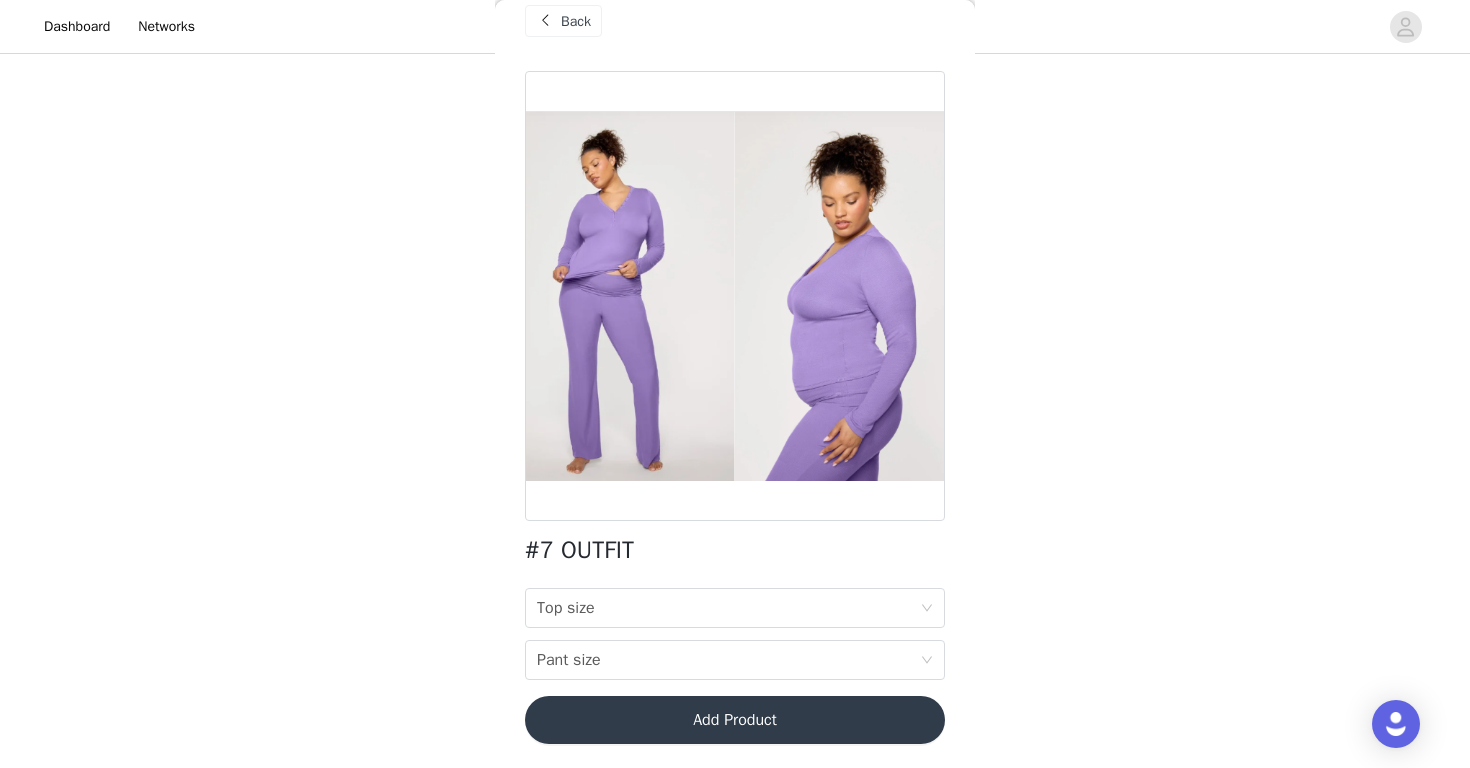 click at bounding box center [545, 21] 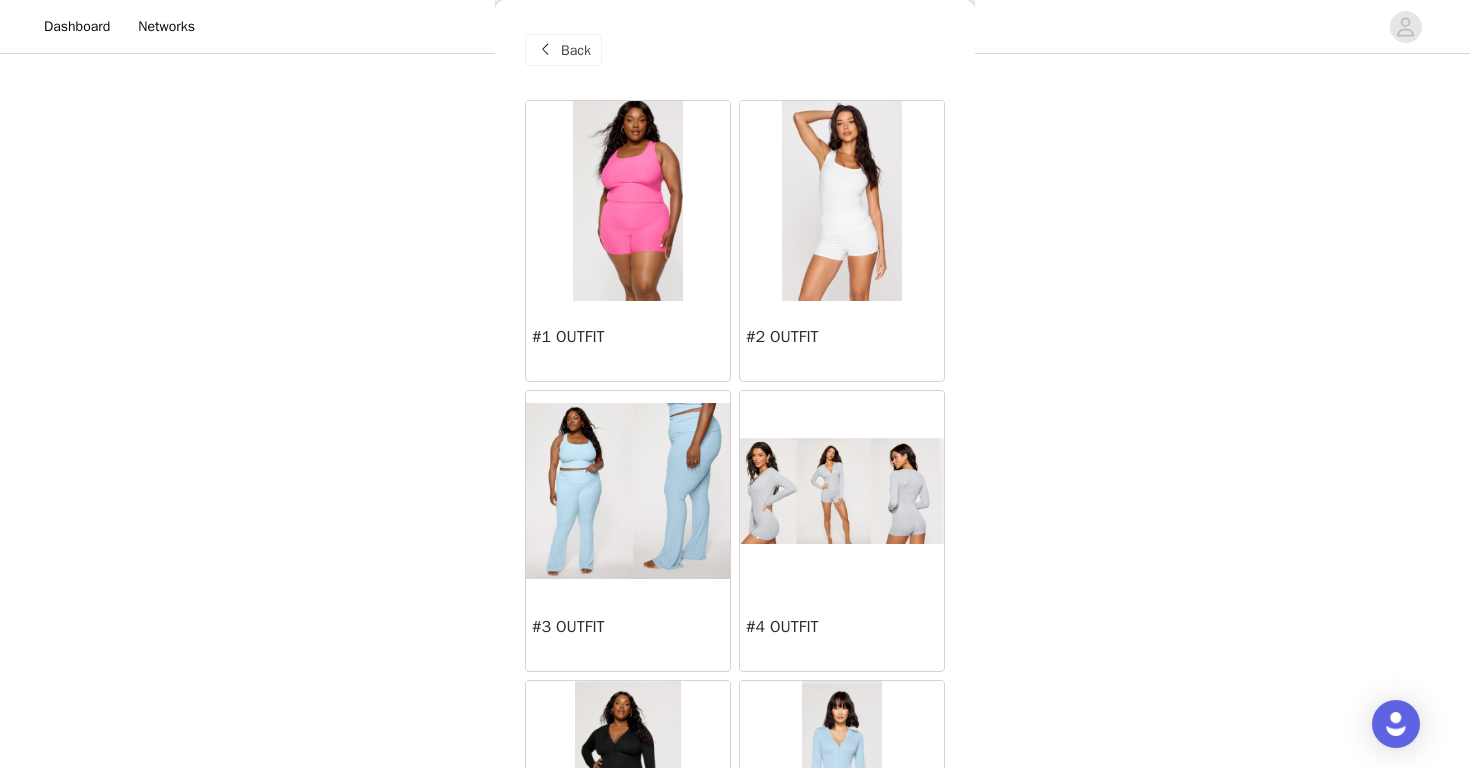 scroll, scrollTop: 0, scrollLeft: 0, axis: both 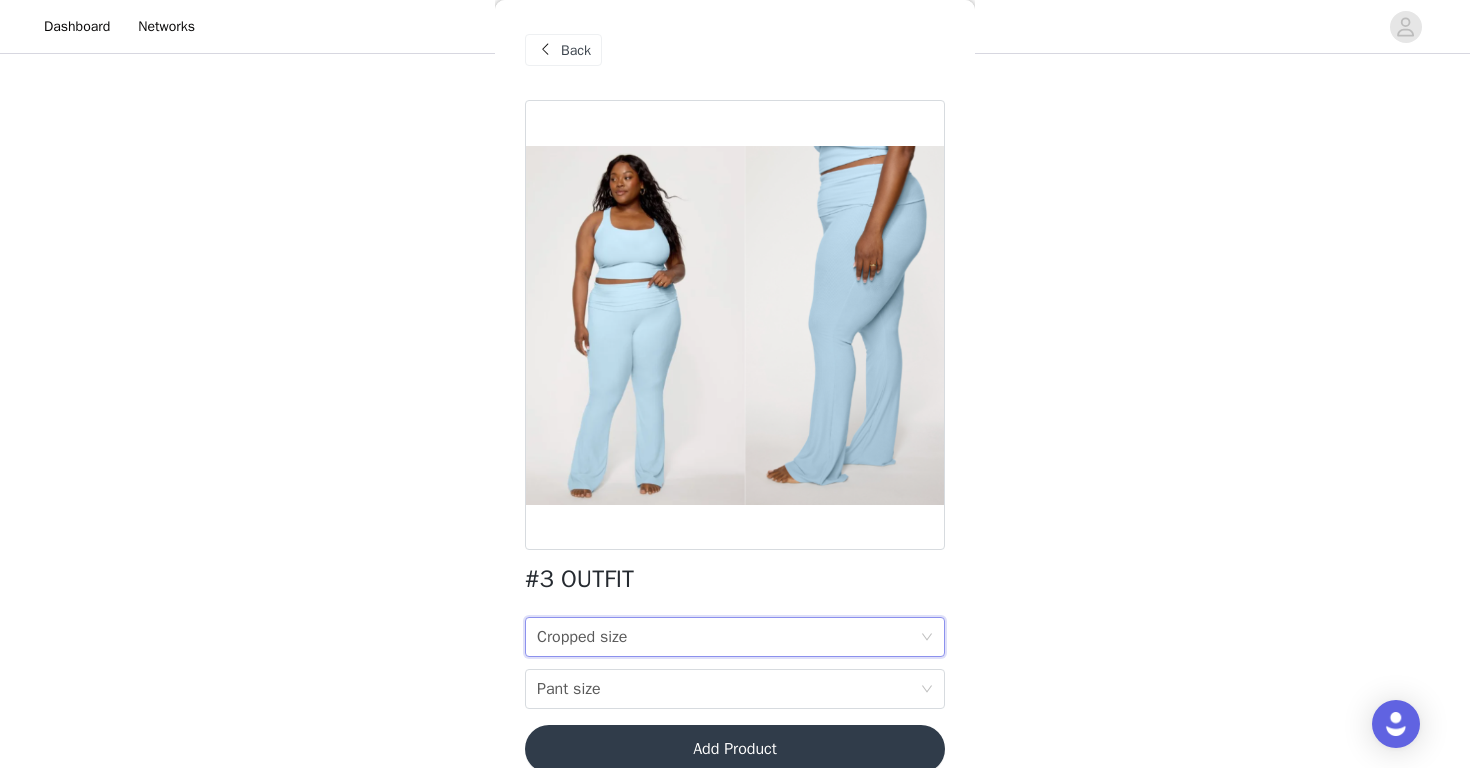 click on "Cropped size" at bounding box center [582, 637] 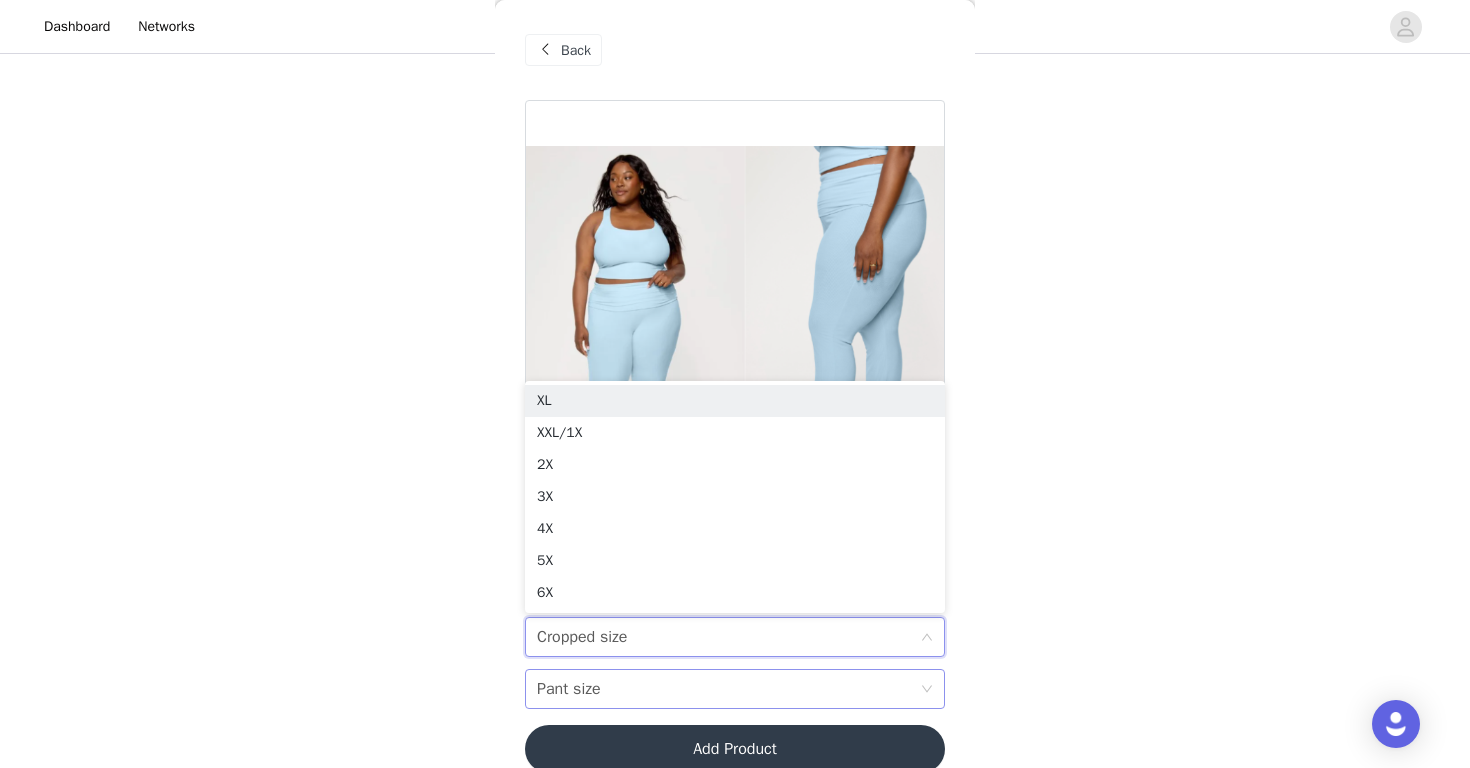 click on "Pant size" at bounding box center (569, 689) 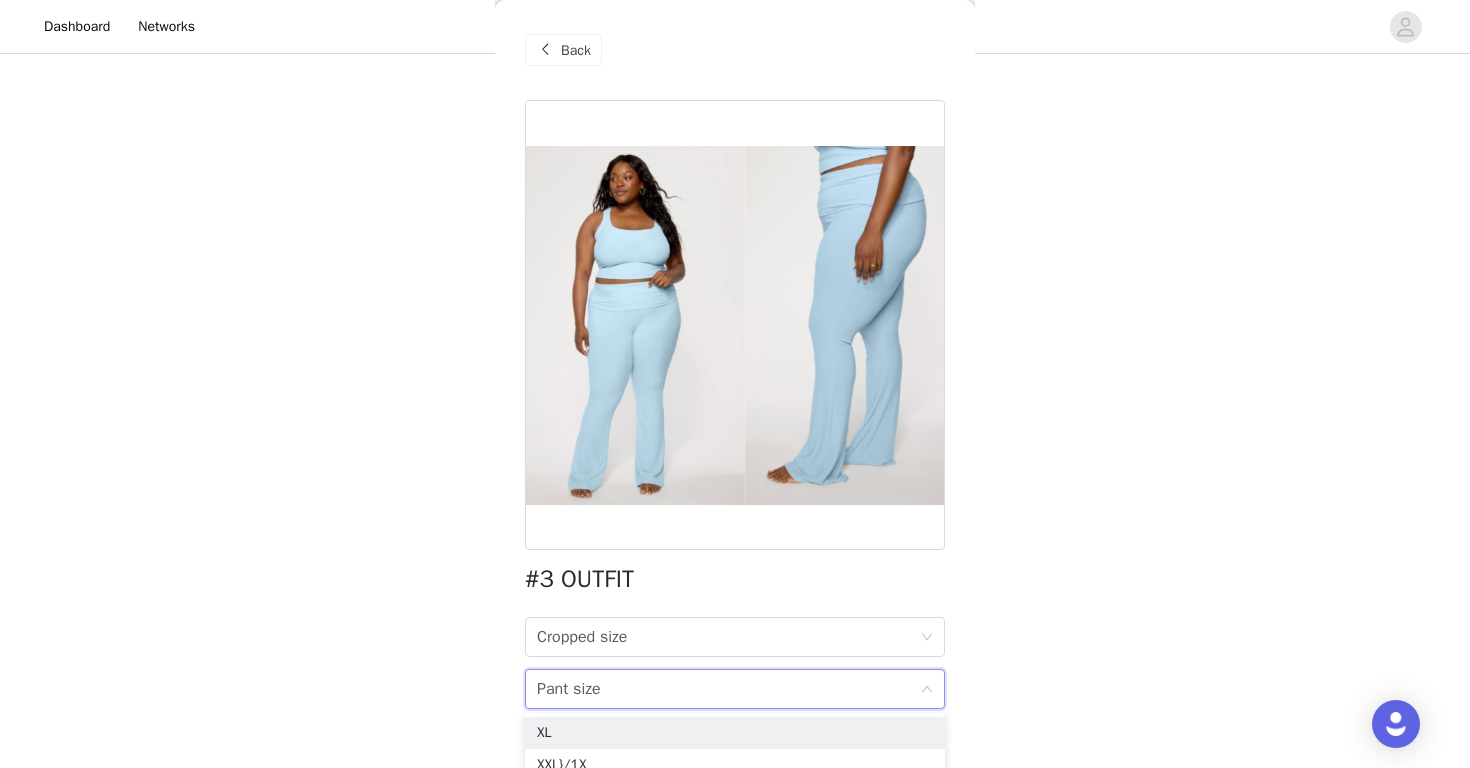 click on "Back" at bounding box center [563, 50] 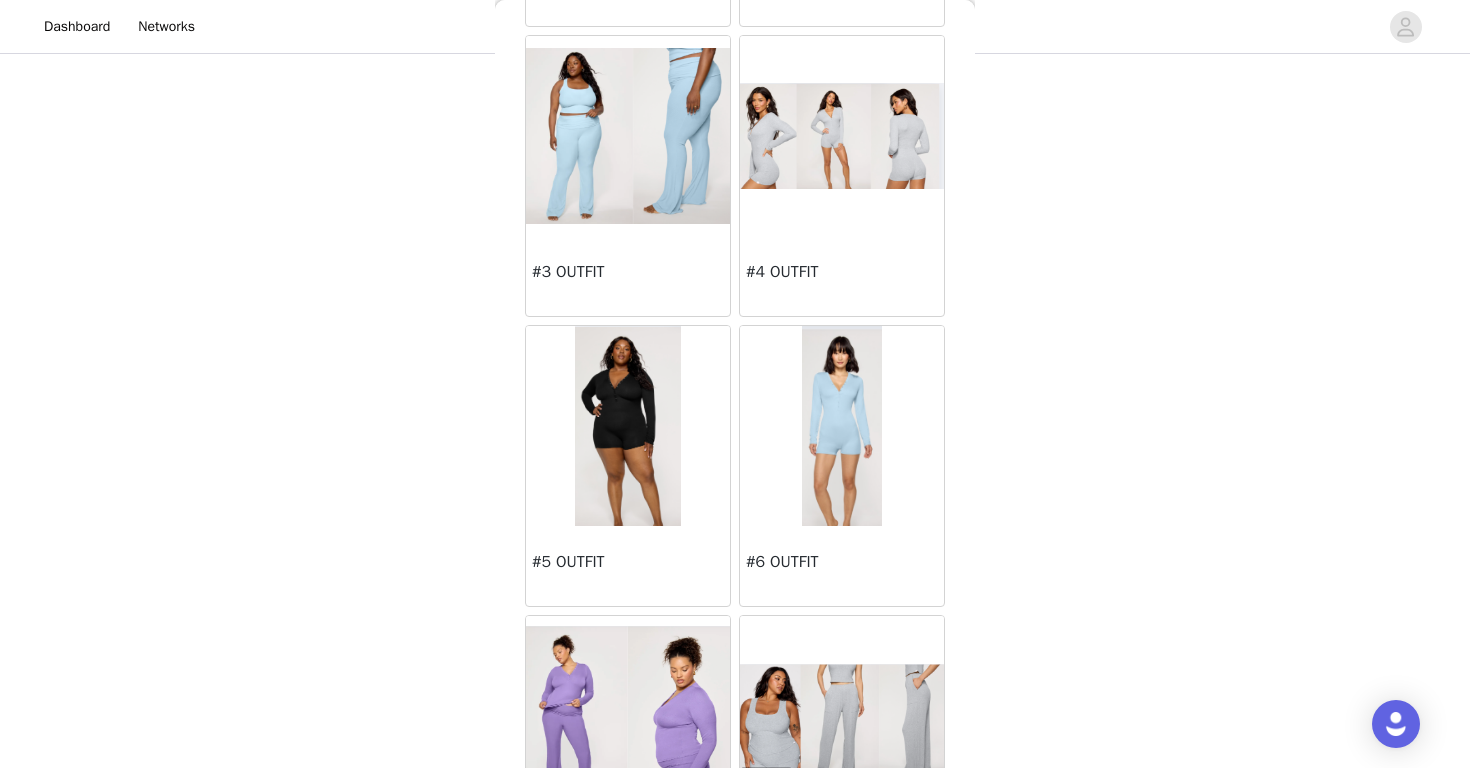 scroll, scrollTop: 353, scrollLeft: 0, axis: vertical 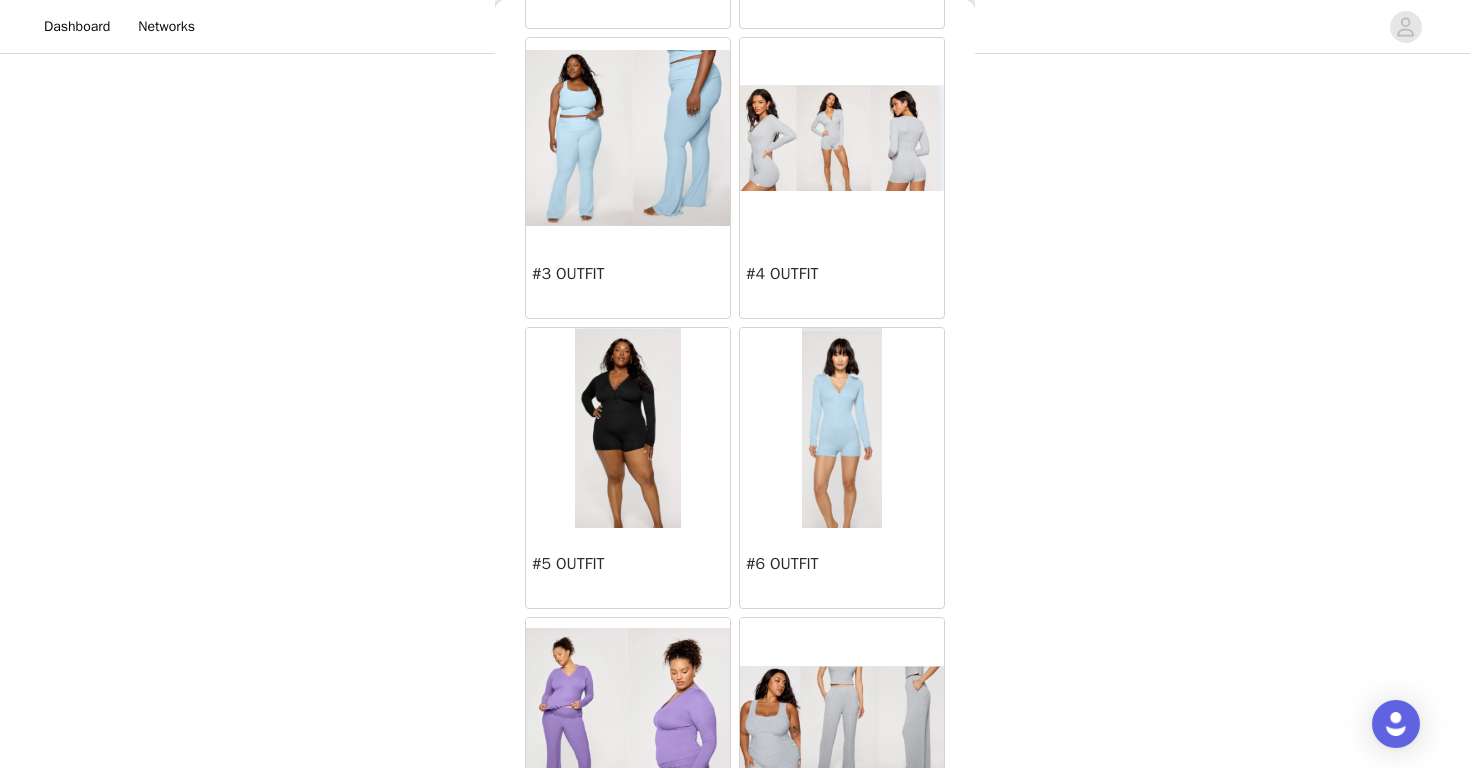 click at bounding box center (842, 428) 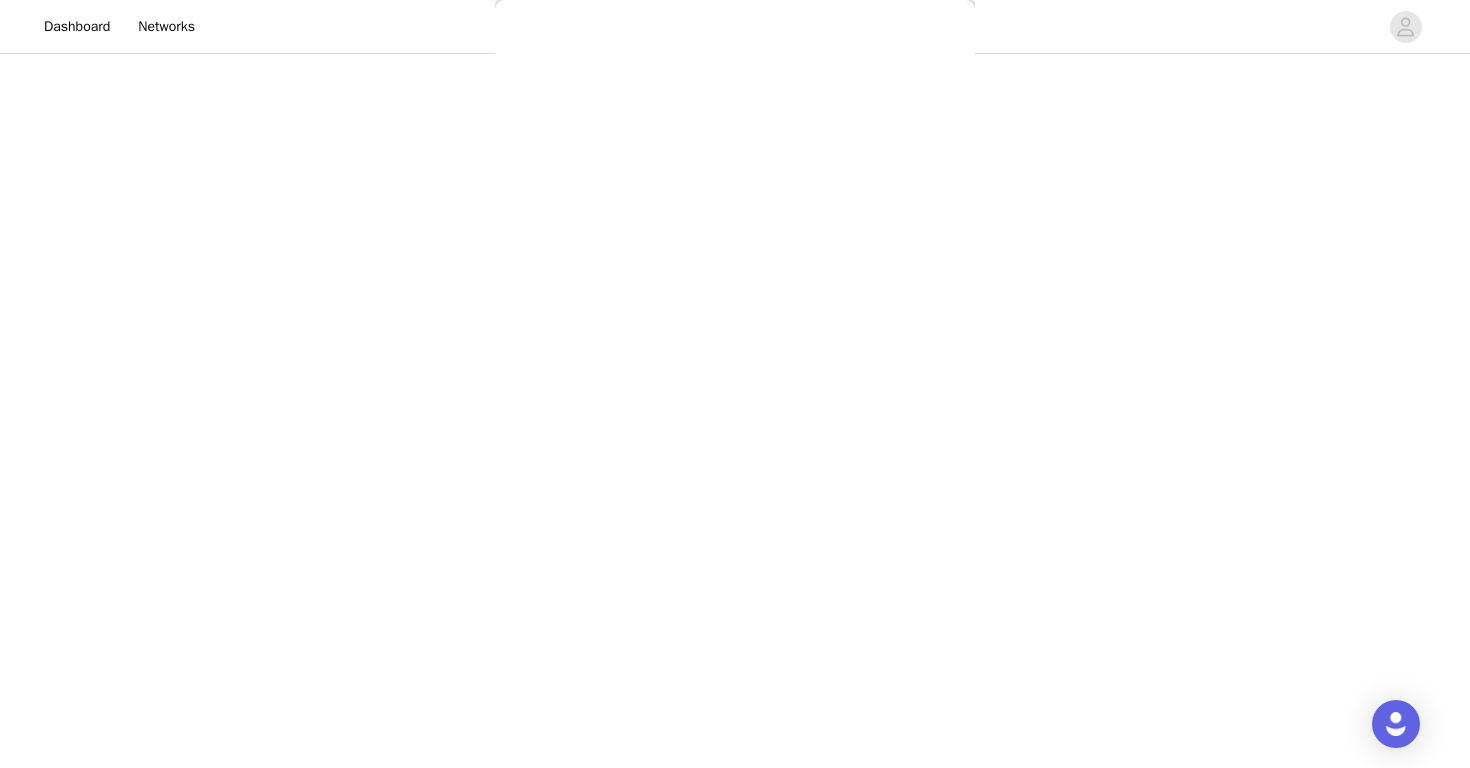 scroll, scrollTop: 0, scrollLeft: 0, axis: both 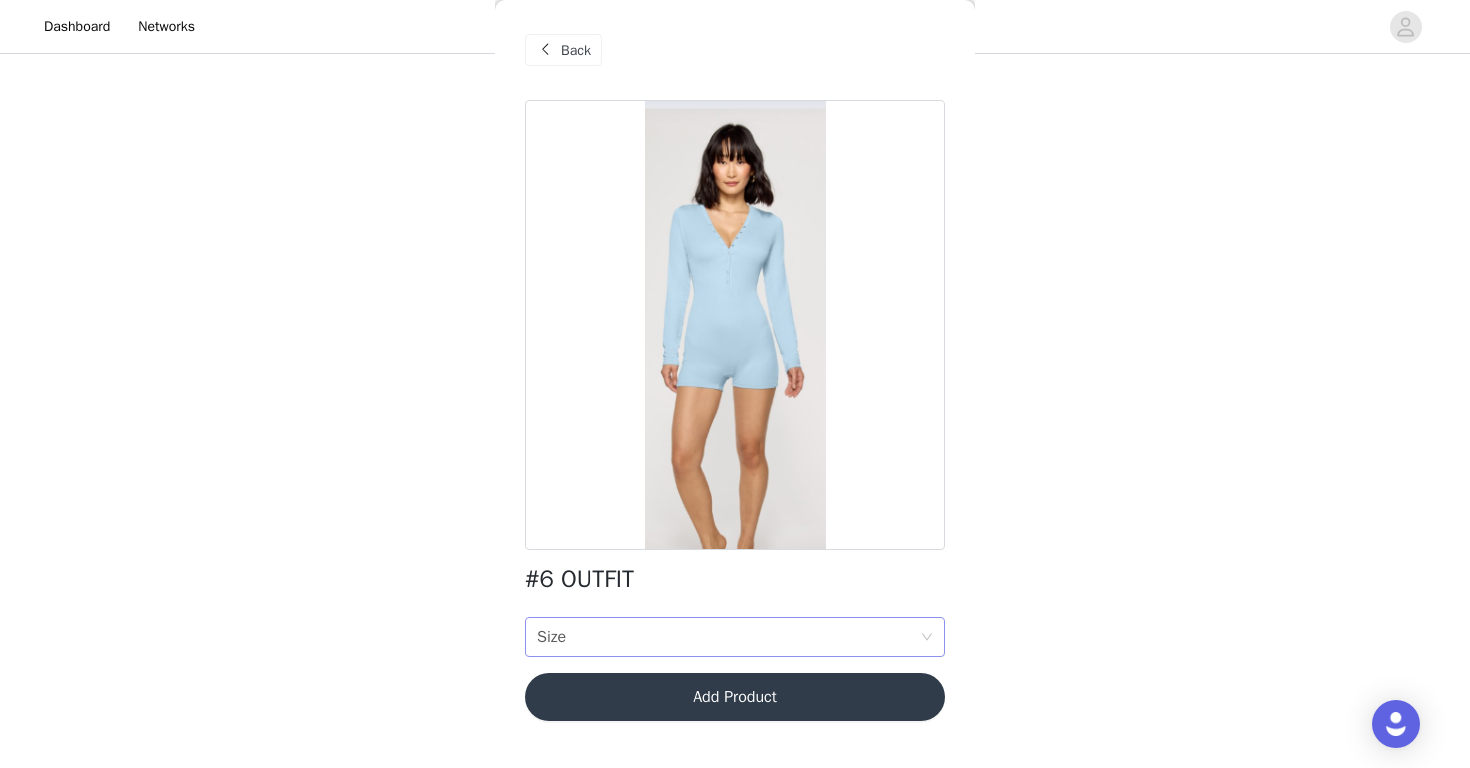 click on "Size Size" at bounding box center [728, 637] 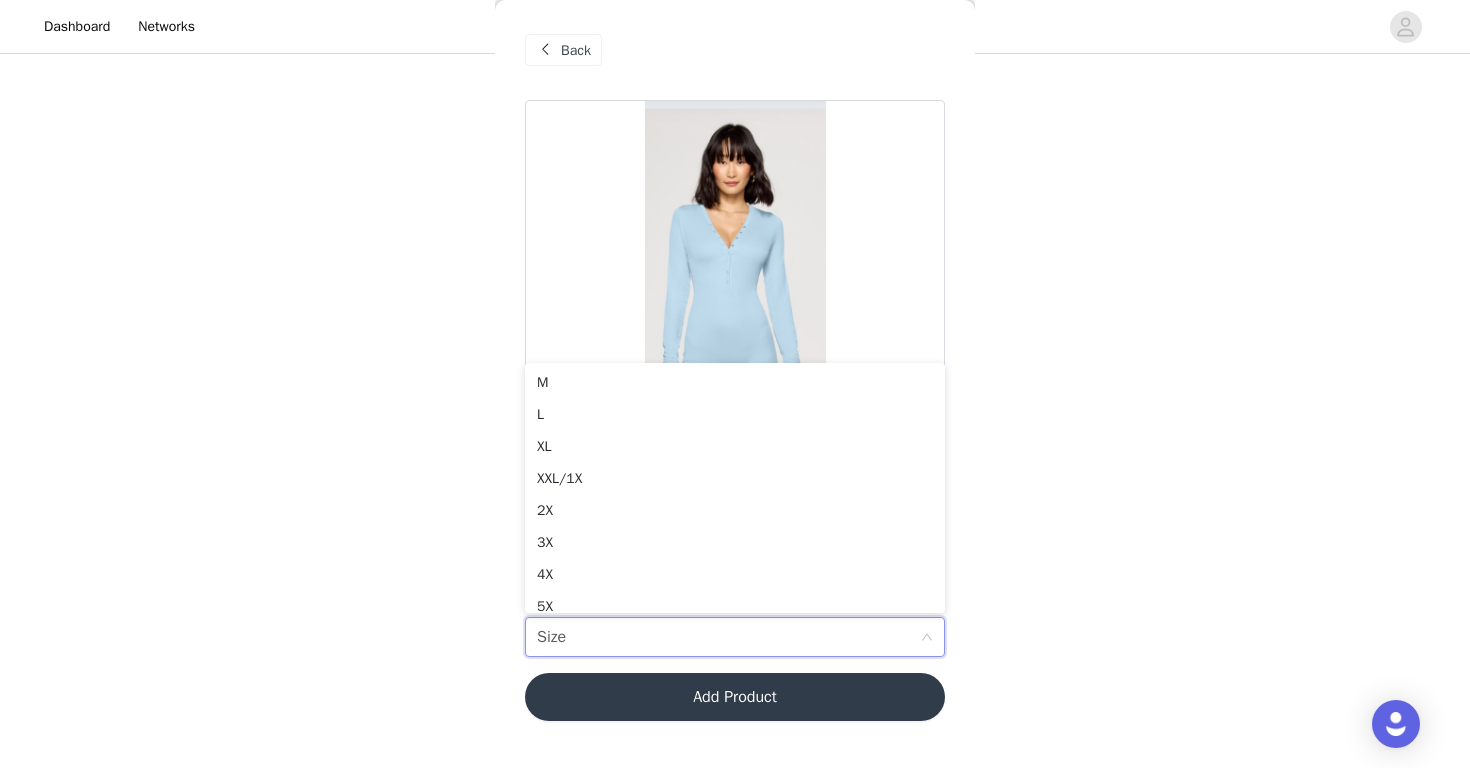 scroll, scrollTop: 4, scrollLeft: 0, axis: vertical 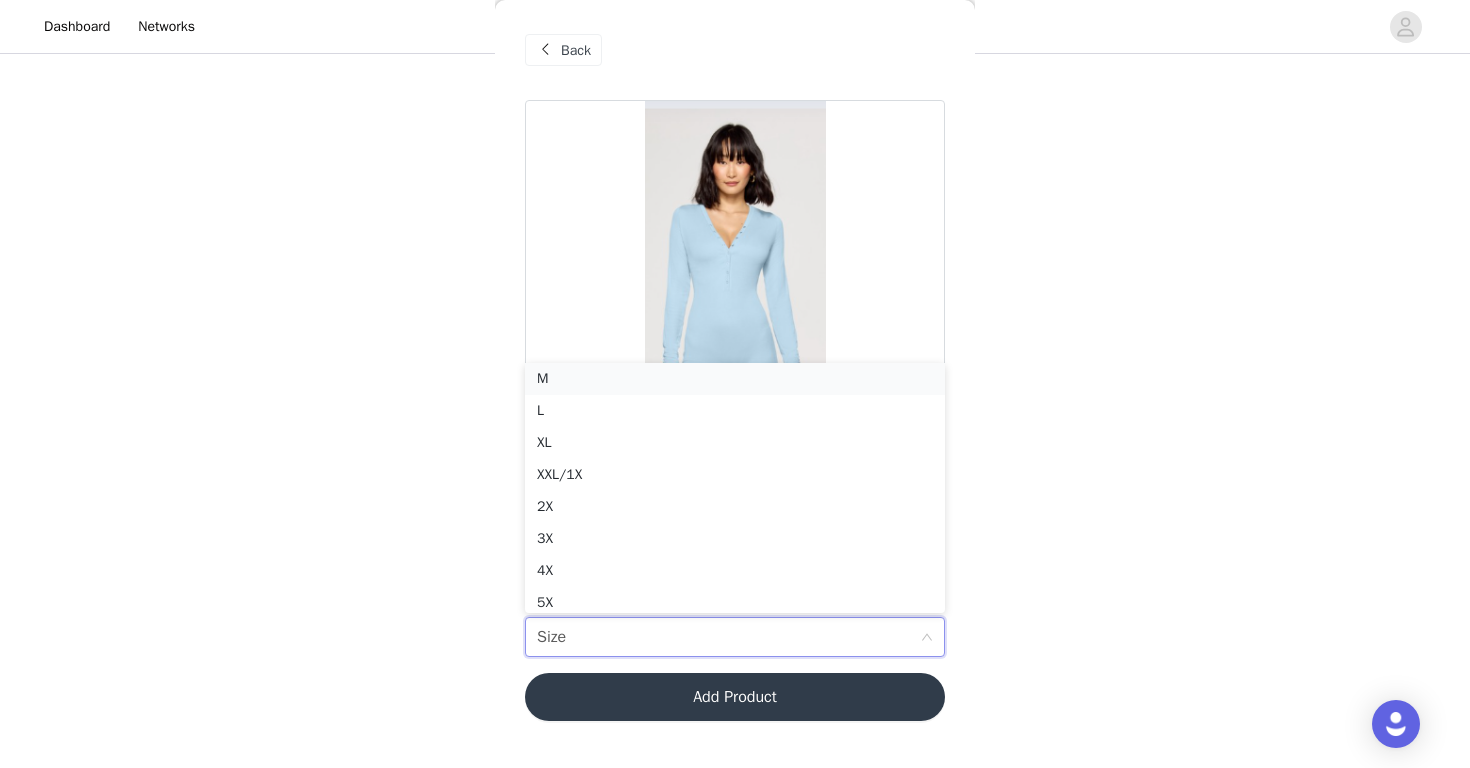 click on "M" at bounding box center (735, 379) 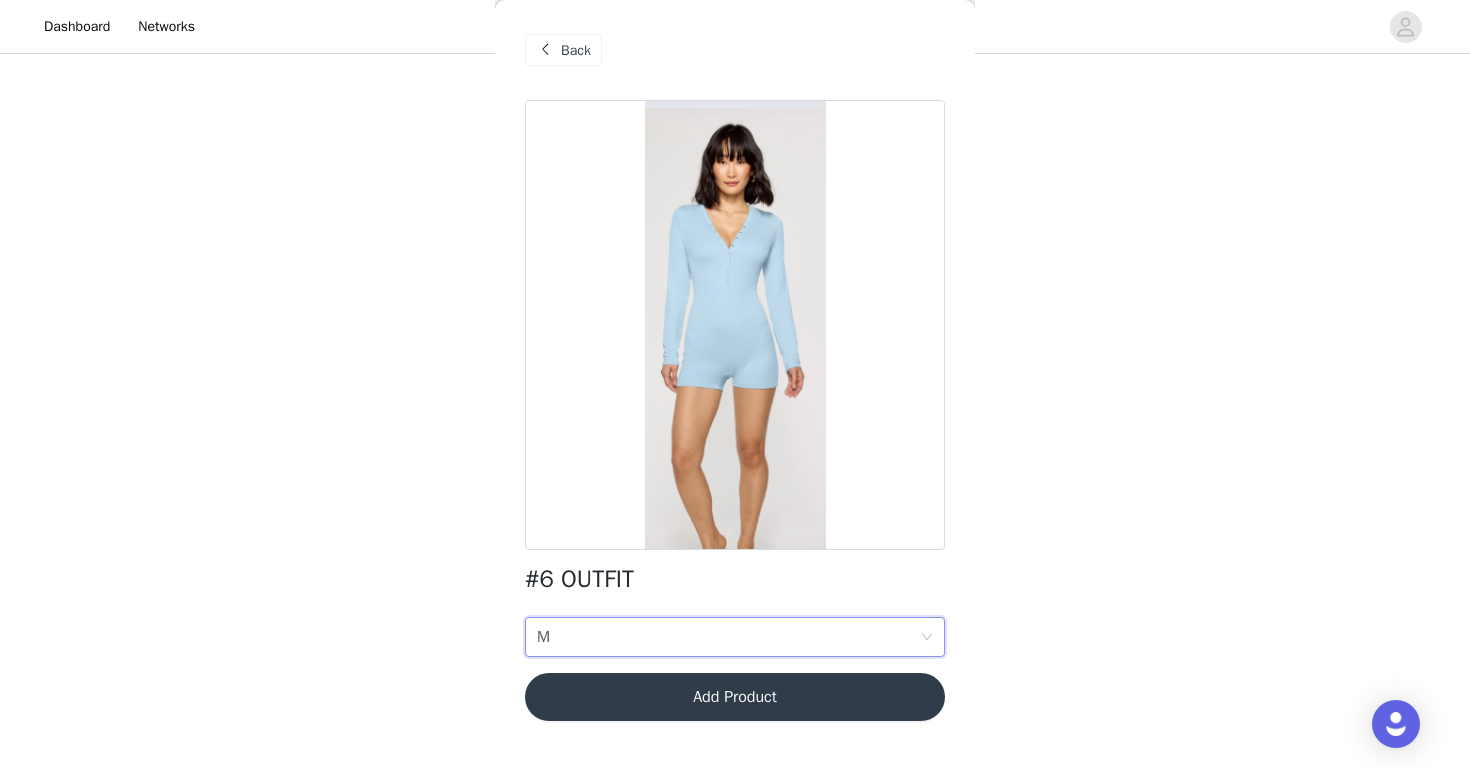 click on "Back" at bounding box center (576, 50) 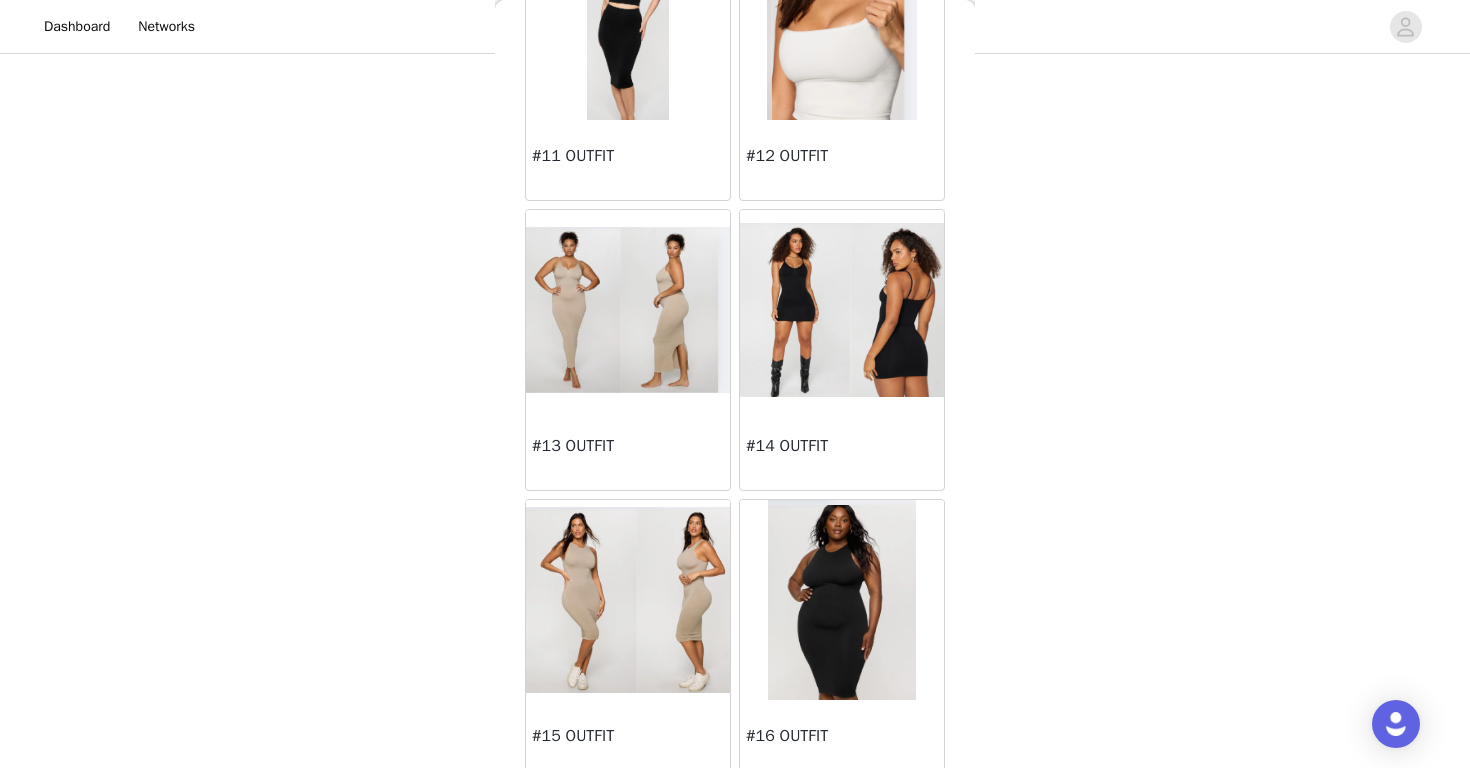 scroll, scrollTop: 1629, scrollLeft: 0, axis: vertical 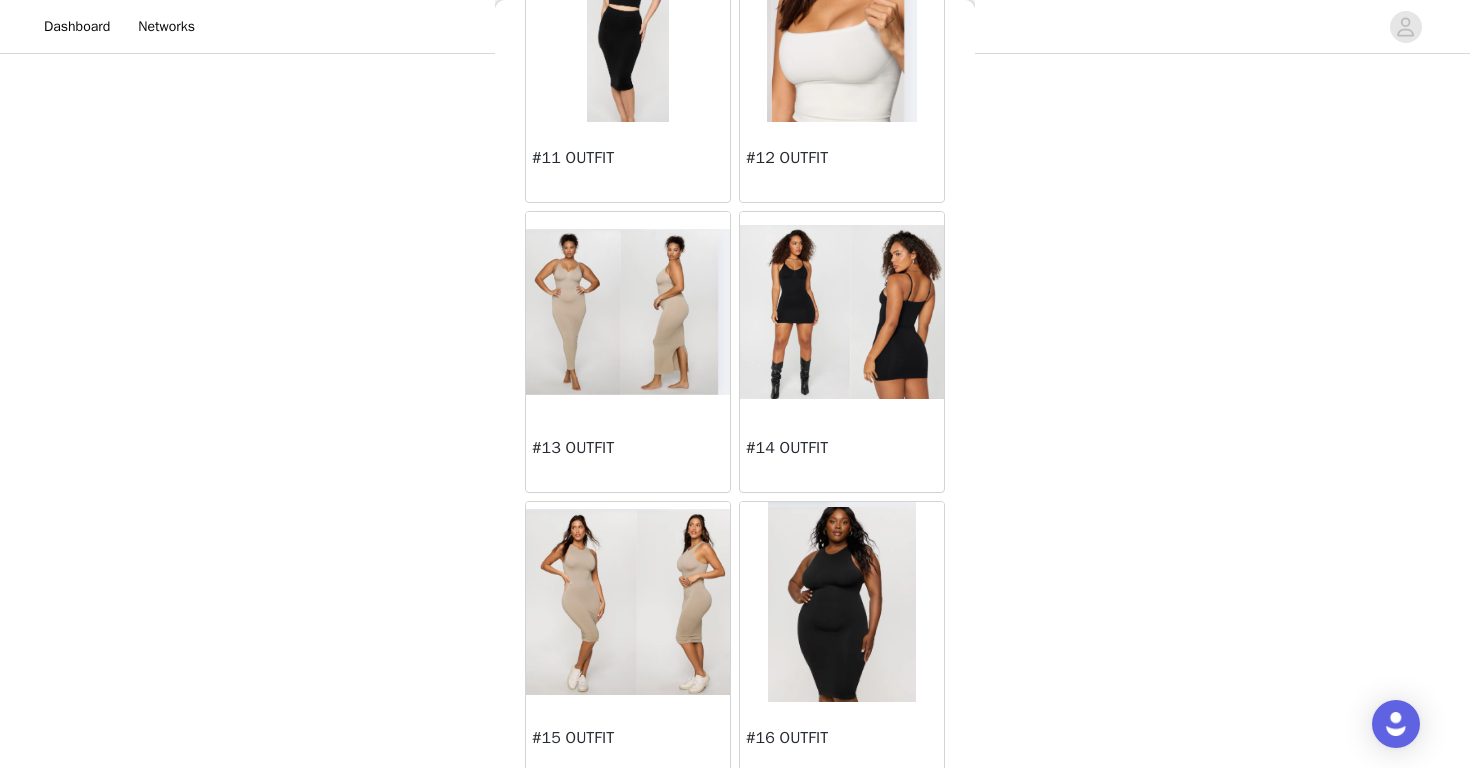 click at bounding box center (628, 602) 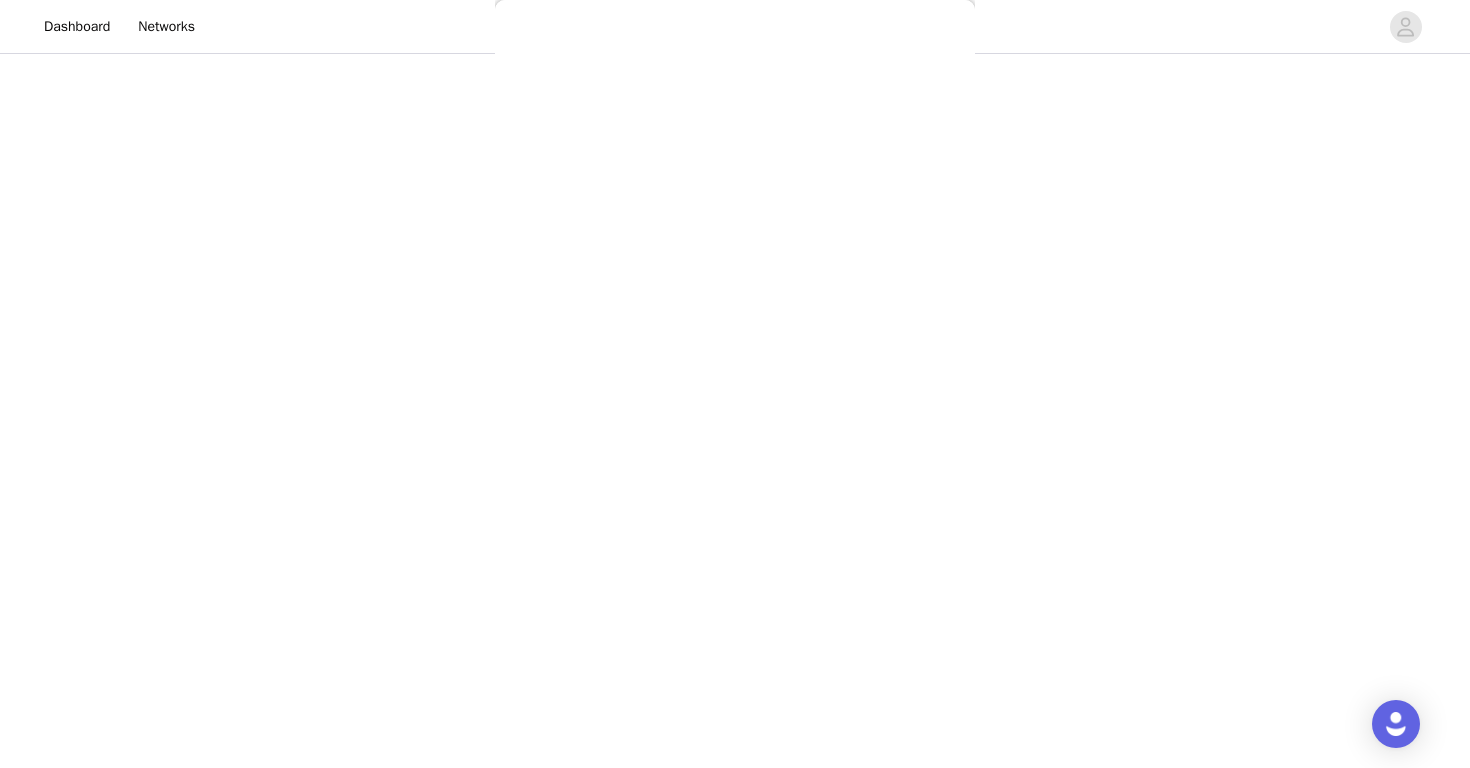 scroll, scrollTop: 0, scrollLeft: 0, axis: both 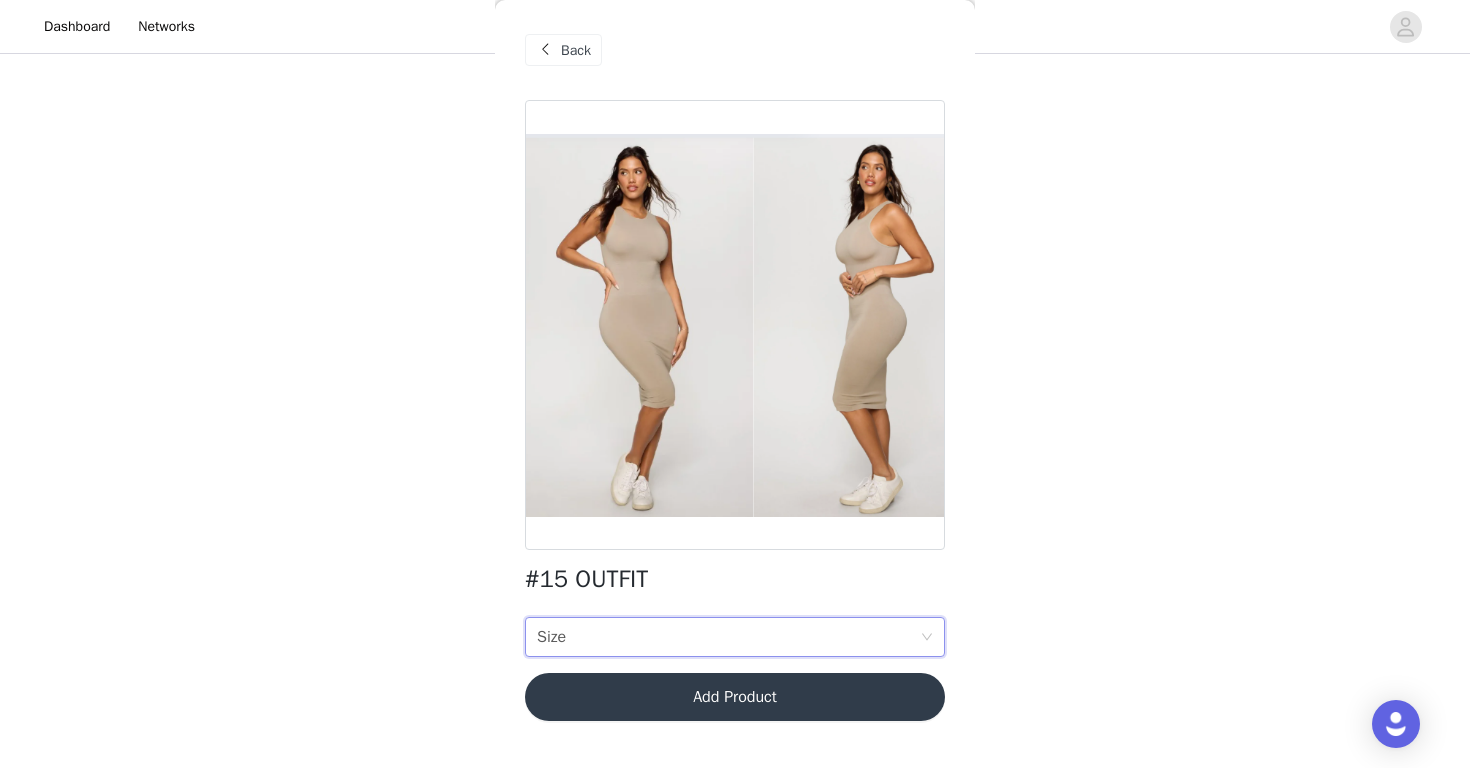 click on "Size Size" at bounding box center [728, 637] 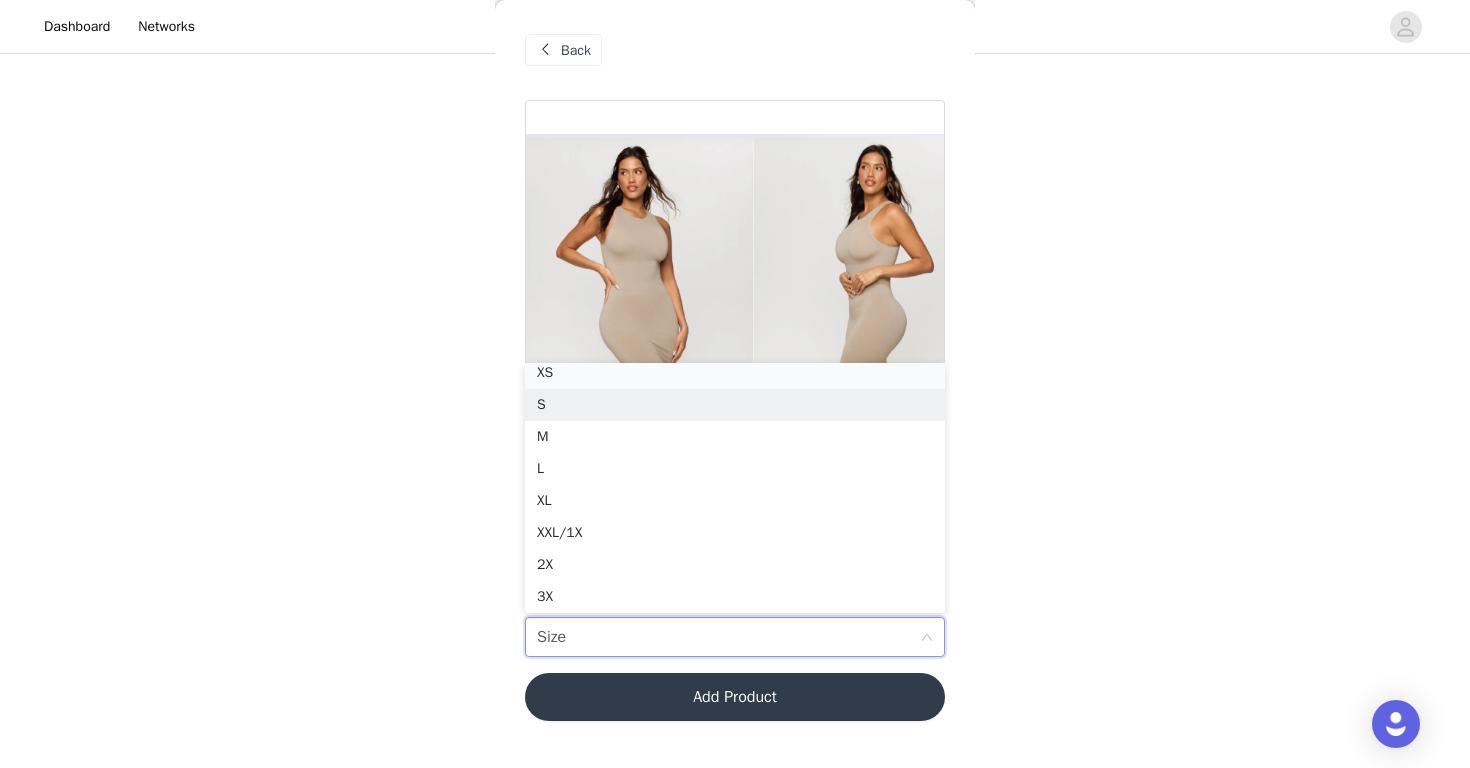 scroll, scrollTop: 4, scrollLeft: 0, axis: vertical 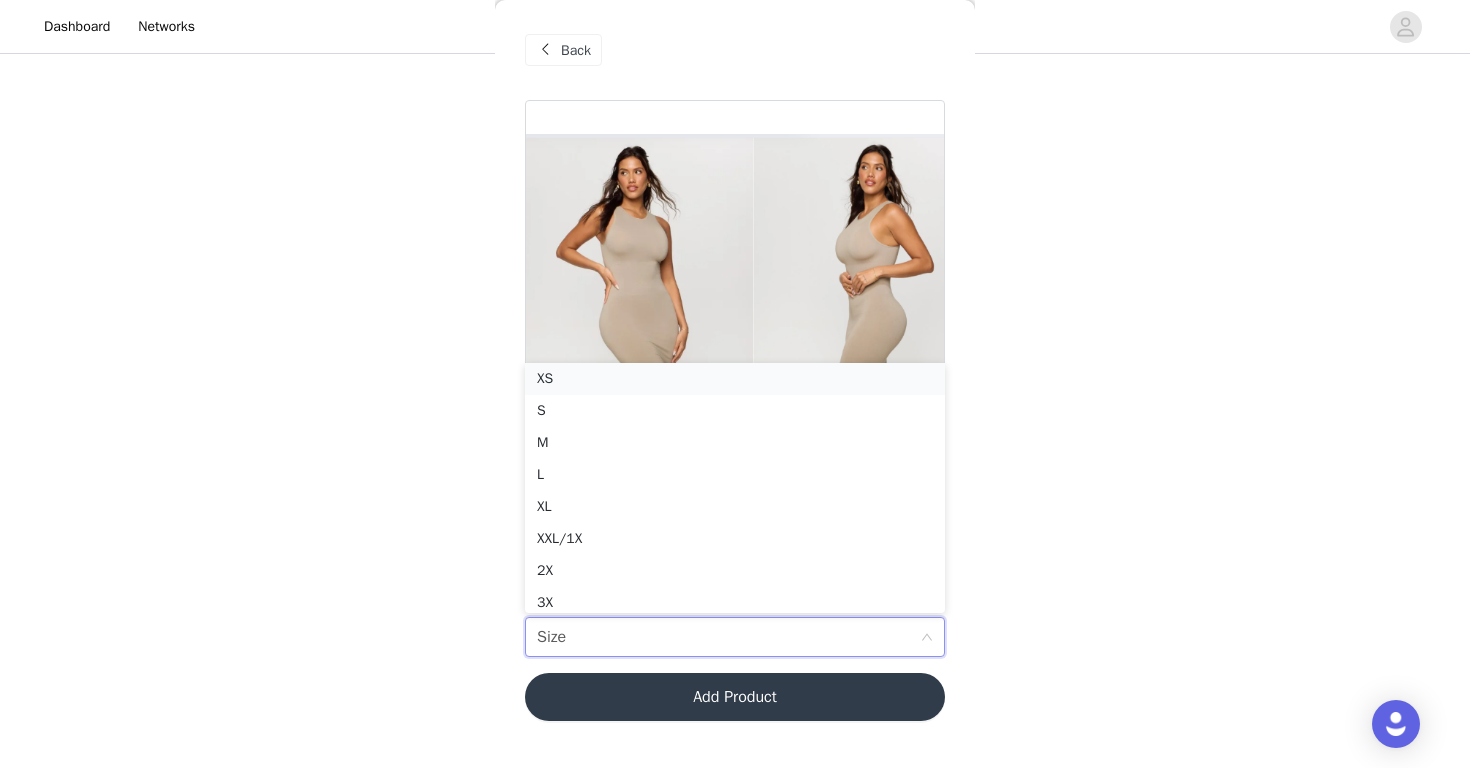 click on "XS" at bounding box center [735, 379] 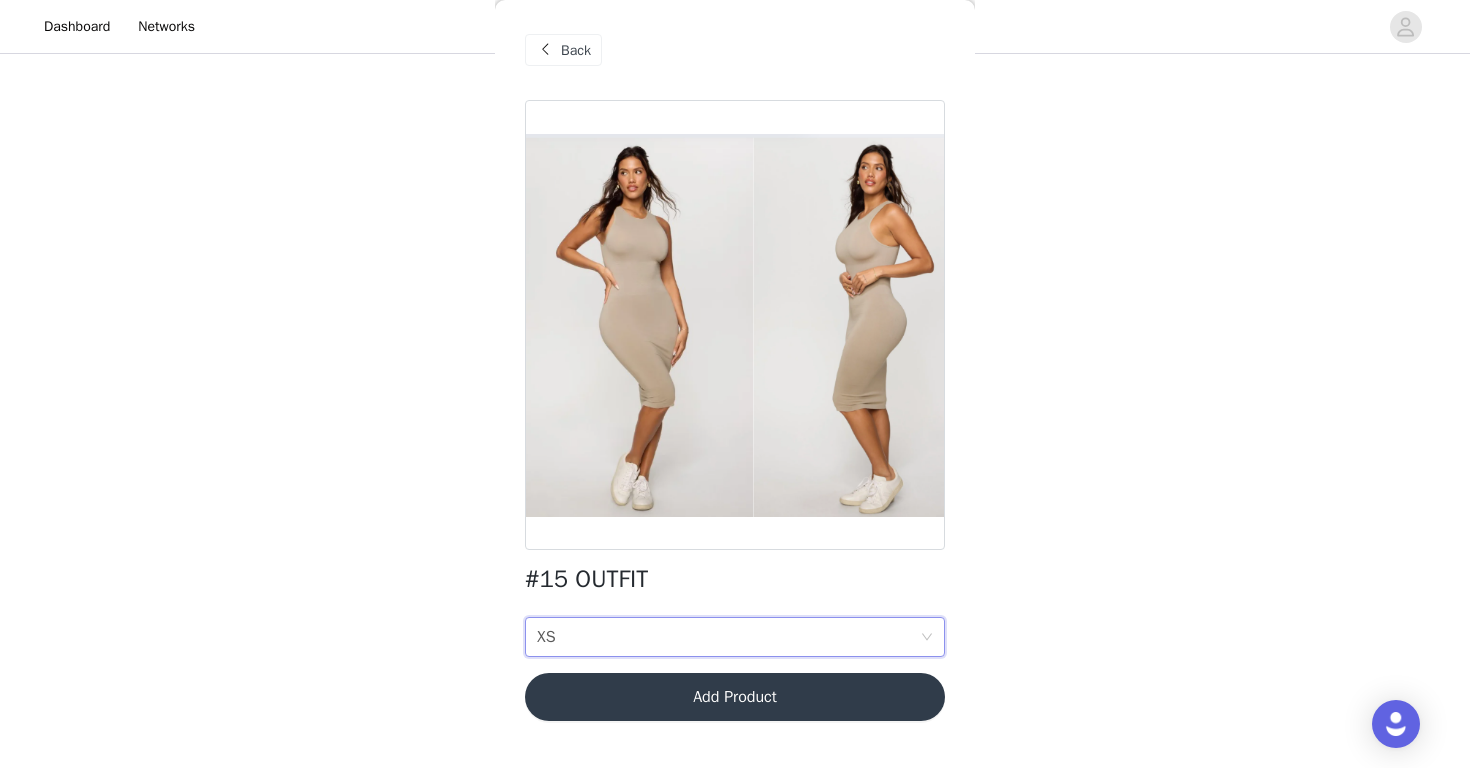 click on "Back" at bounding box center (563, 50) 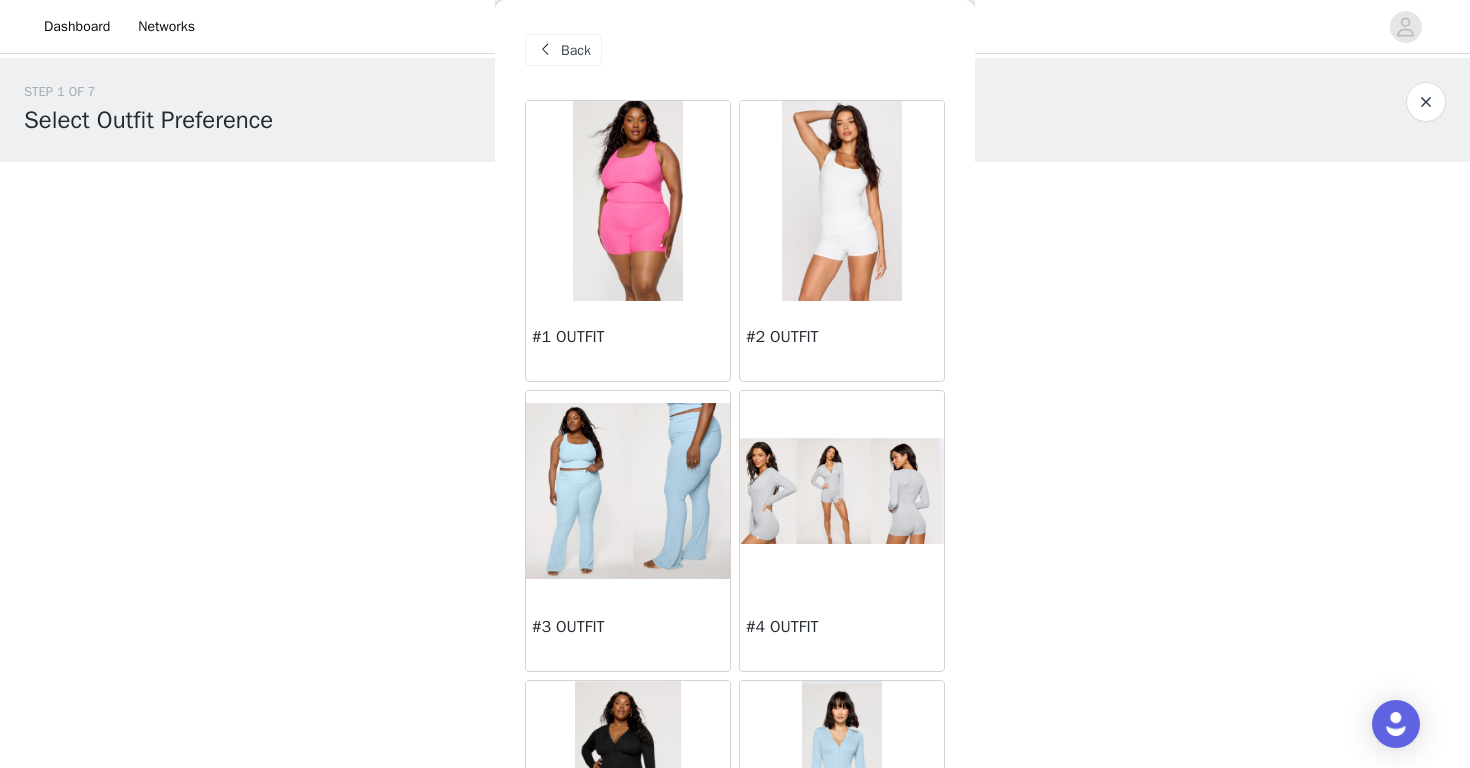 scroll, scrollTop: 0, scrollLeft: 0, axis: both 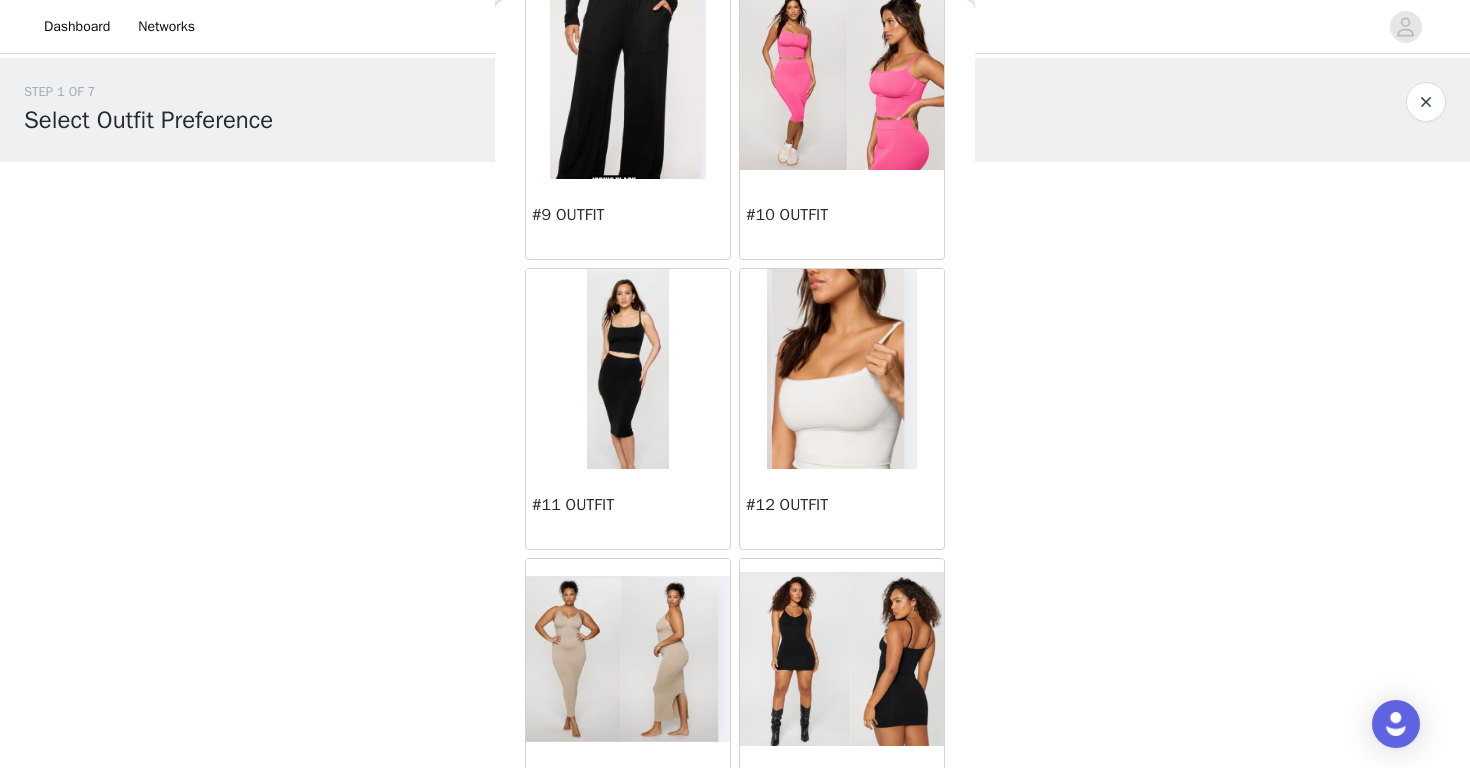 click at bounding box center (628, 369) 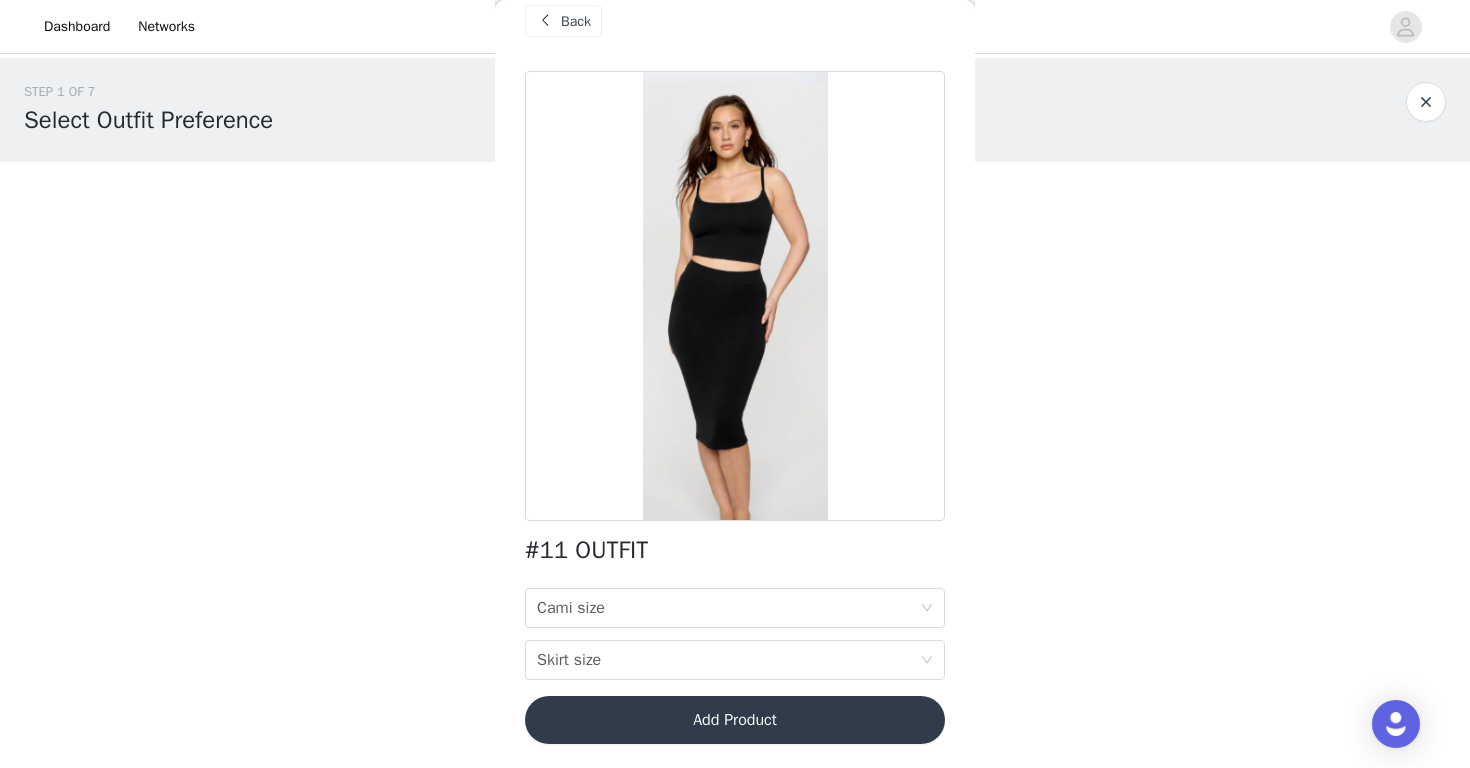 scroll, scrollTop: 29, scrollLeft: 0, axis: vertical 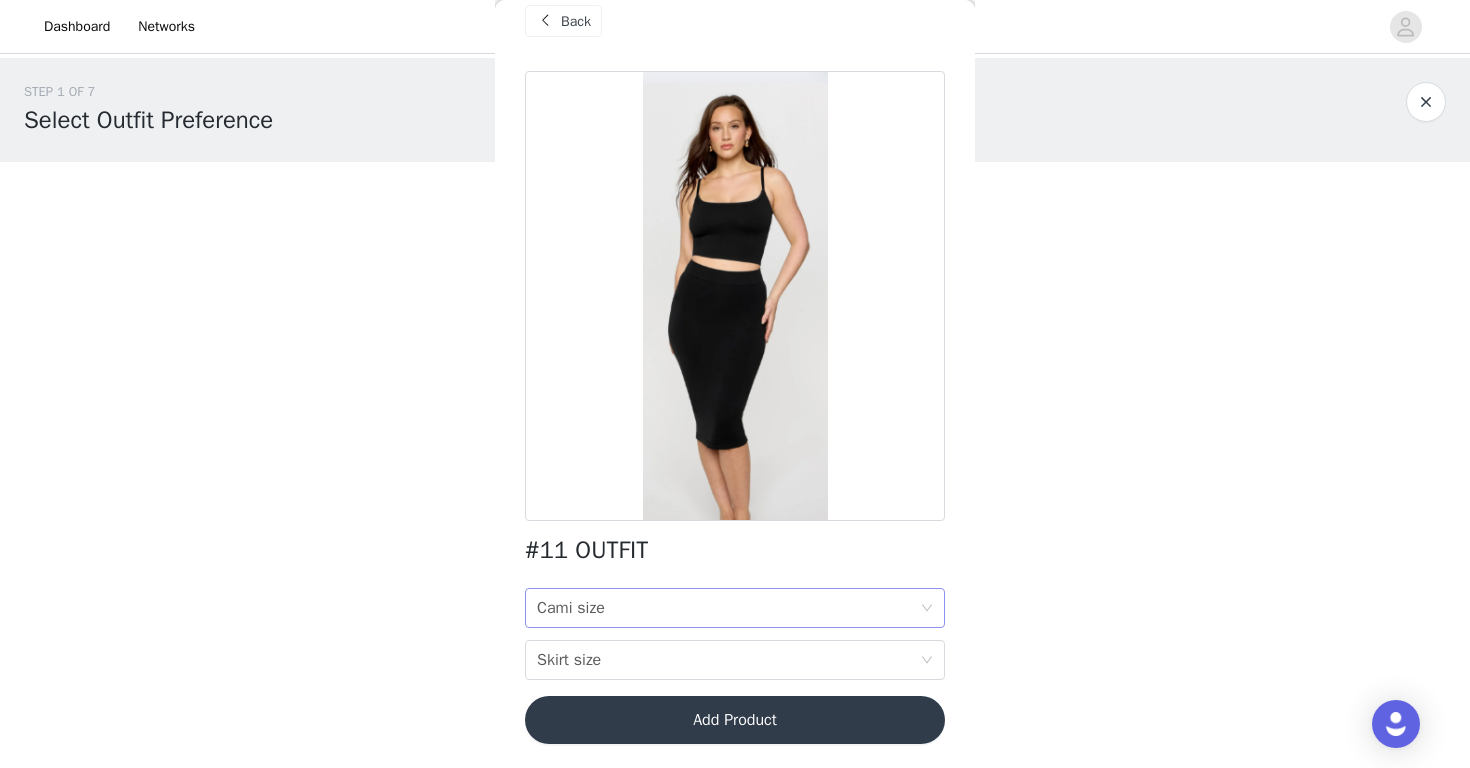 click on "Cami size" at bounding box center (571, 608) 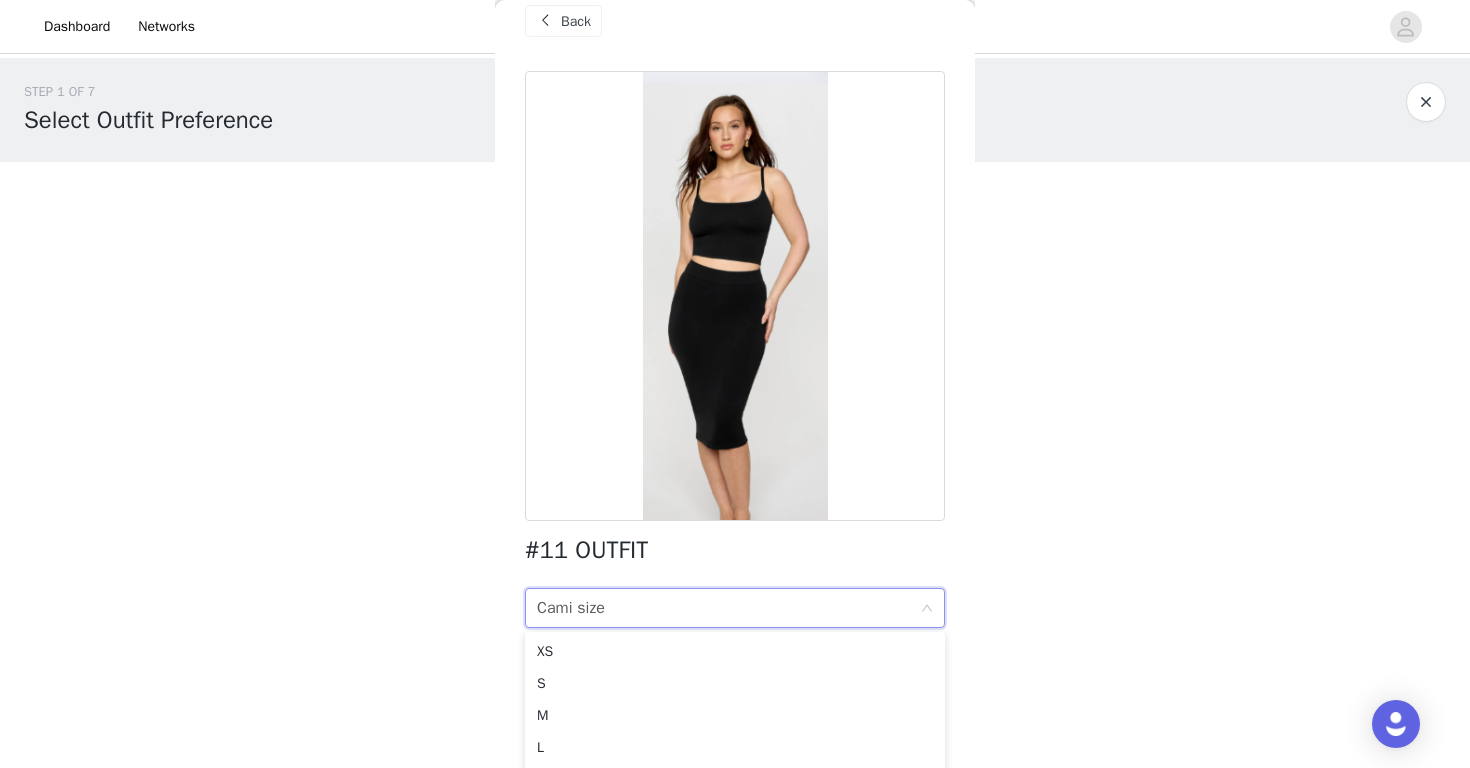 click at bounding box center (545, 21) 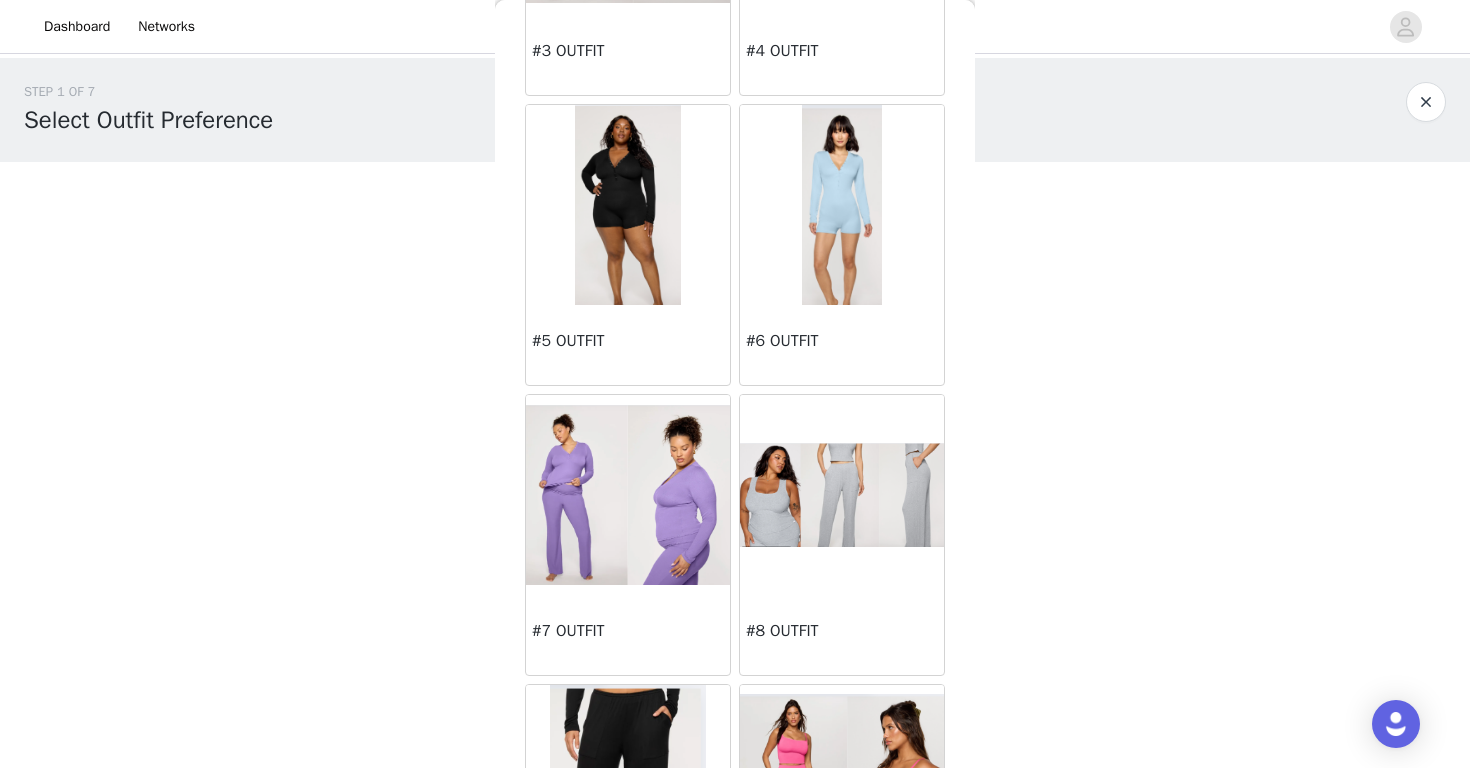 scroll, scrollTop: 580, scrollLeft: 0, axis: vertical 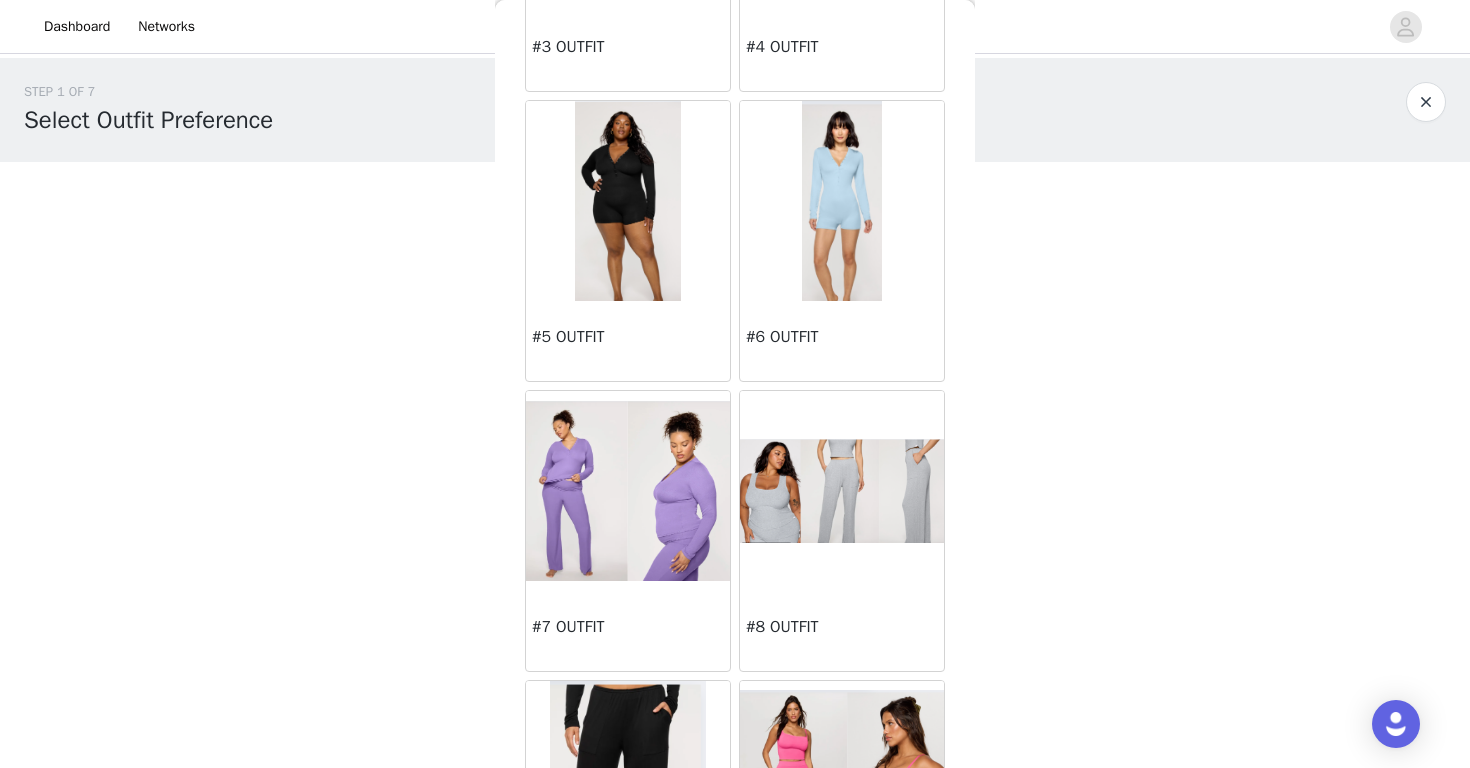 click at bounding box center (842, 201) 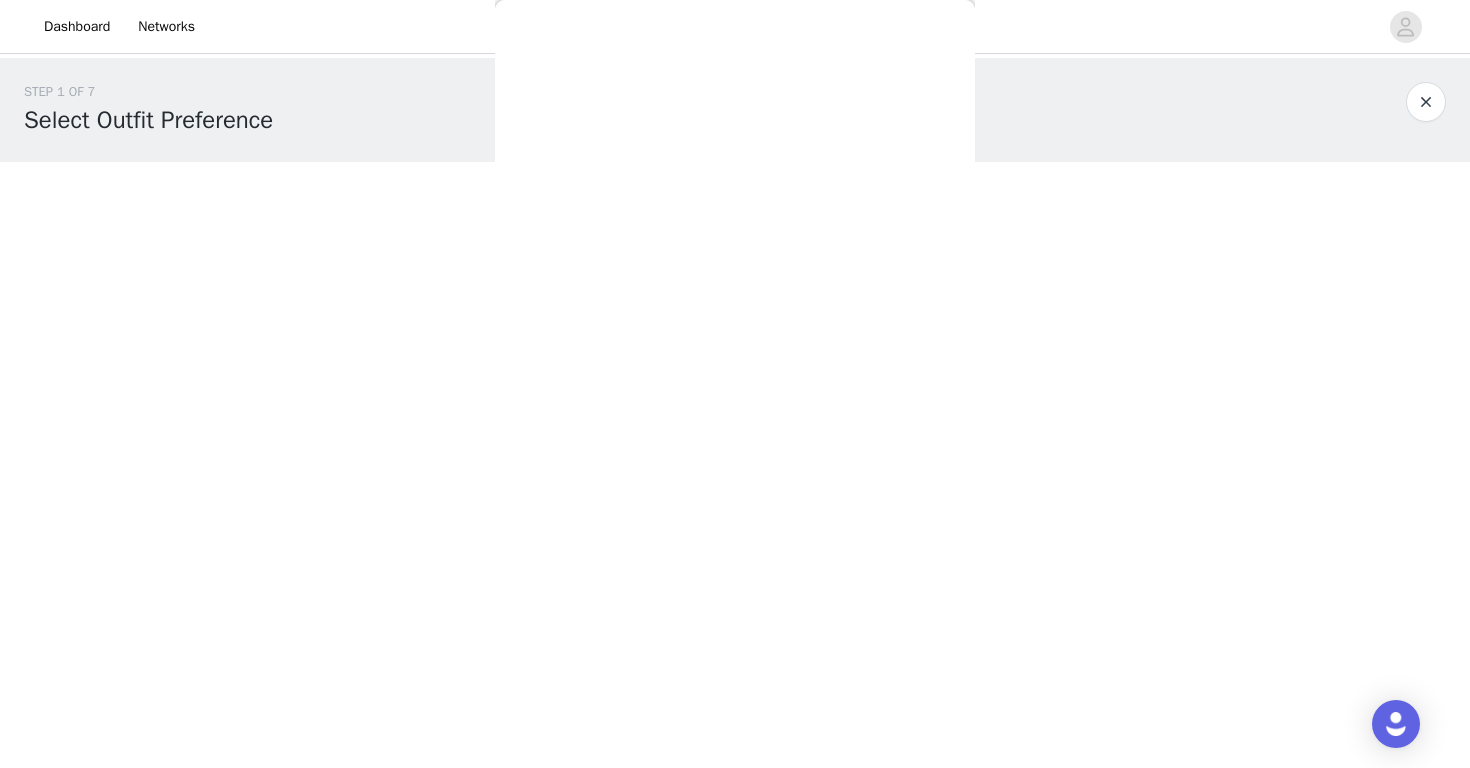 scroll, scrollTop: 0, scrollLeft: 0, axis: both 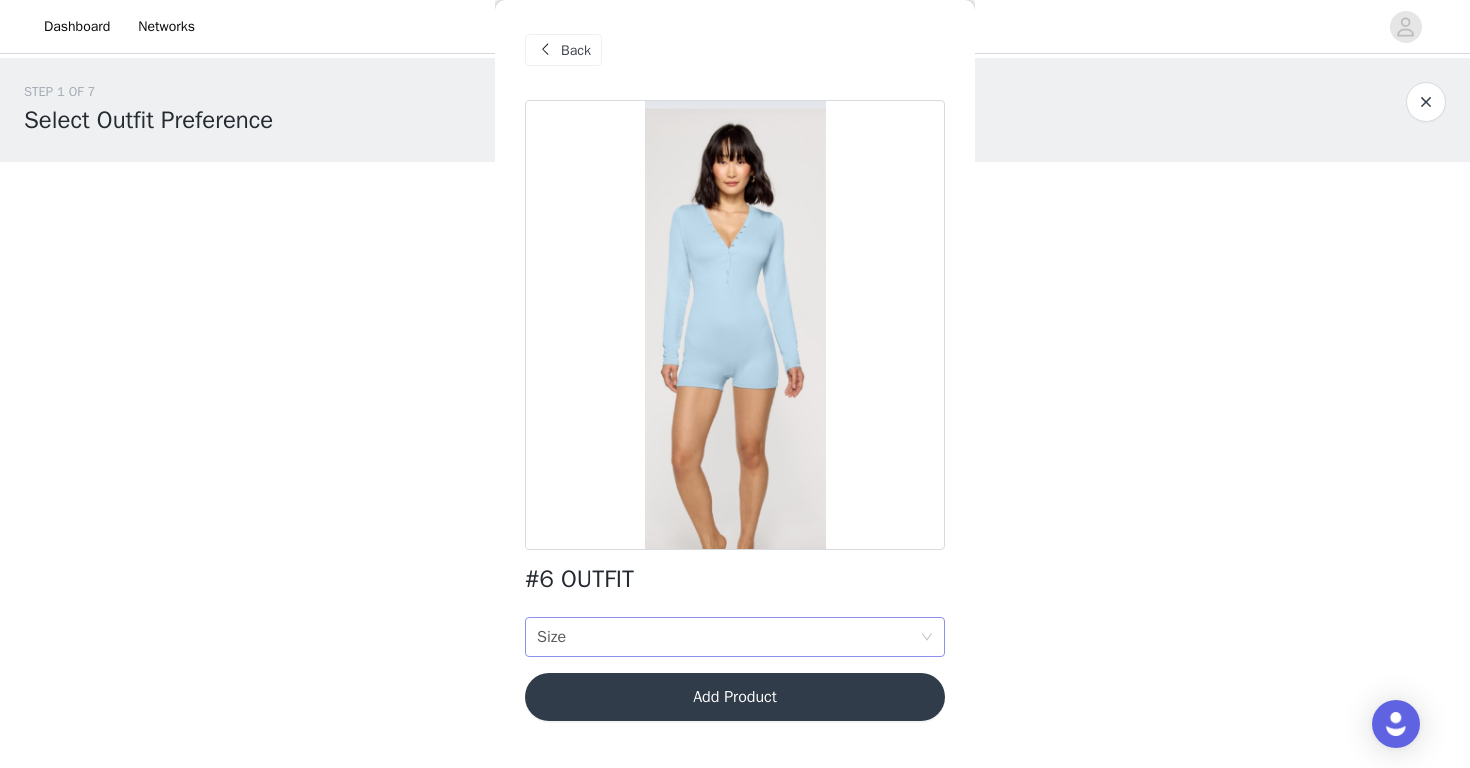 click on "Size Size" at bounding box center (728, 637) 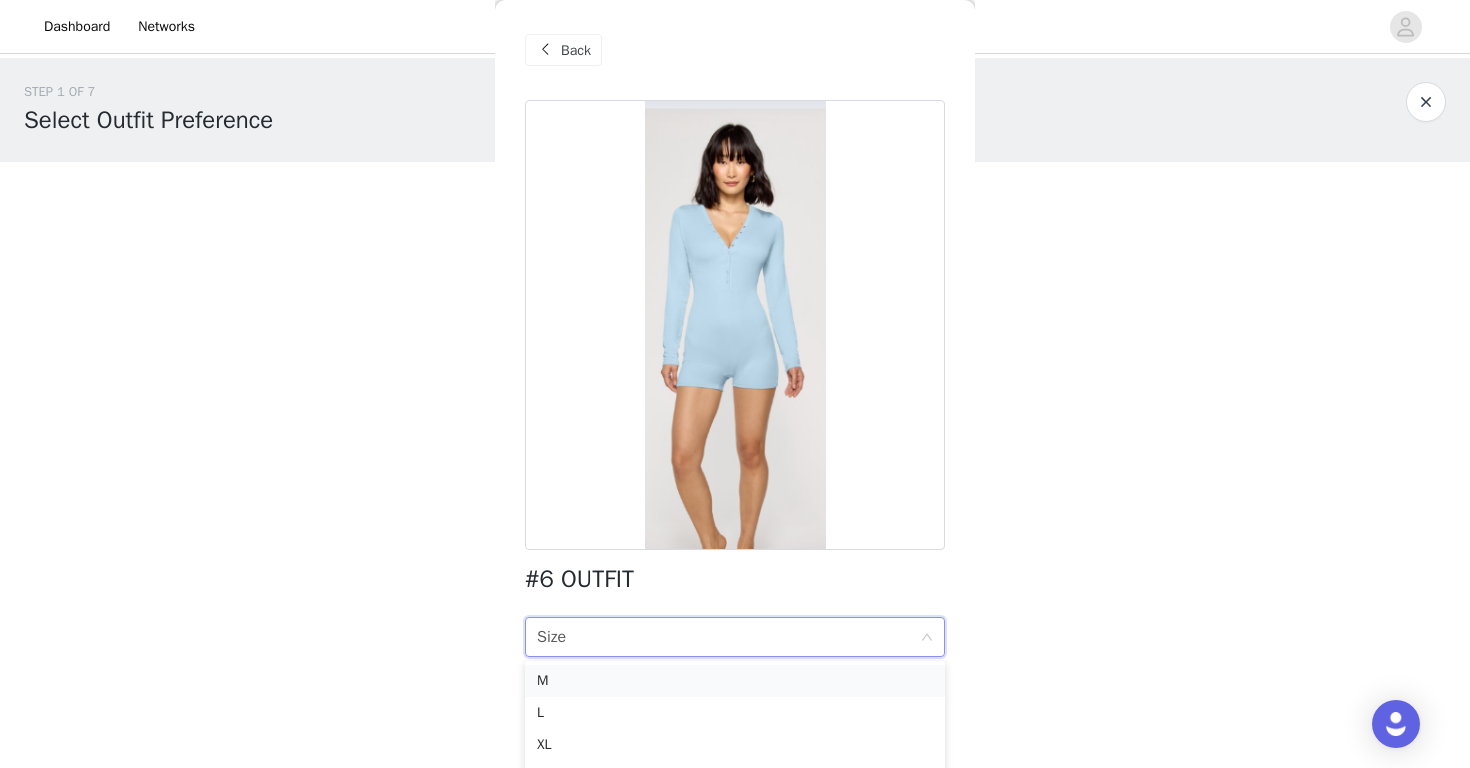 click on "M" at bounding box center (735, 681) 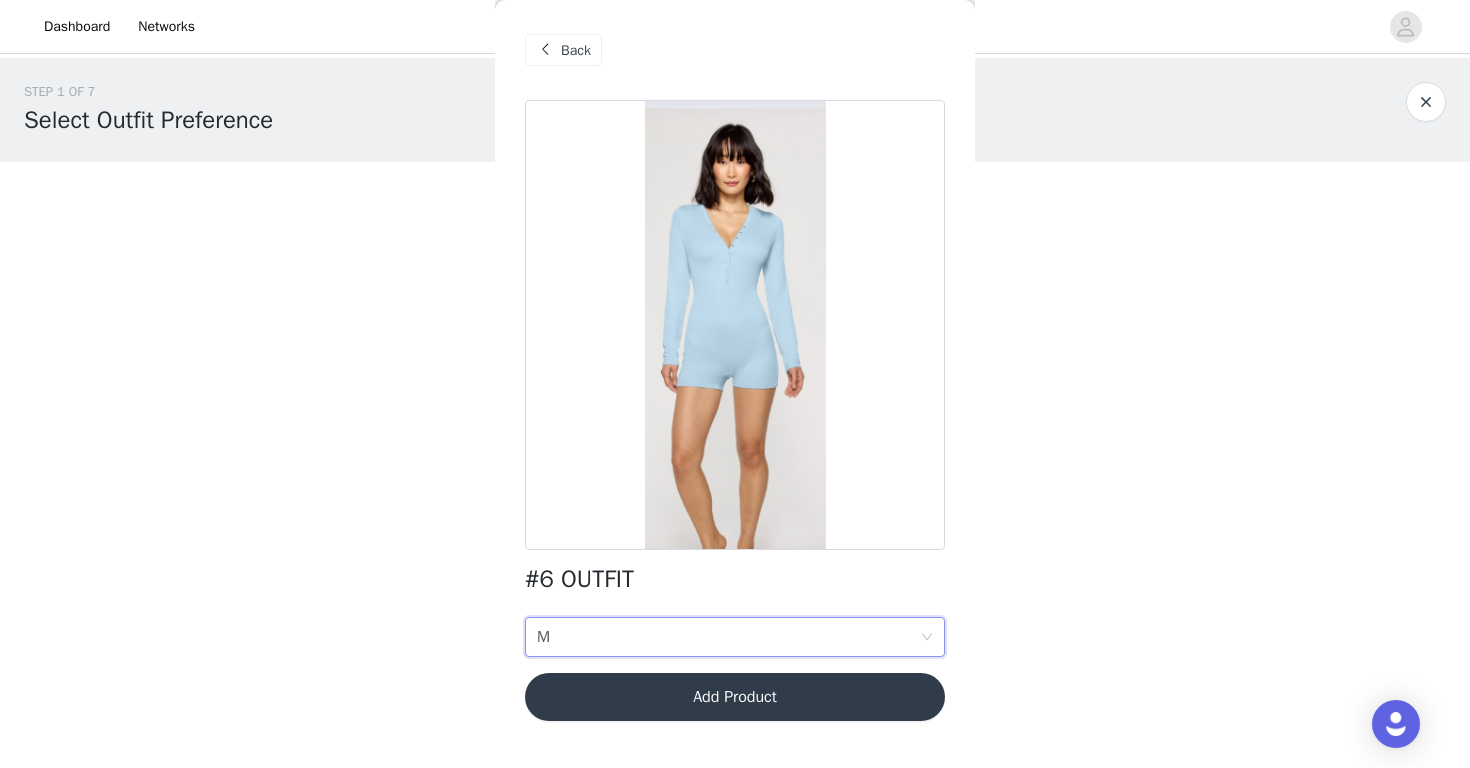 click on "Add Product" at bounding box center [735, 697] 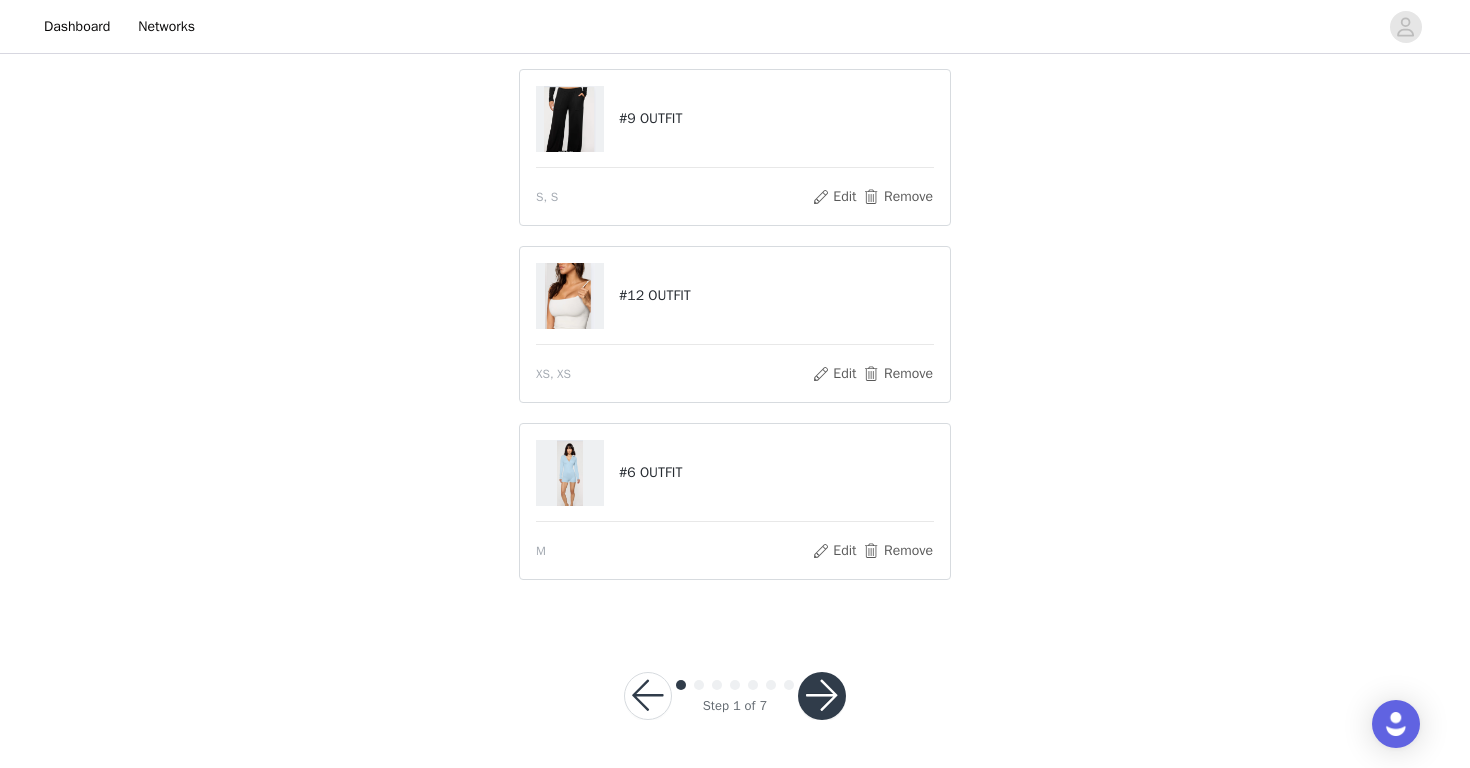 scroll, scrollTop: 329, scrollLeft: 0, axis: vertical 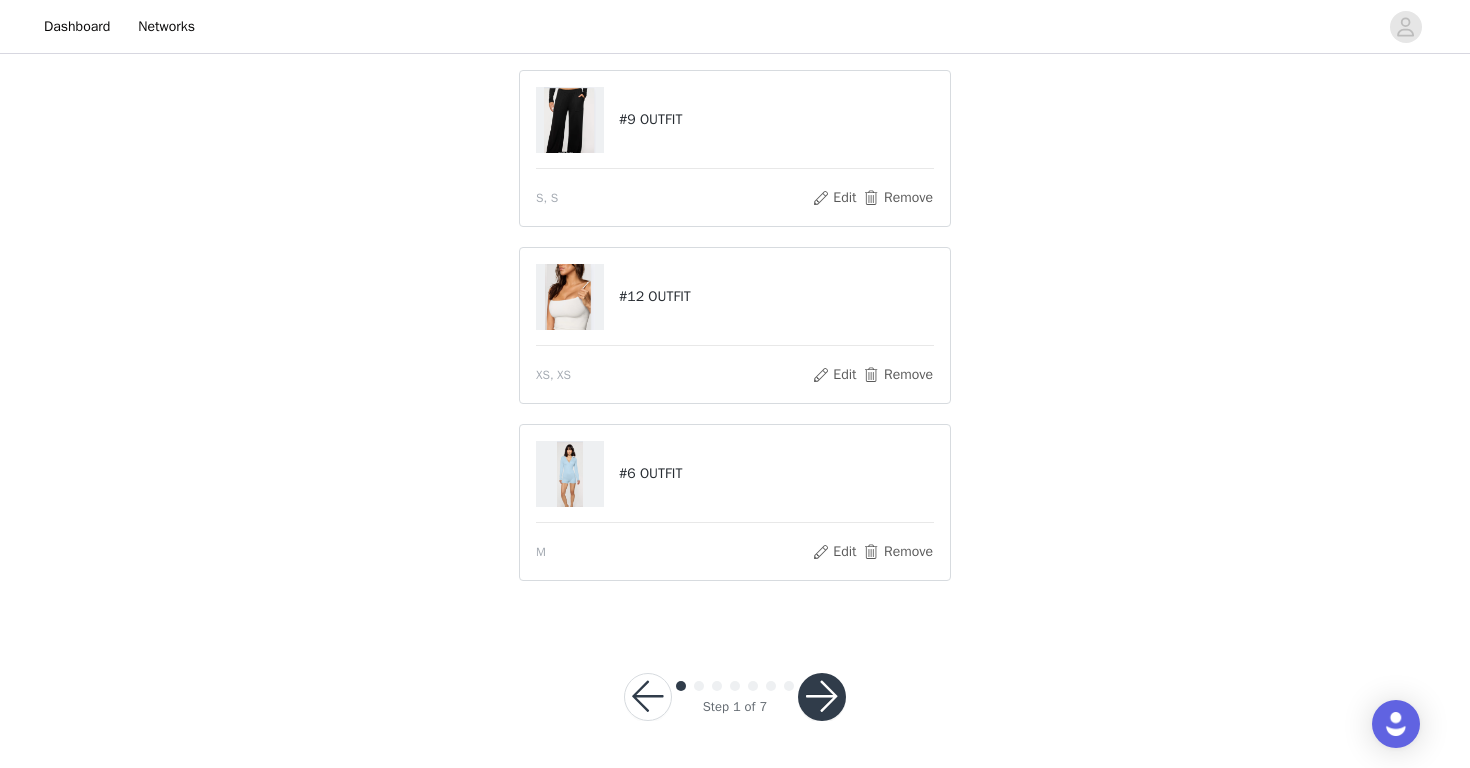 click at bounding box center [822, 697] 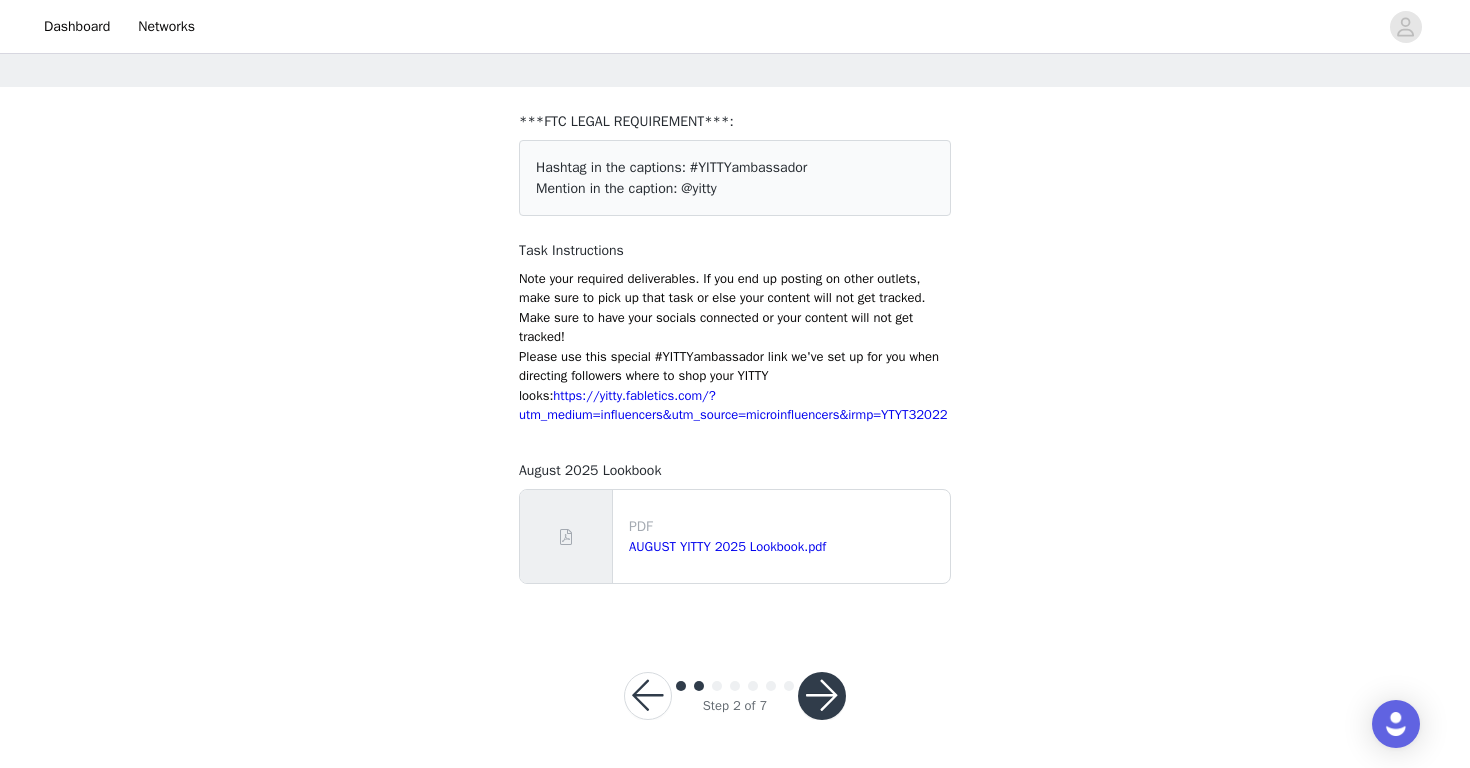 scroll, scrollTop: 89, scrollLeft: 0, axis: vertical 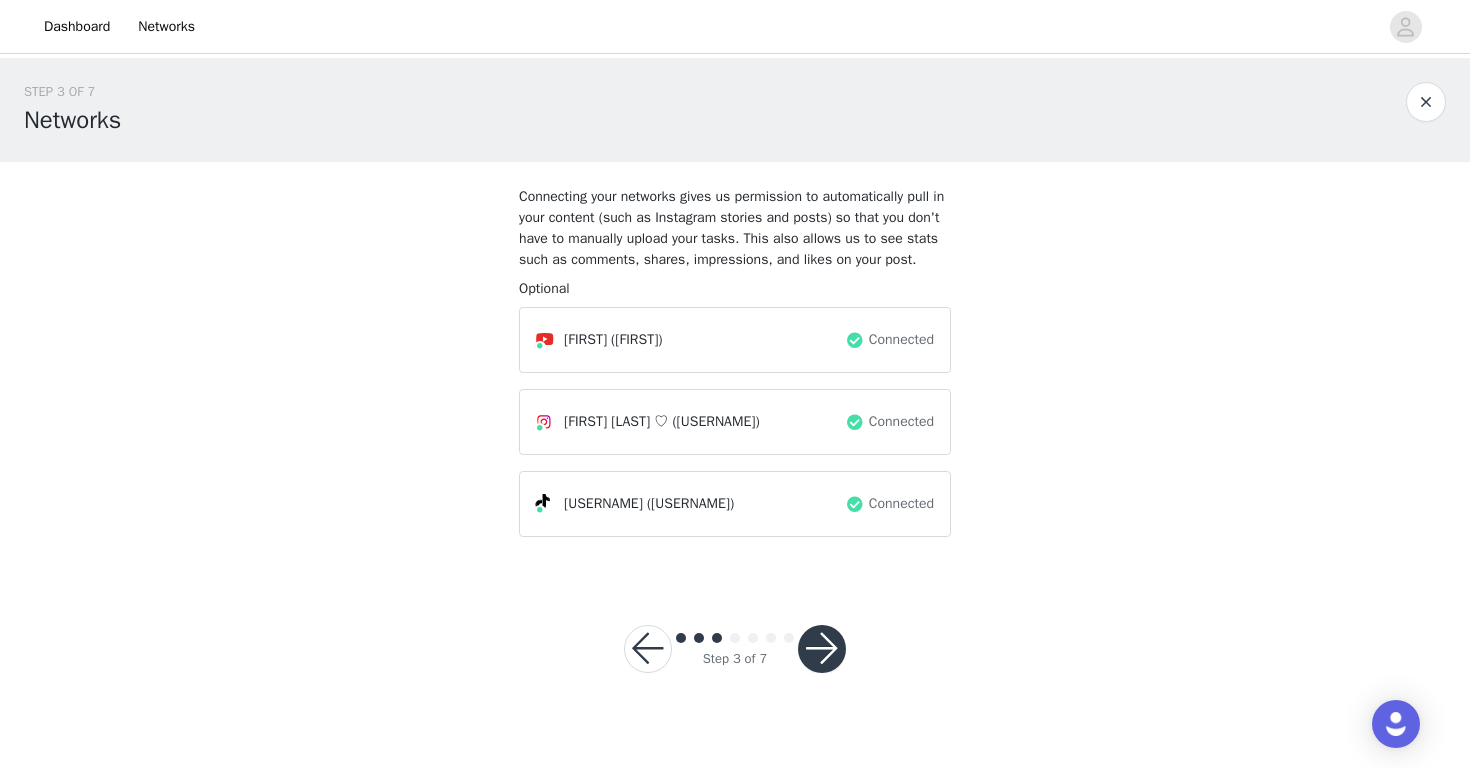 click at bounding box center (822, 649) 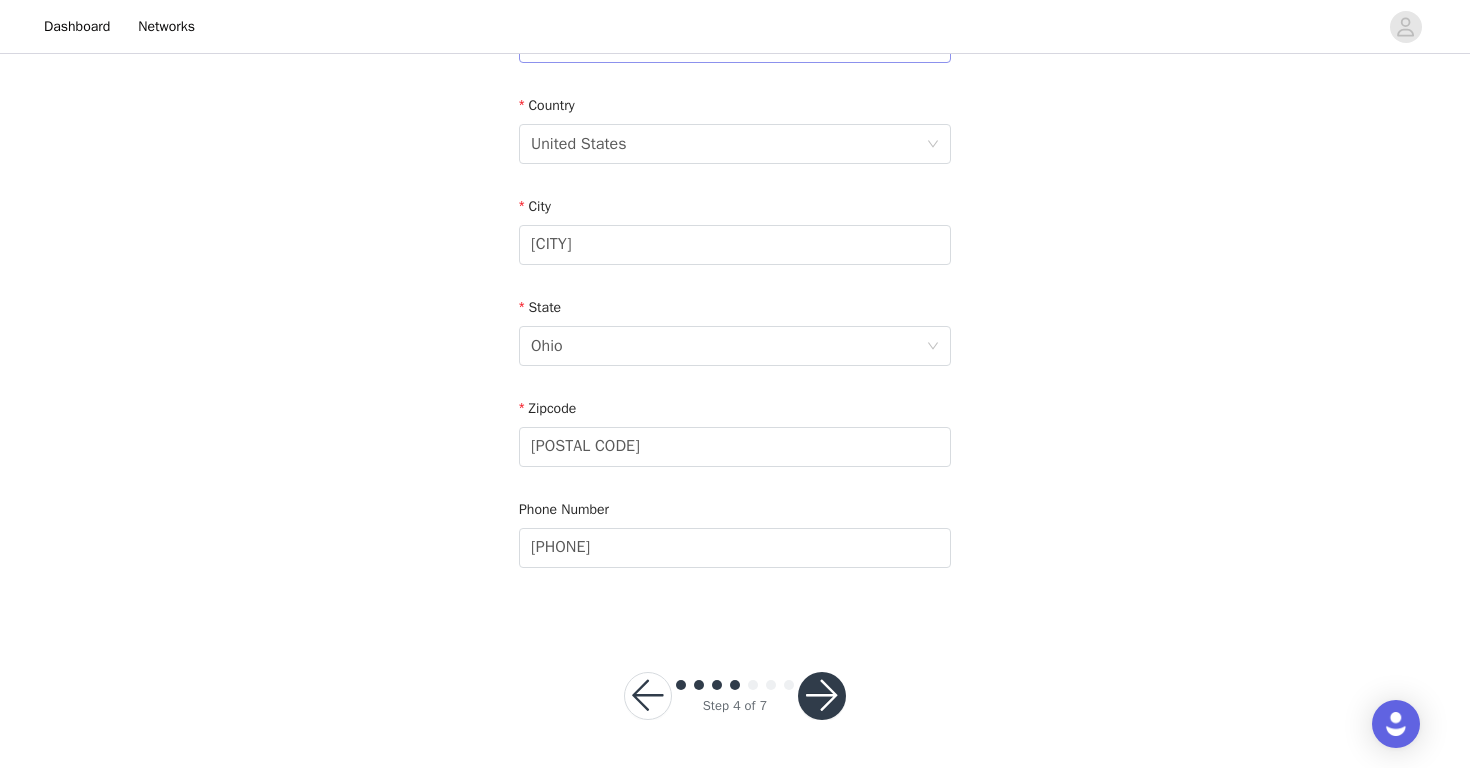 scroll, scrollTop: 616, scrollLeft: 0, axis: vertical 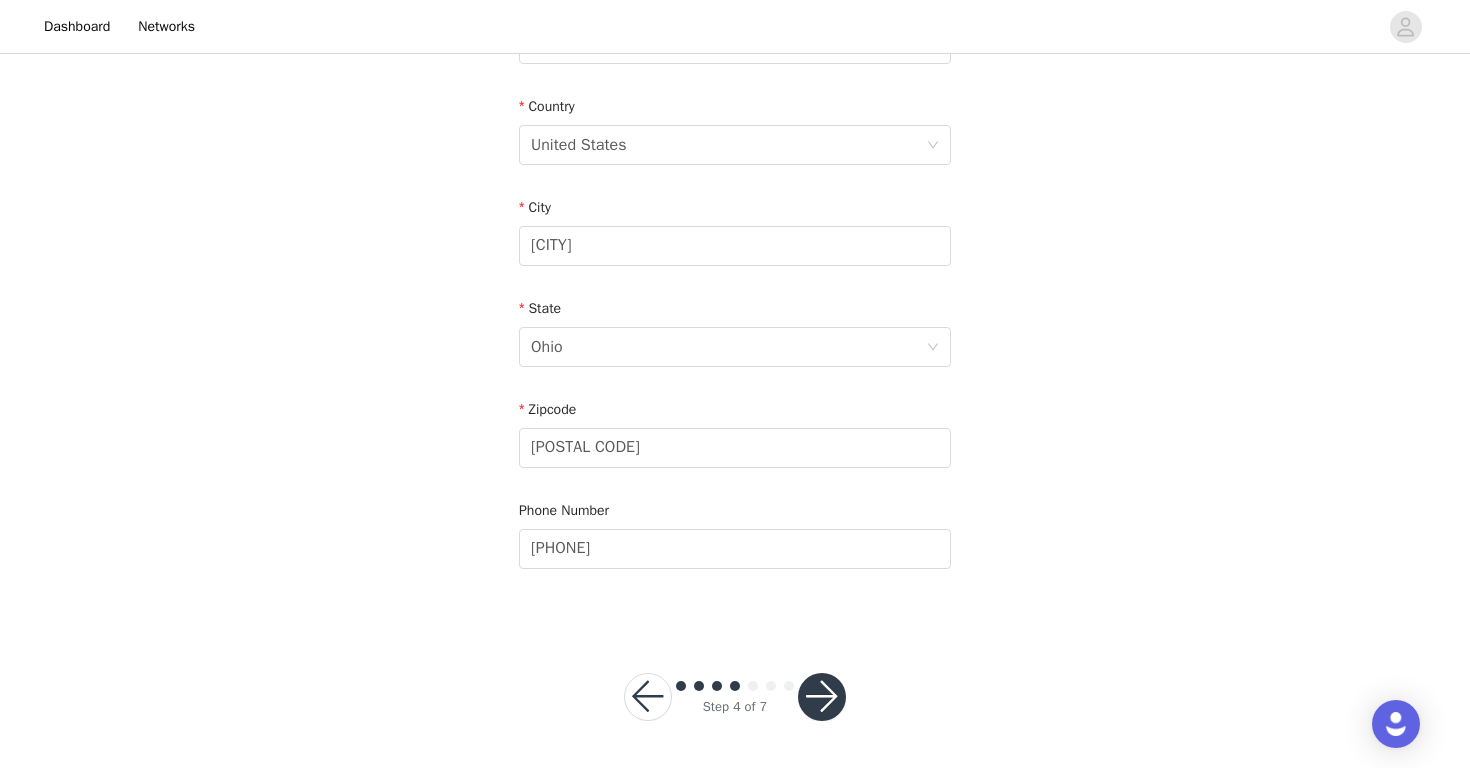 click at bounding box center (822, 697) 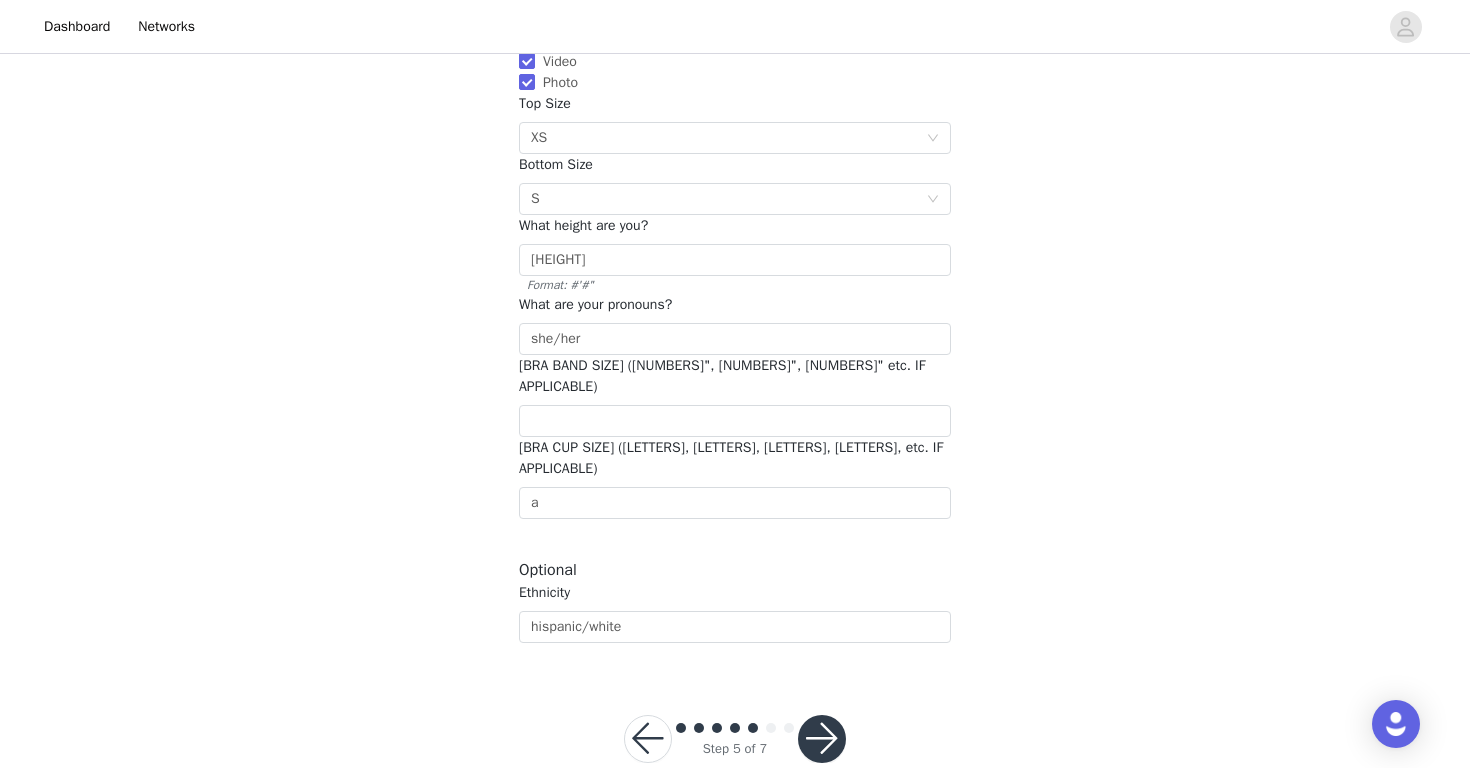 scroll, scrollTop: 426, scrollLeft: 0, axis: vertical 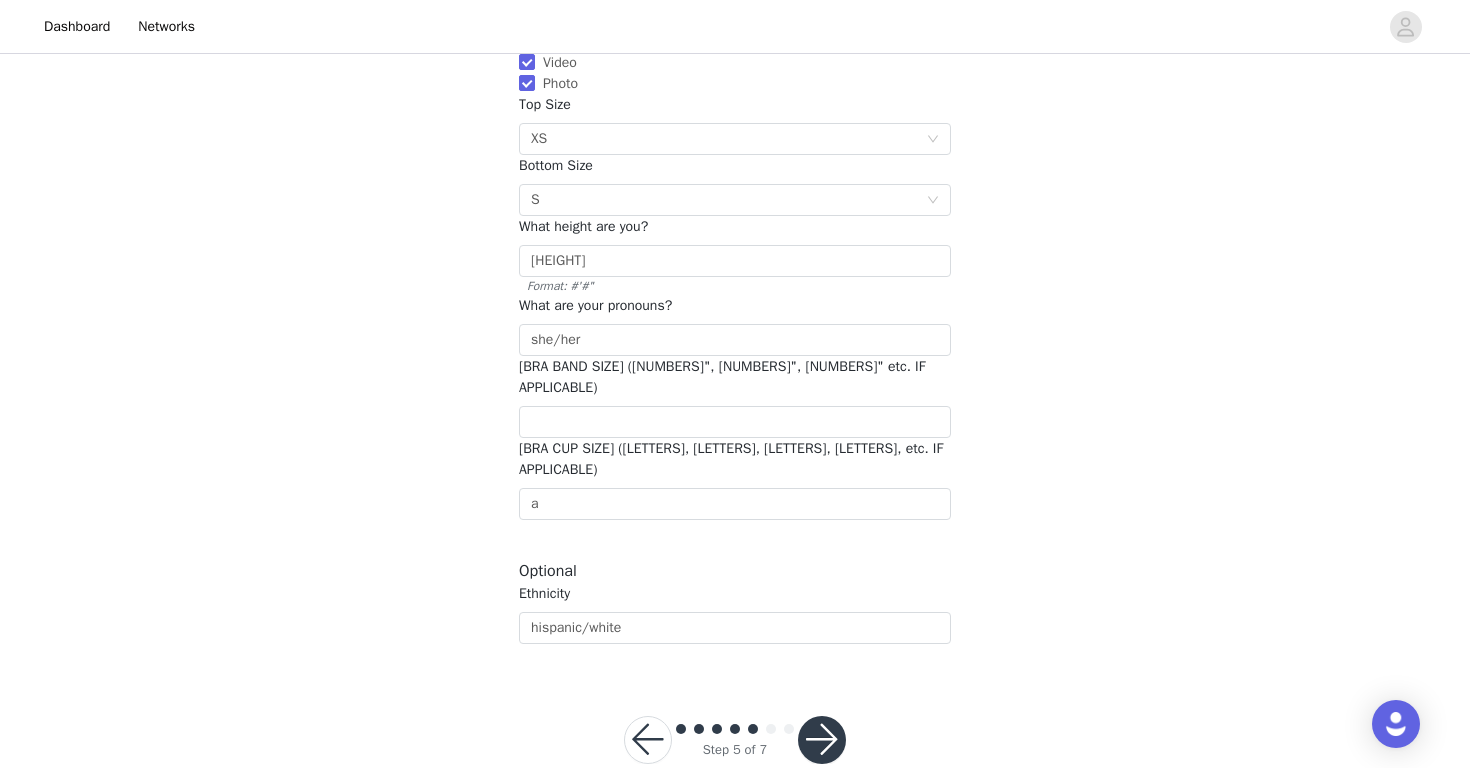 click on "Step 5 of 7" at bounding box center [735, 740] 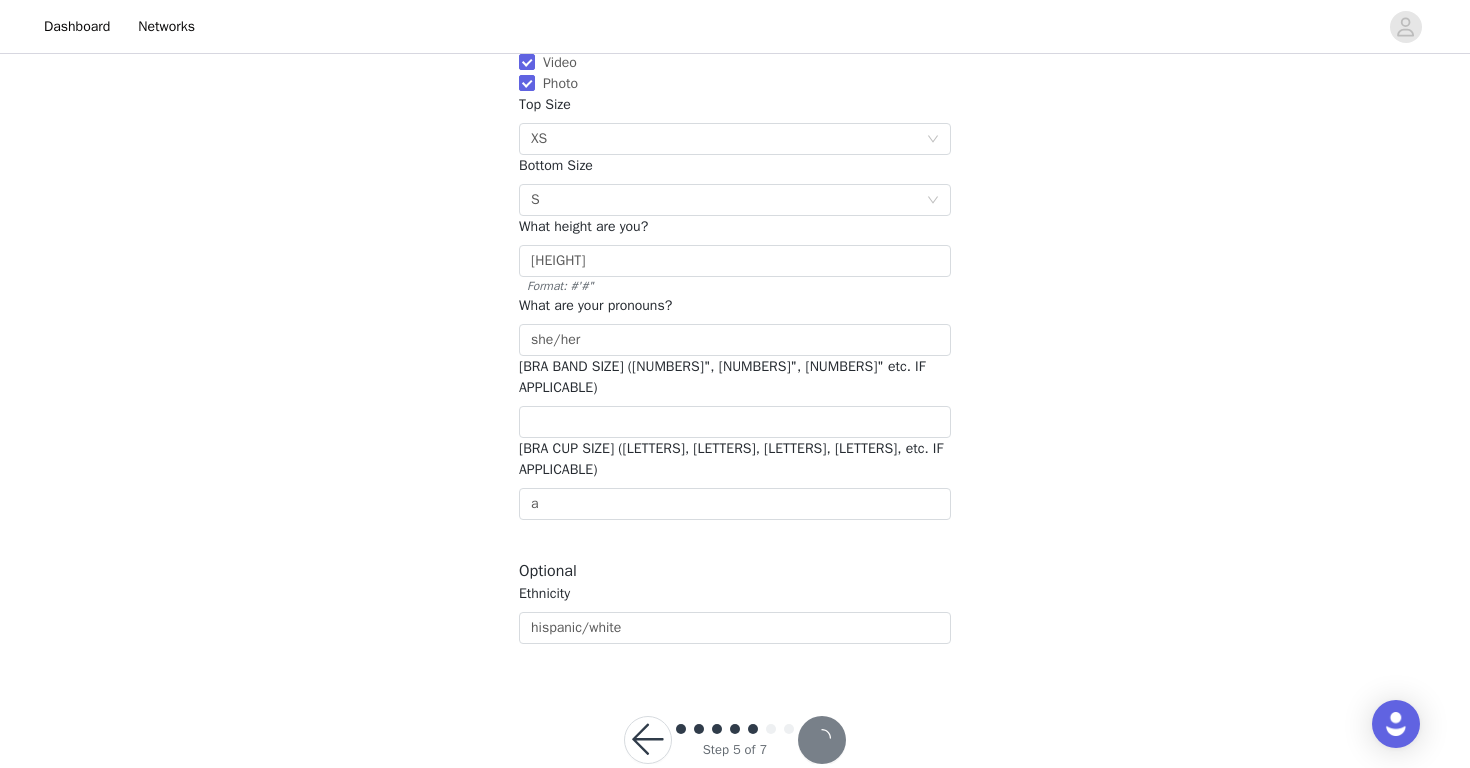 scroll, scrollTop: 0, scrollLeft: 0, axis: both 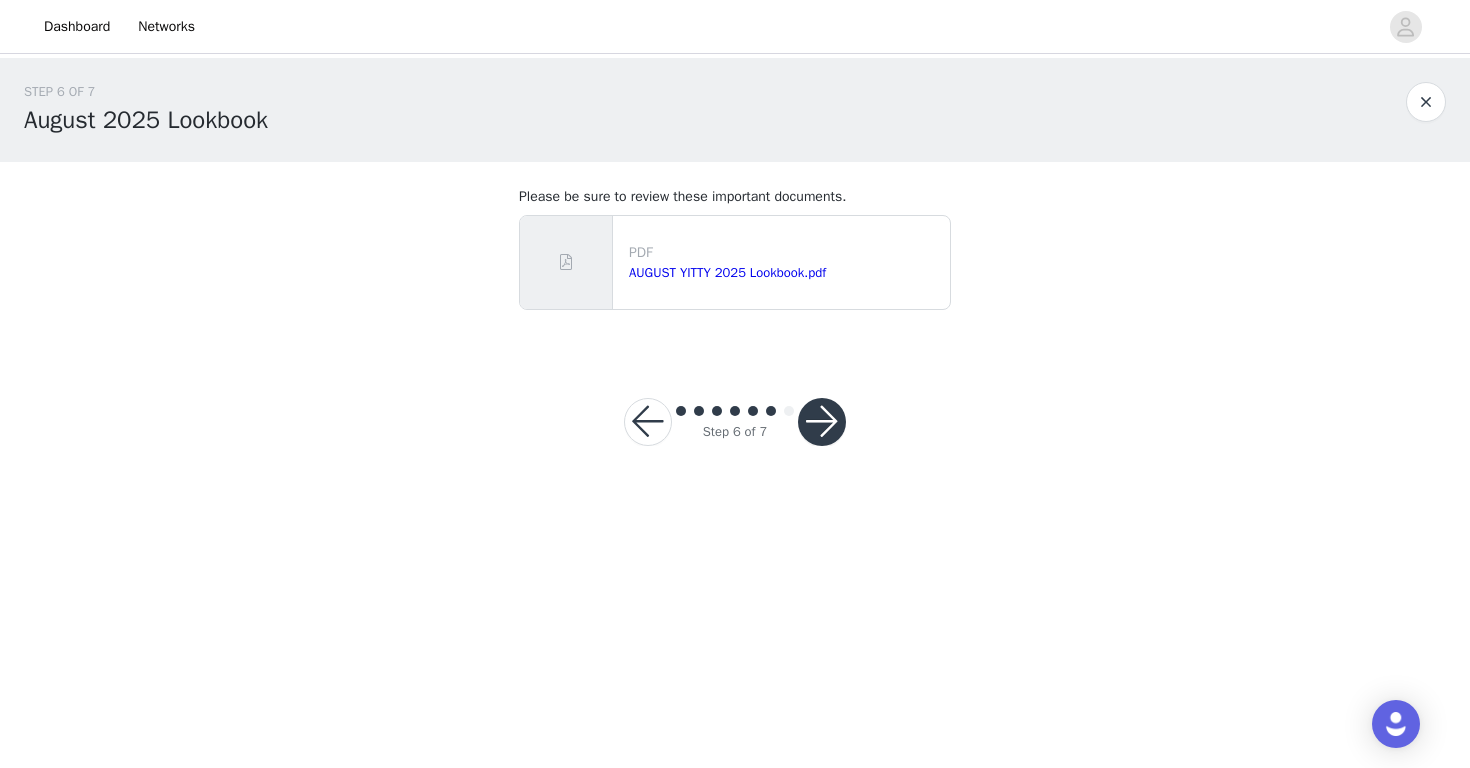 click at bounding box center [822, 422] 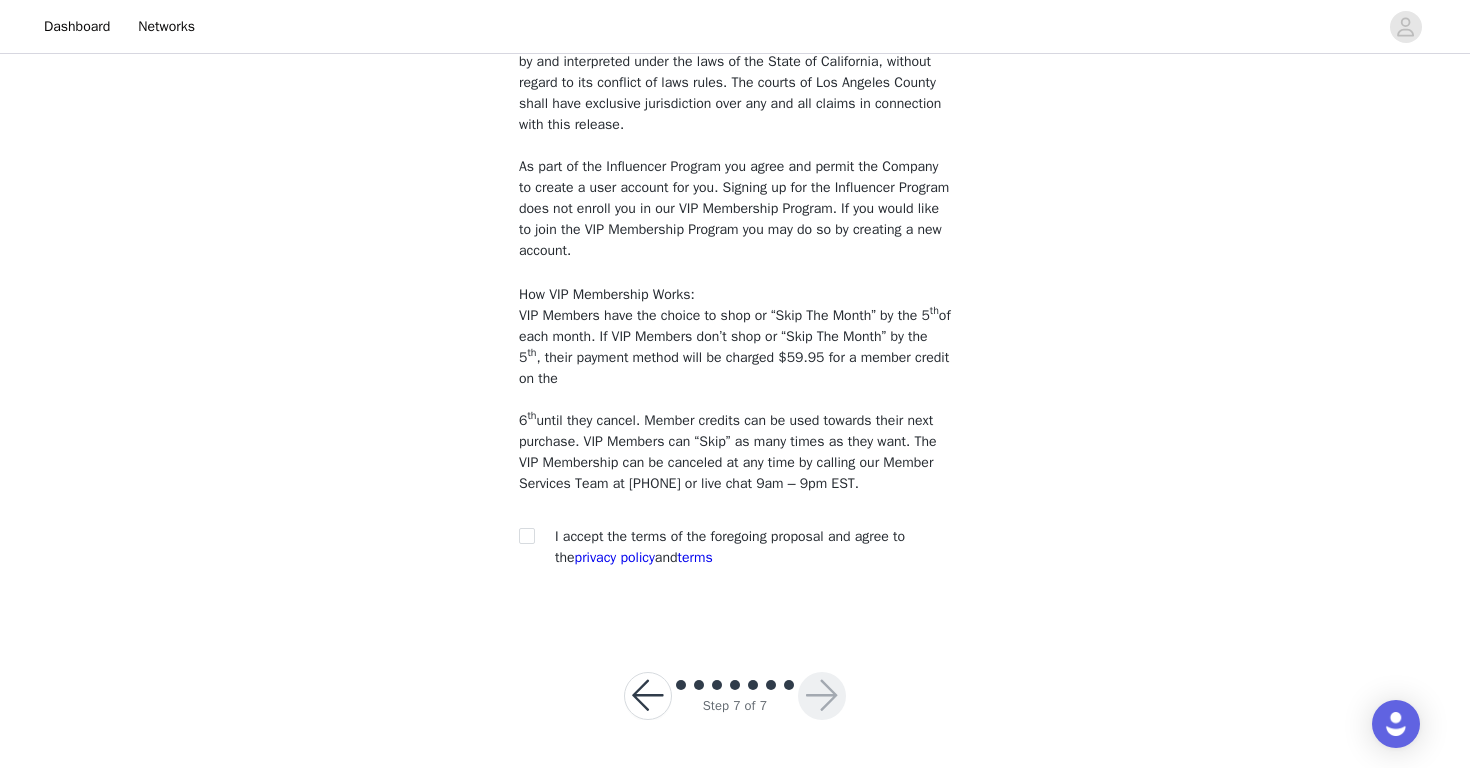 scroll, scrollTop: 1732, scrollLeft: 0, axis: vertical 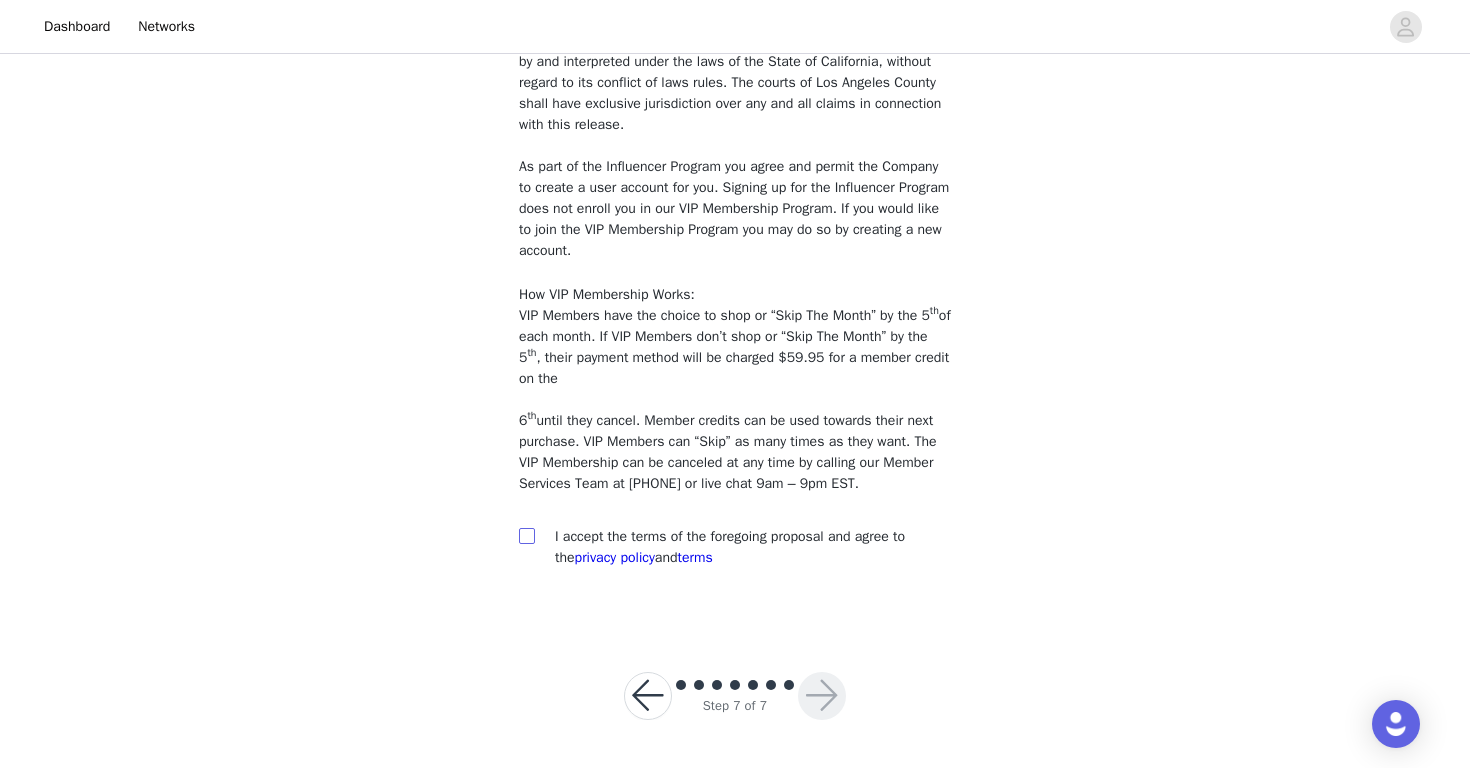 click at bounding box center [526, 535] 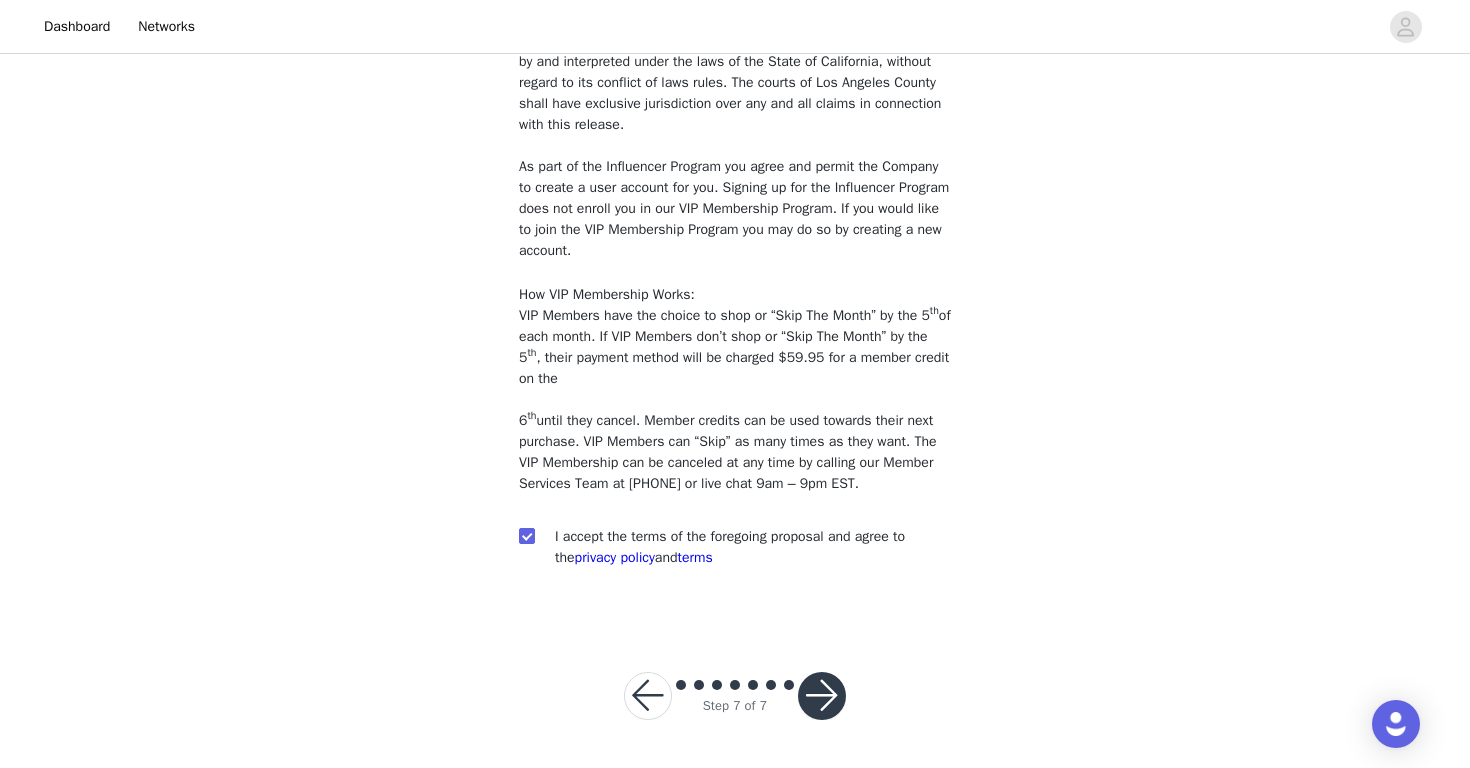 click at bounding box center (822, 696) 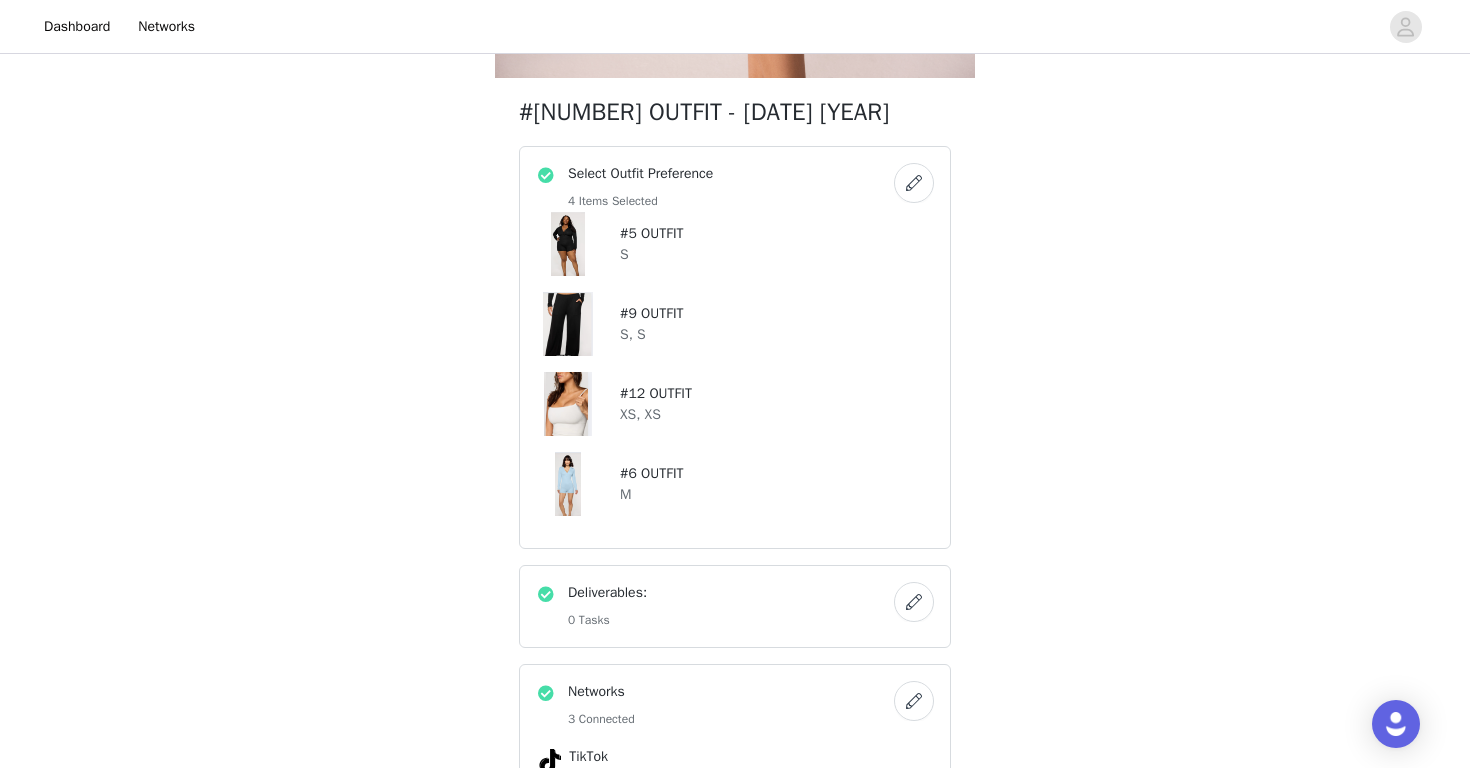 scroll, scrollTop: 699, scrollLeft: 0, axis: vertical 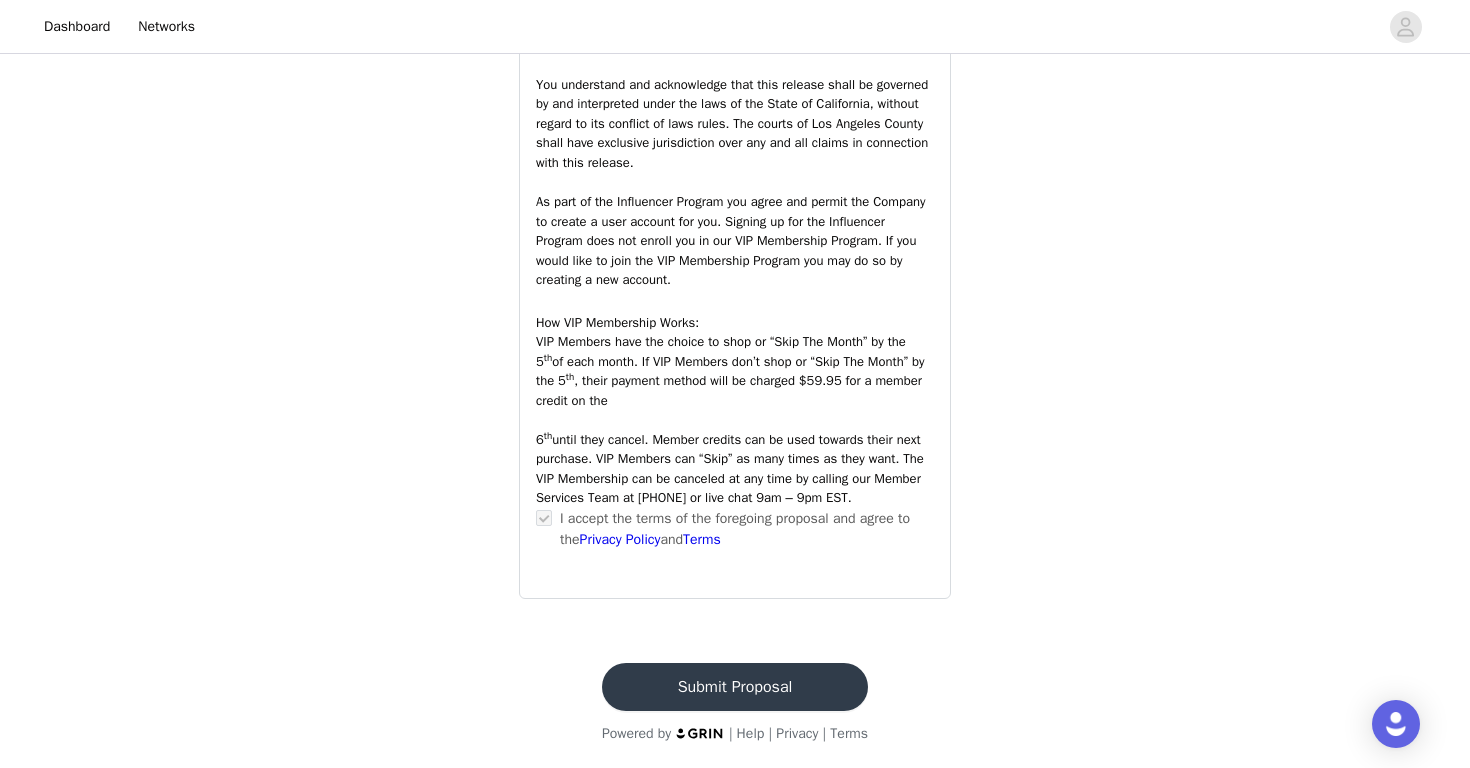 click on "Submit Proposal" at bounding box center [735, 687] 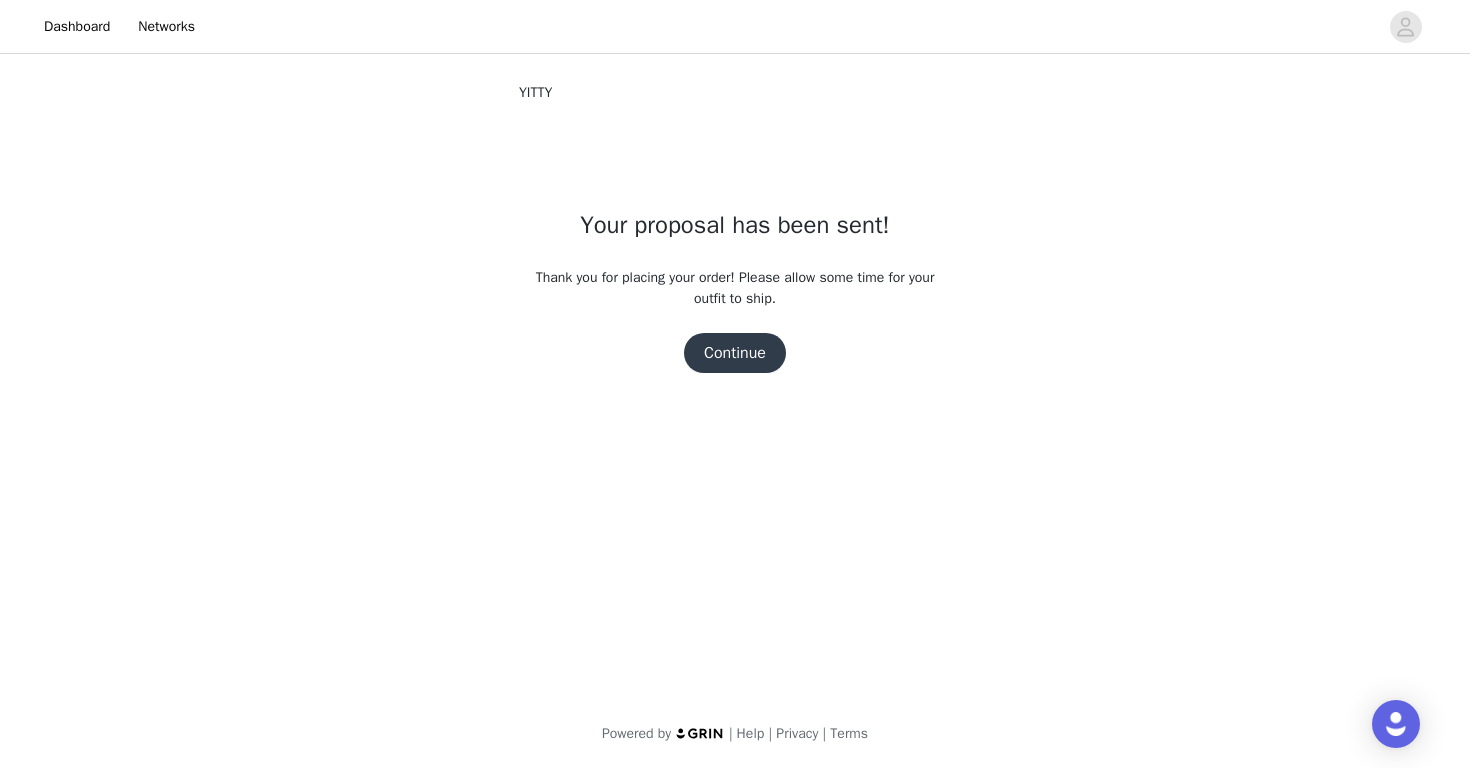 scroll, scrollTop: 0, scrollLeft: 0, axis: both 